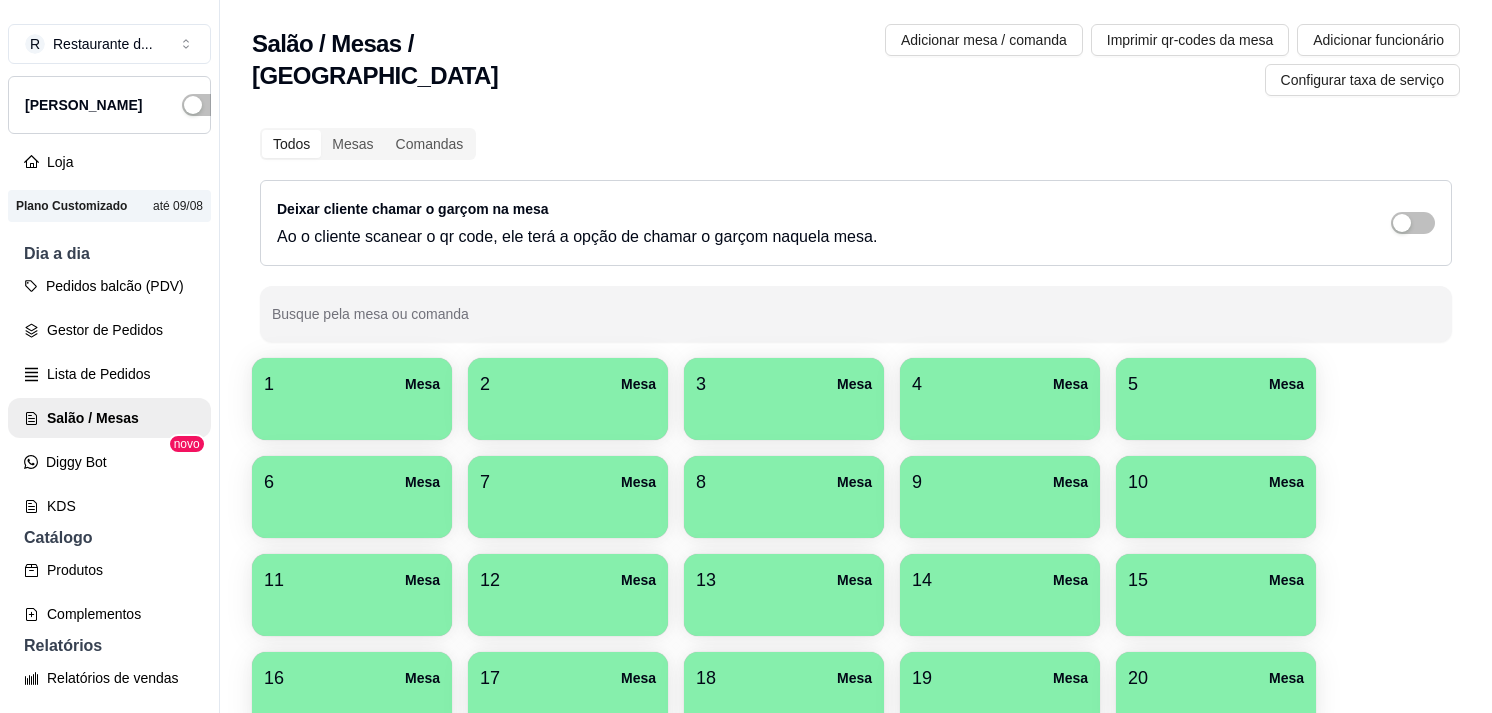scroll, scrollTop: 0, scrollLeft: 0, axis: both 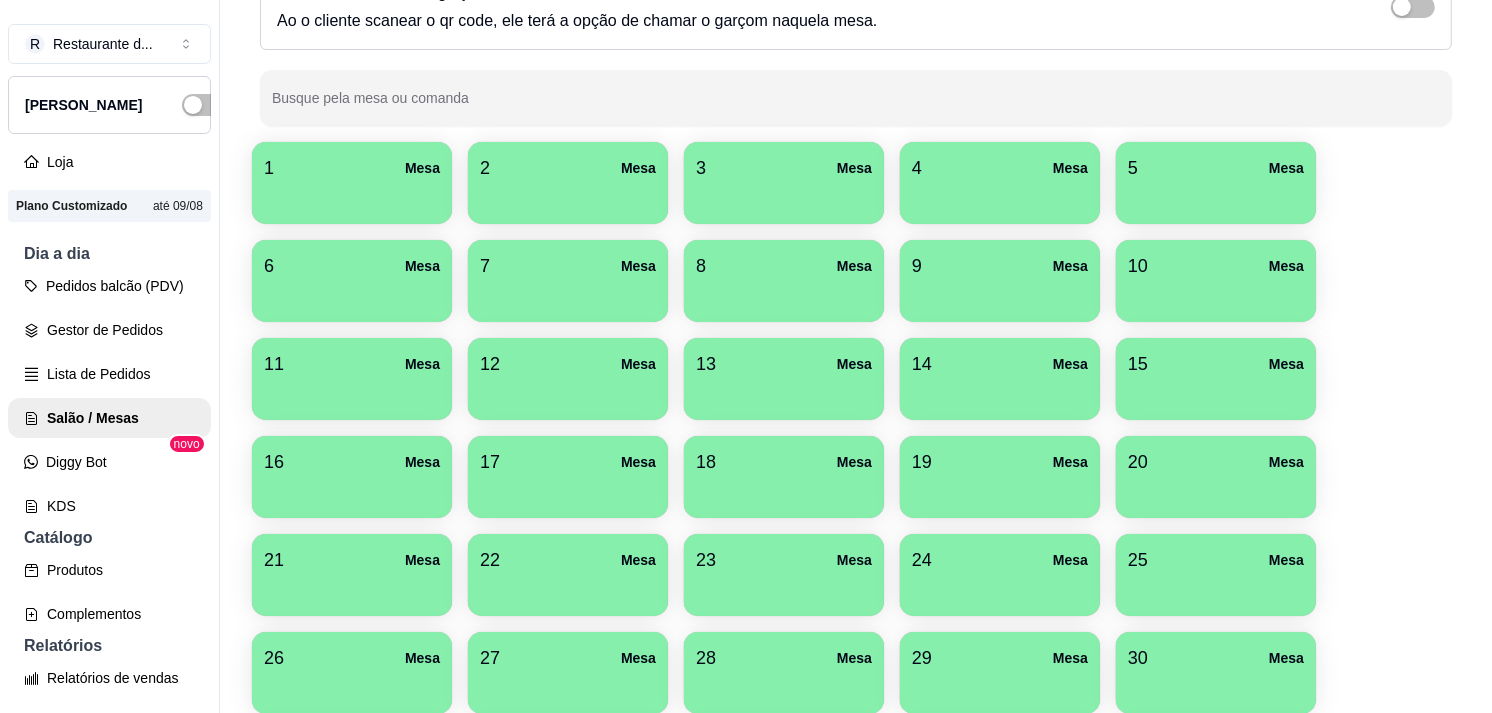 click on "2 Mesa" at bounding box center (568, 168) 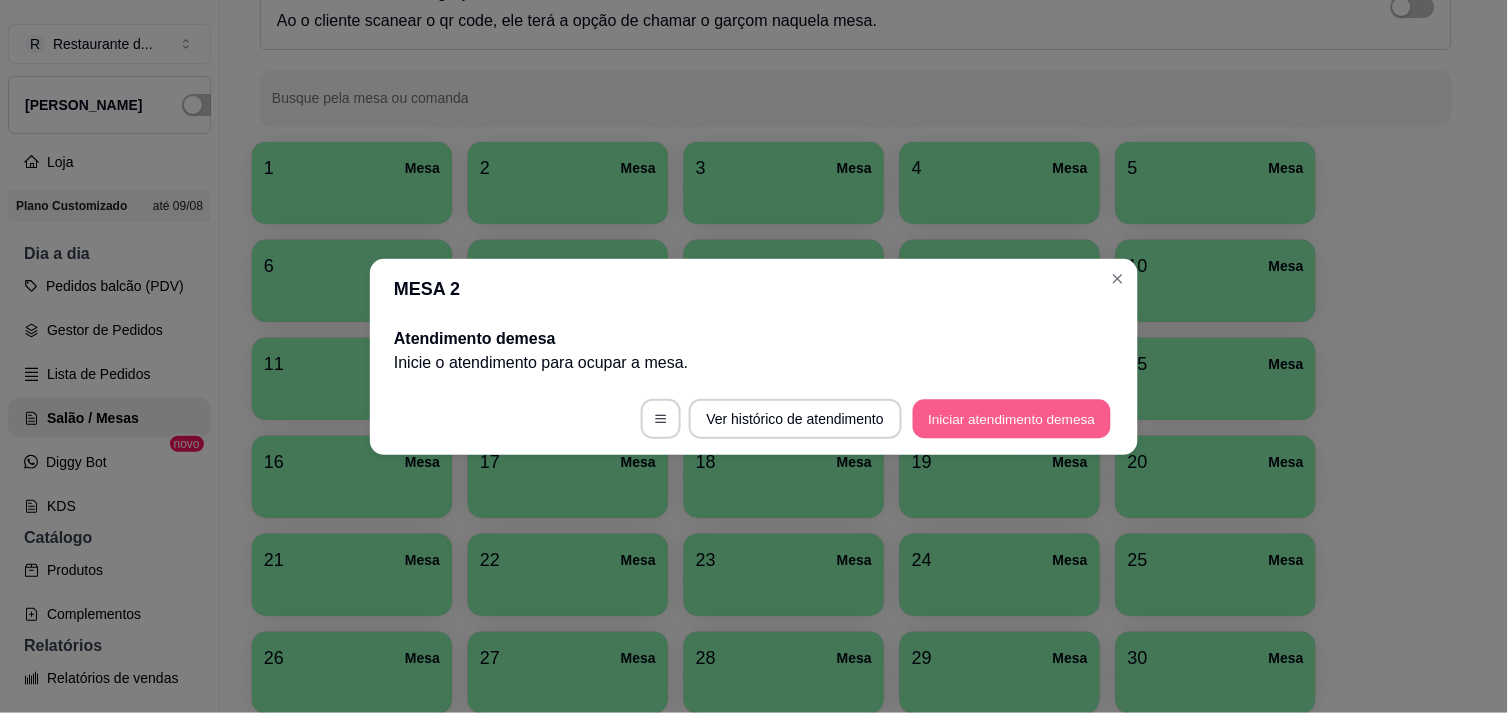 click on "Iniciar atendimento de  mesa" at bounding box center (1012, 418) 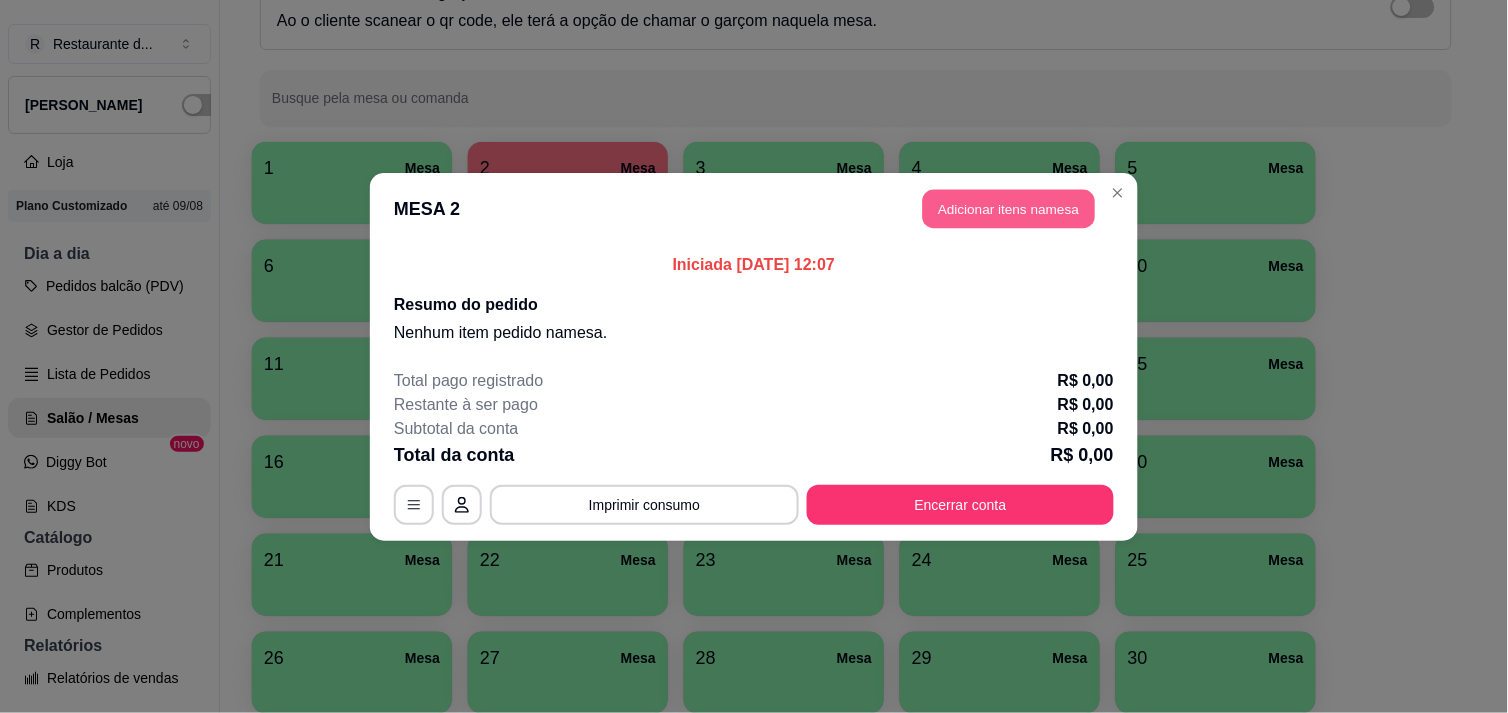 click on "Adicionar itens na  mesa" at bounding box center [1009, 208] 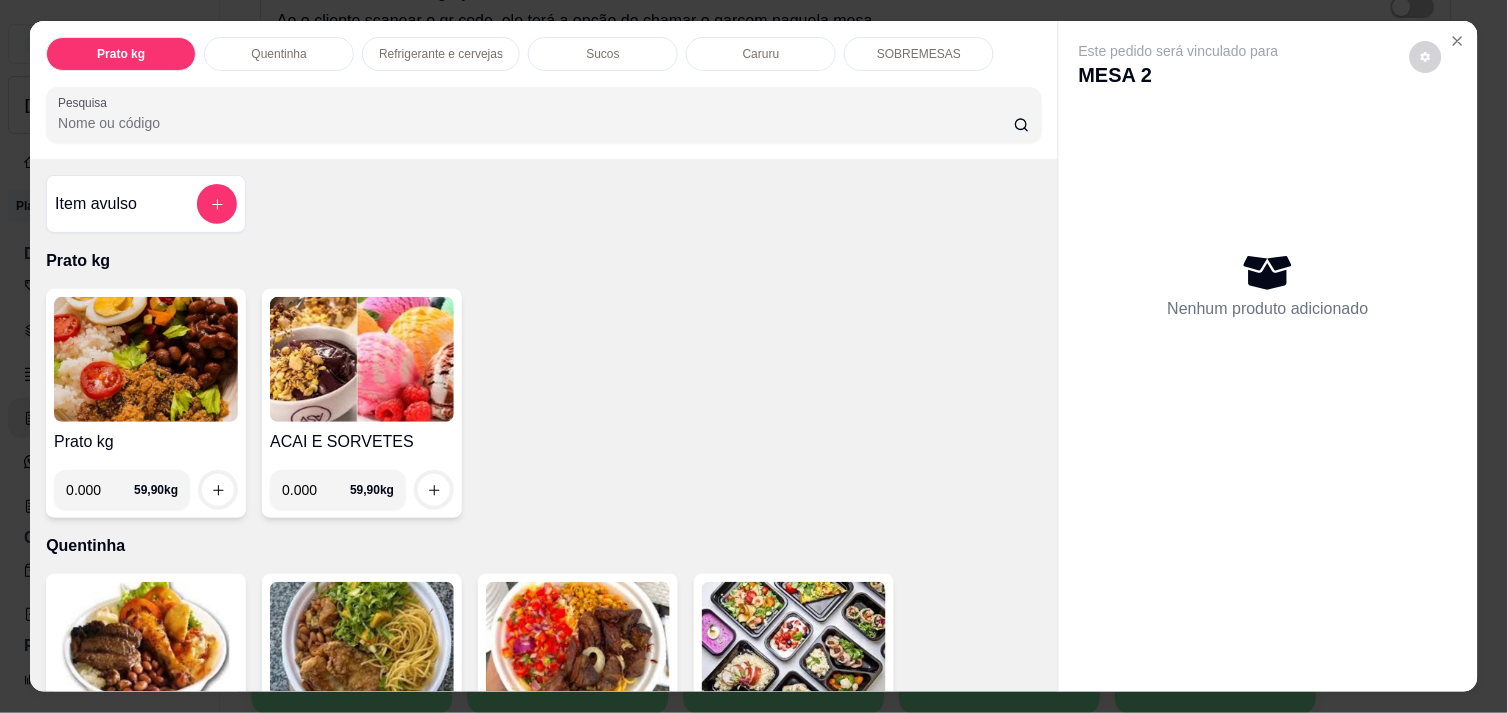 click on "0.000" at bounding box center (100, 490) 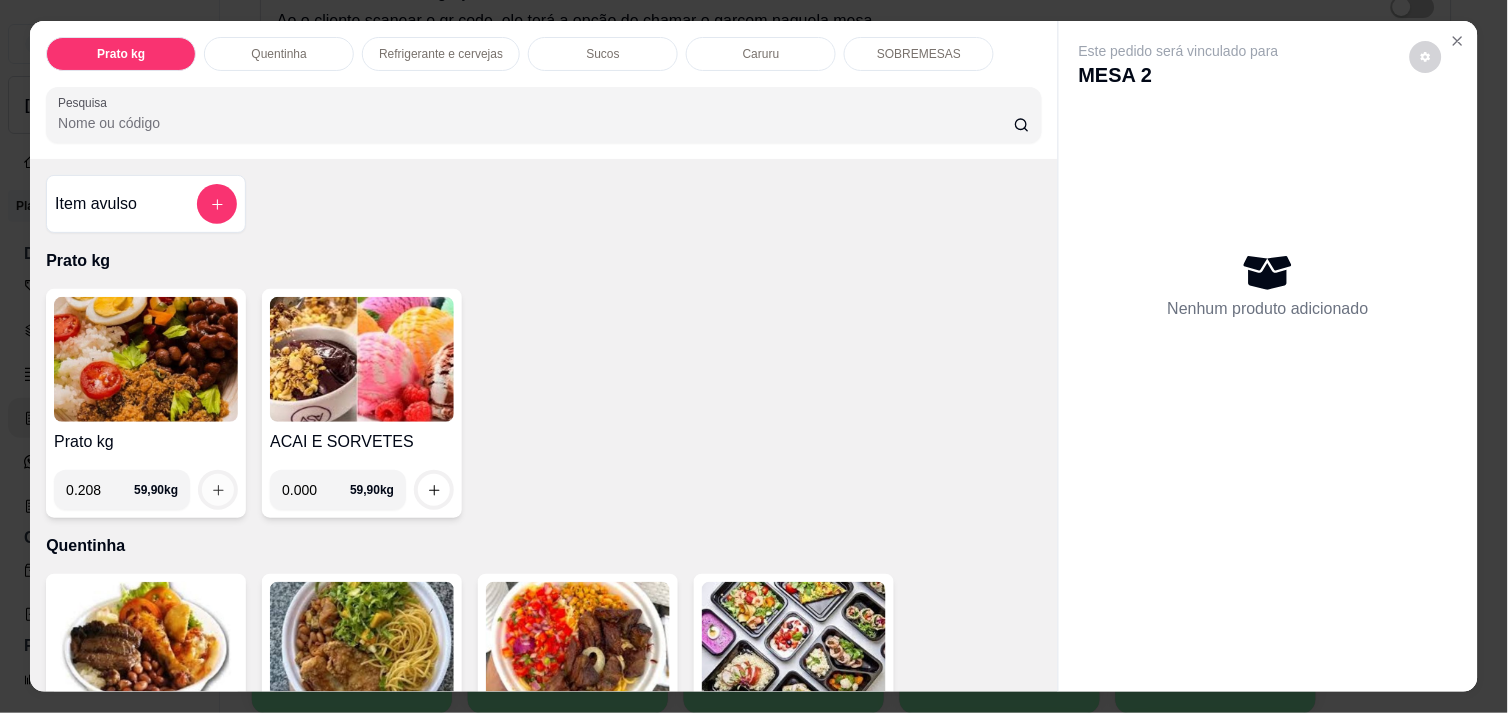type on "0.208" 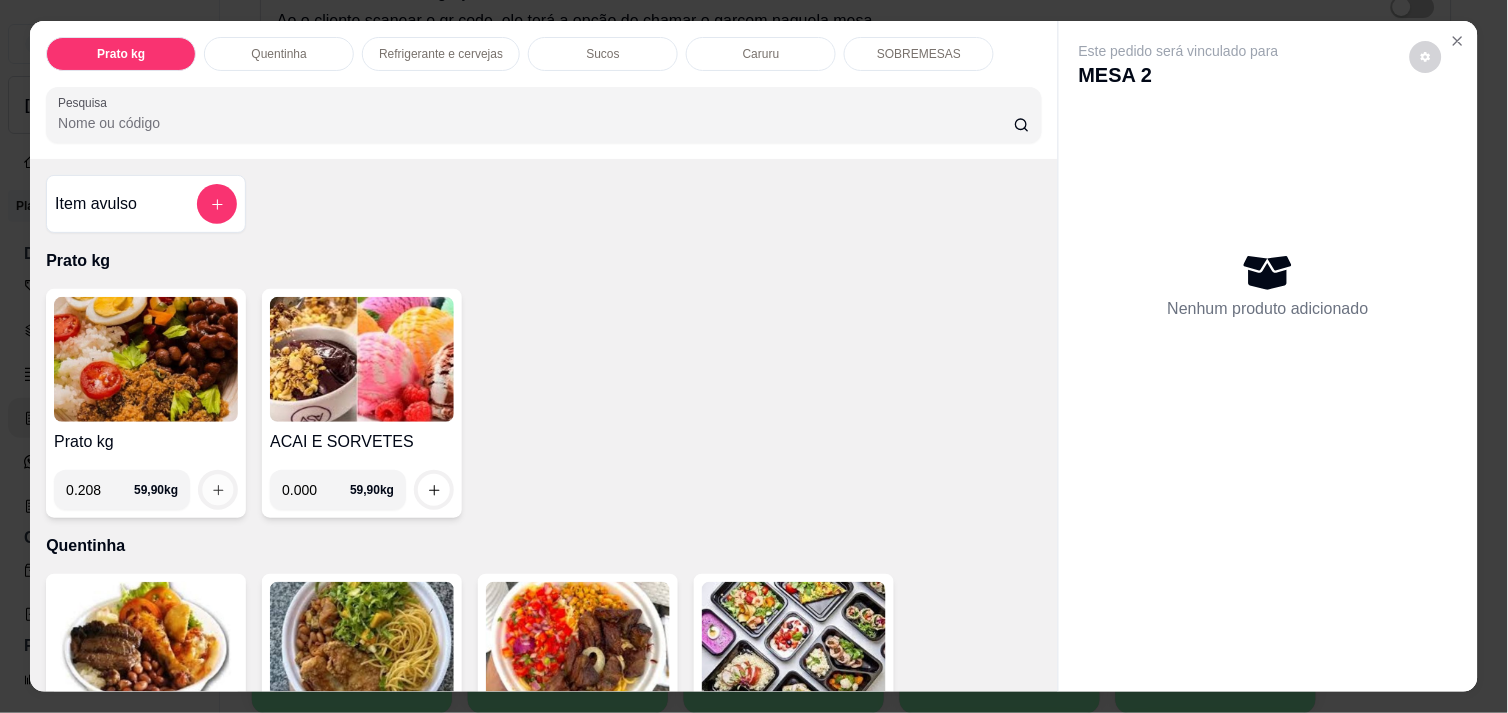 click 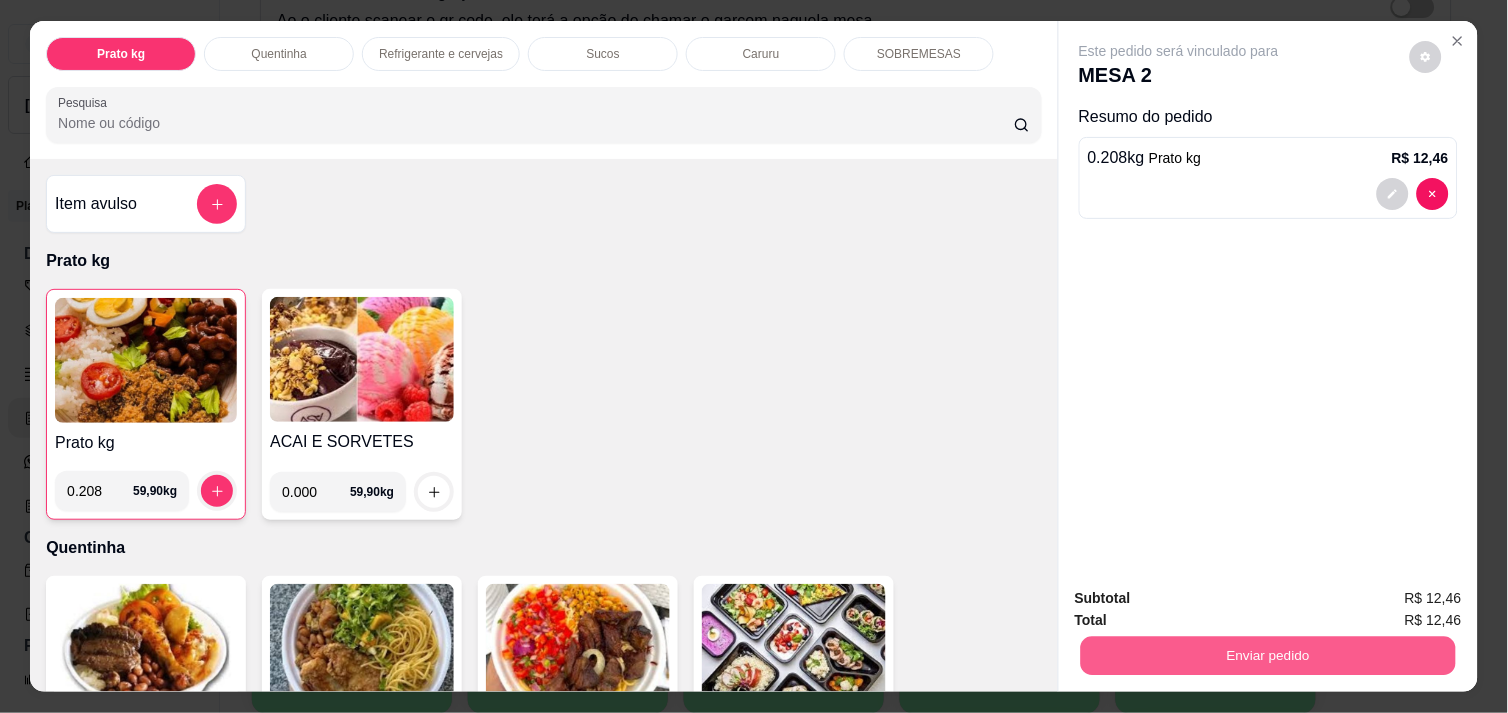 click on "Enviar pedido" at bounding box center [1268, 655] 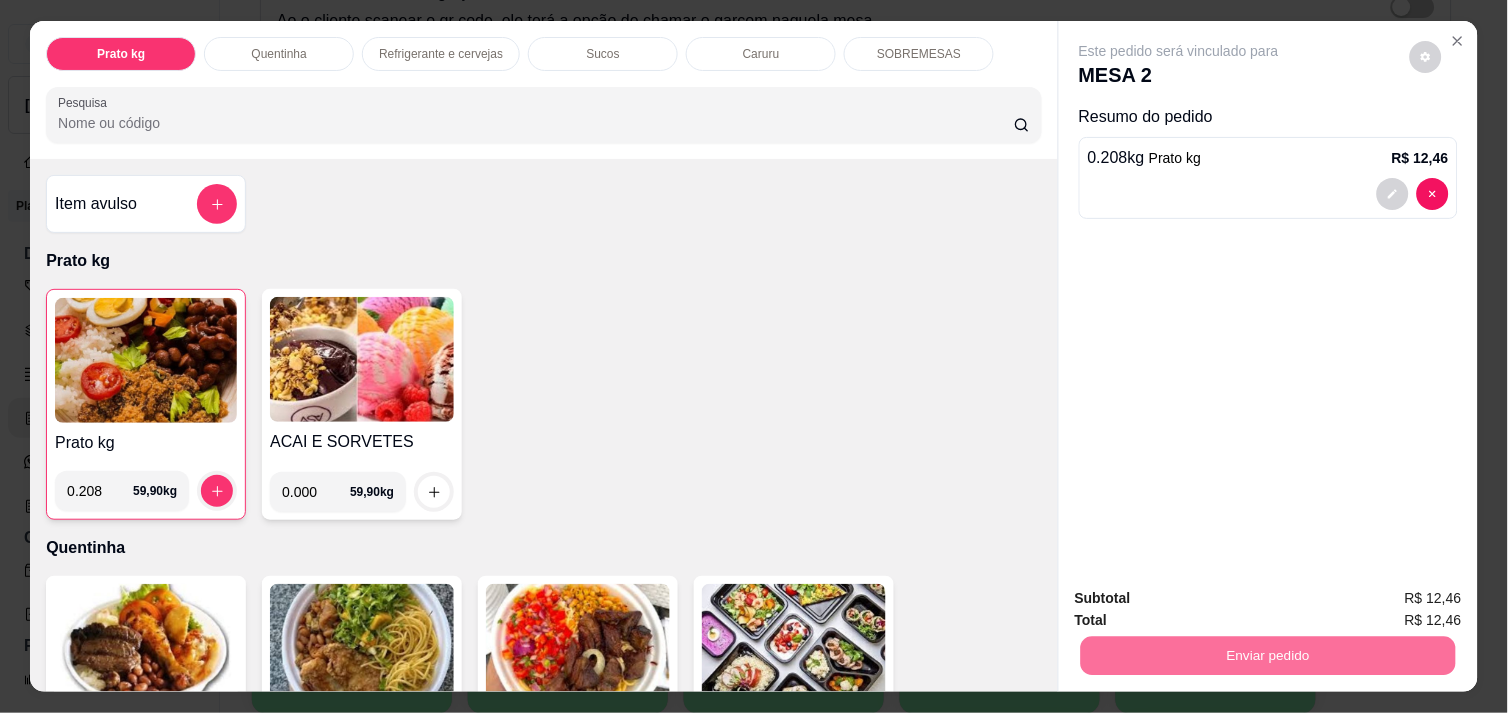 click on "Não registrar e enviar pedido" at bounding box center [1202, 598] 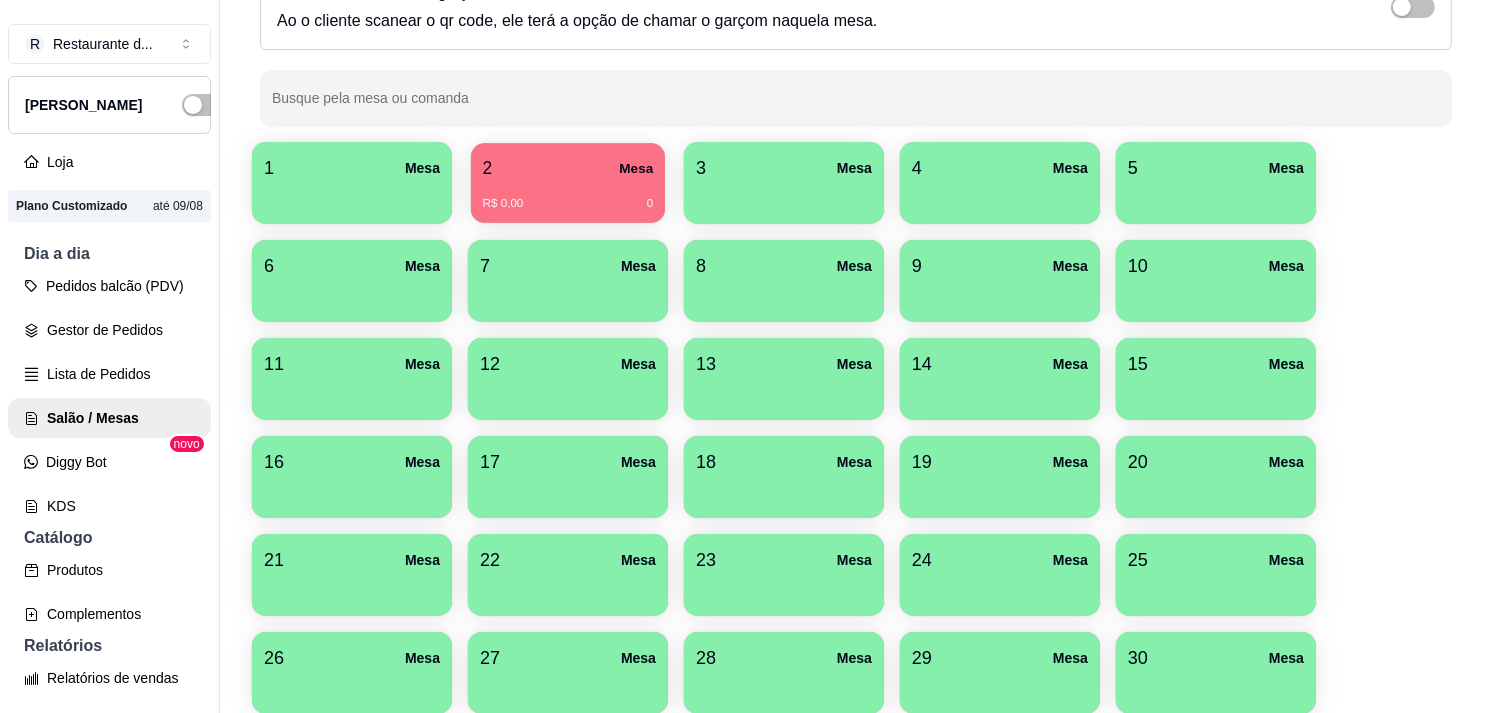click on "2 Mesa" at bounding box center (568, 168) 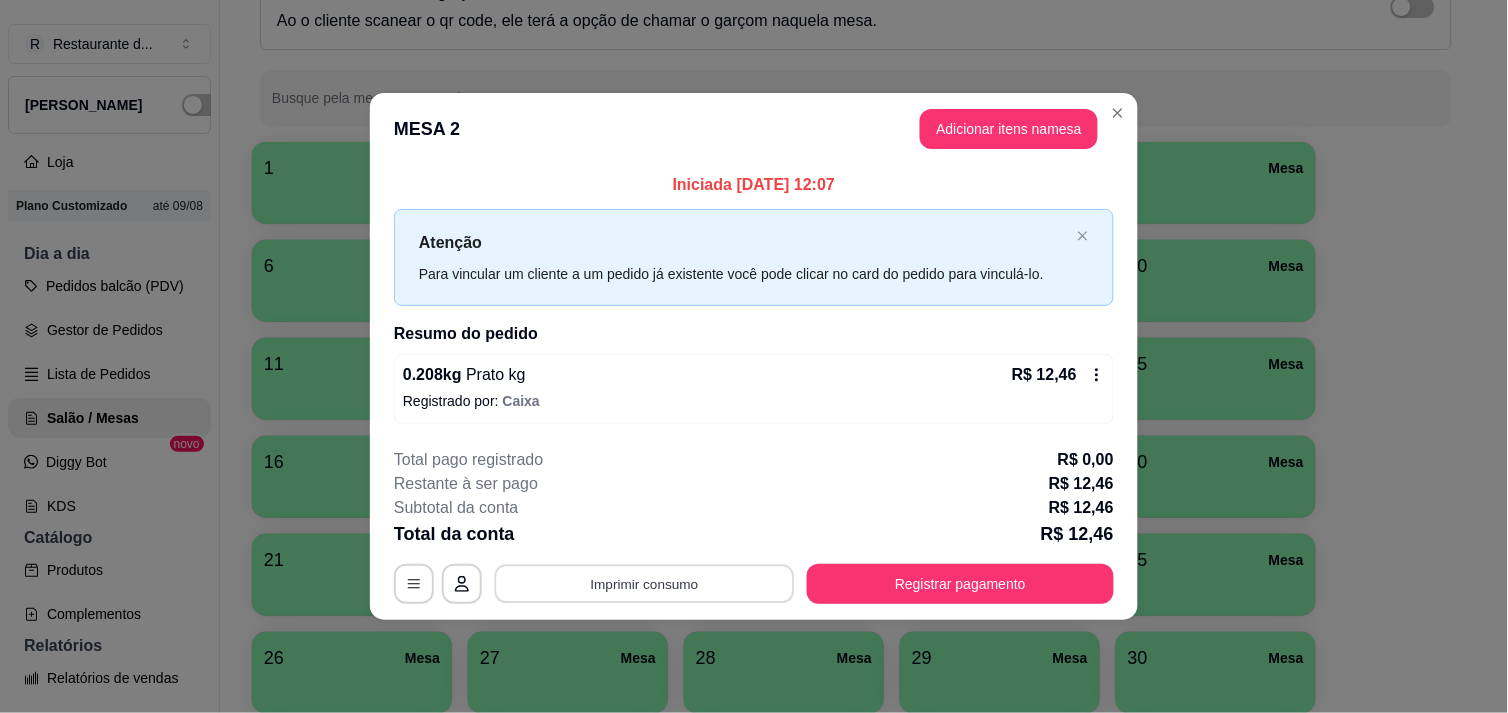 click on "Imprimir consumo" at bounding box center (645, 584) 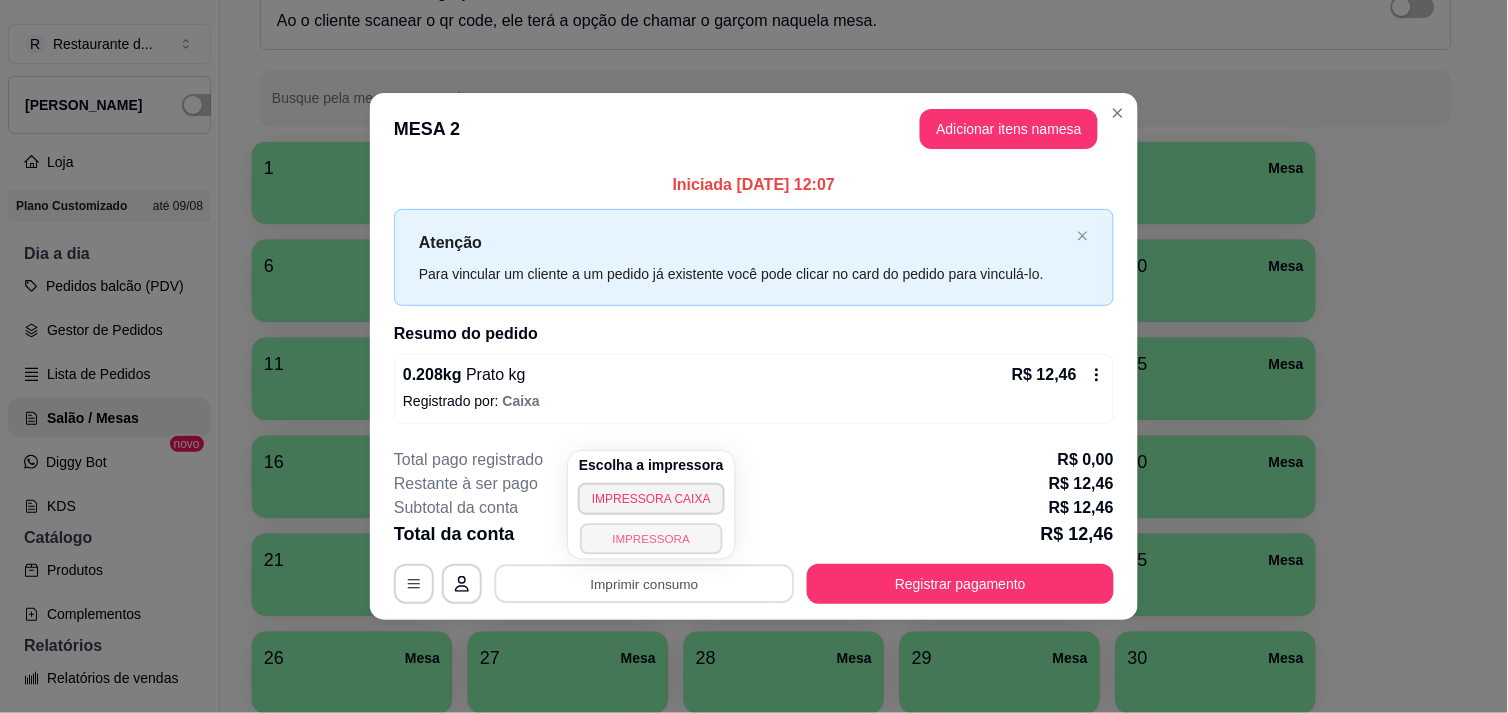 click on "IMPRESSORA" at bounding box center (651, 538) 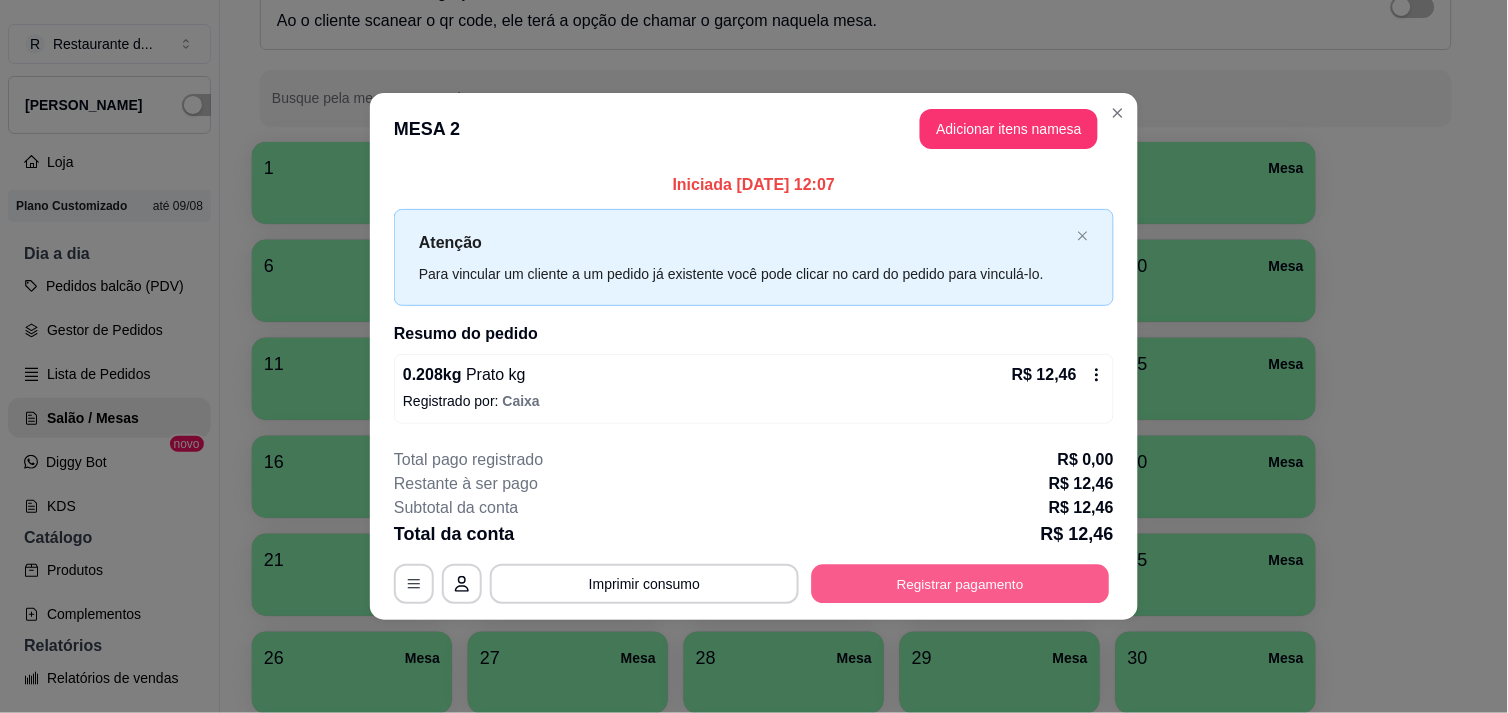 click on "Registrar pagamento" at bounding box center (961, 584) 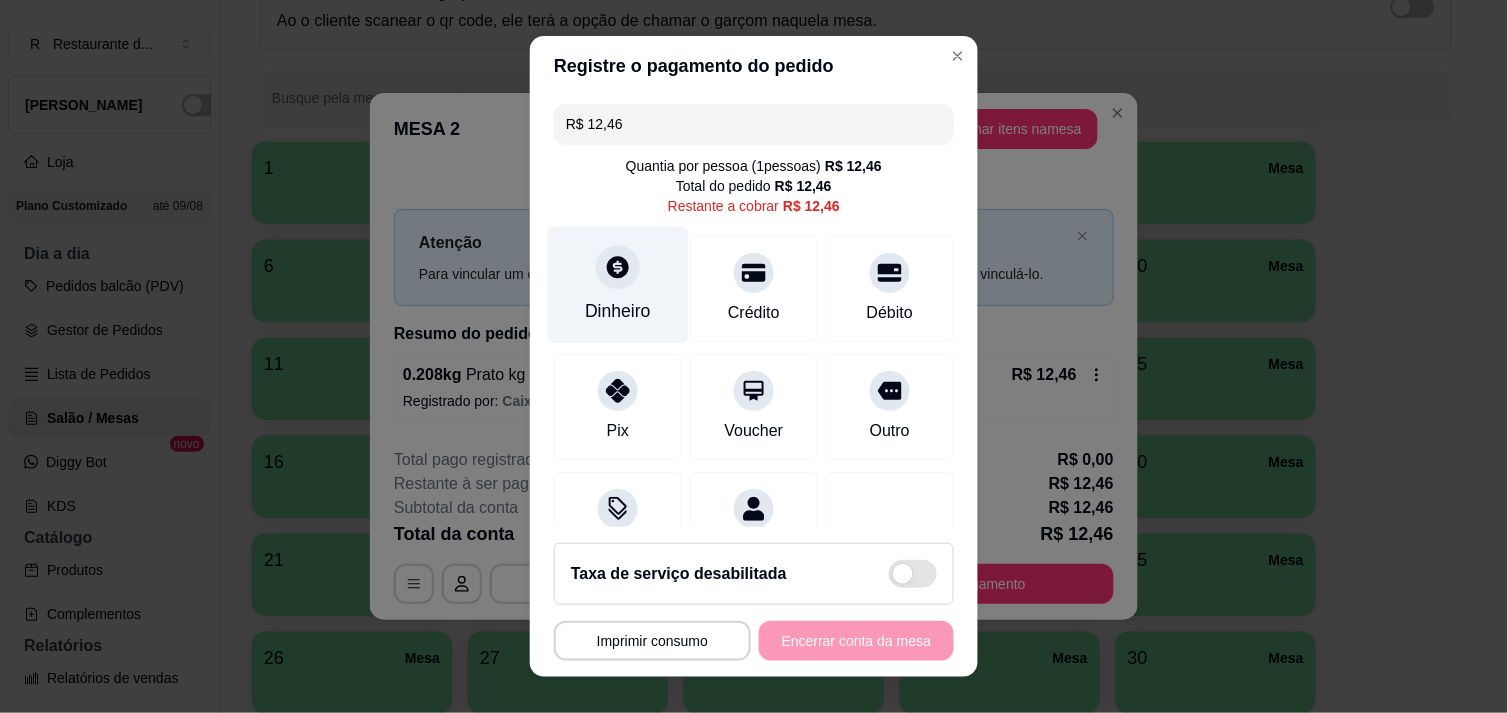 click on "Dinheiro" at bounding box center [618, 284] 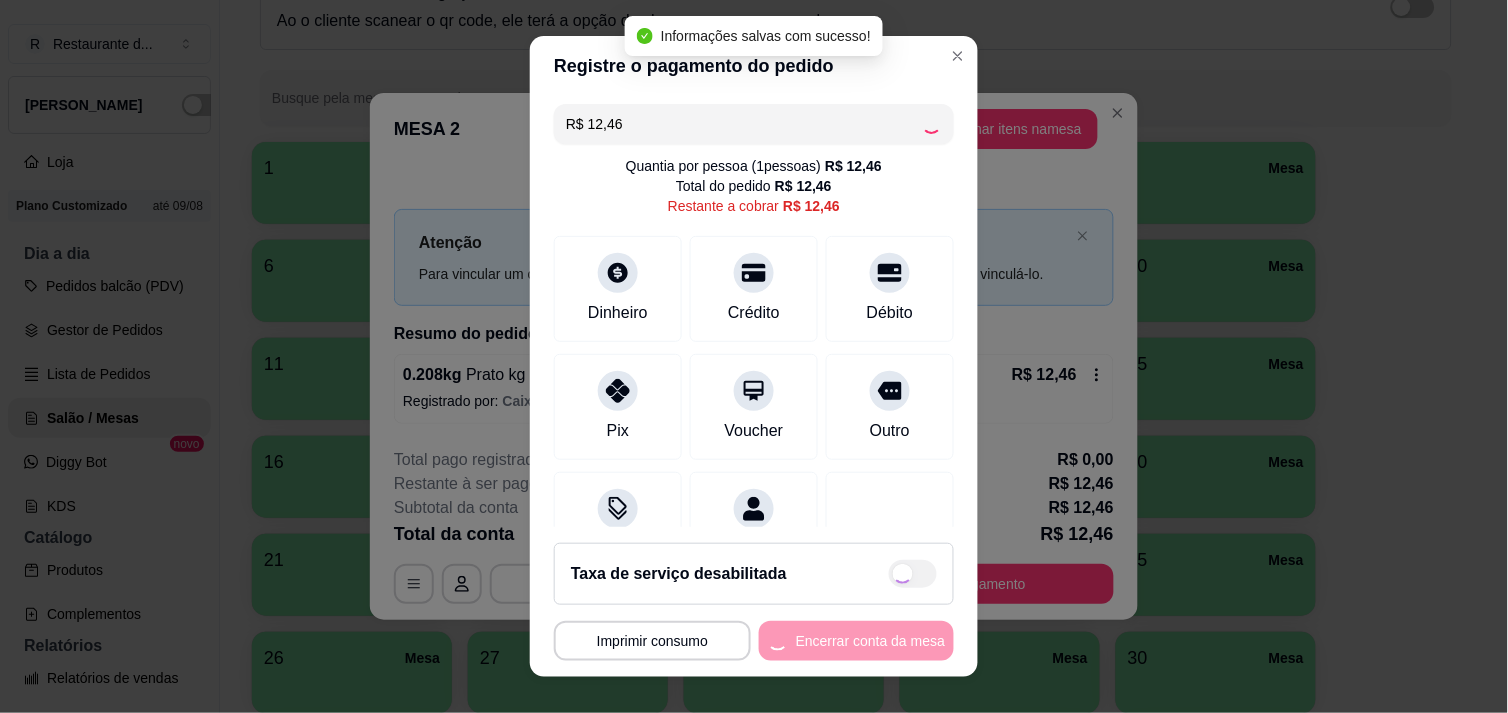 type on "R$ 0,00" 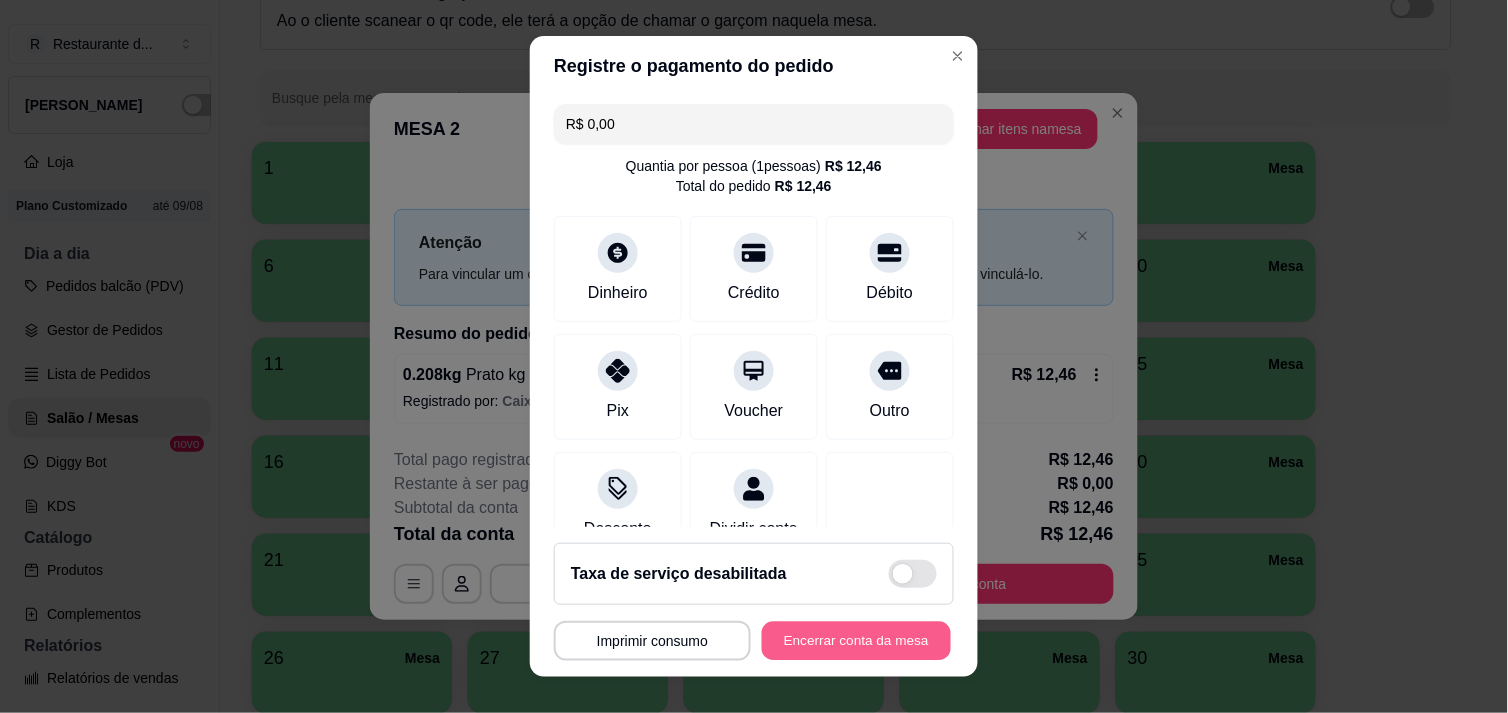 click on "Encerrar conta da mesa" at bounding box center (856, 641) 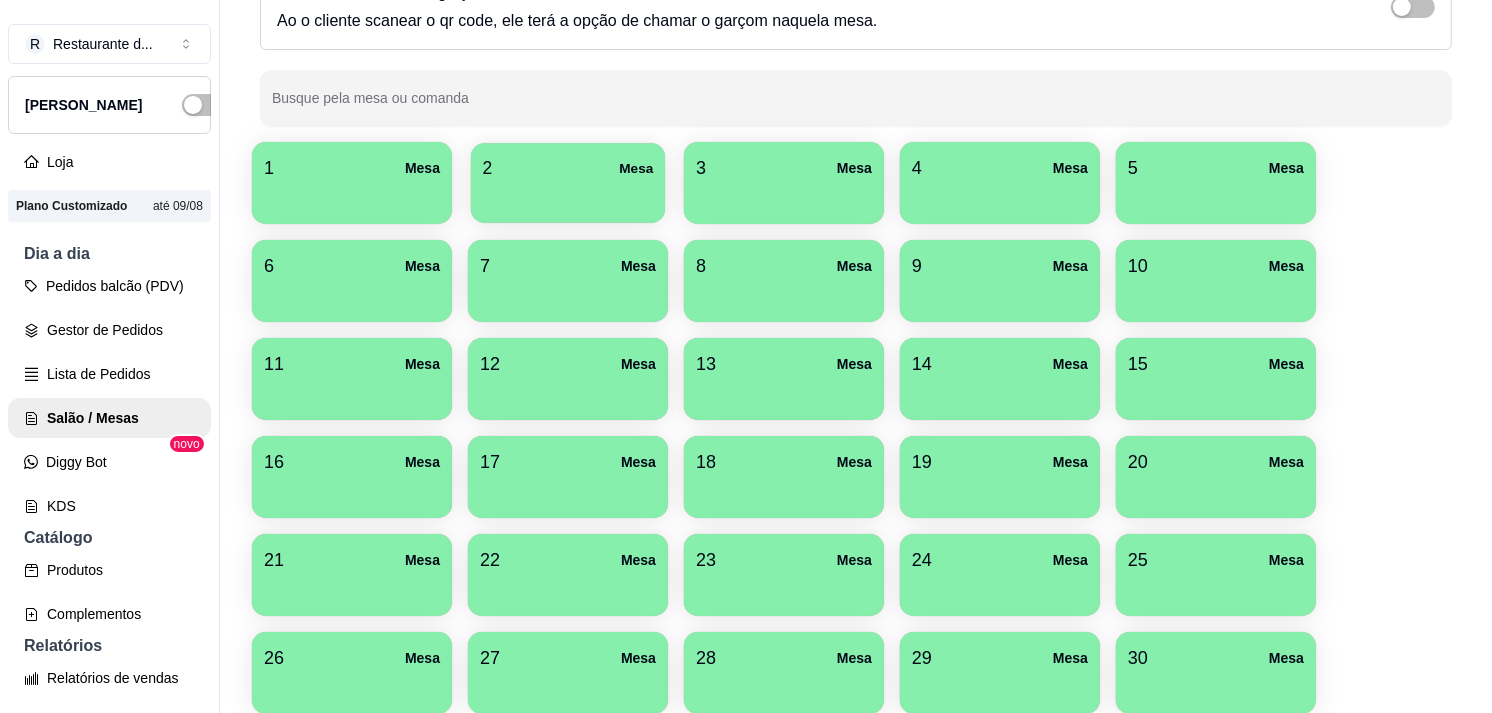 click at bounding box center [568, 196] 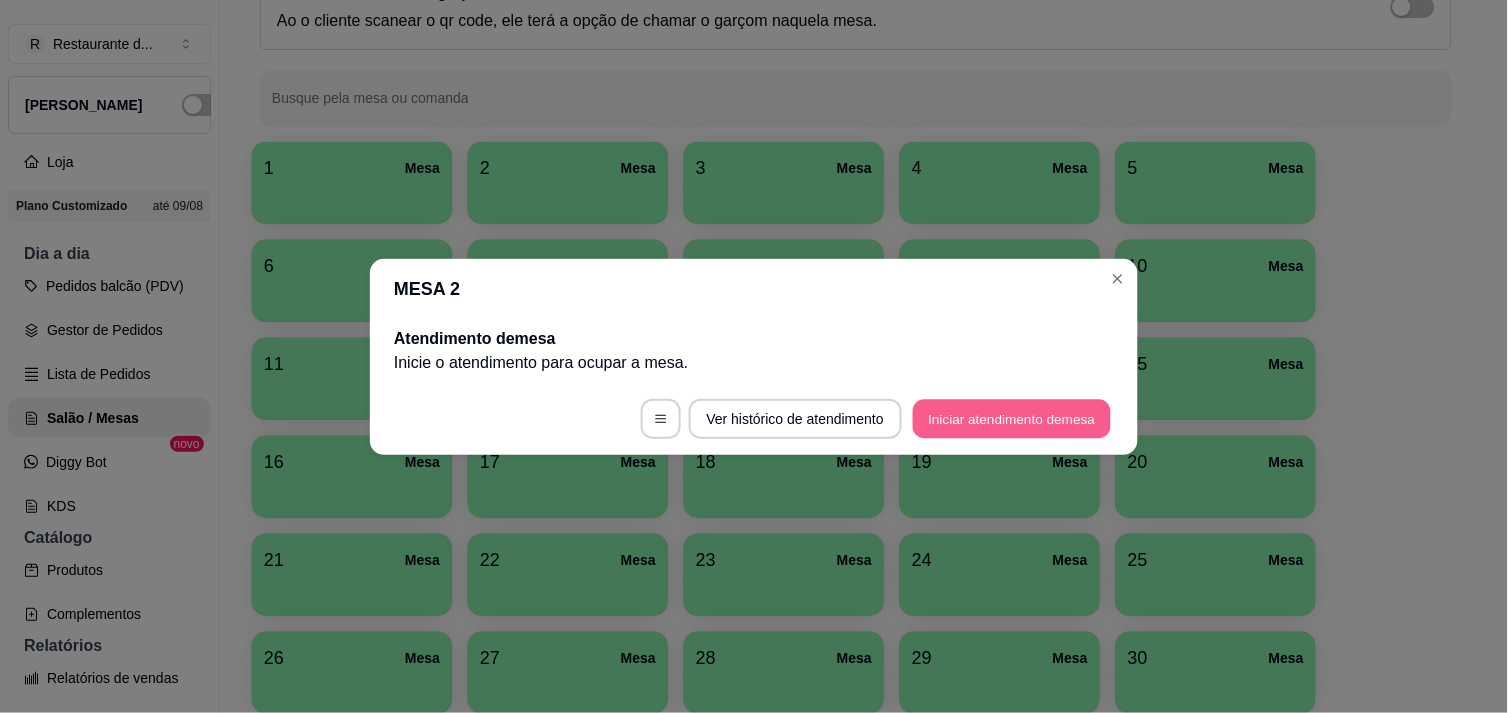 click on "Iniciar atendimento de  mesa" at bounding box center [1012, 418] 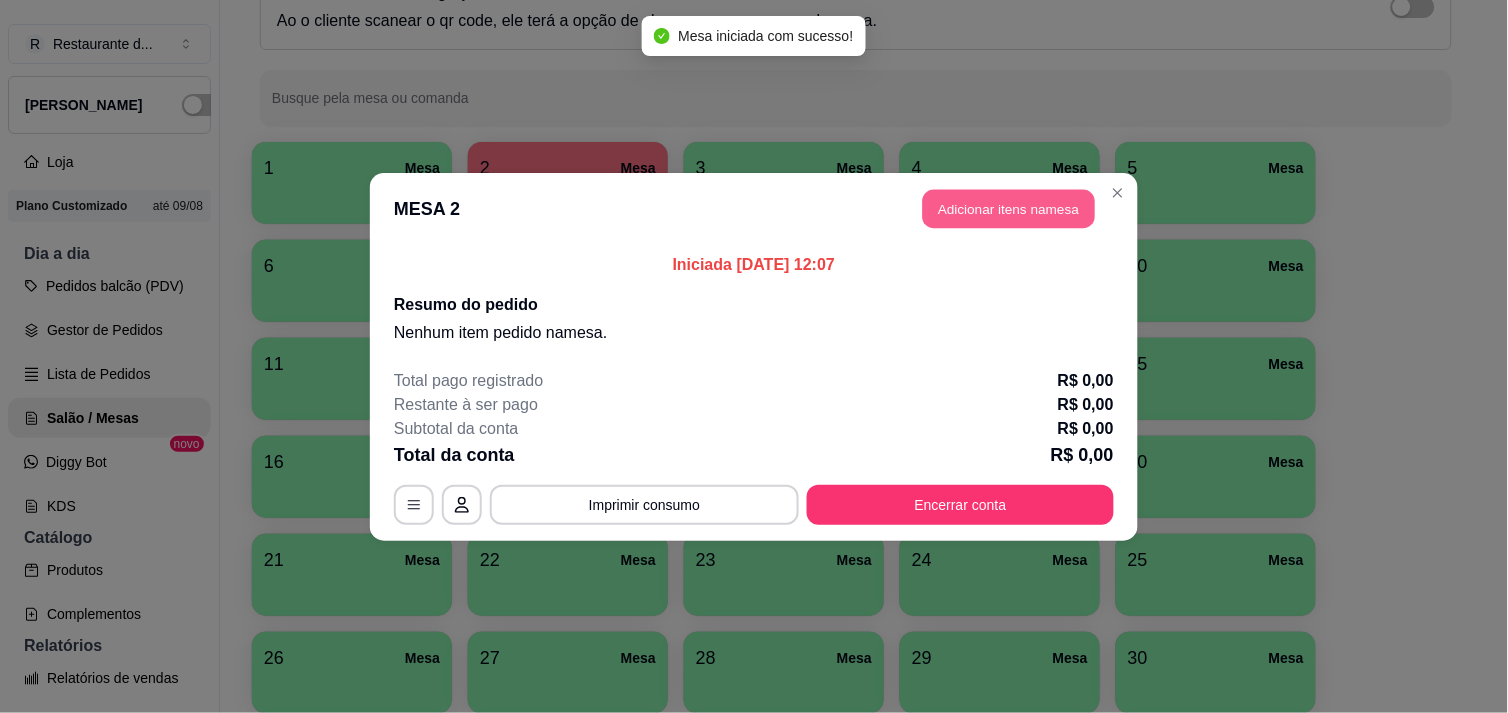 click on "Adicionar itens na  mesa" at bounding box center [1009, 208] 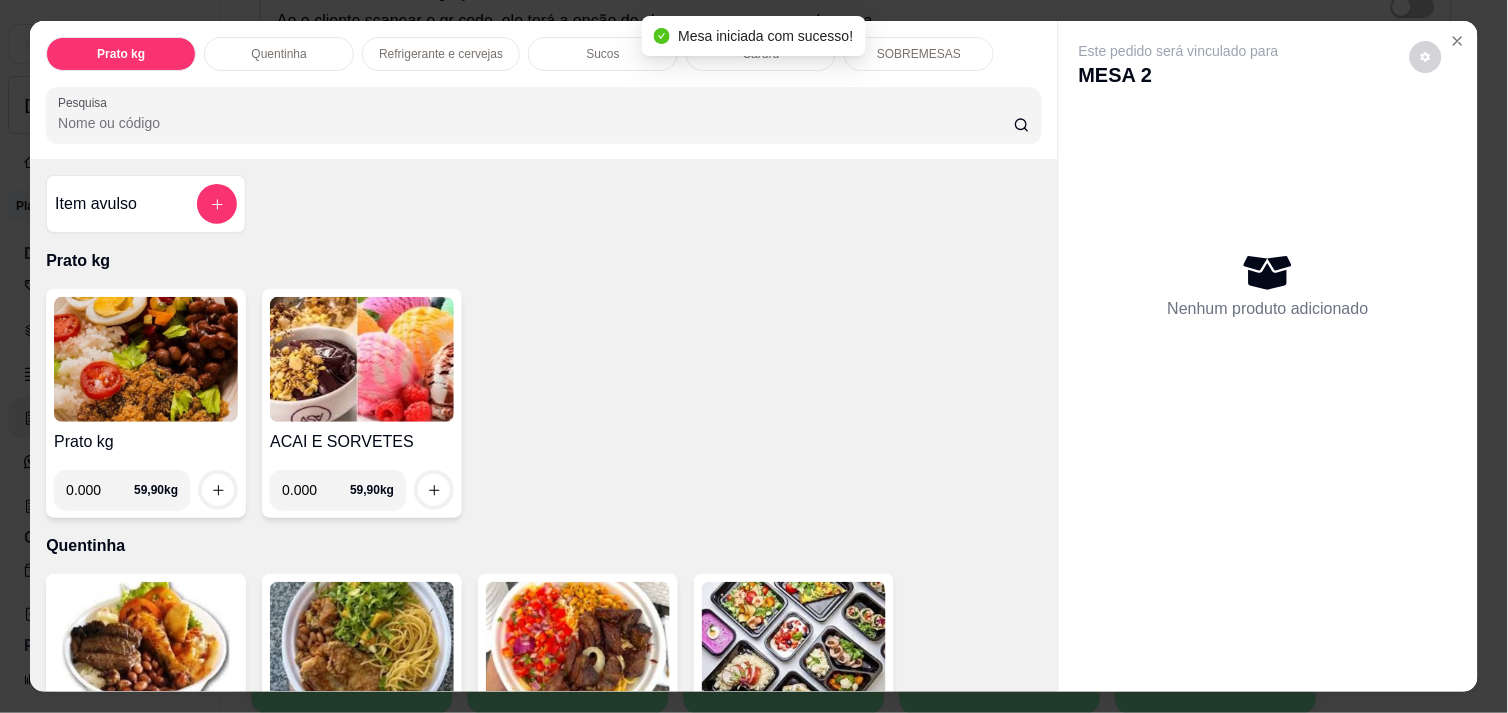 click on "0.000" at bounding box center (100, 490) 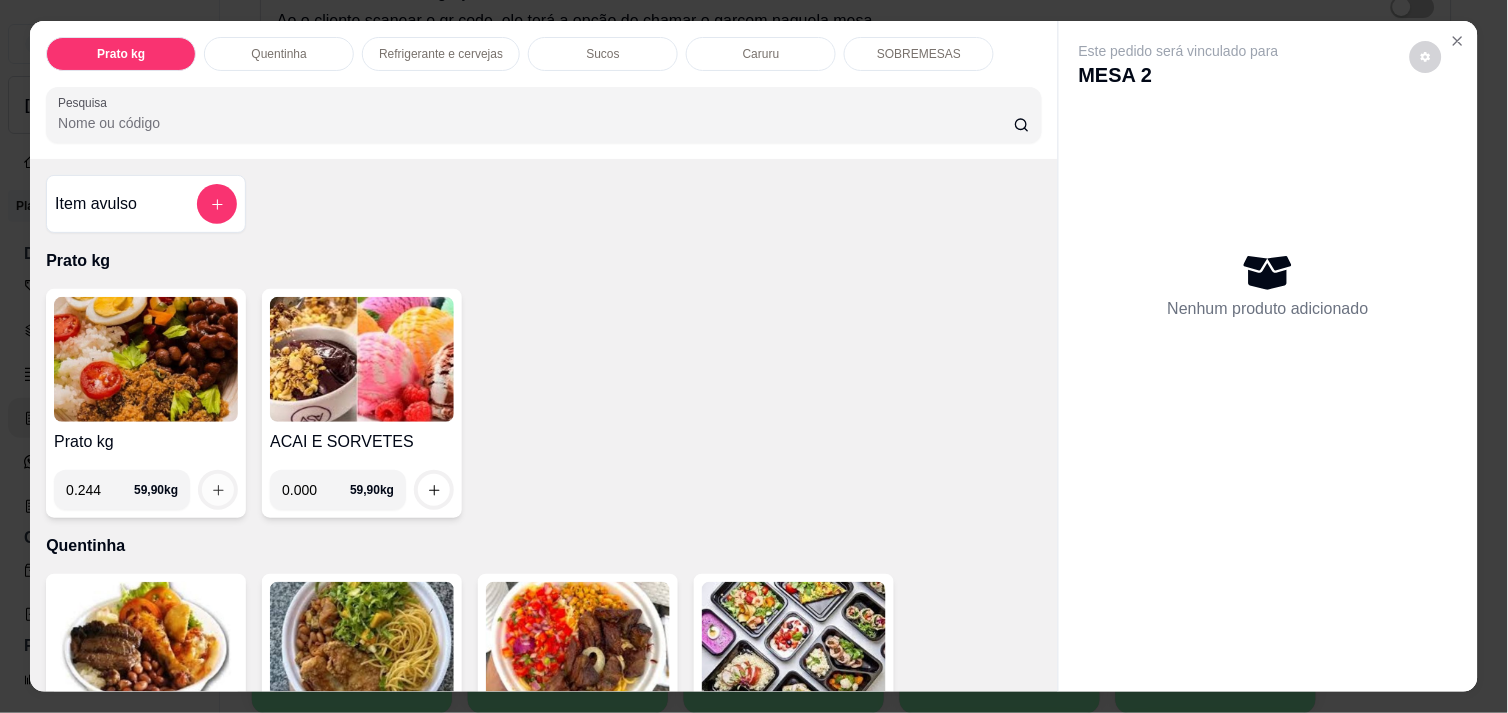 type on "0.244" 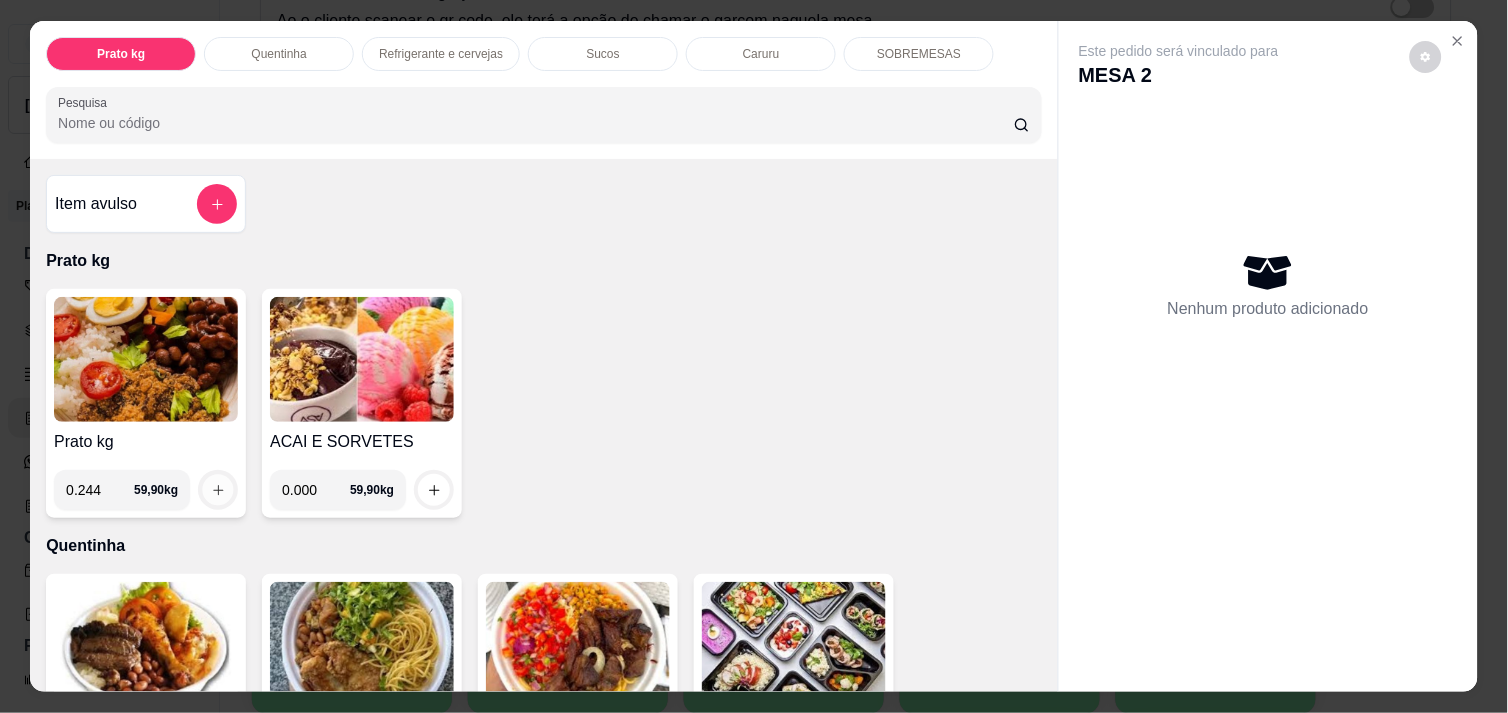 click at bounding box center [218, 490] 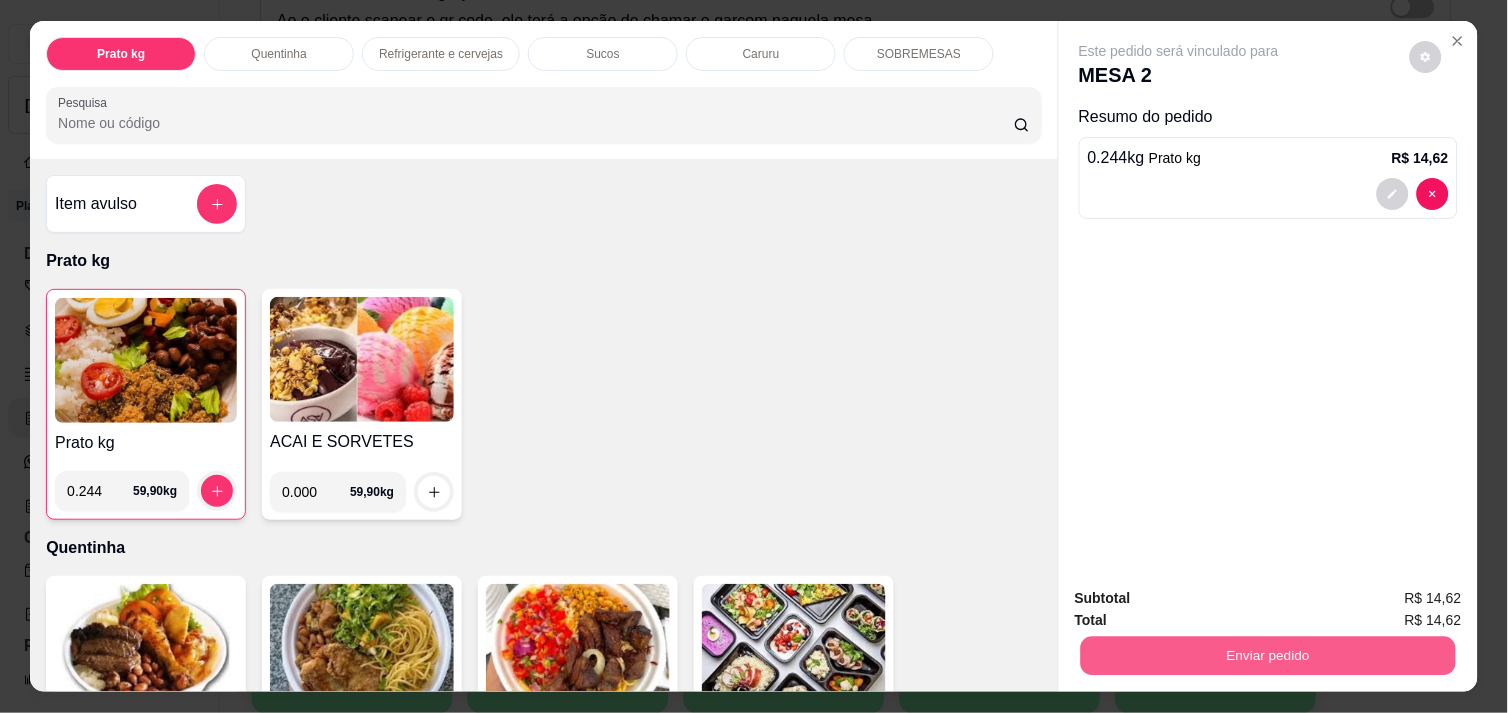 click on "Enviar pedido" at bounding box center (1268, 655) 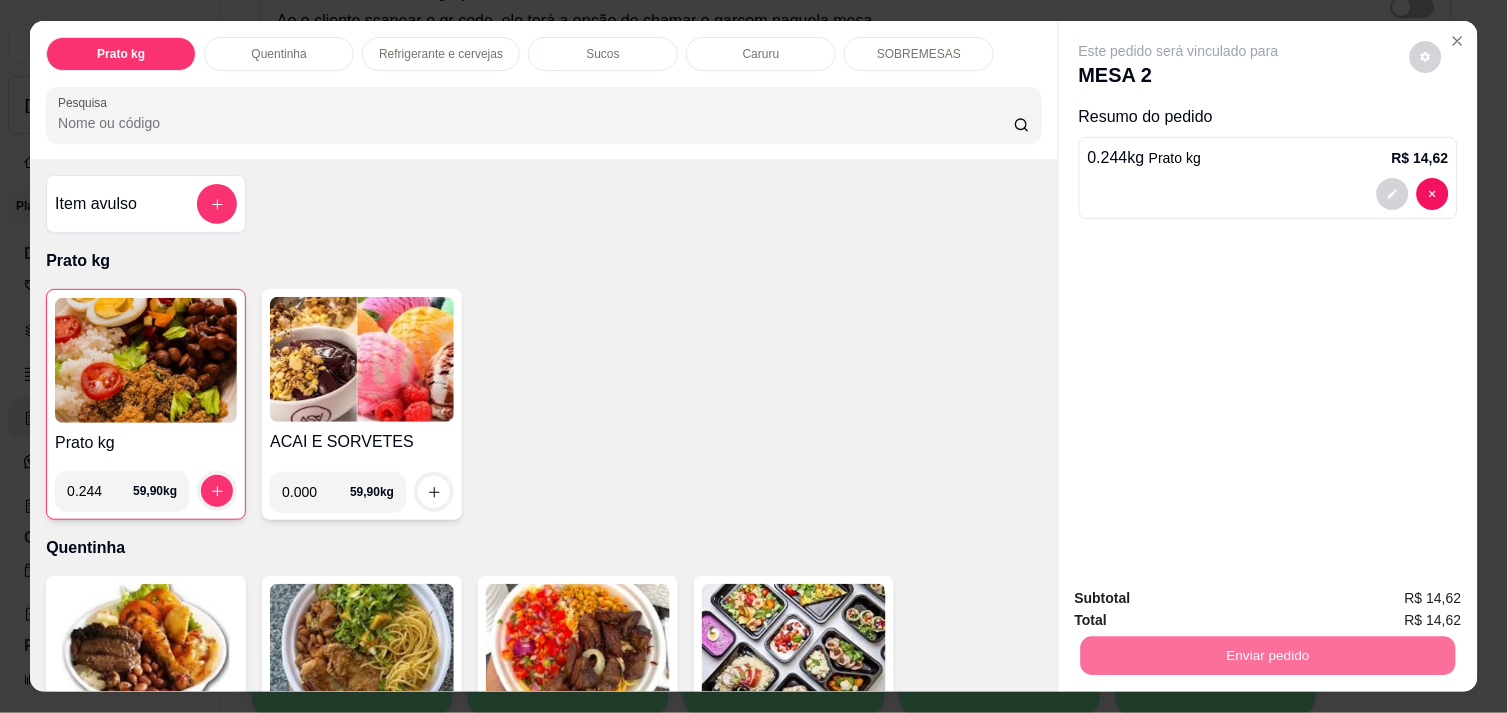 click on "Não registrar e enviar pedido" at bounding box center (1202, 598) 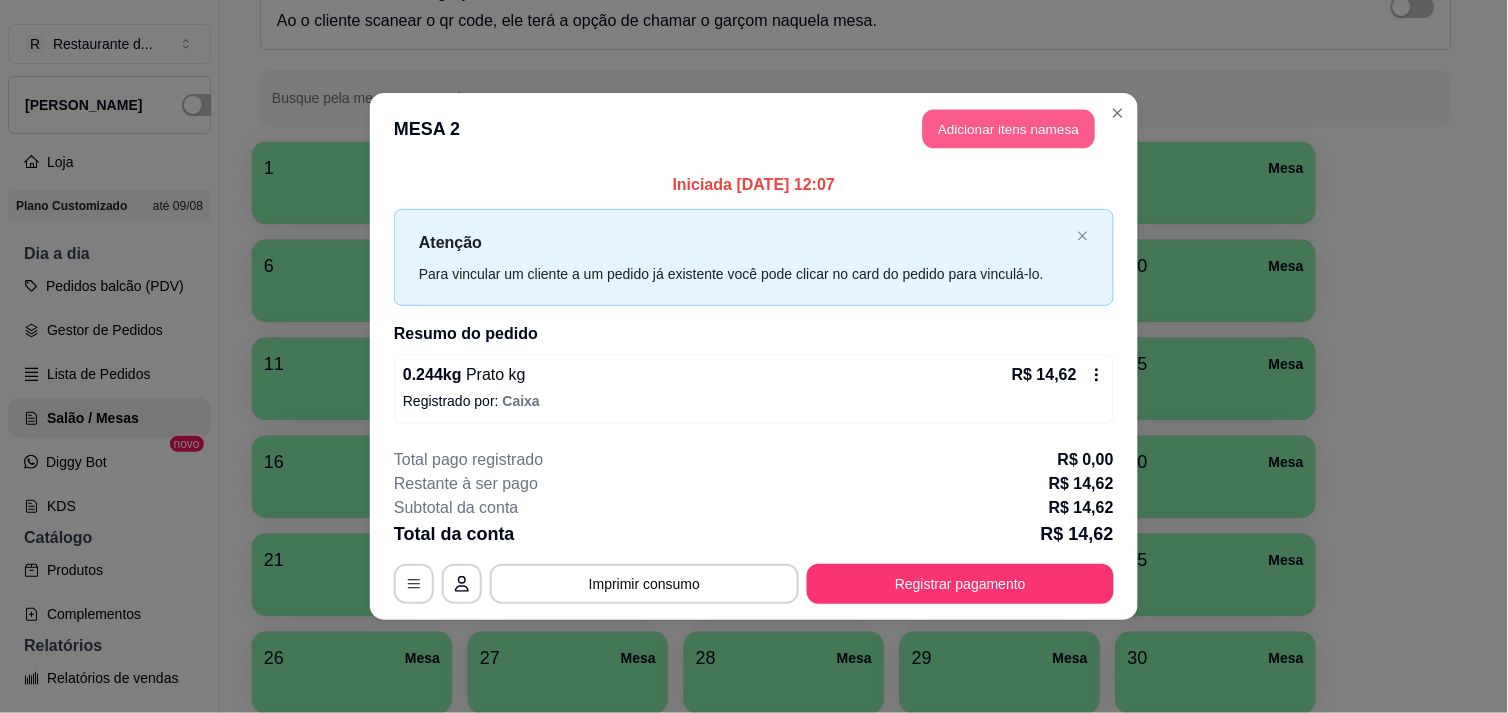click on "Adicionar itens na  mesa" at bounding box center (1009, 129) 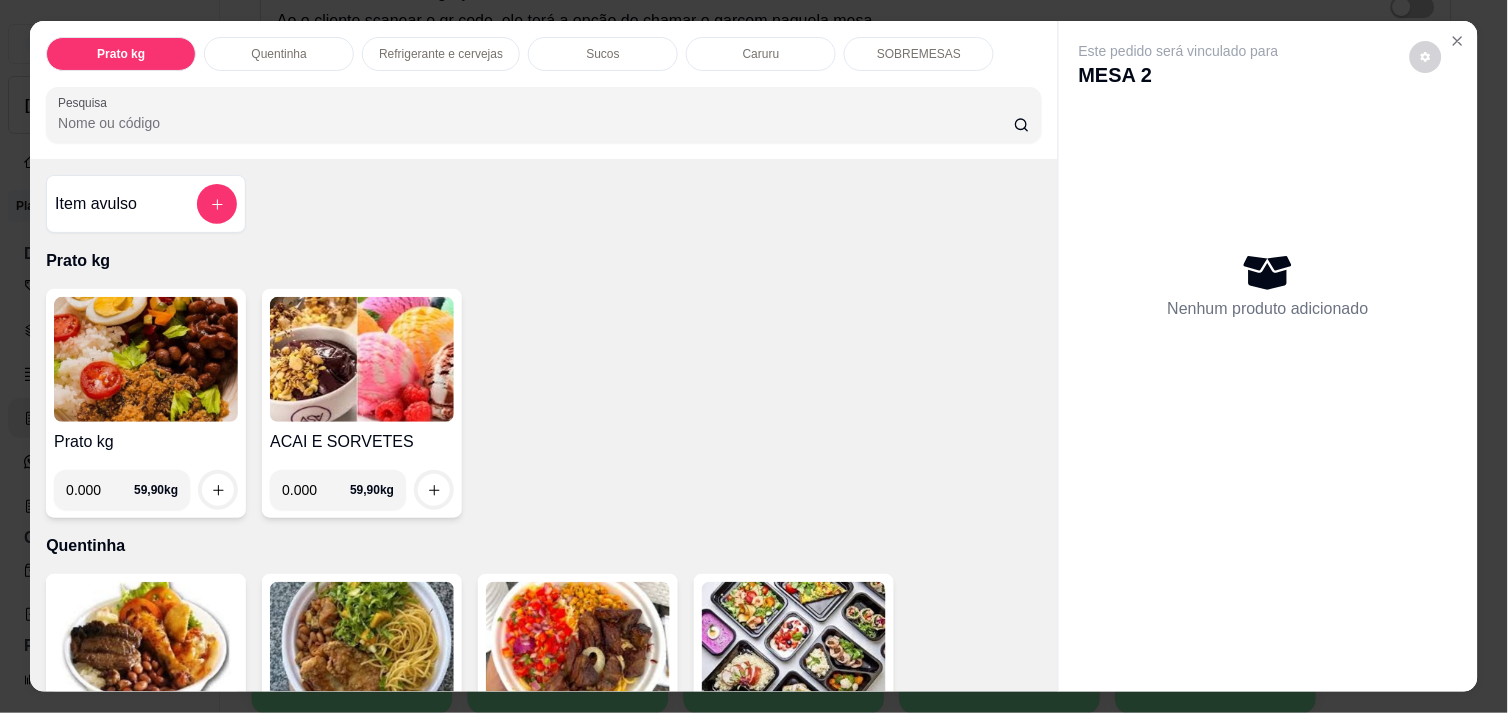 click on "0.000" at bounding box center (100, 490) 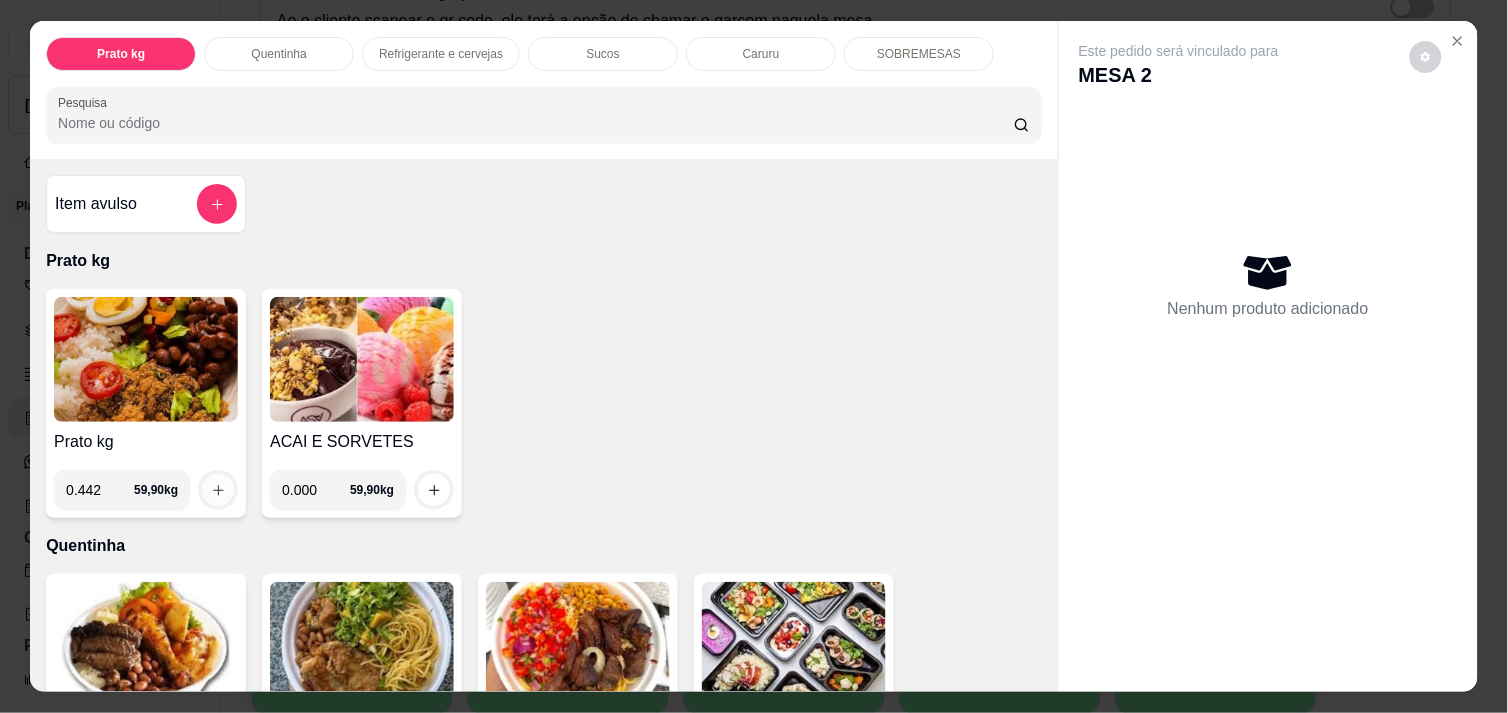 type on "0.442" 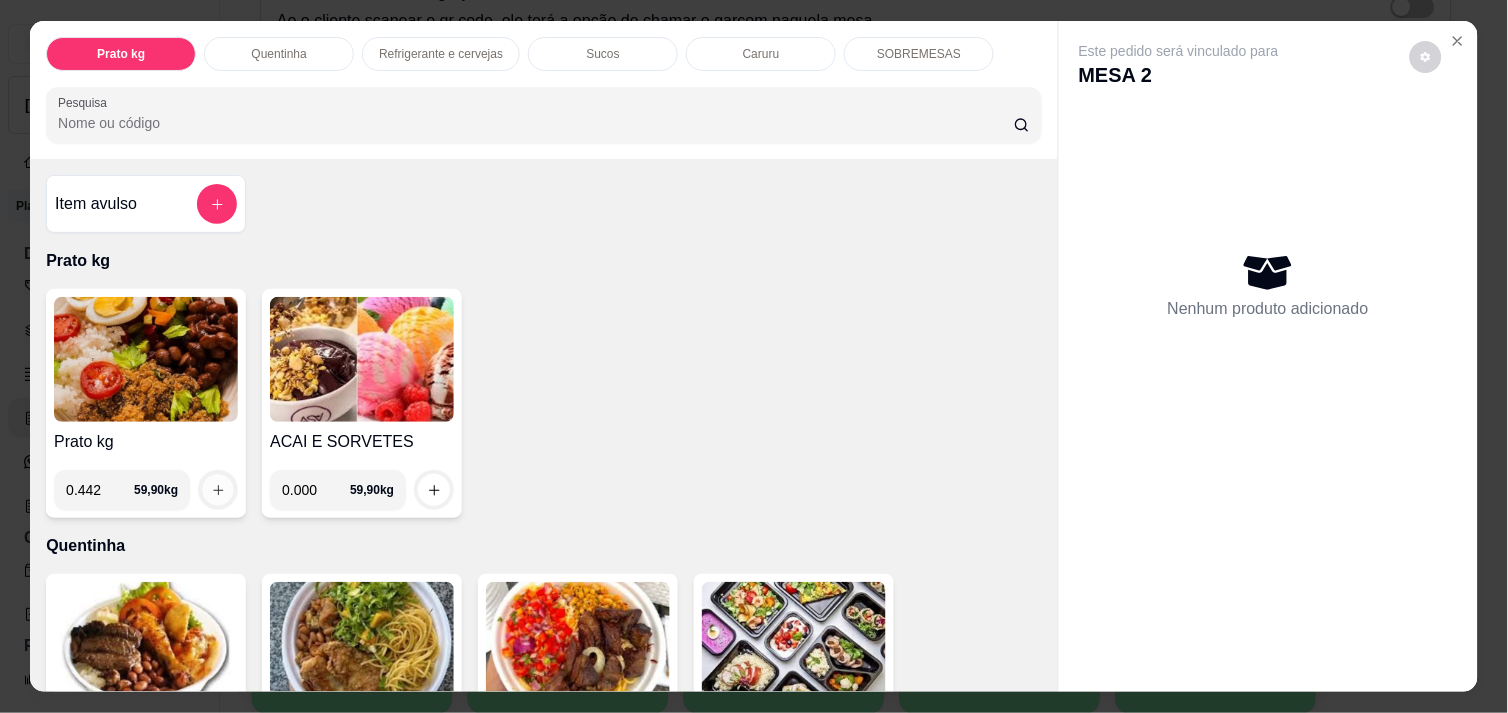 click 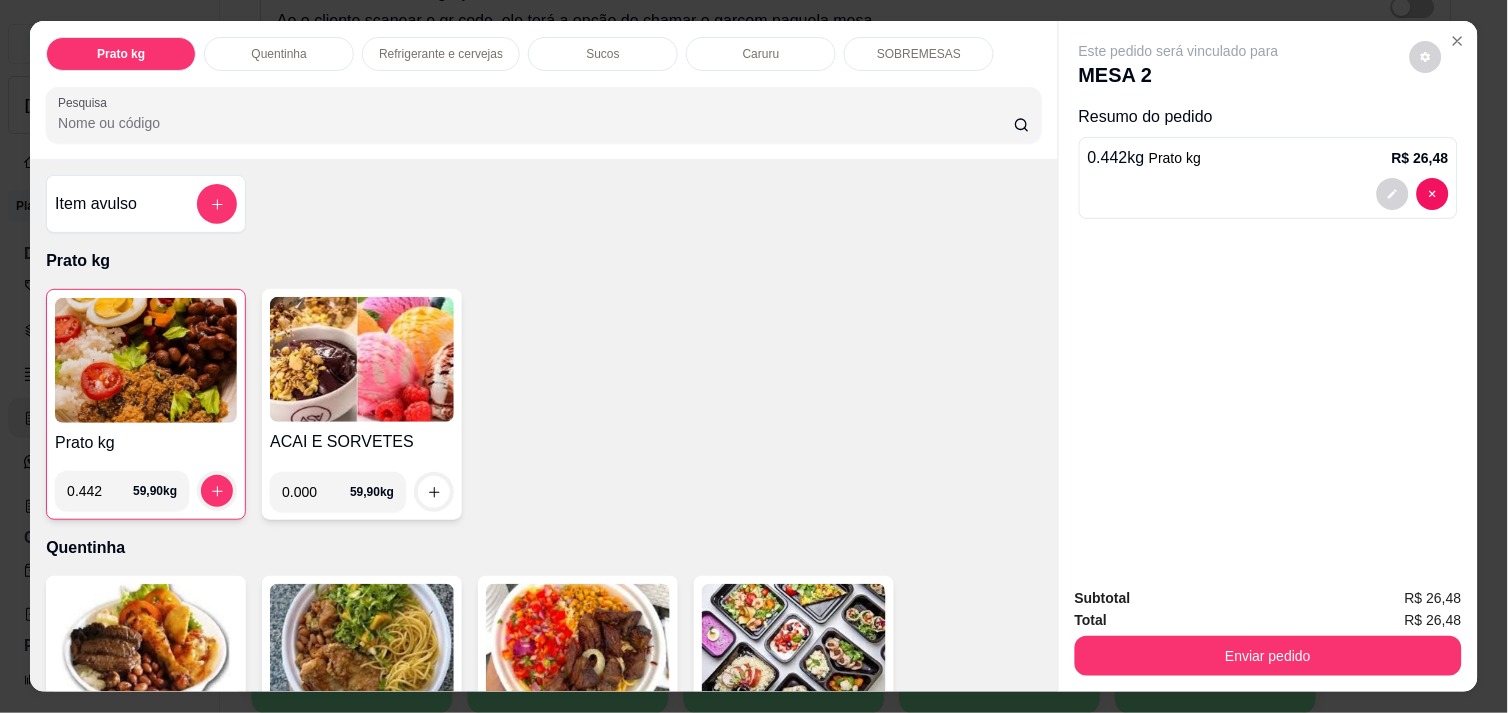 click on "Refrigerante e cervejas" at bounding box center [441, 54] 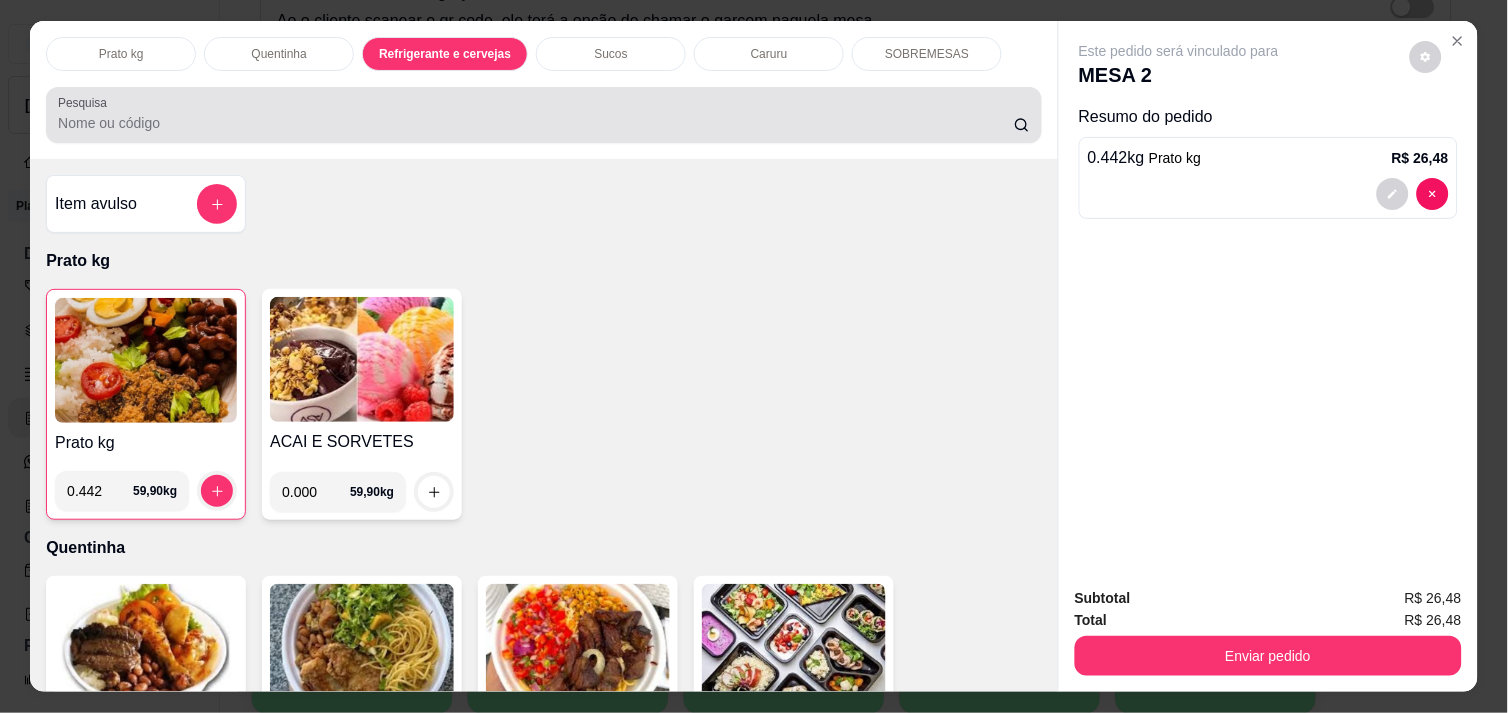 scroll, scrollTop: 986, scrollLeft: 0, axis: vertical 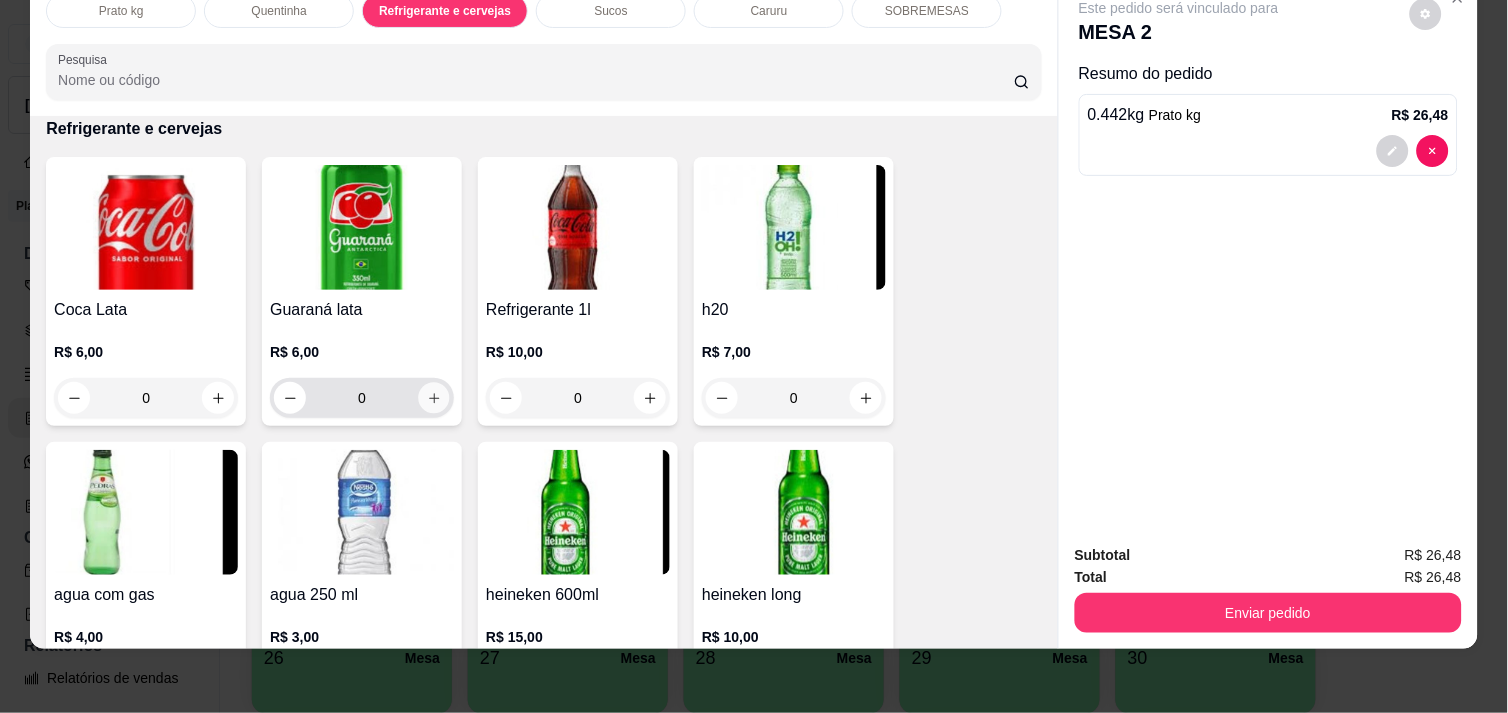 click at bounding box center [434, 398] 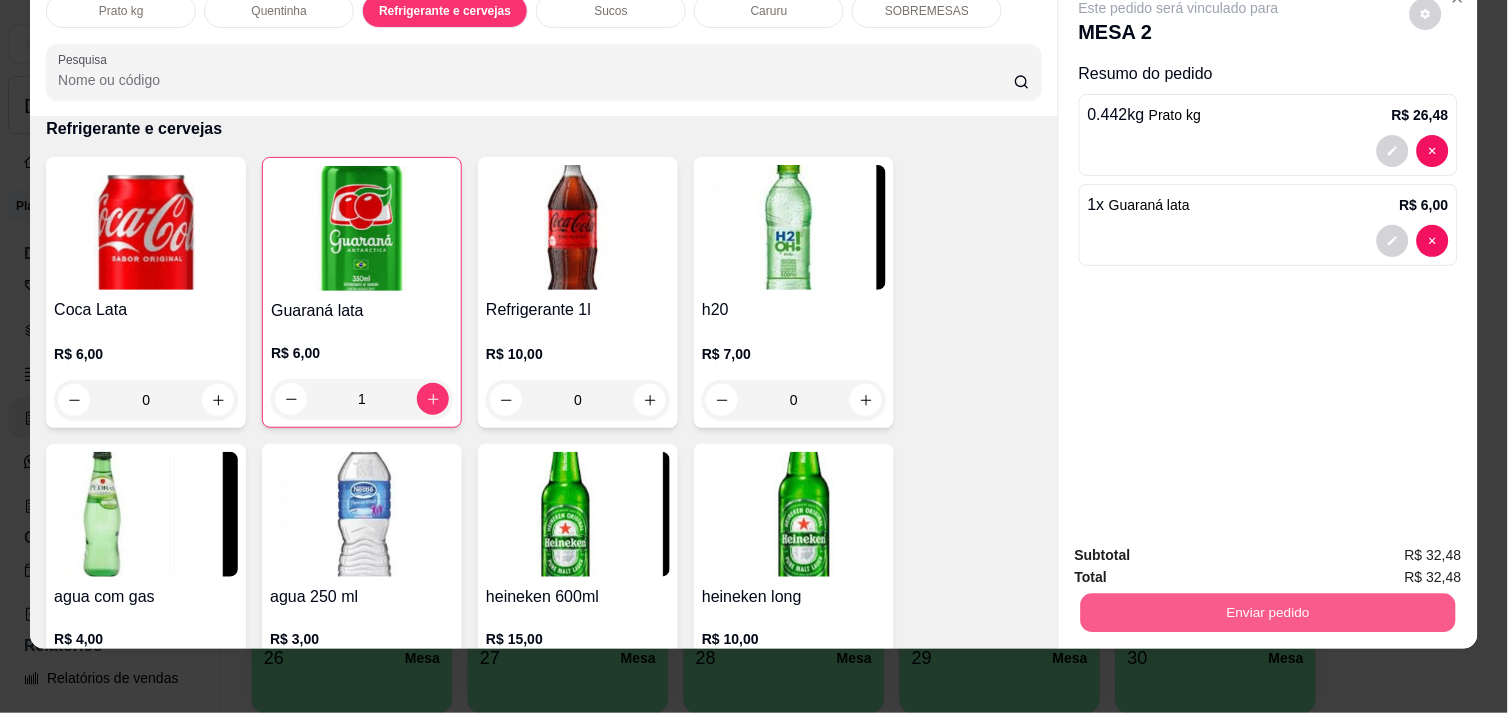 click on "Enviar pedido" at bounding box center (1268, 612) 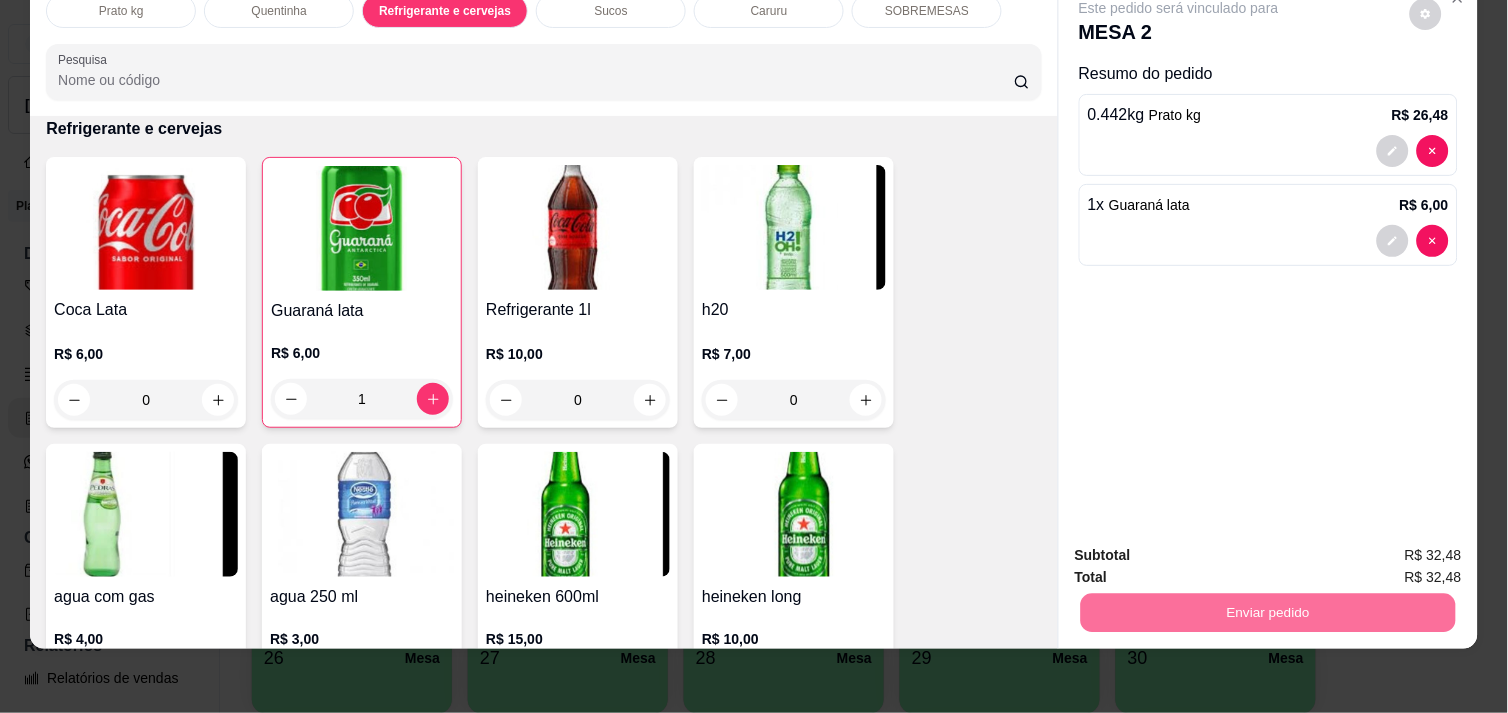 click on "Não registrar e enviar pedido" at bounding box center [1202, 547] 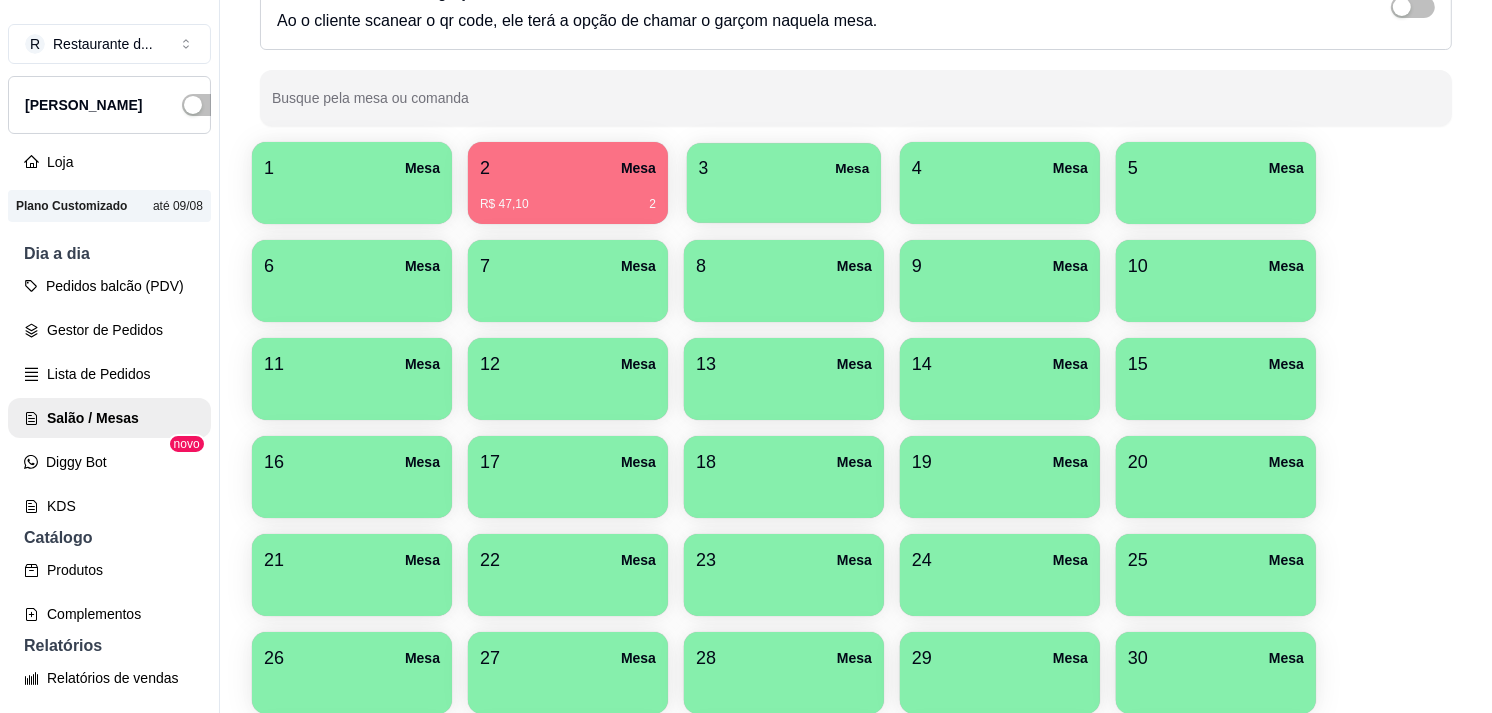 click on "3 Mesa" at bounding box center [784, 168] 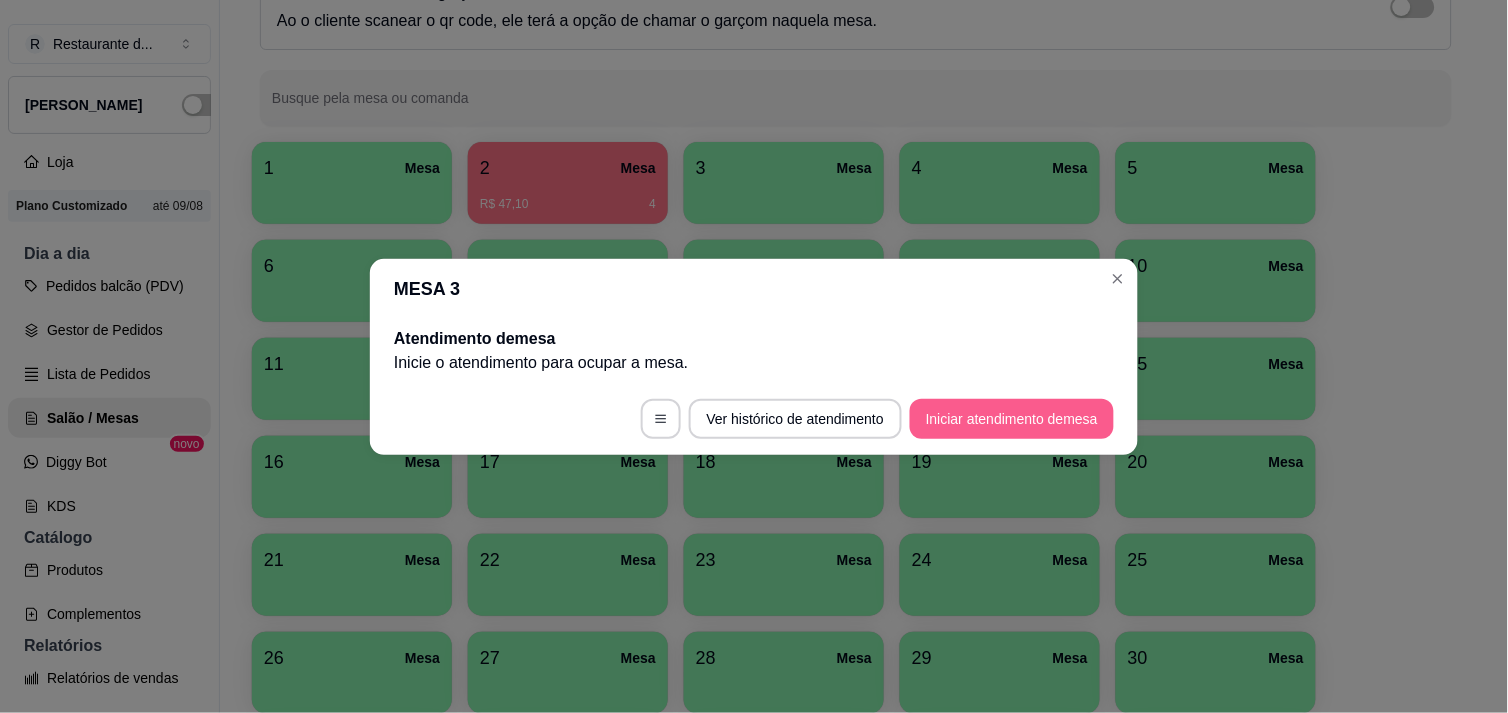 click on "Iniciar atendimento de  mesa" at bounding box center [1012, 419] 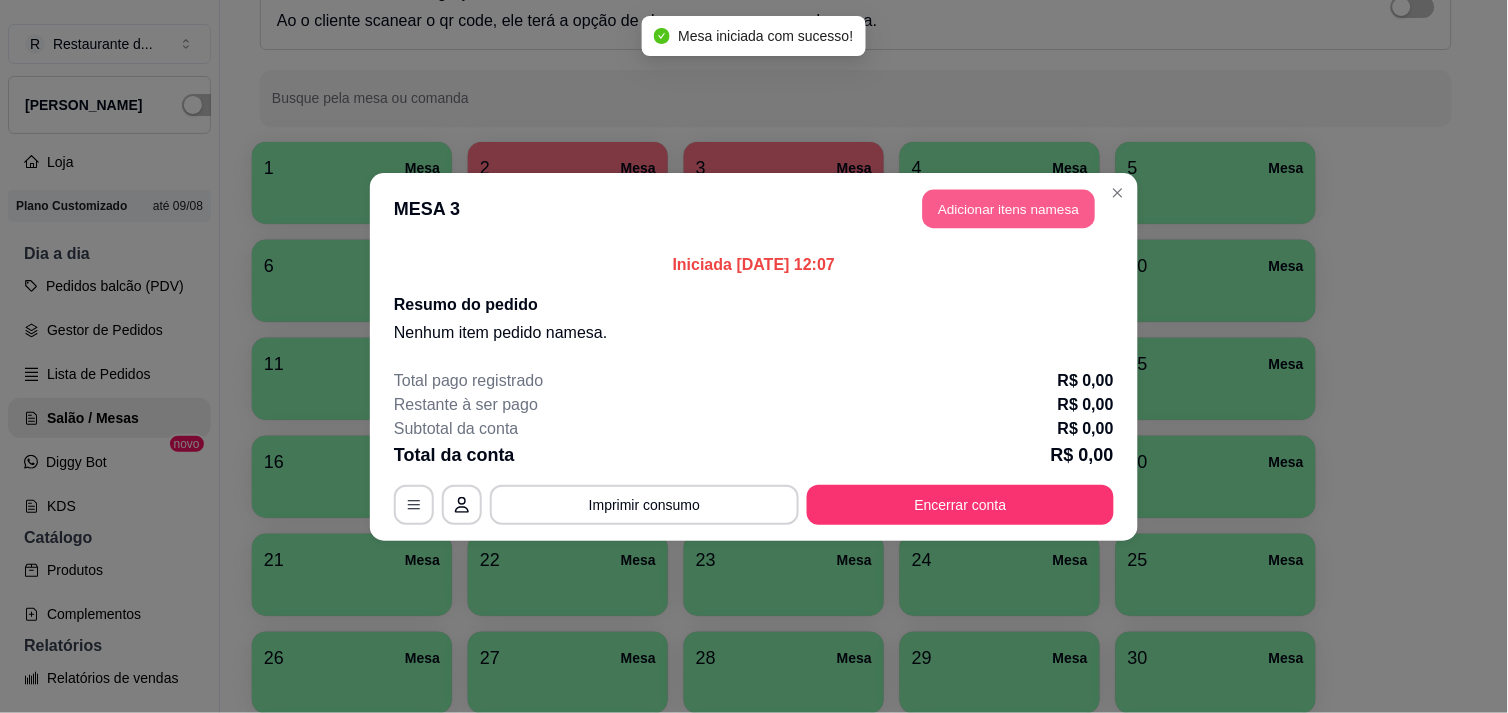 click on "Adicionar itens na  mesa" at bounding box center (1009, 208) 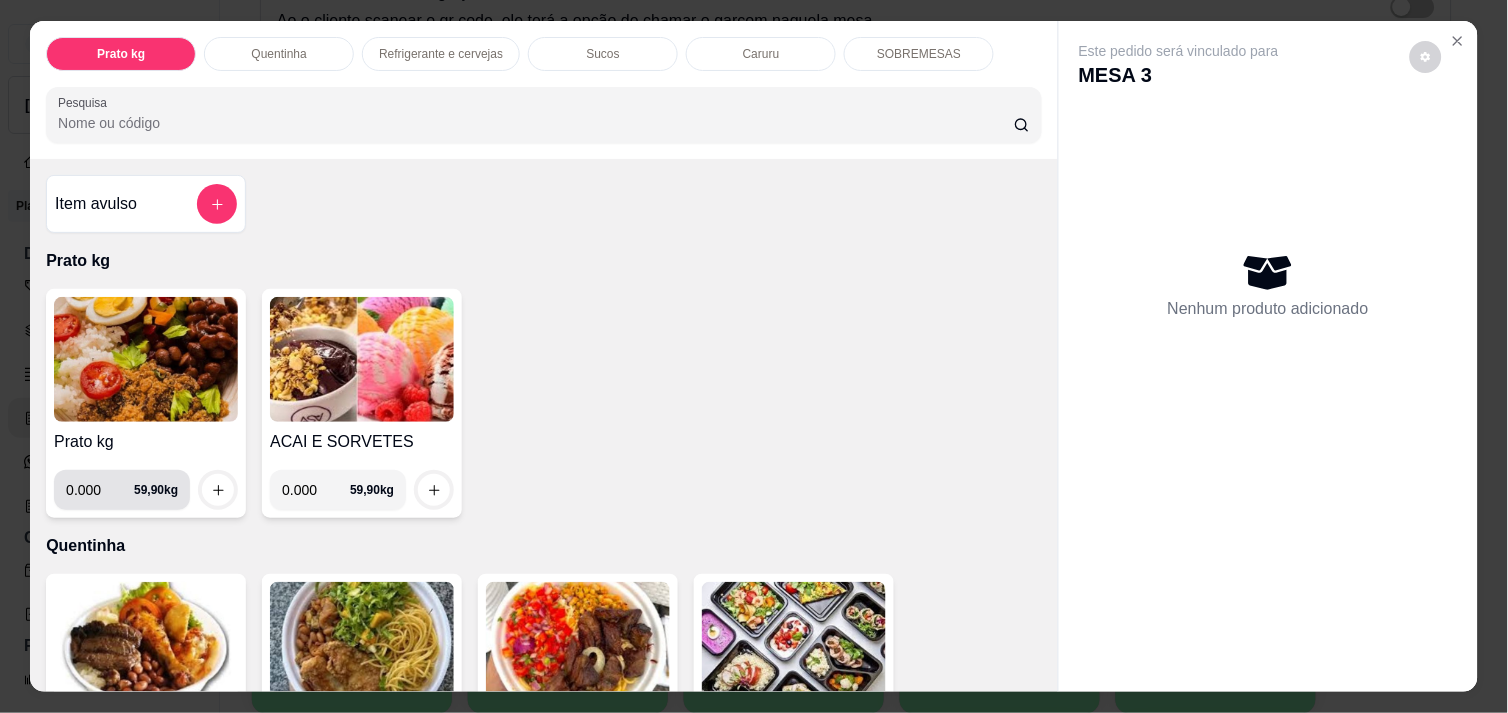 click on "0.000" at bounding box center (100, 490) 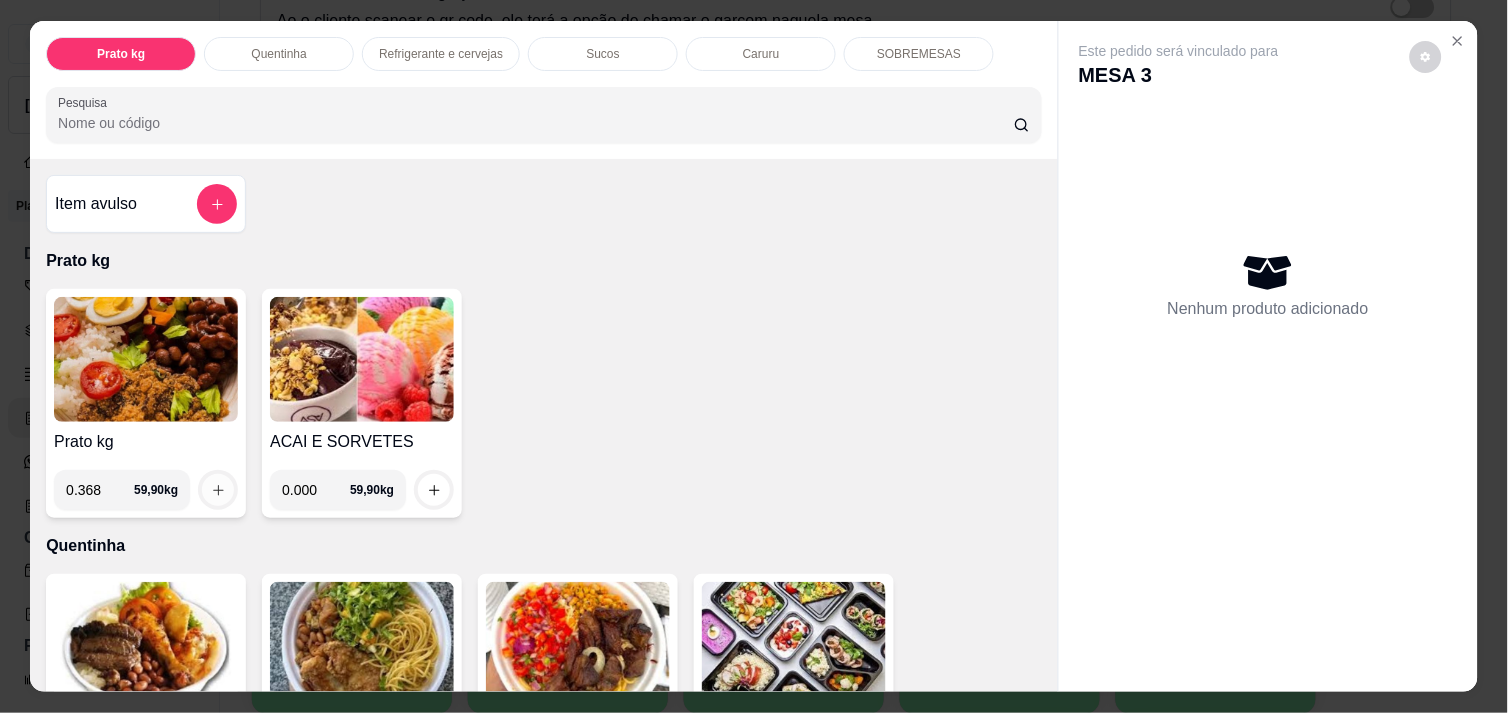 type on "0.368" 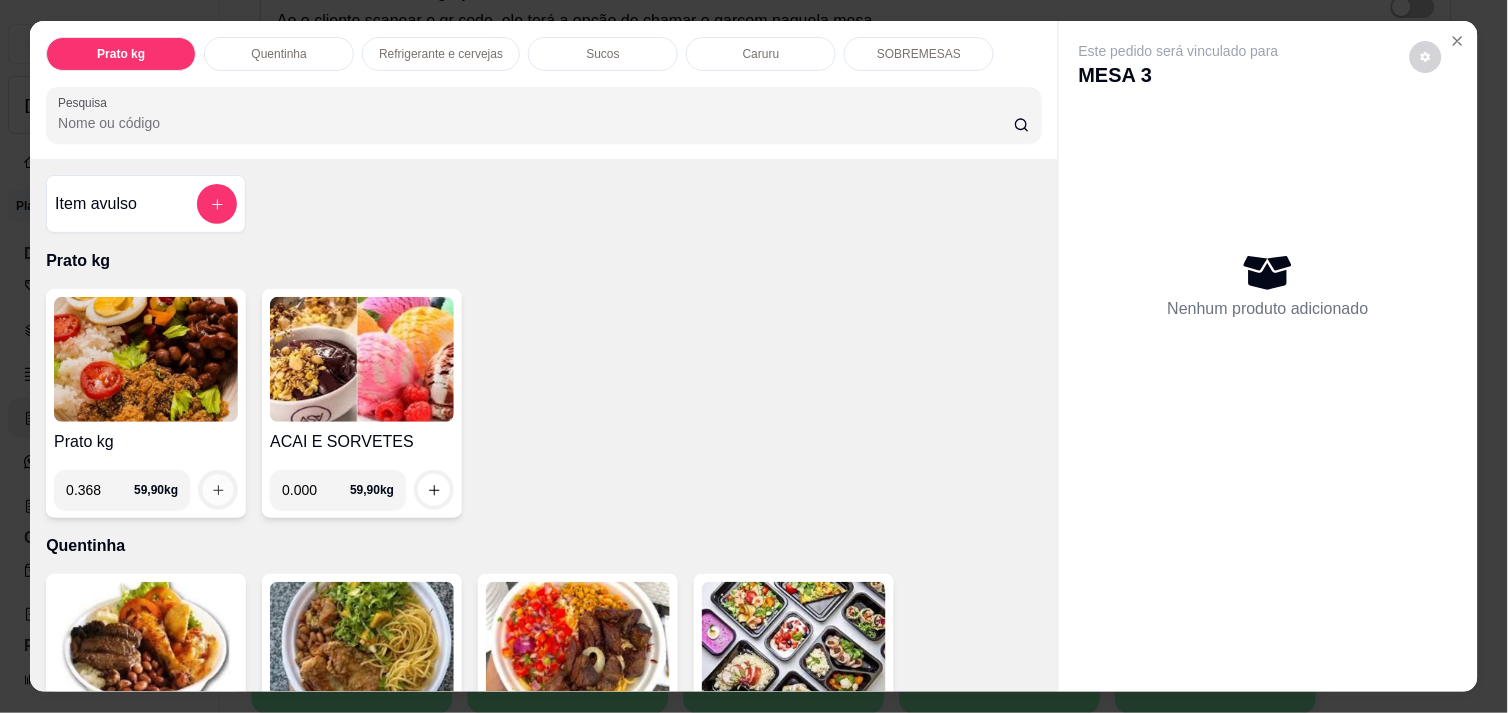 click at bounding box center [218, 490] 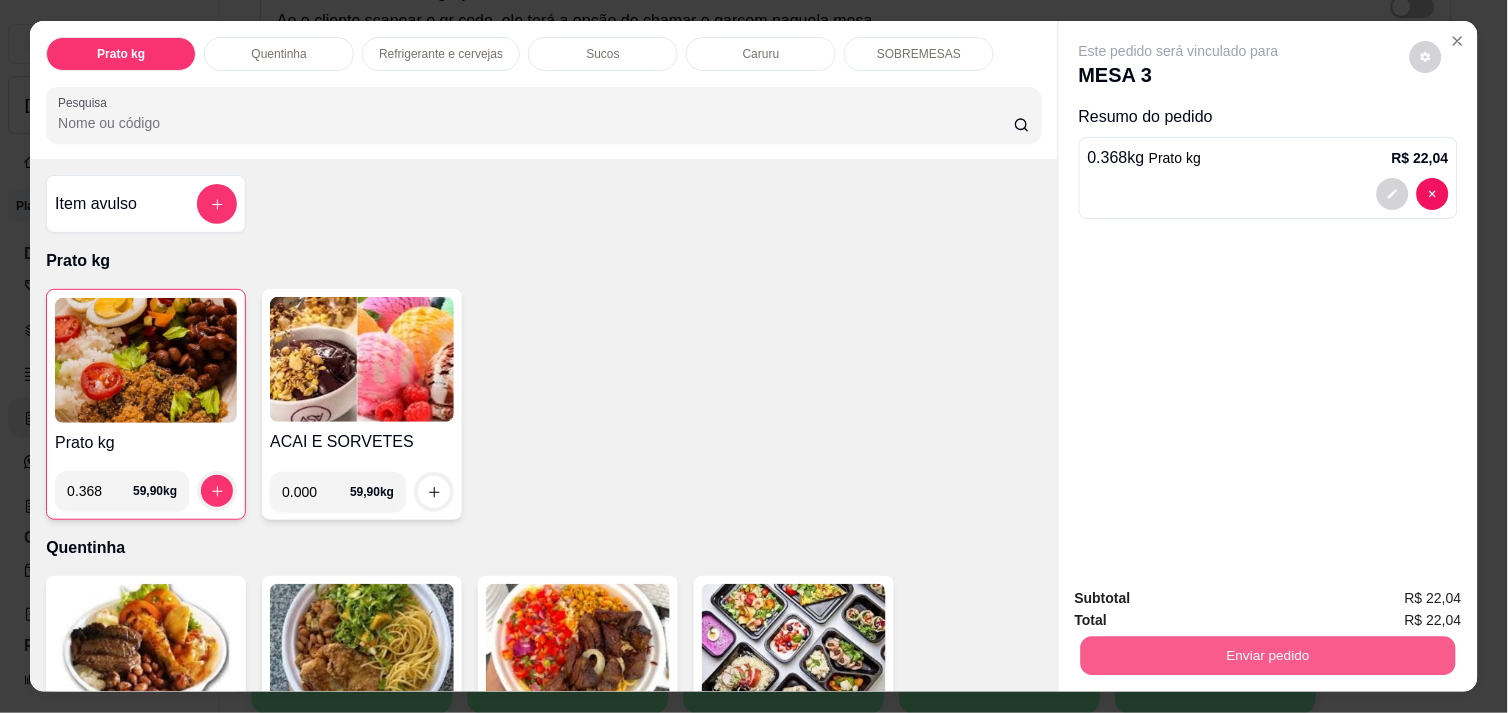 click on "Enviar pedido" at bounding box center (1268, 655) 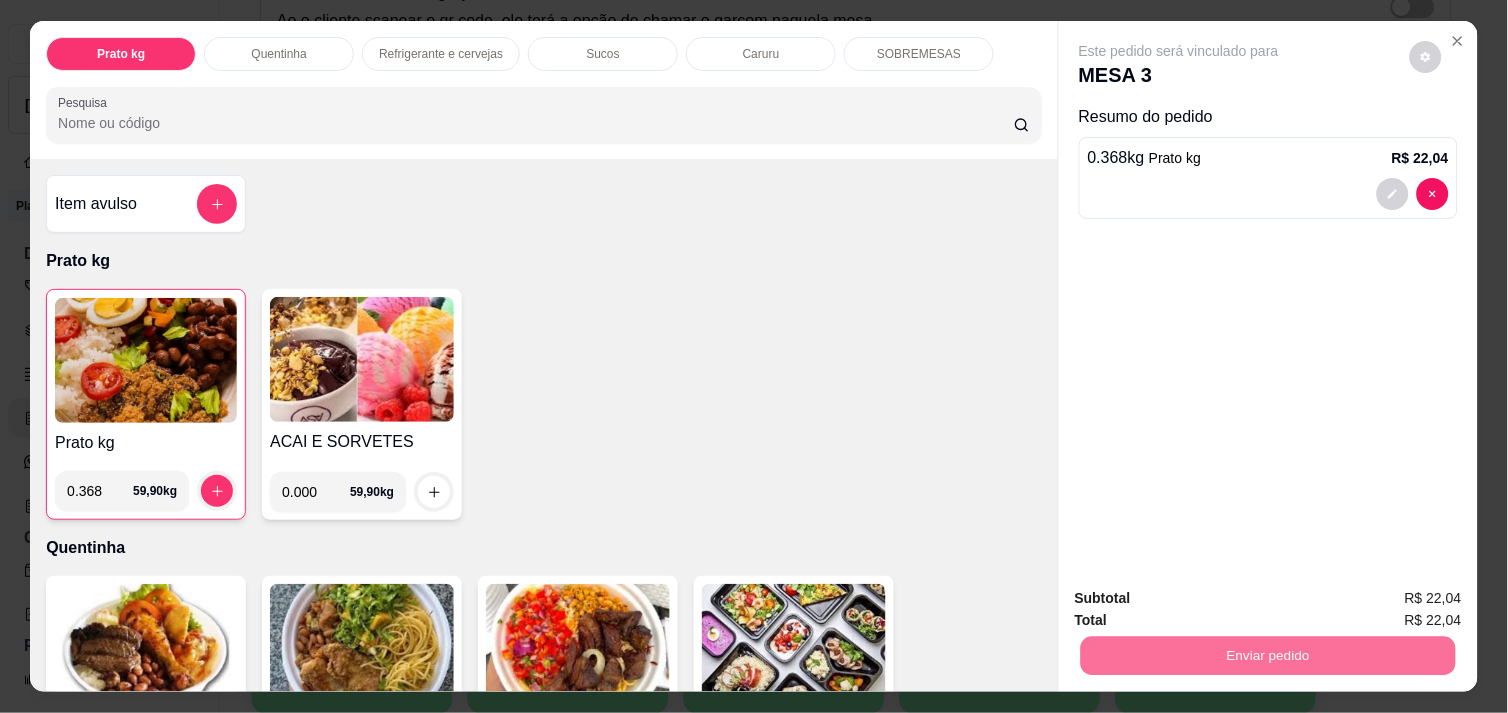 click on "Não registrar e enviar pedido" at bounding box center (1202, 598) 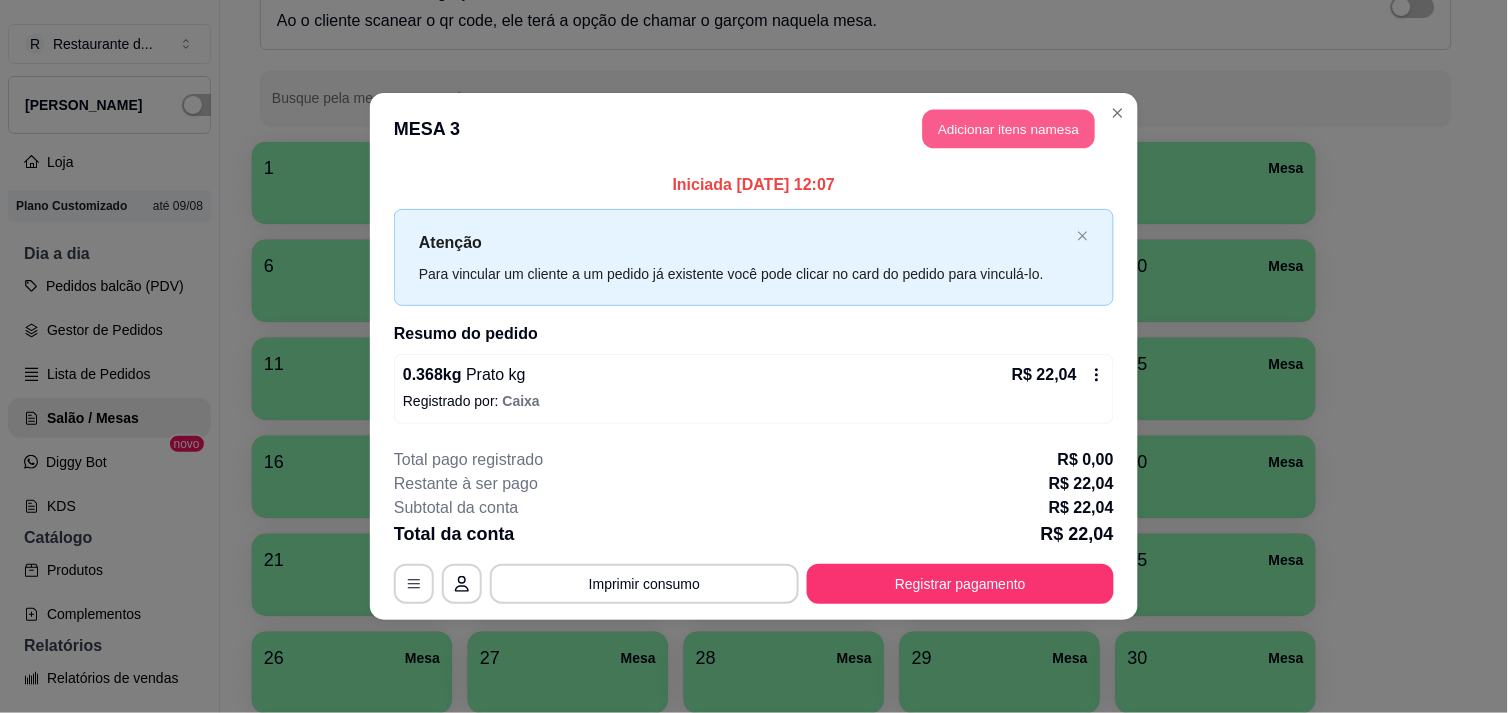 click on "Adicionar itens na  mesa" at bounding box center [1009, 129] 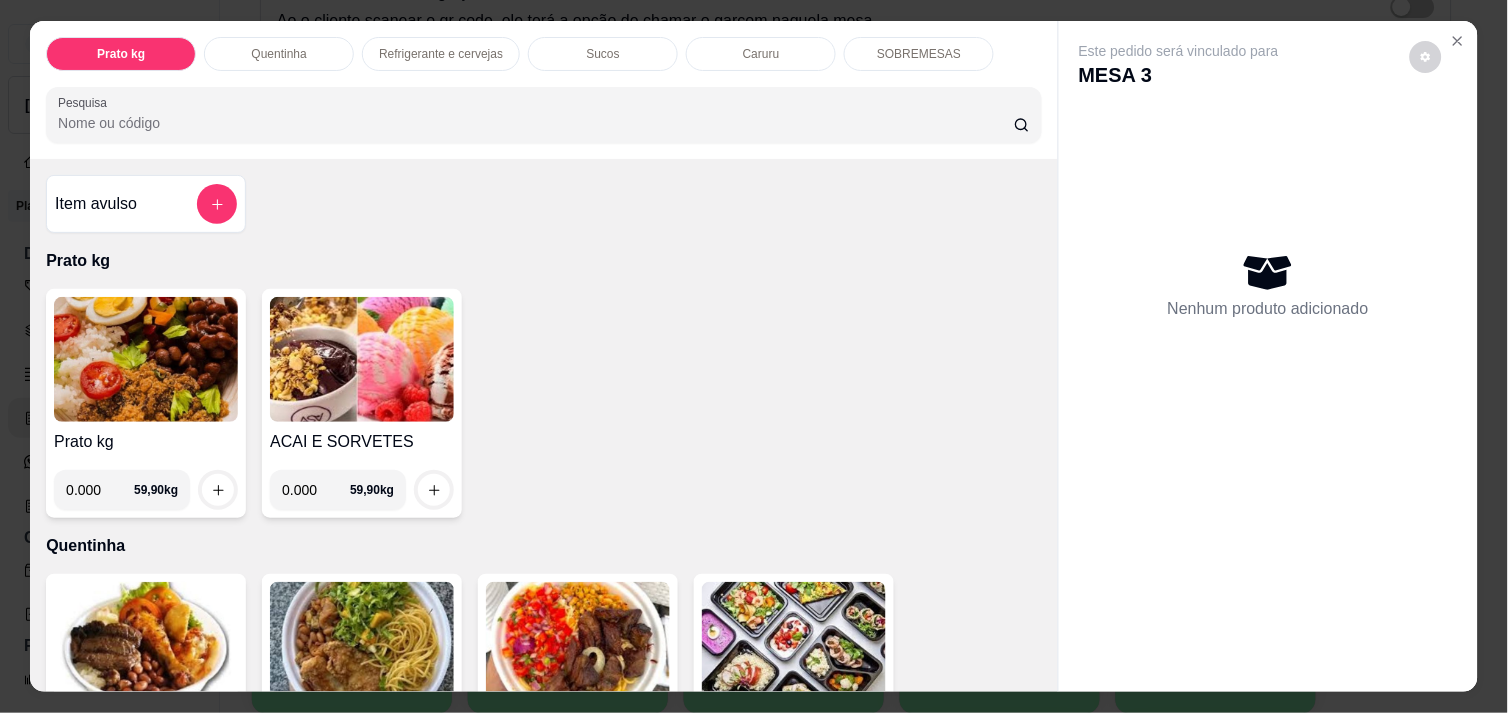 click on "0.000" at bounding box center (100, 490) 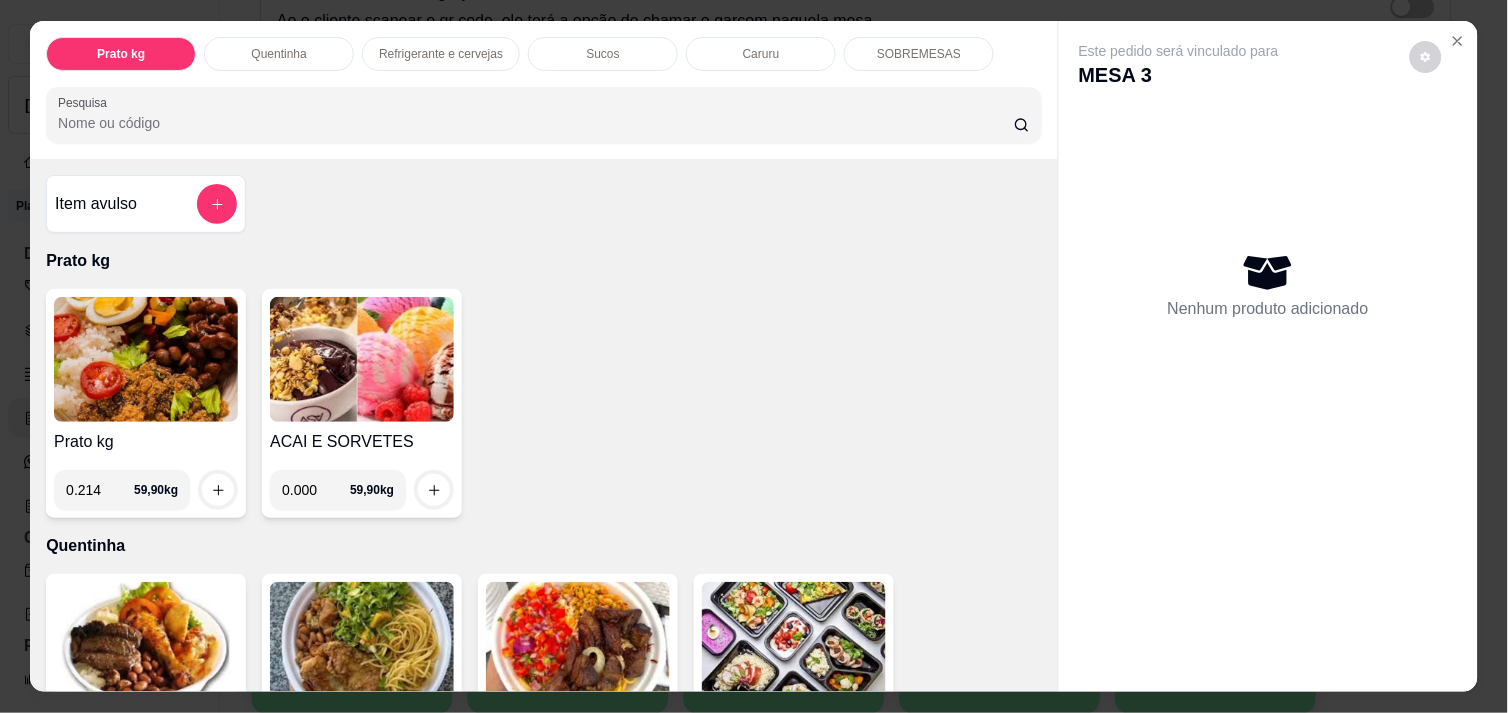 type on "0.214" 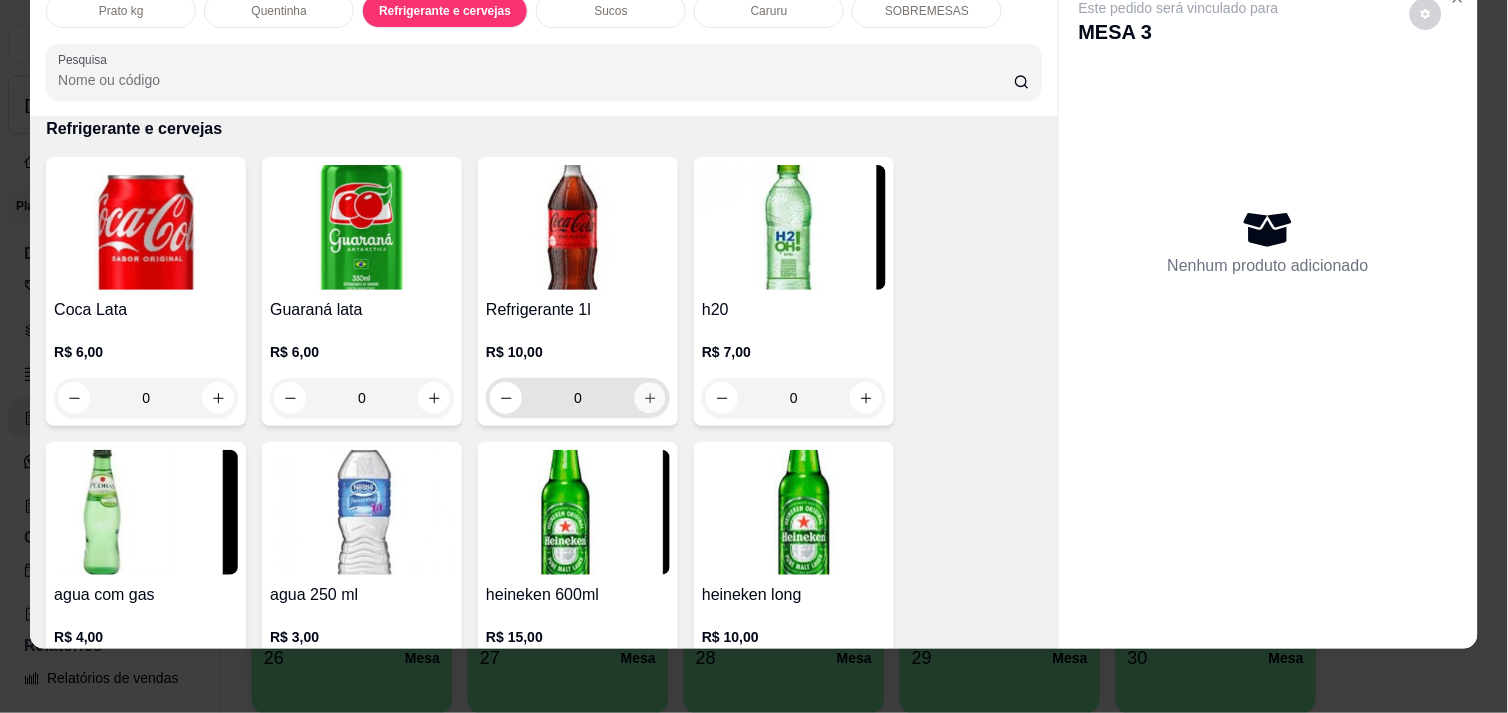click 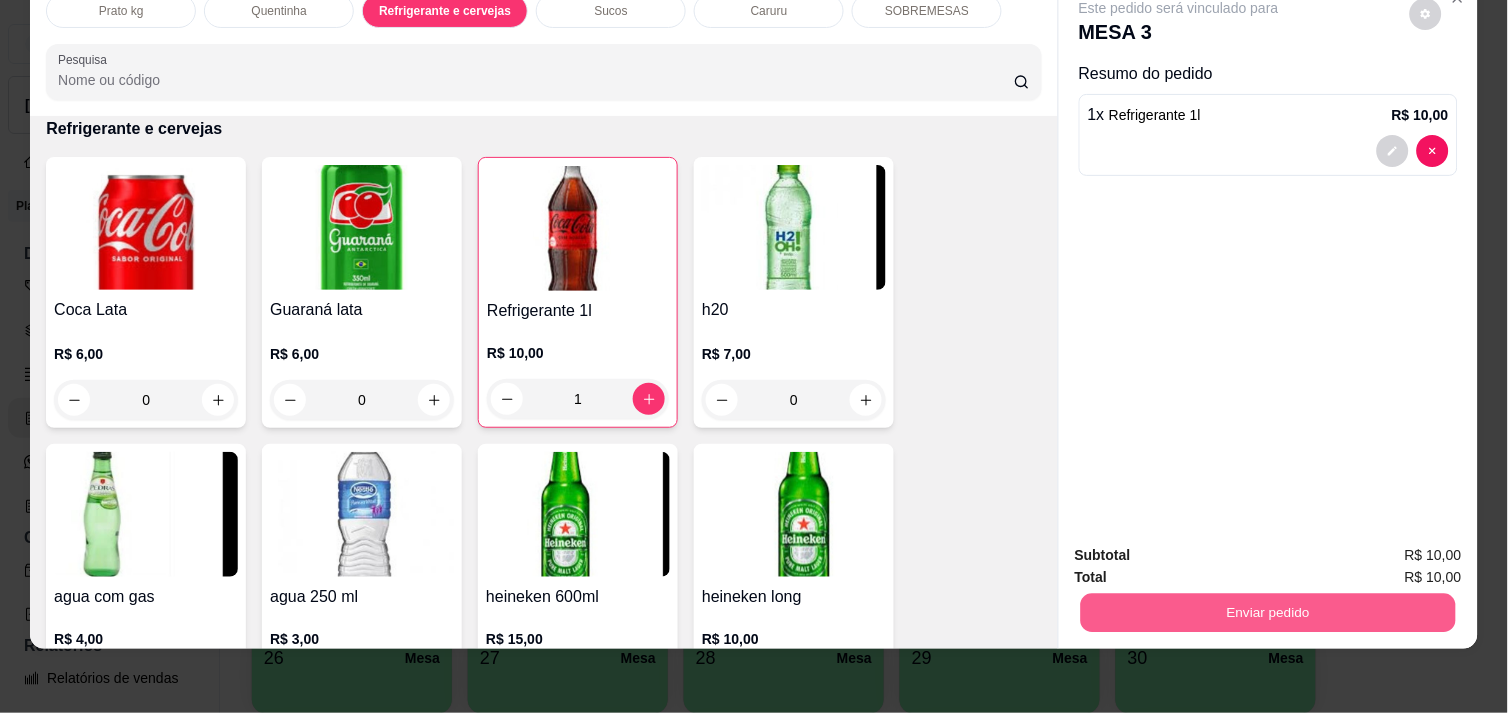 click on "Enviar pedido" at bounding box center (1268, 612) 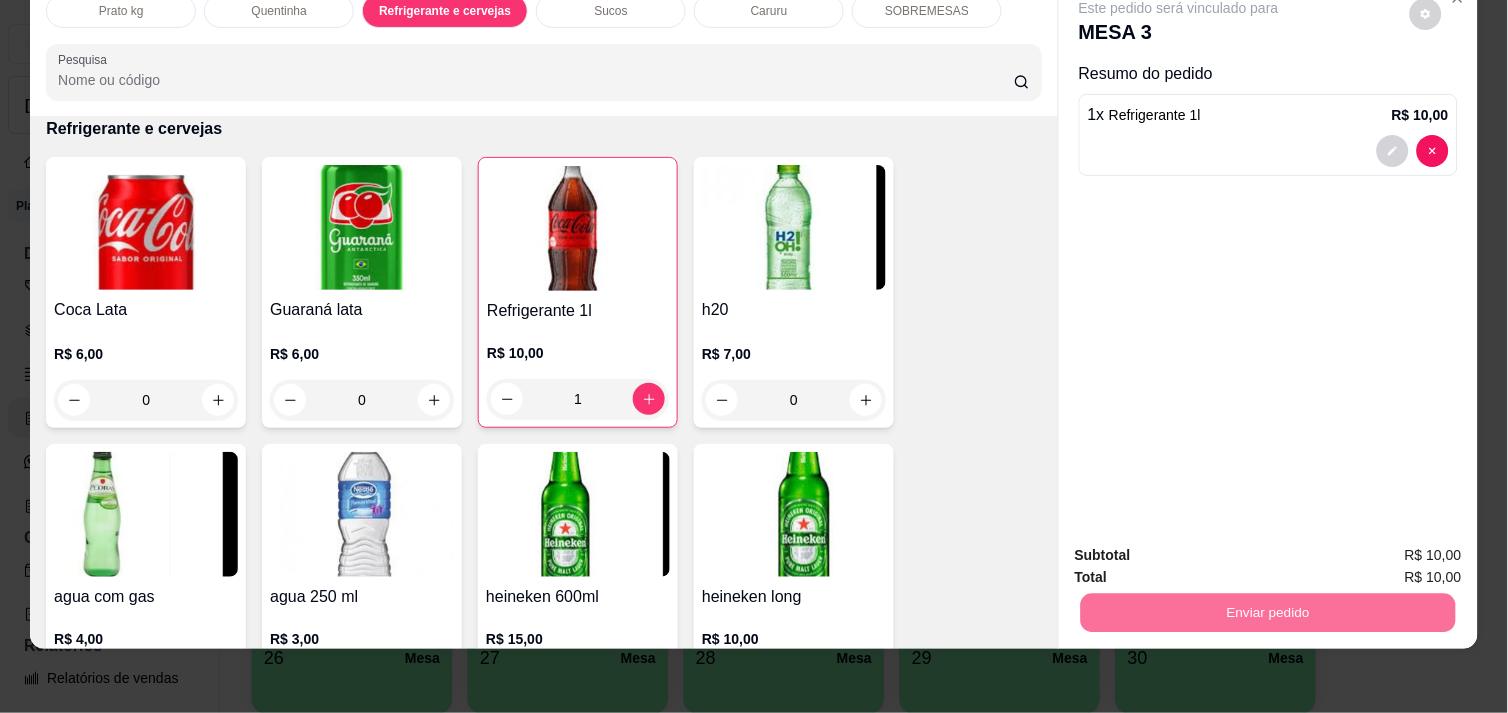 click on "Não registrar e enviar pedido" at bounding box center [1202, 547] 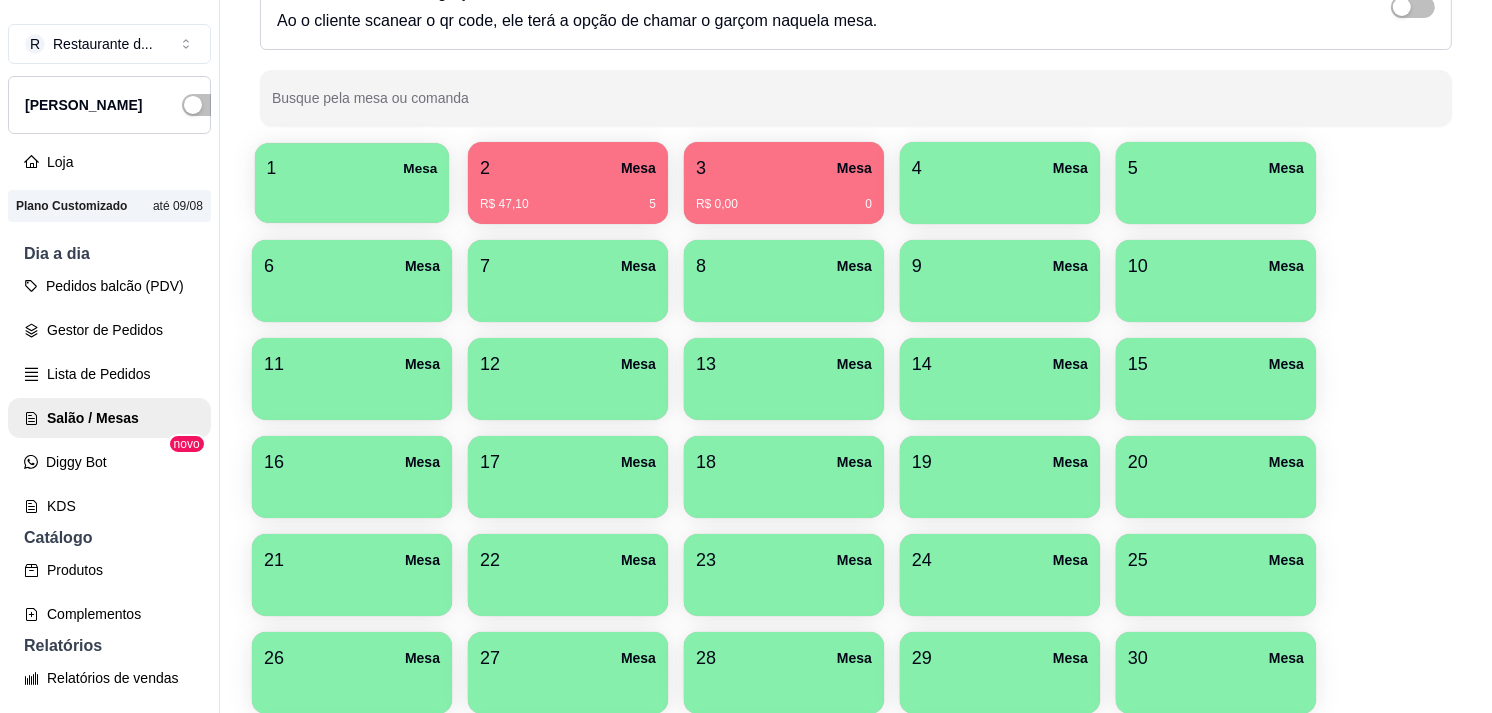 click at bounding box center [352, 196] 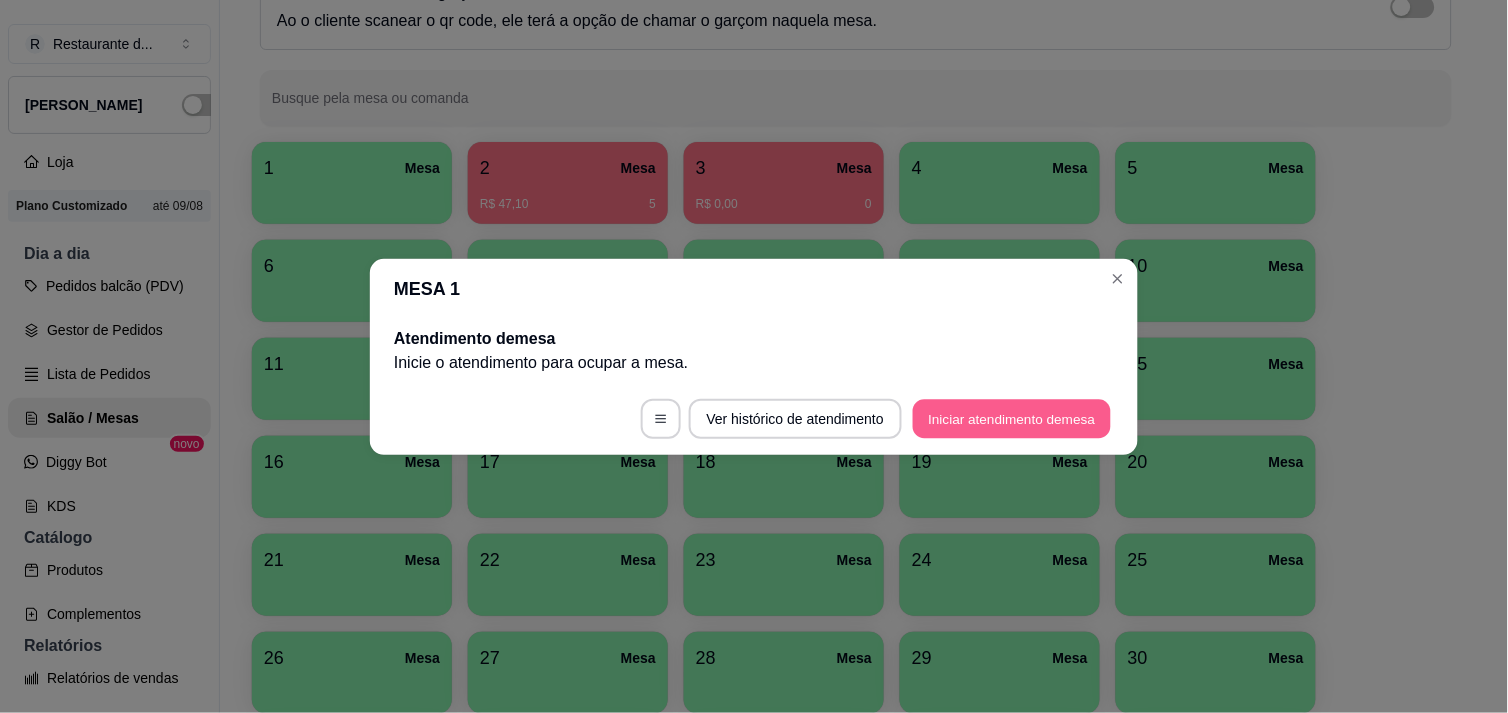 click on "Iniciar atendimento de  mesa" at bounding box center (1012, 418) 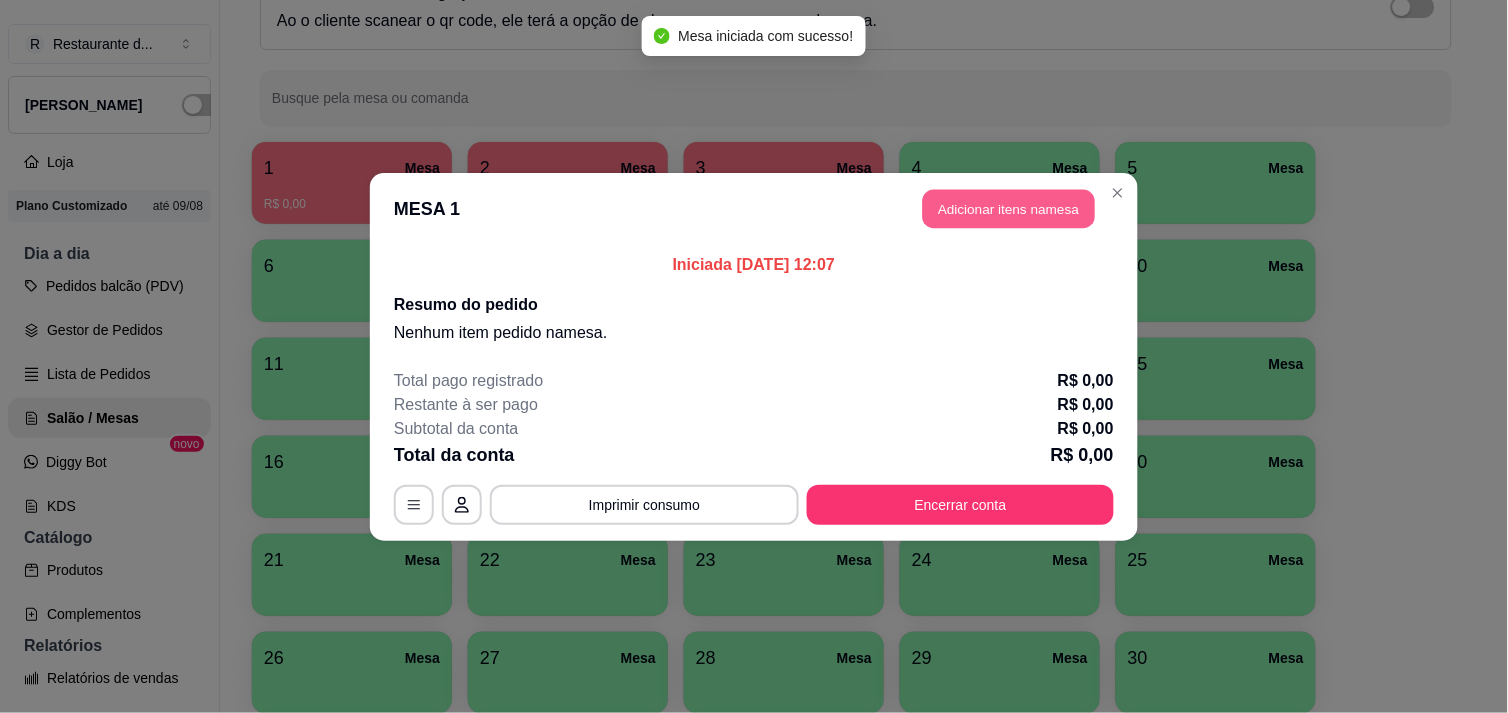 click on "Adicionar itens na  mesa" at bounding box center (1009, 208) 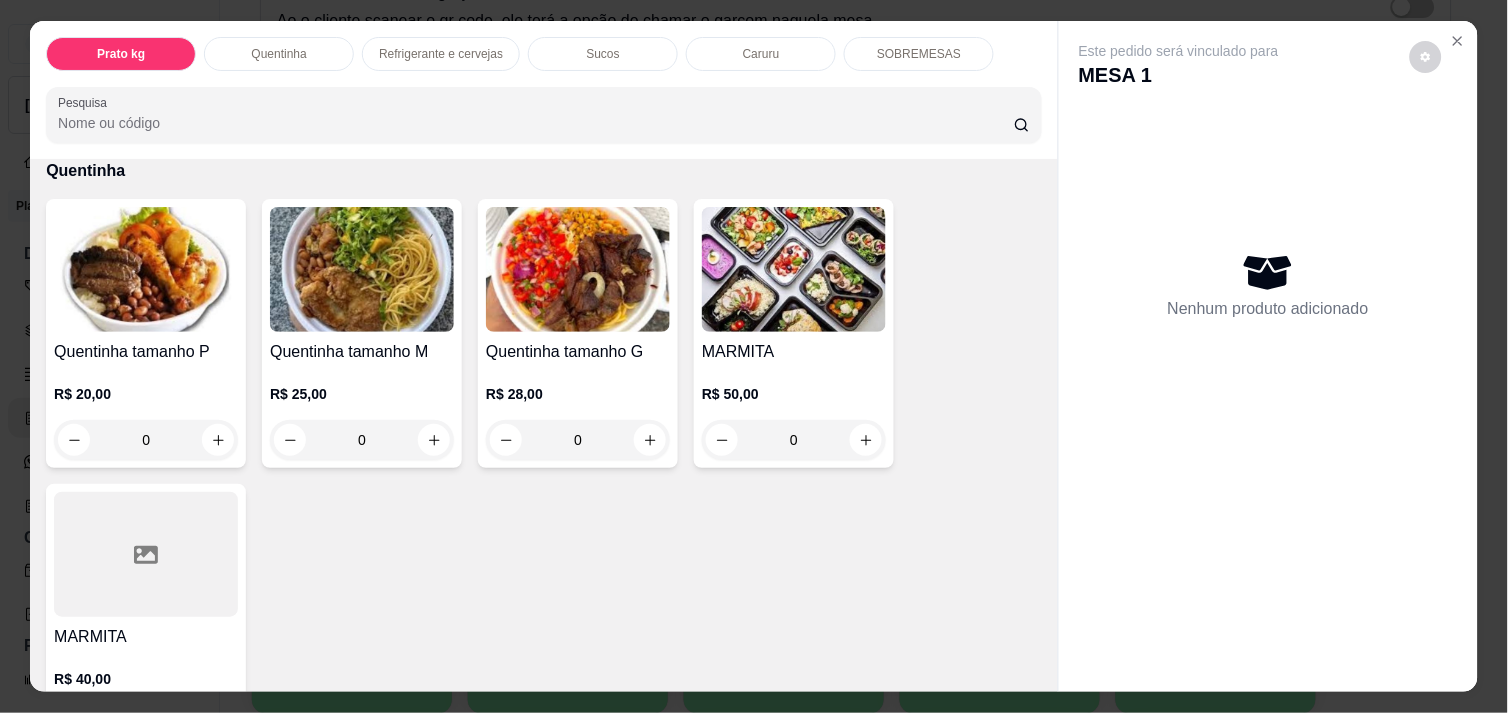 scroll, scrollTop: 356, scrollLeft: 0, axis: vertical 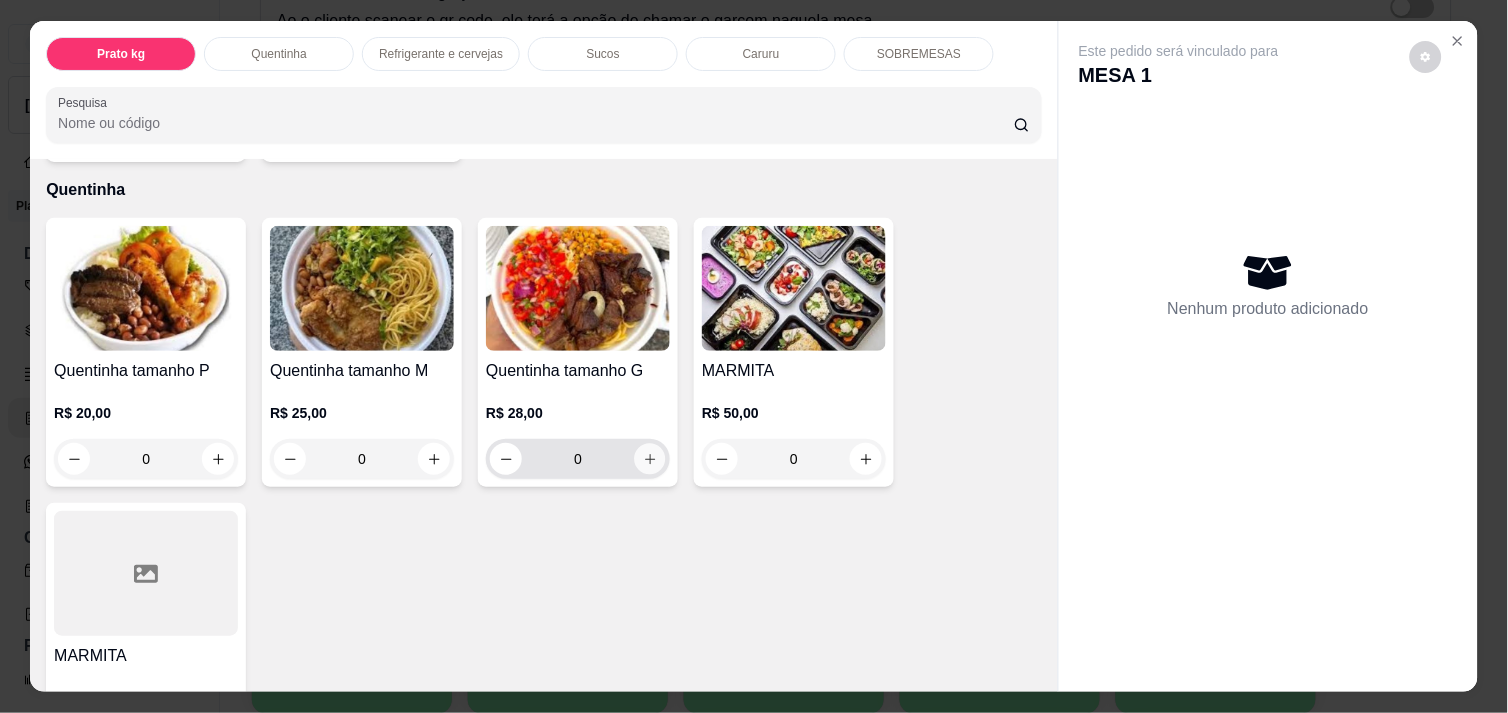 click 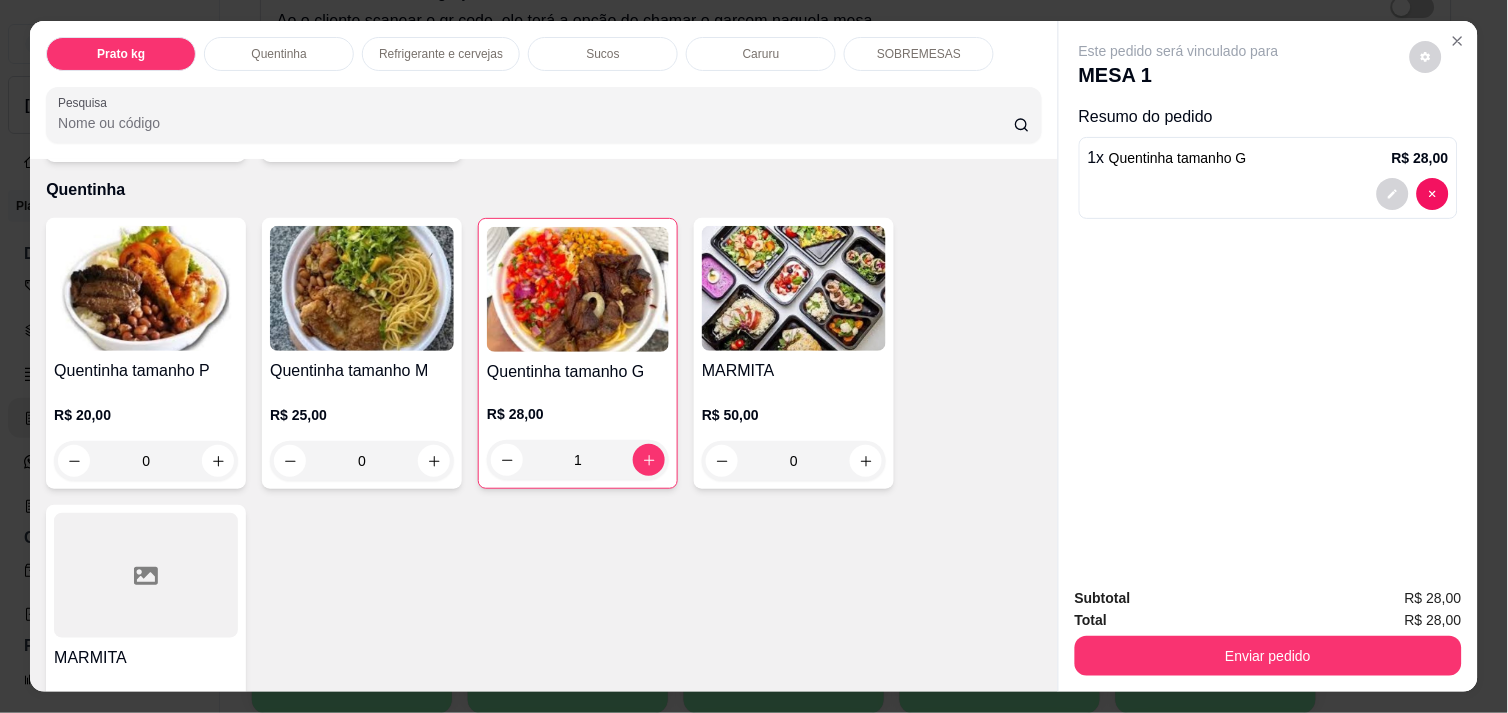 click on "Refrigerante e cervejas" at bounding box center [441, 54] 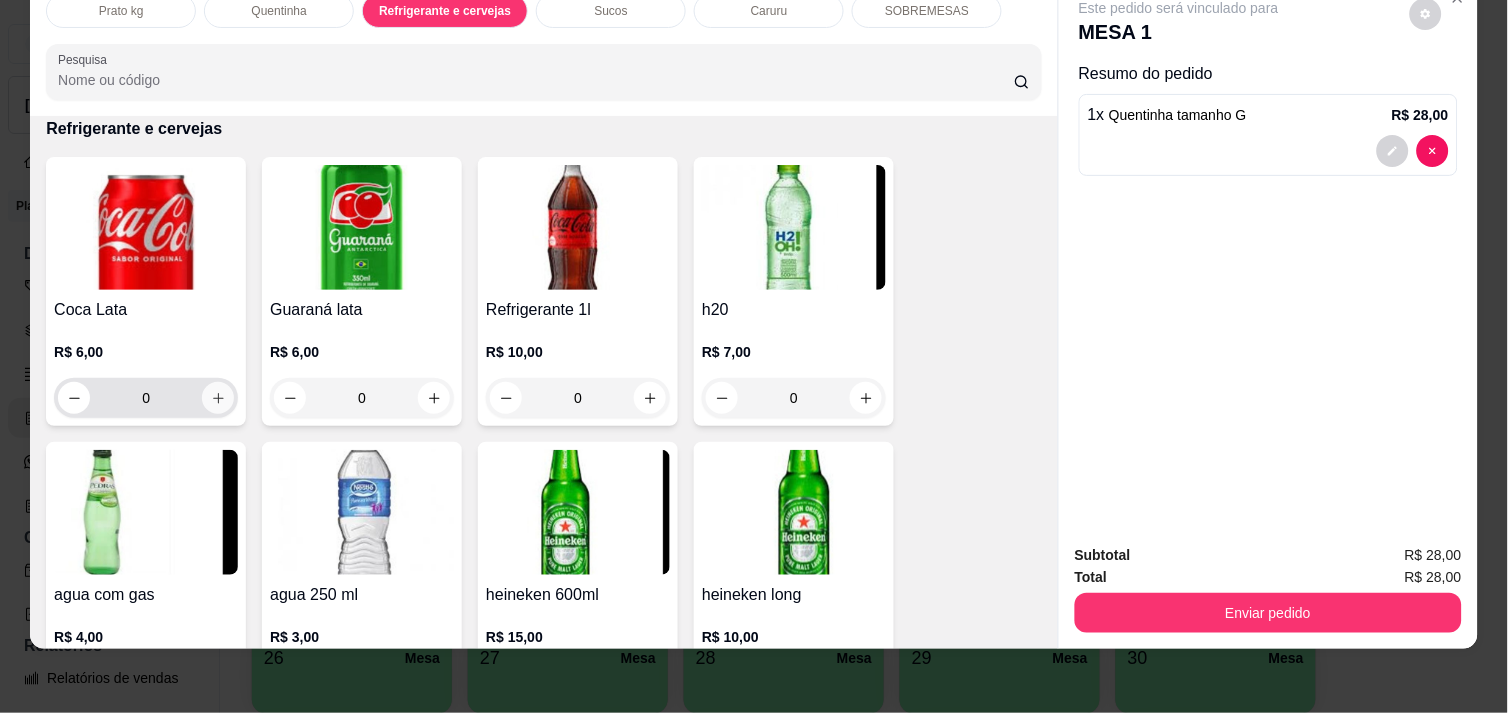 click at bounding box center (218, 398) 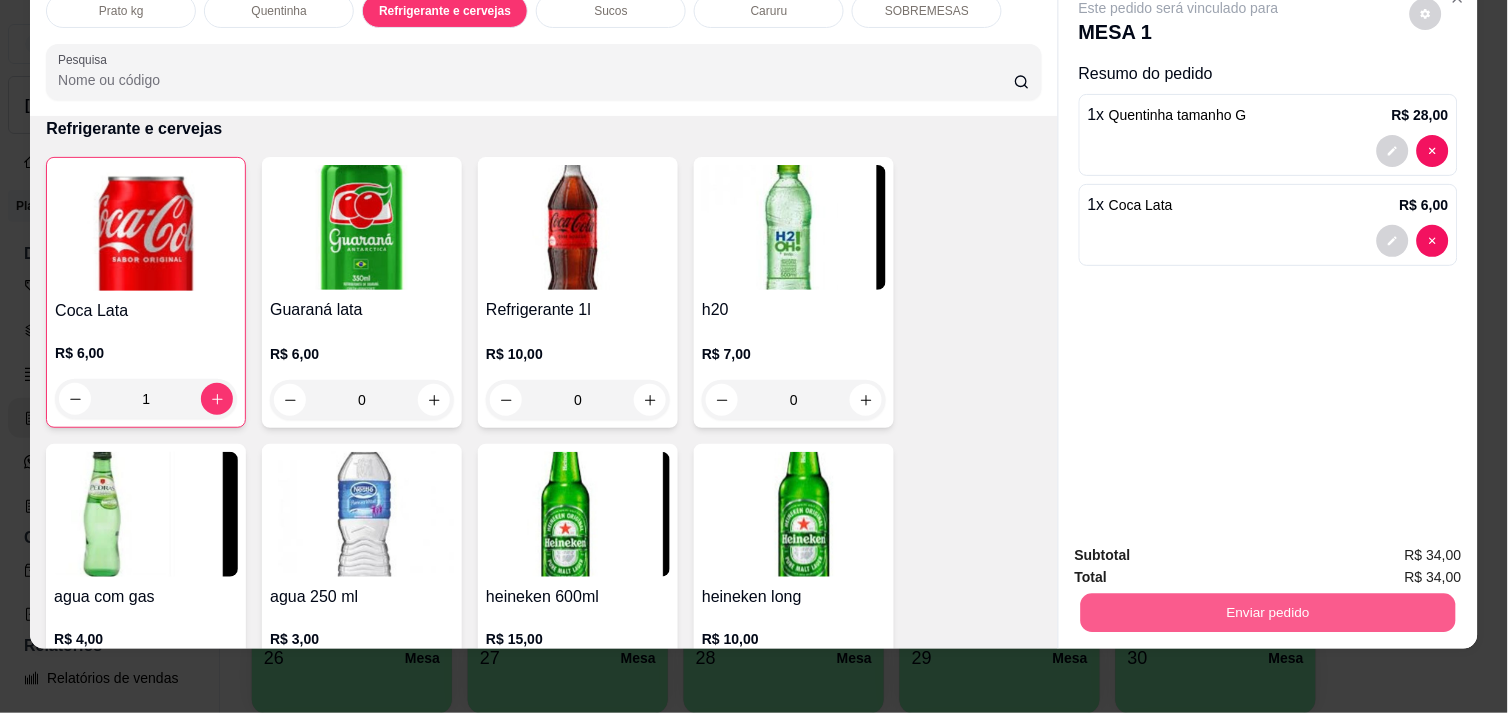 click on "Enviar pedido" at bounding box center (1268, 612) 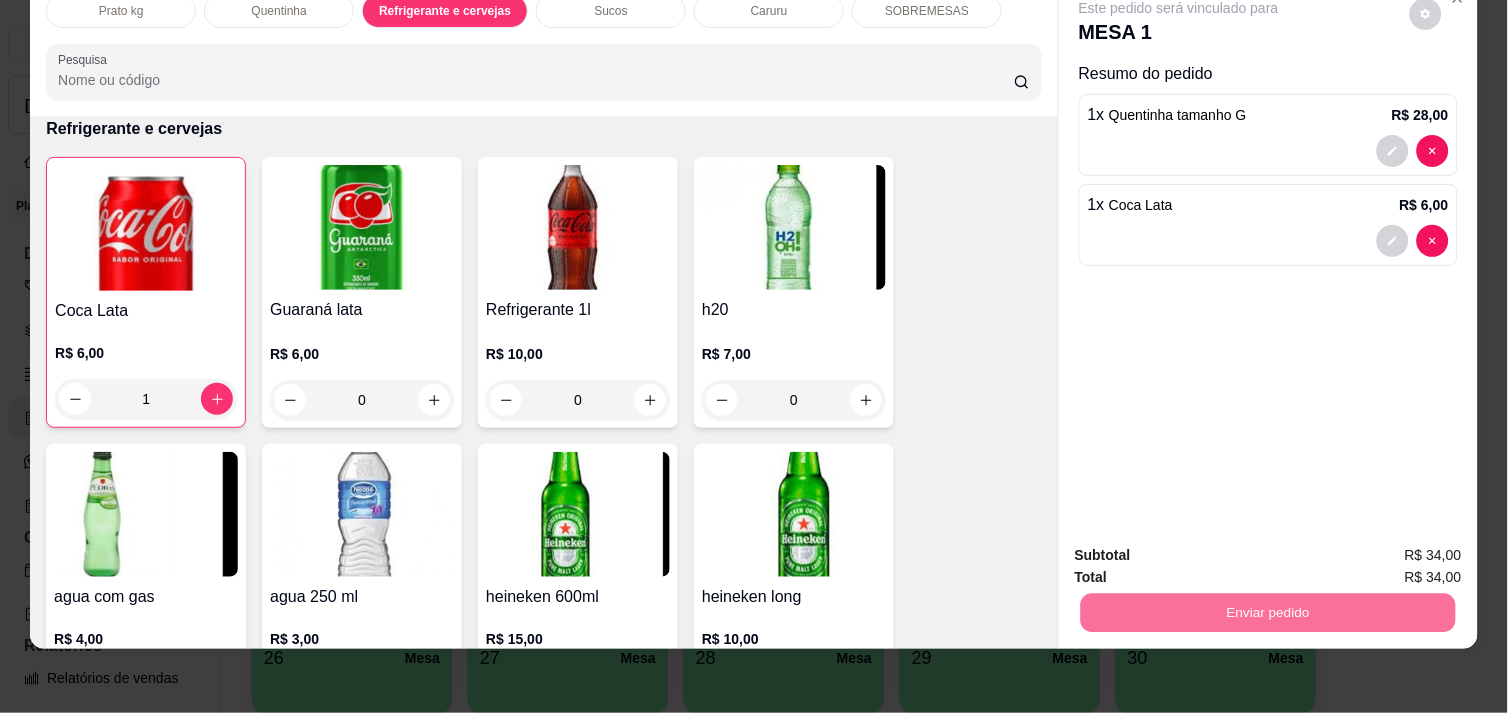 click on "Não registrar e enviar pedido" at bounding box center (1202, 547) 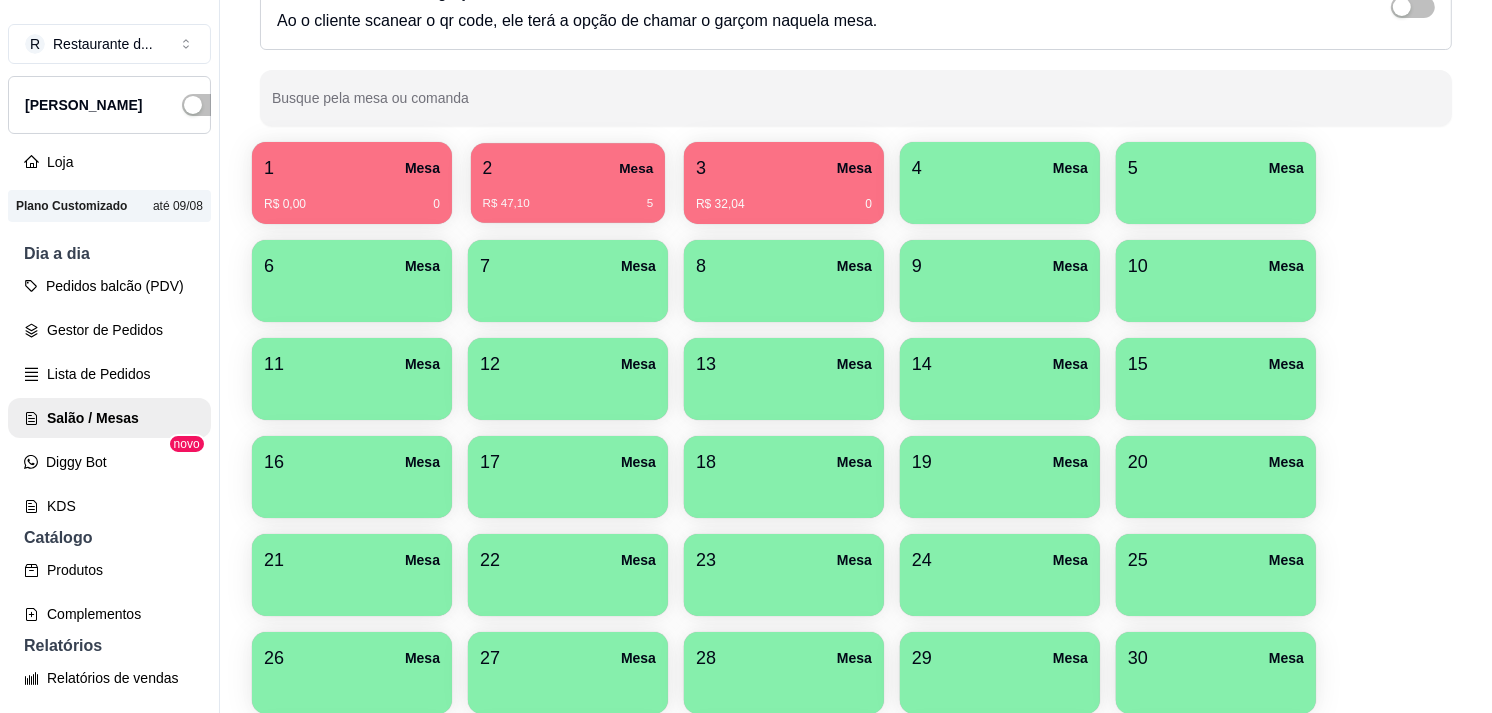 click on "2 Mesa" at bounding box center [568, 168] 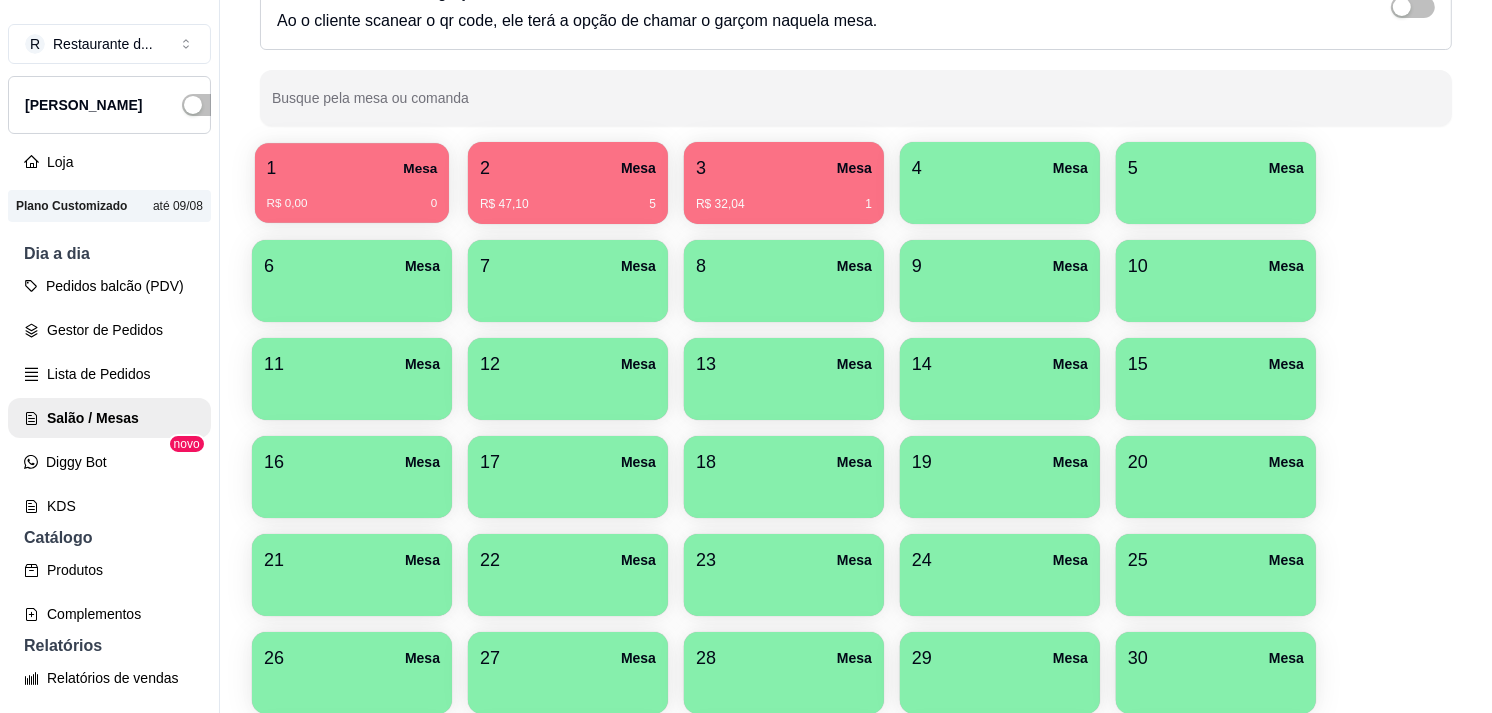 click on "R$ 0,00 0" at bounding box center (352, 196) 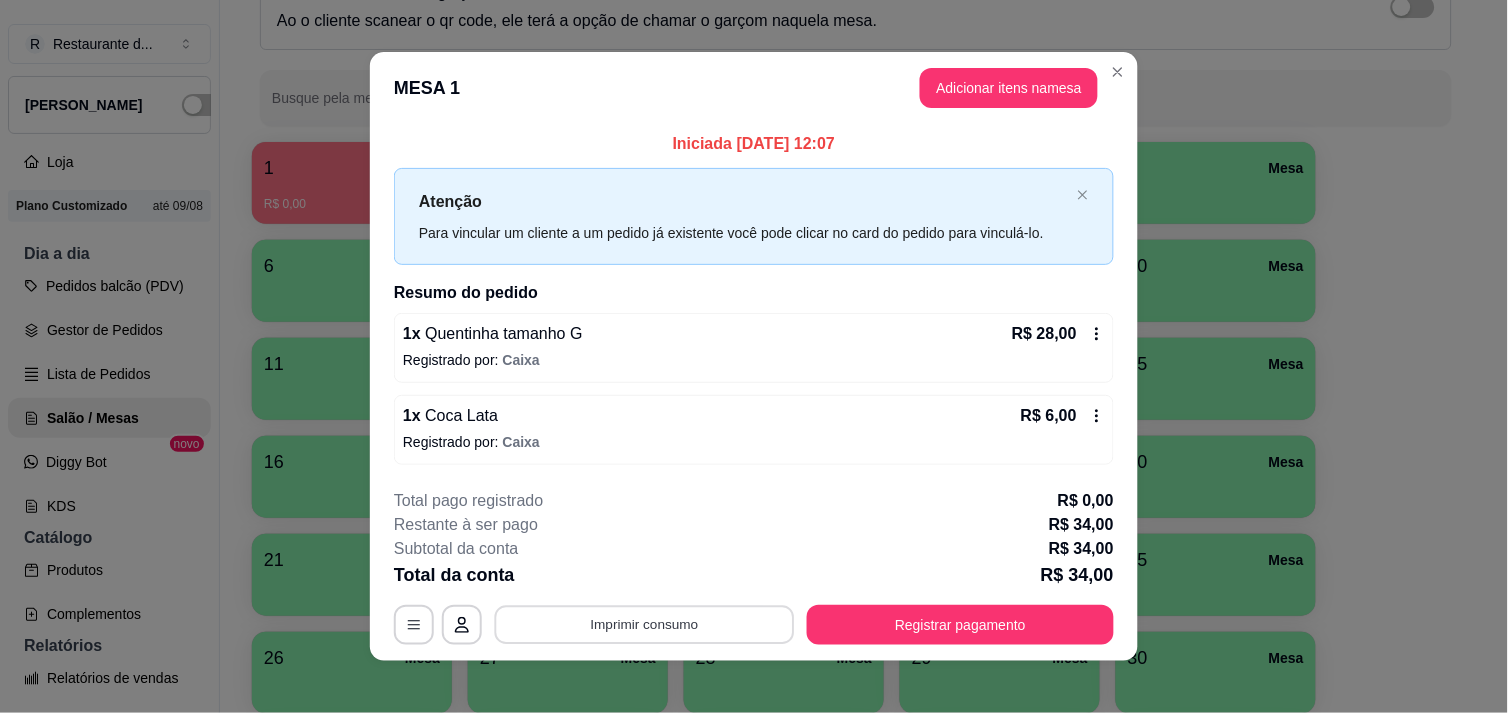 click on "Imprimir consumo" at bounding box center [645, 625] 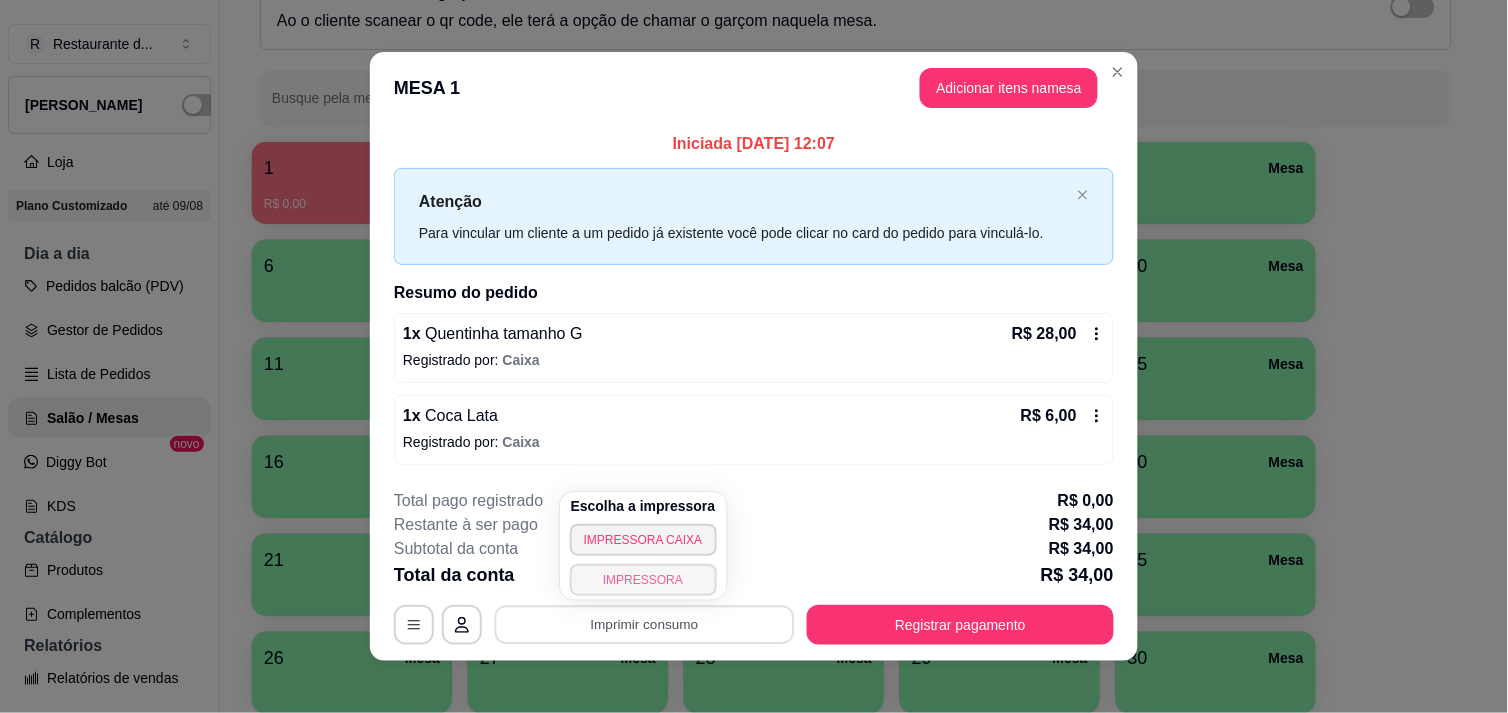 click on "IMPRESSORA" at bounding box center [643, 580] 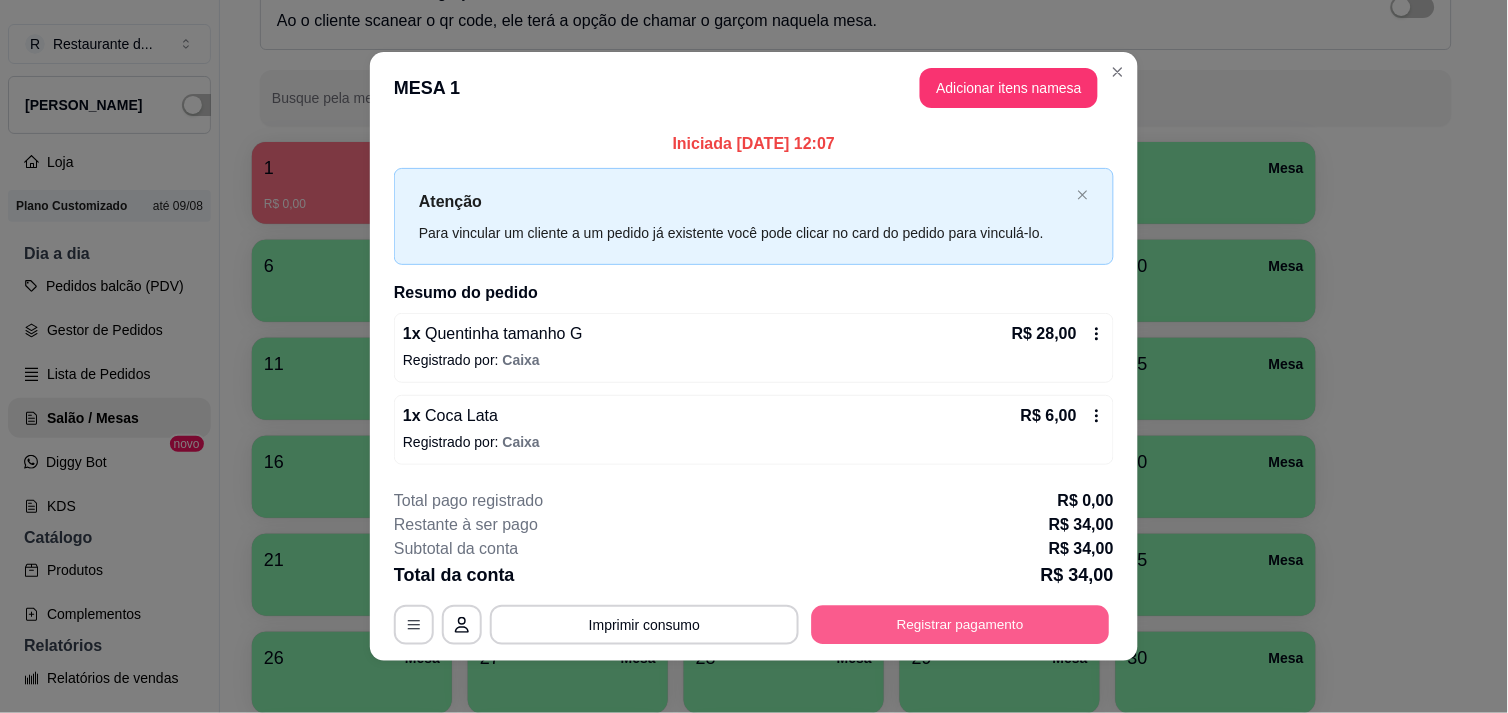 click on "Registrar pagamento" at bounding box center (961, 625) 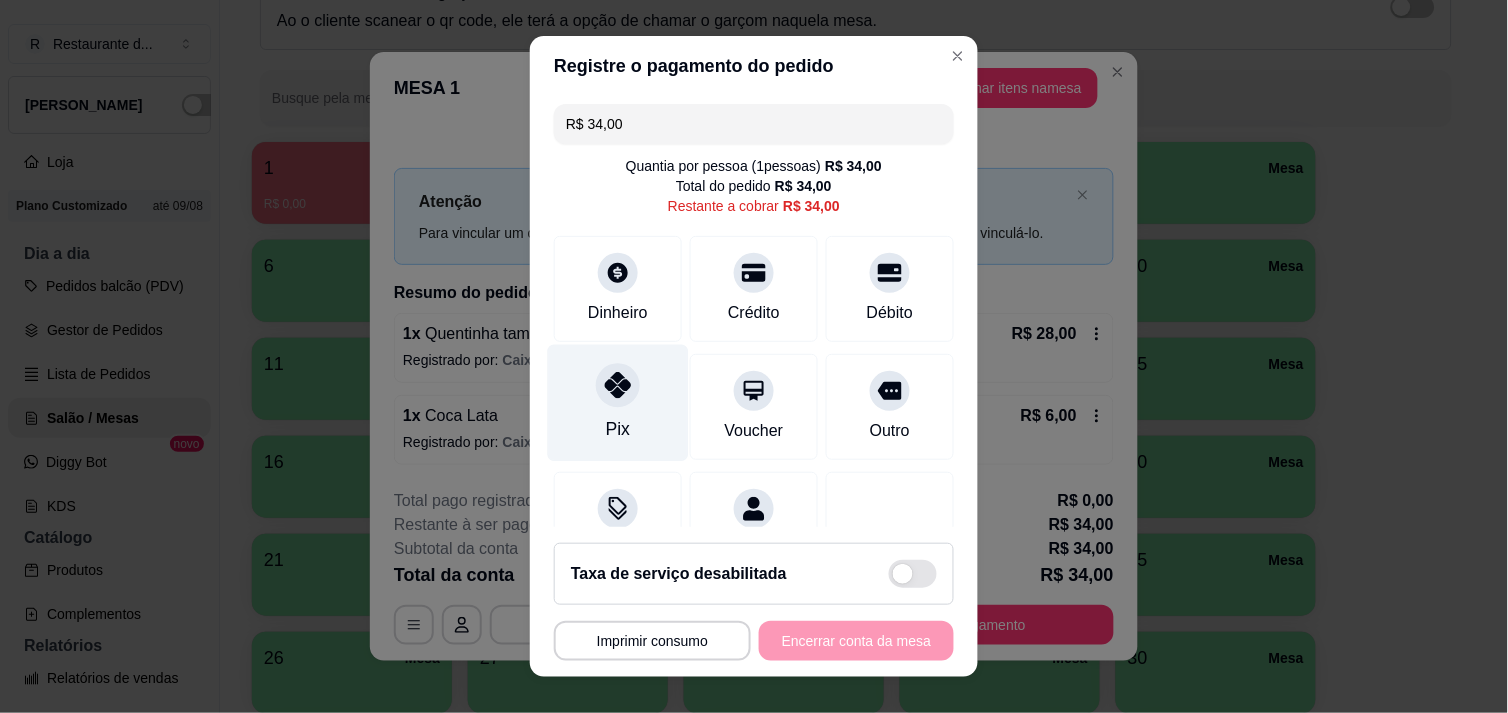 click on "Pix" at bounding box center (618, 402) 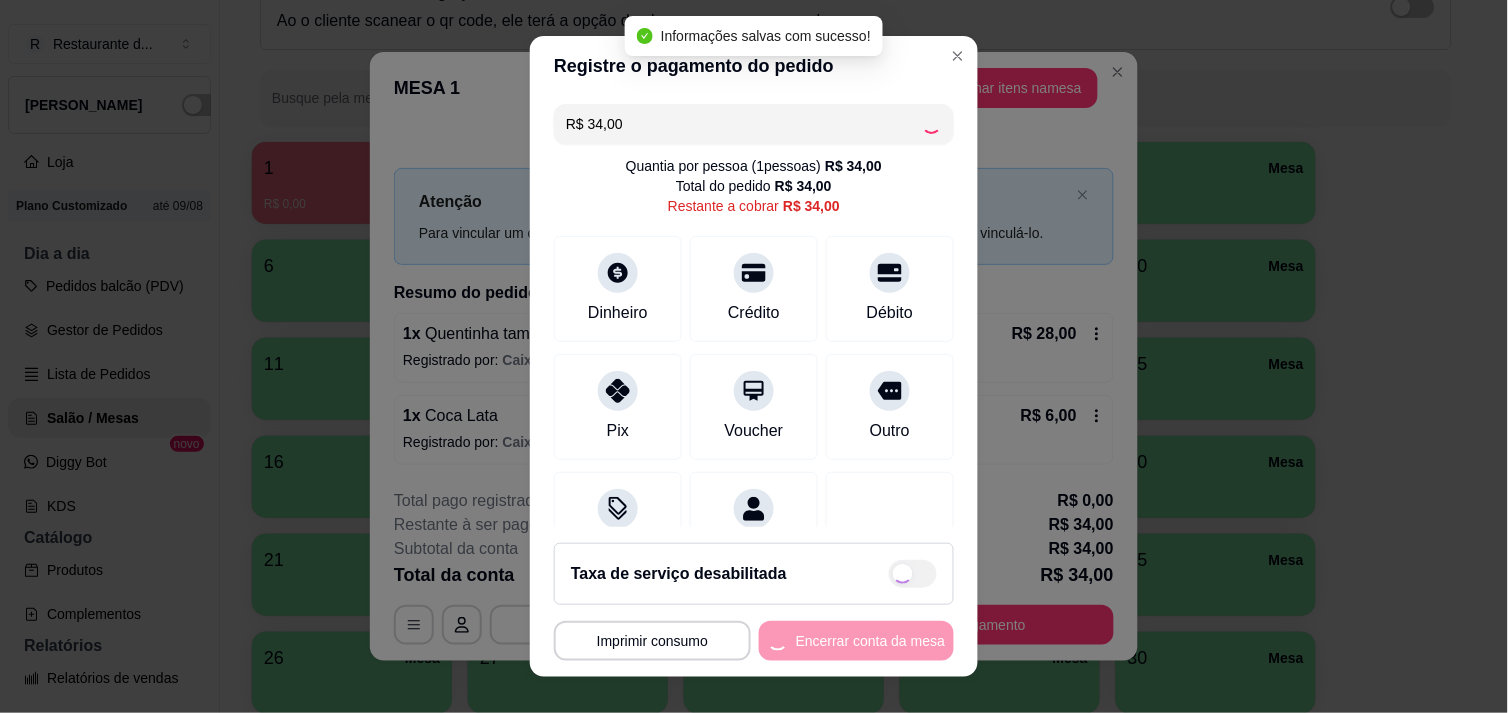 type on "R$ 0,00" 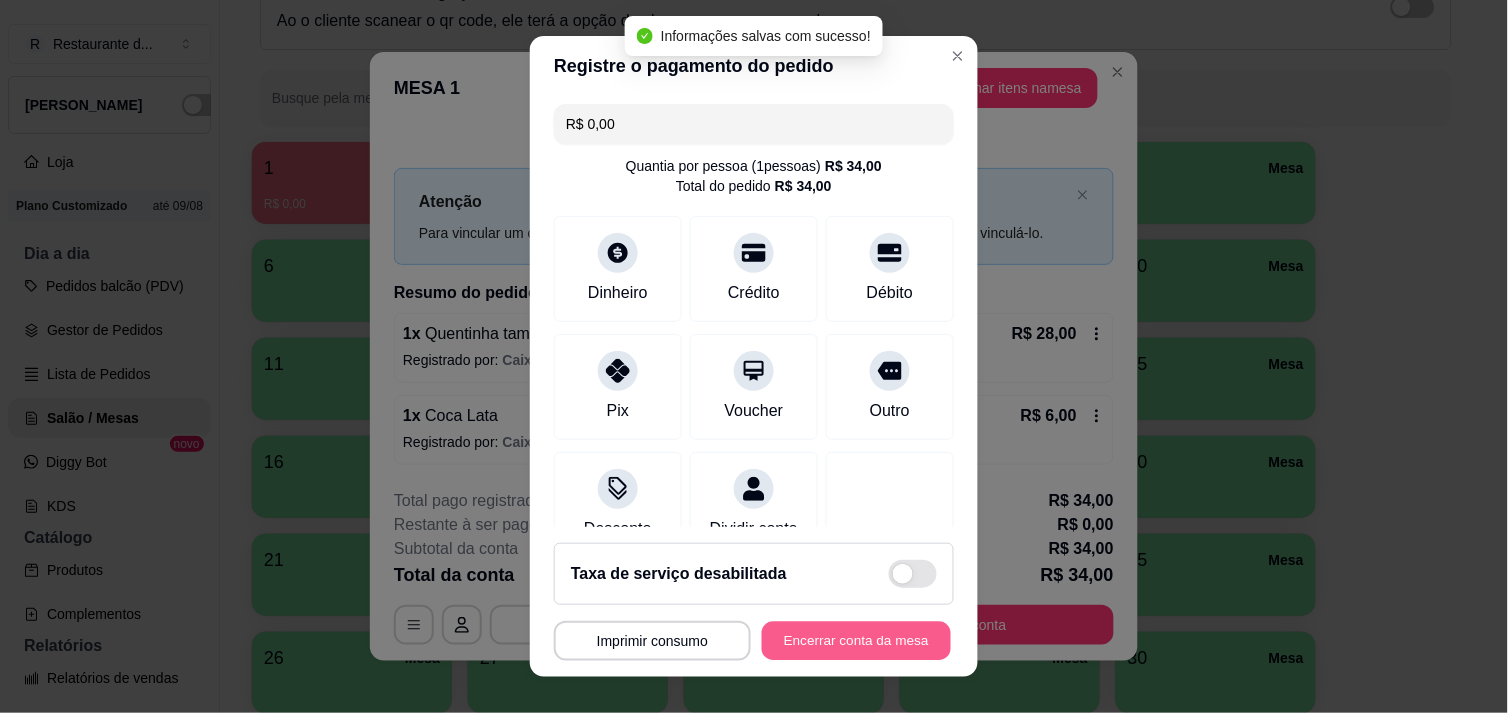 click on "Encerrar conta da mesa" at bounding box center (856, 641) 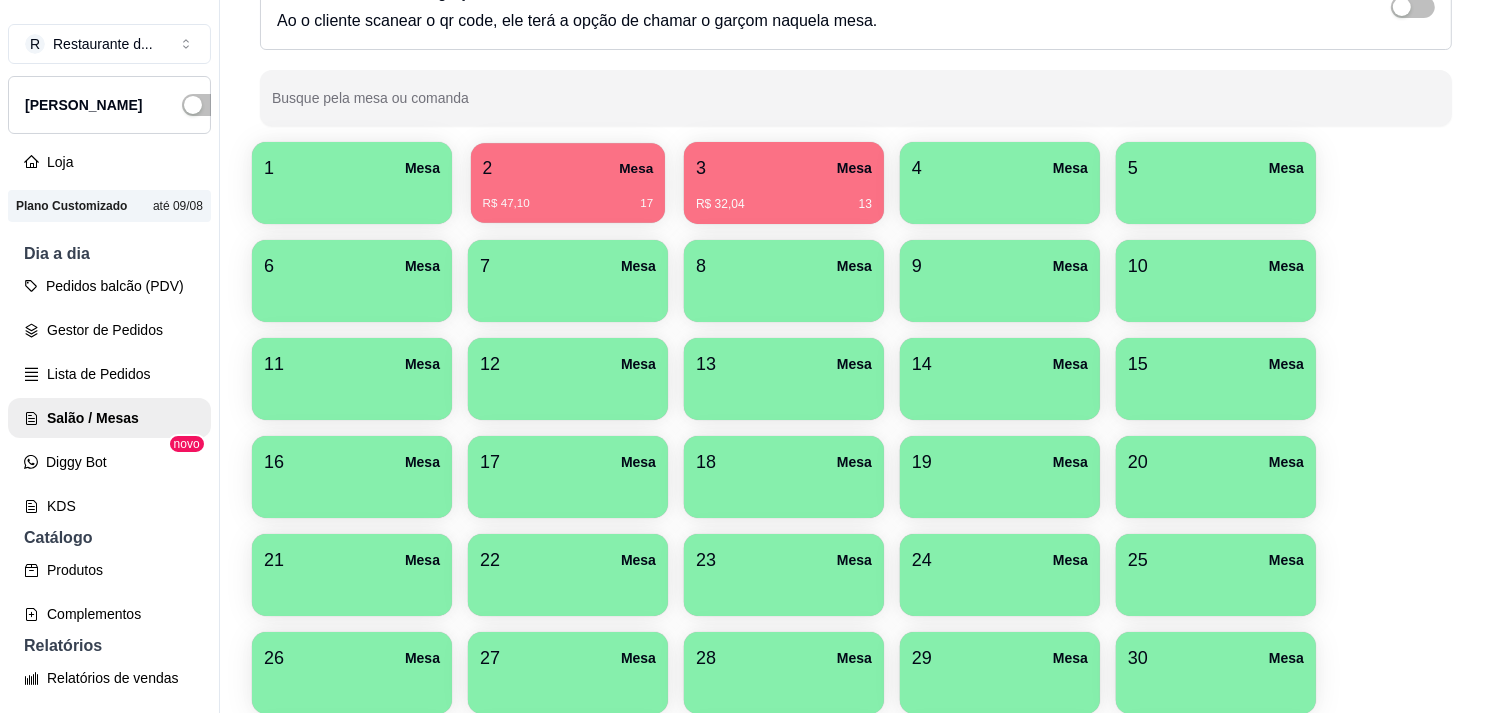 click on "R$ 47,10" at bounding box center [506, 204] 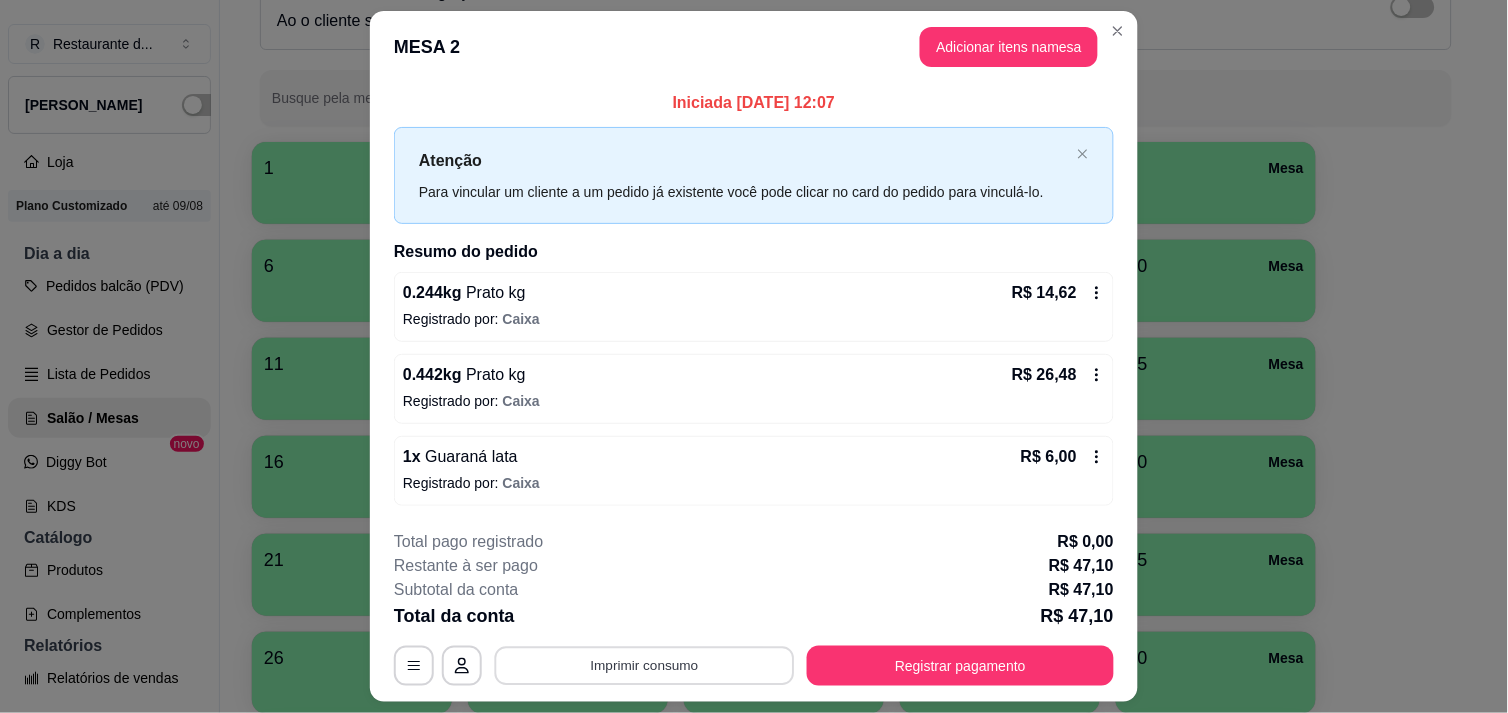 click on "Imprimir consumo" at bounding box center [645, 666] 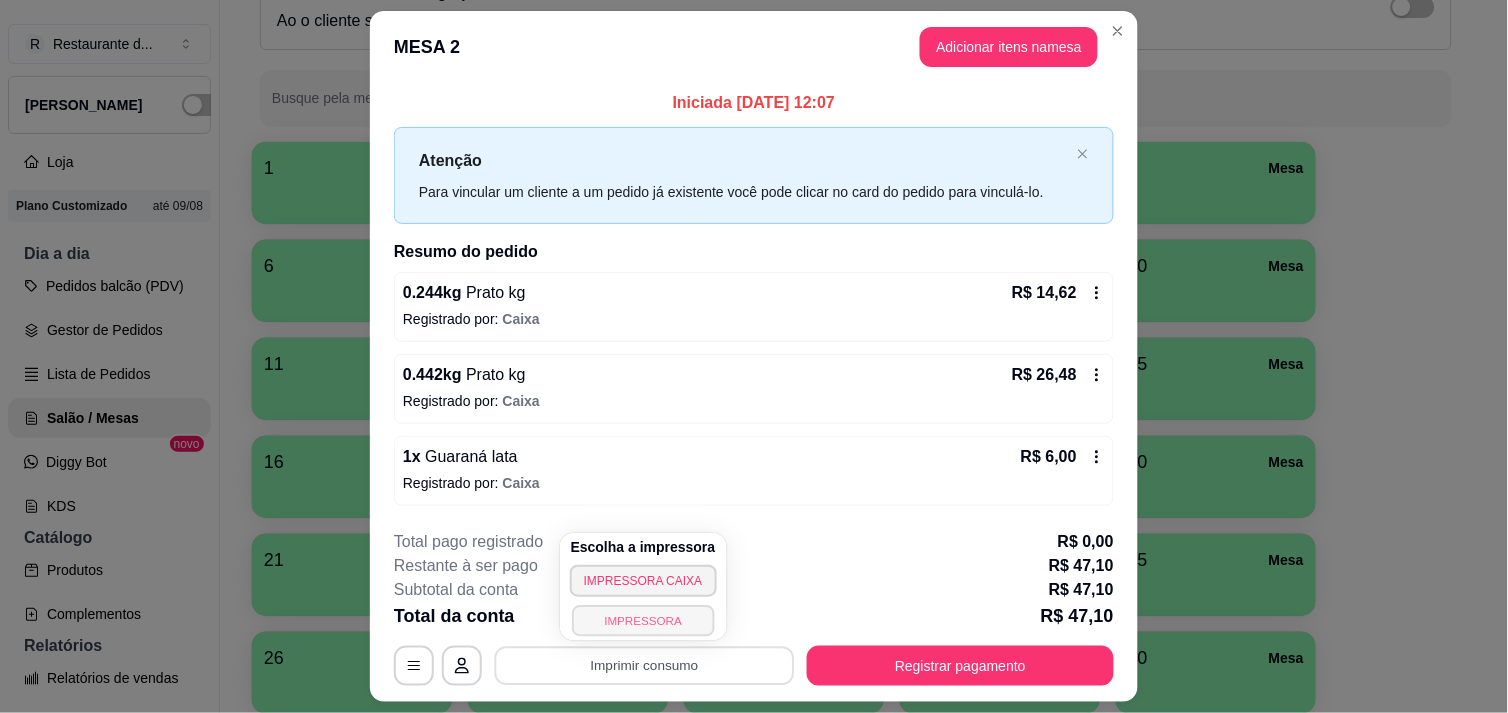 click on "IMPRESSORA" at bounding box center (643, 620) 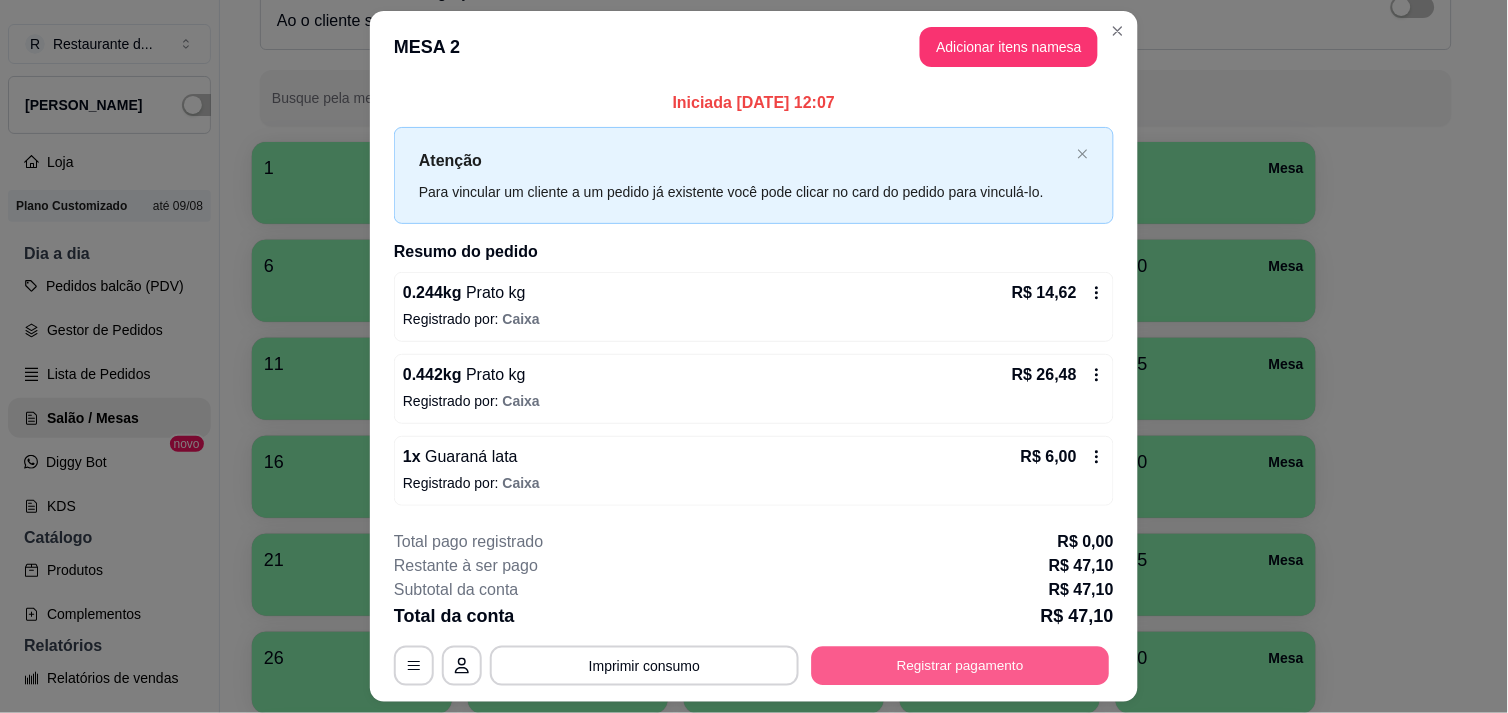 click on "Registrar pagamento" at bounding box center (961, 666) 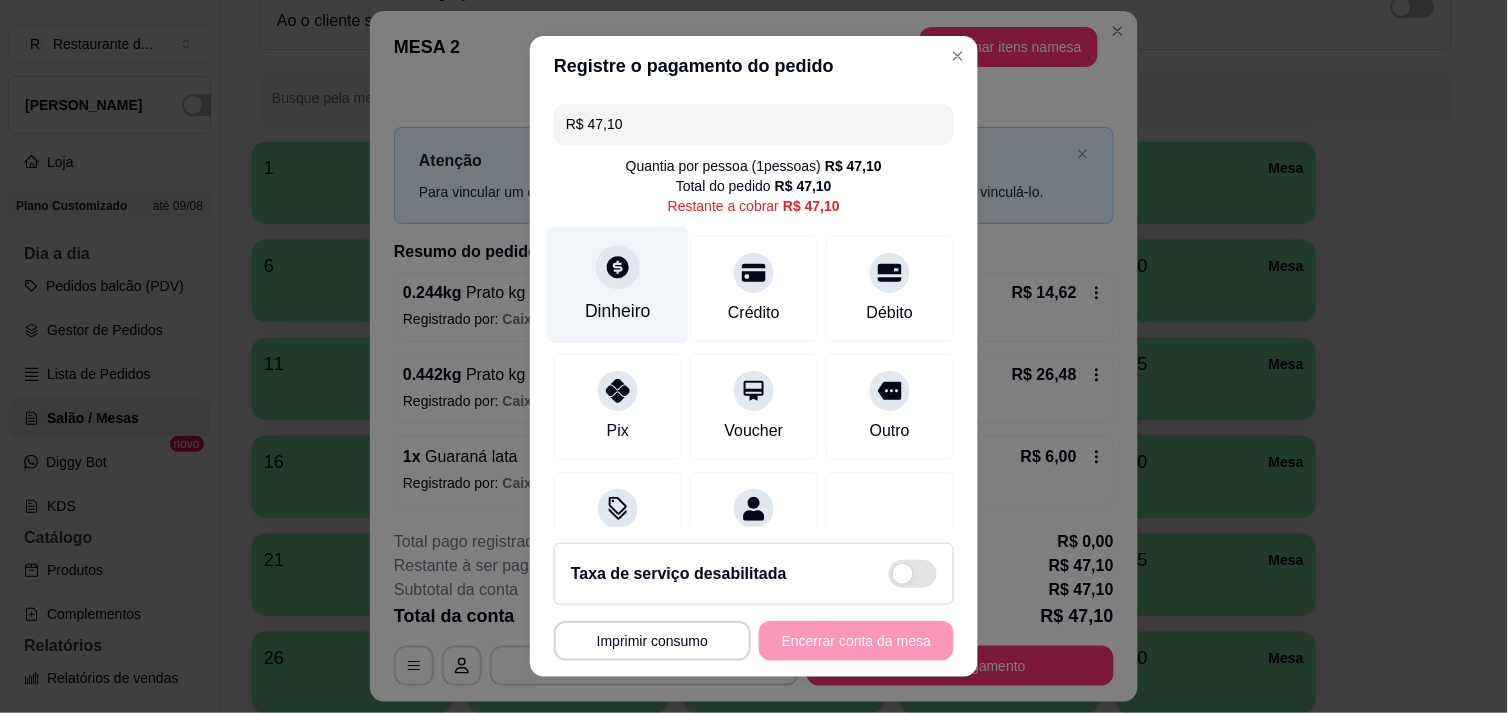click 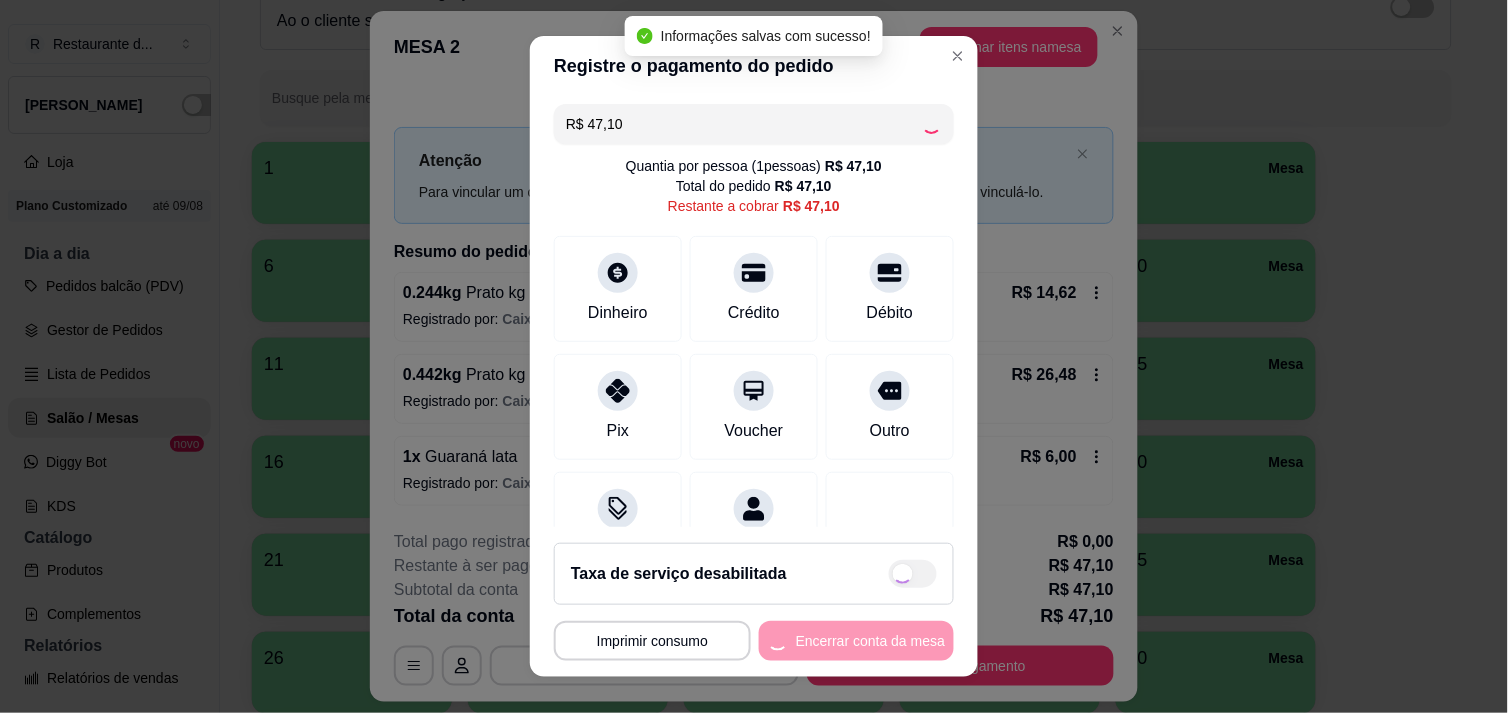 type on "R$ 0,00" 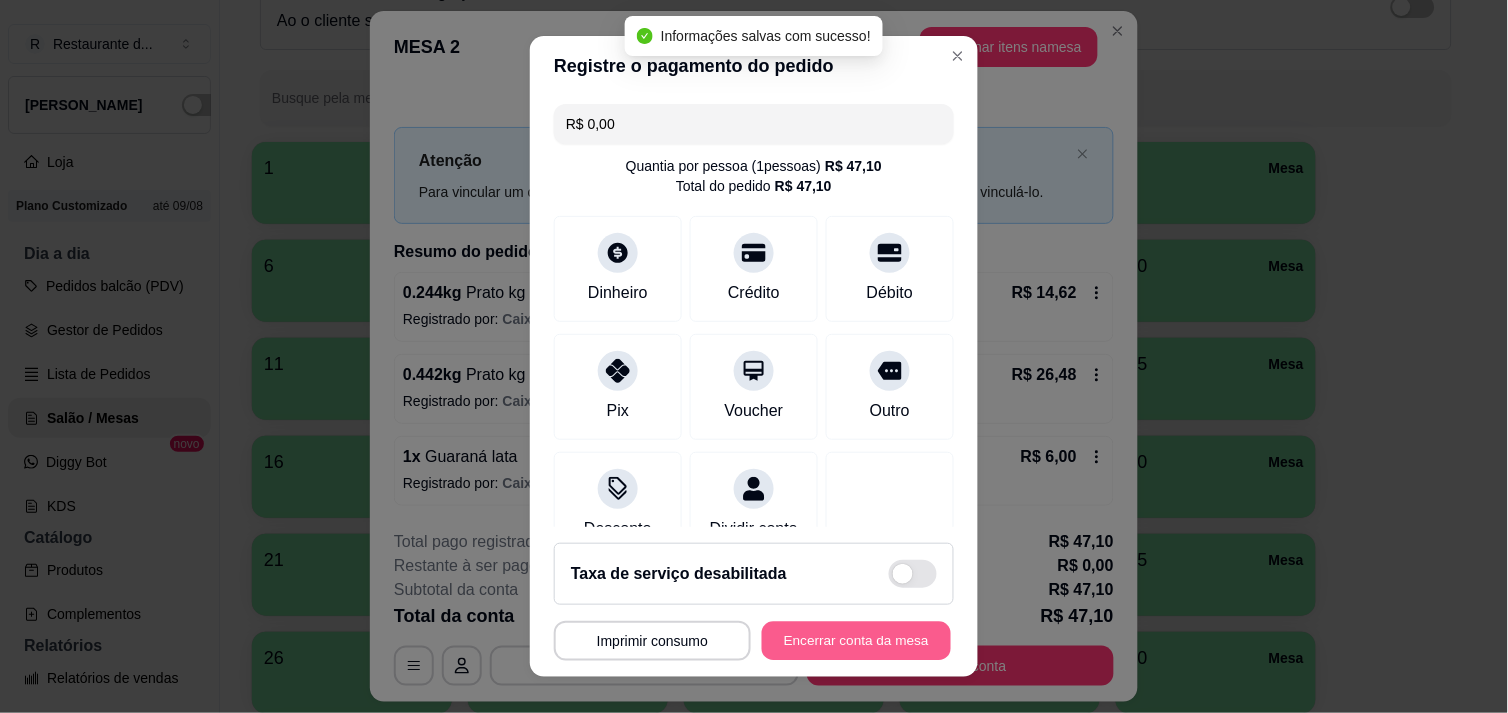 click on "Encerrar conta da mesa" at bounding box center [856, 641] 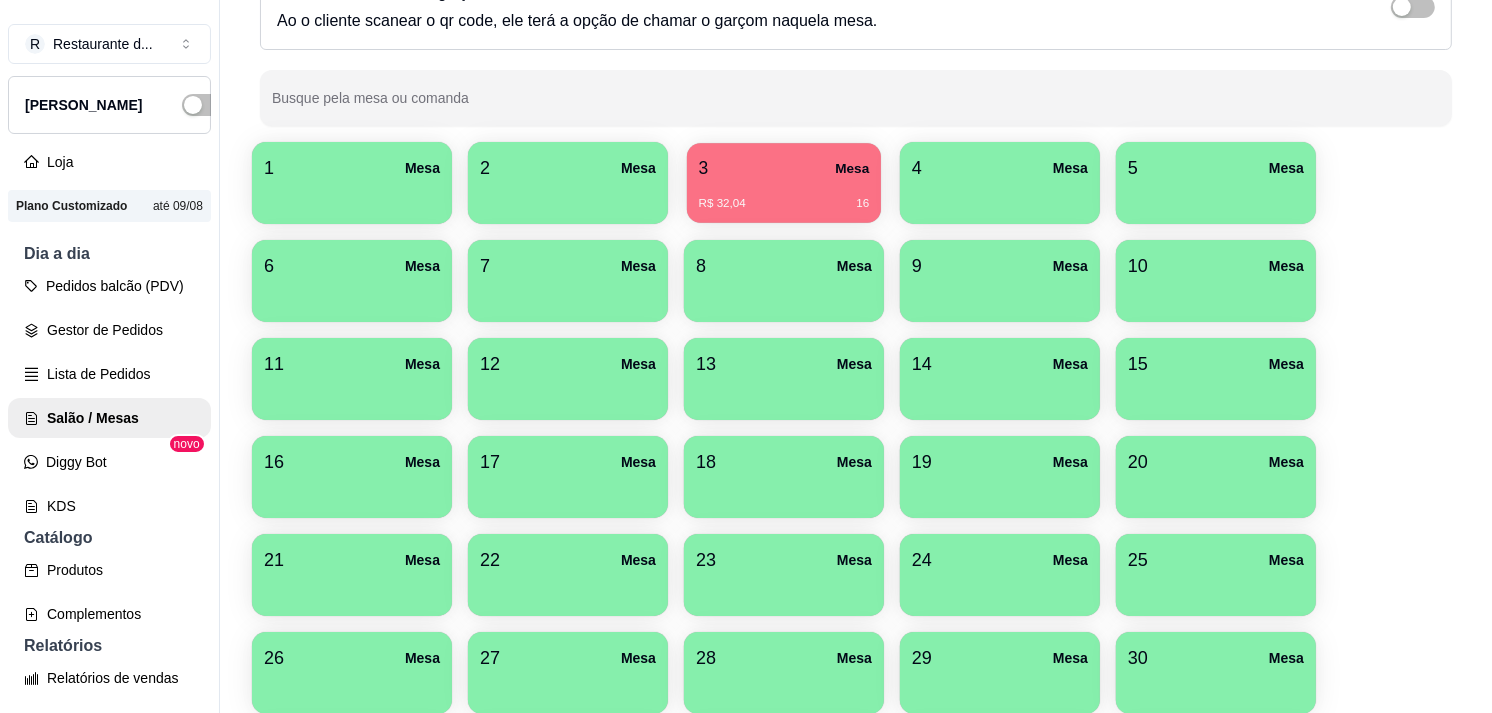 click on "3 Mesa R$ 32,04 16" at bounding box center (784, 183) 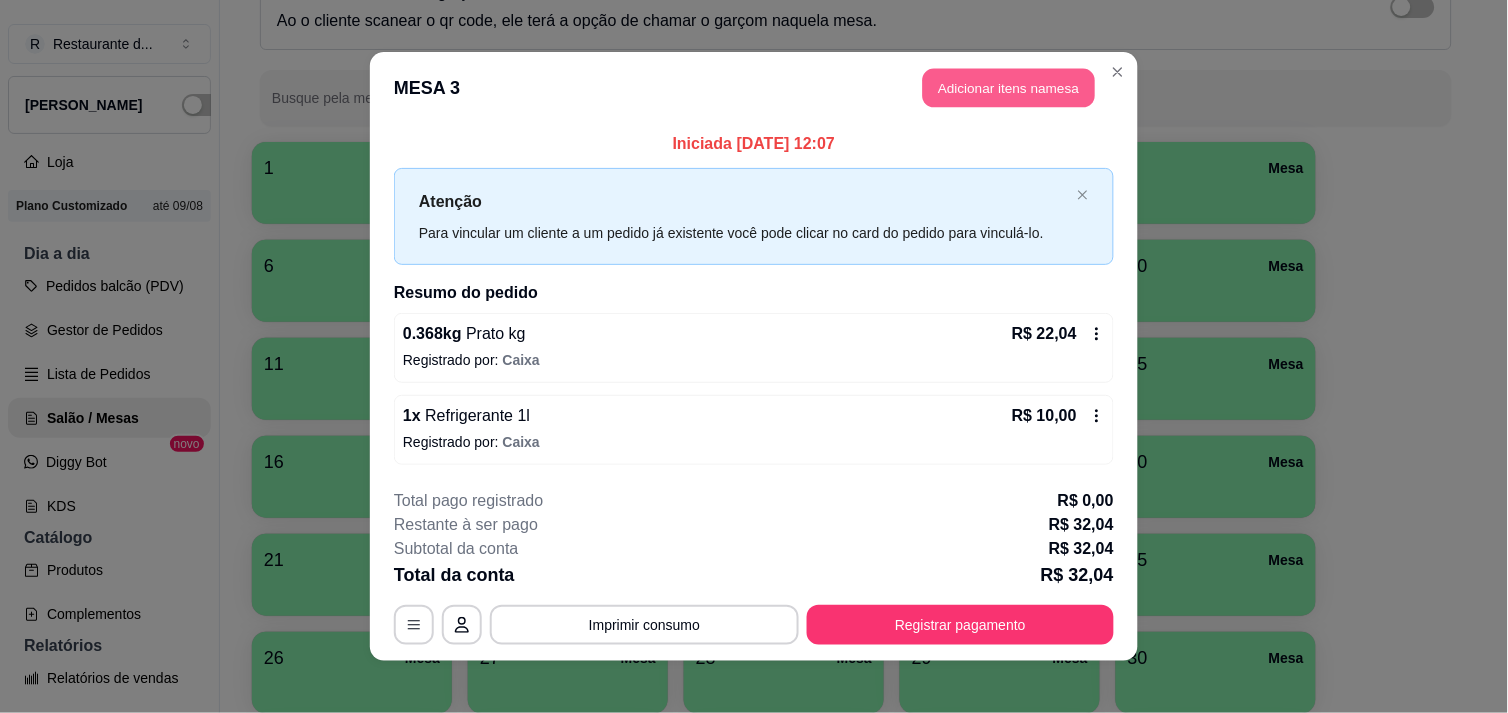 click on "Adicionar itens na  mesa" at bounding box center (1009, 88) 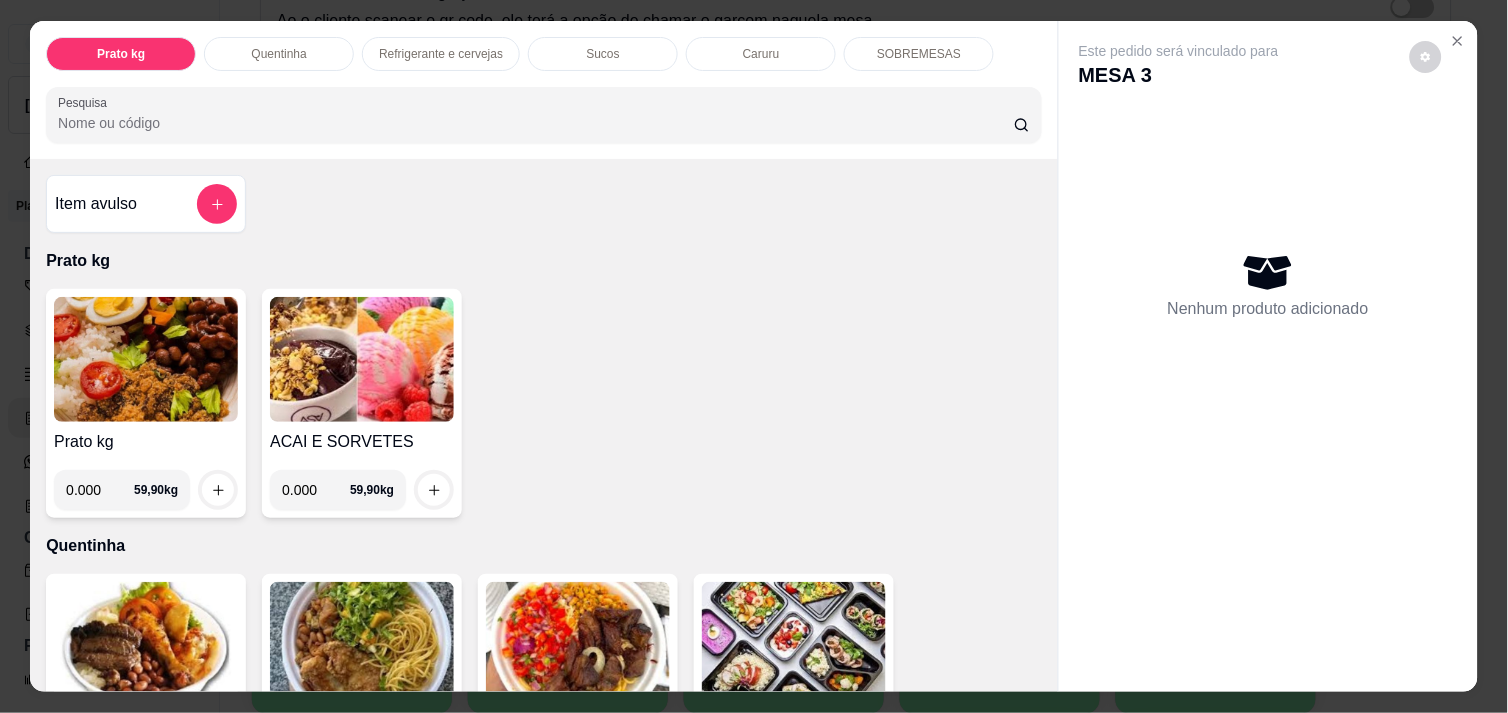 click on "0.000" at bounding box center (100, 490) 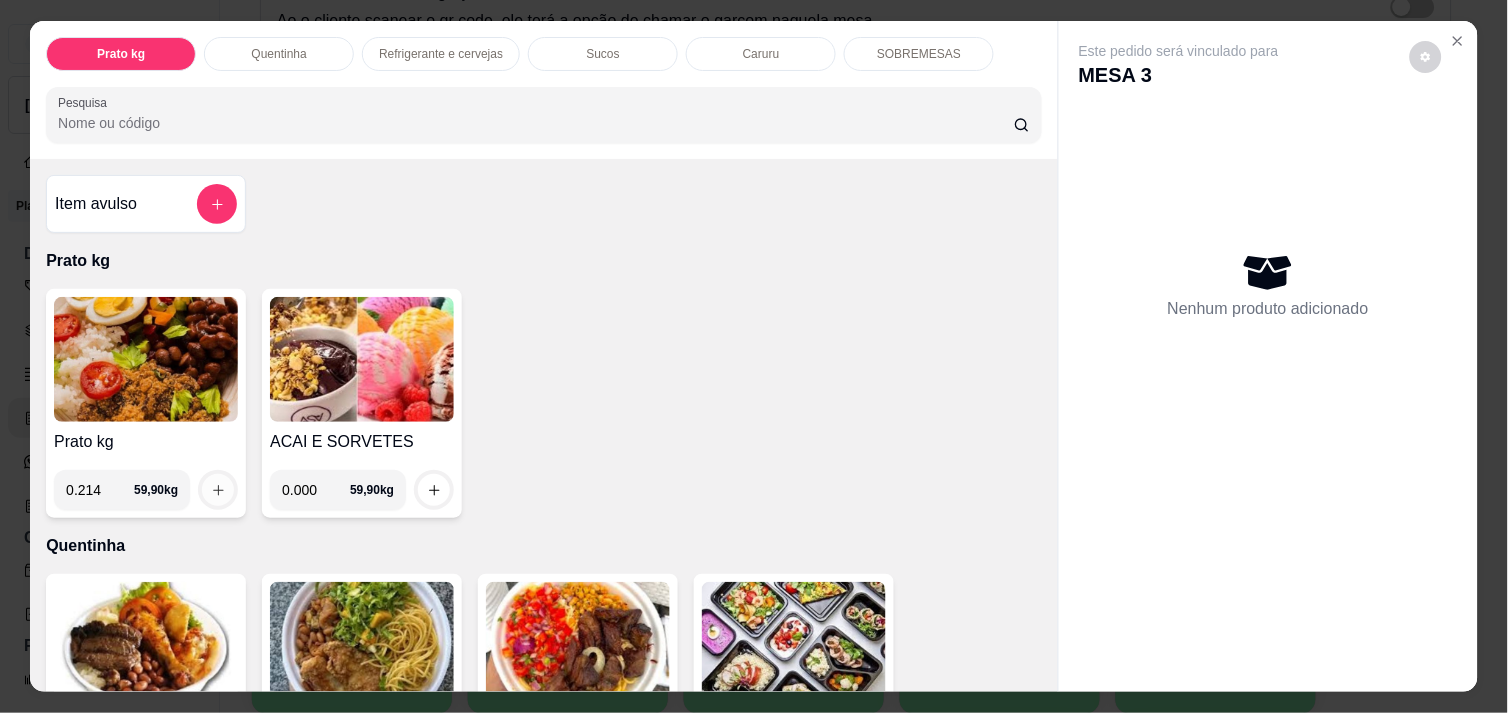 type on "0.214" 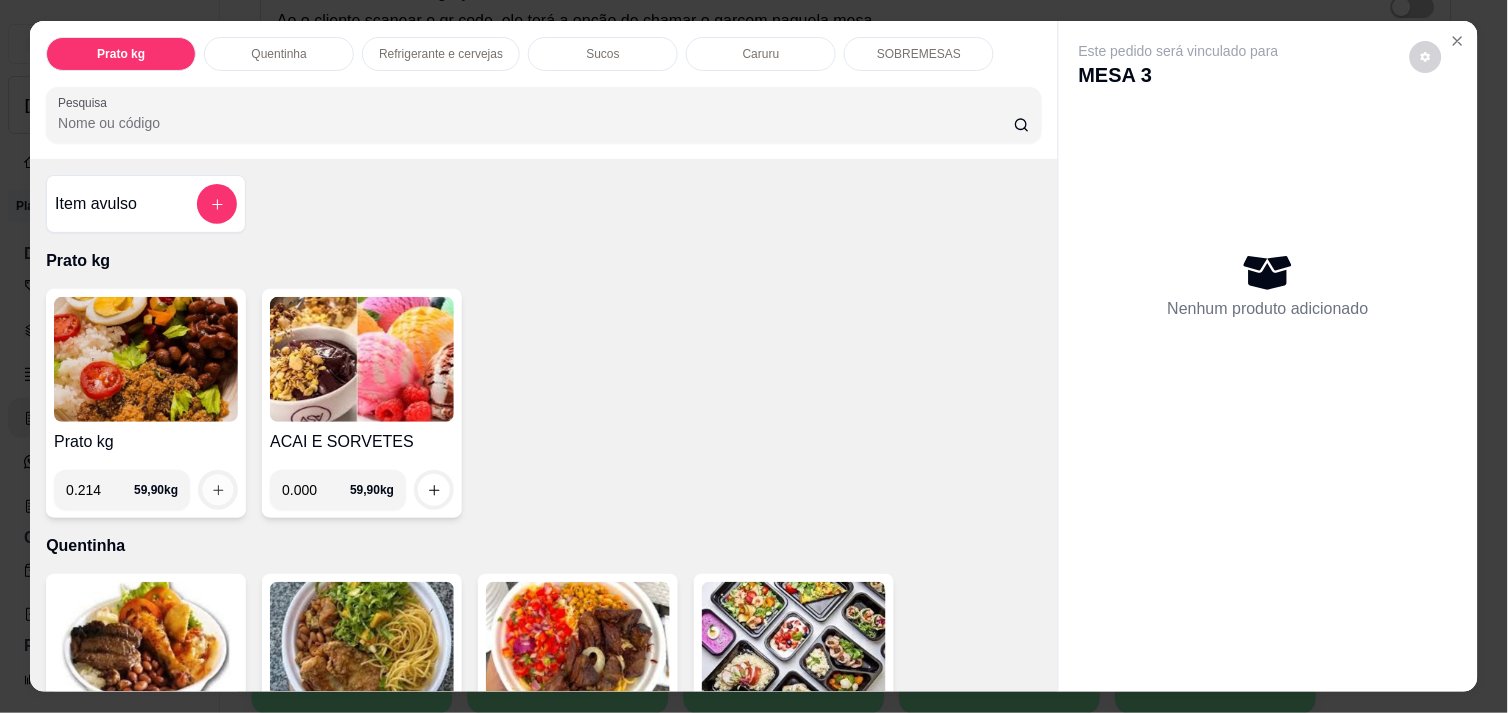 click 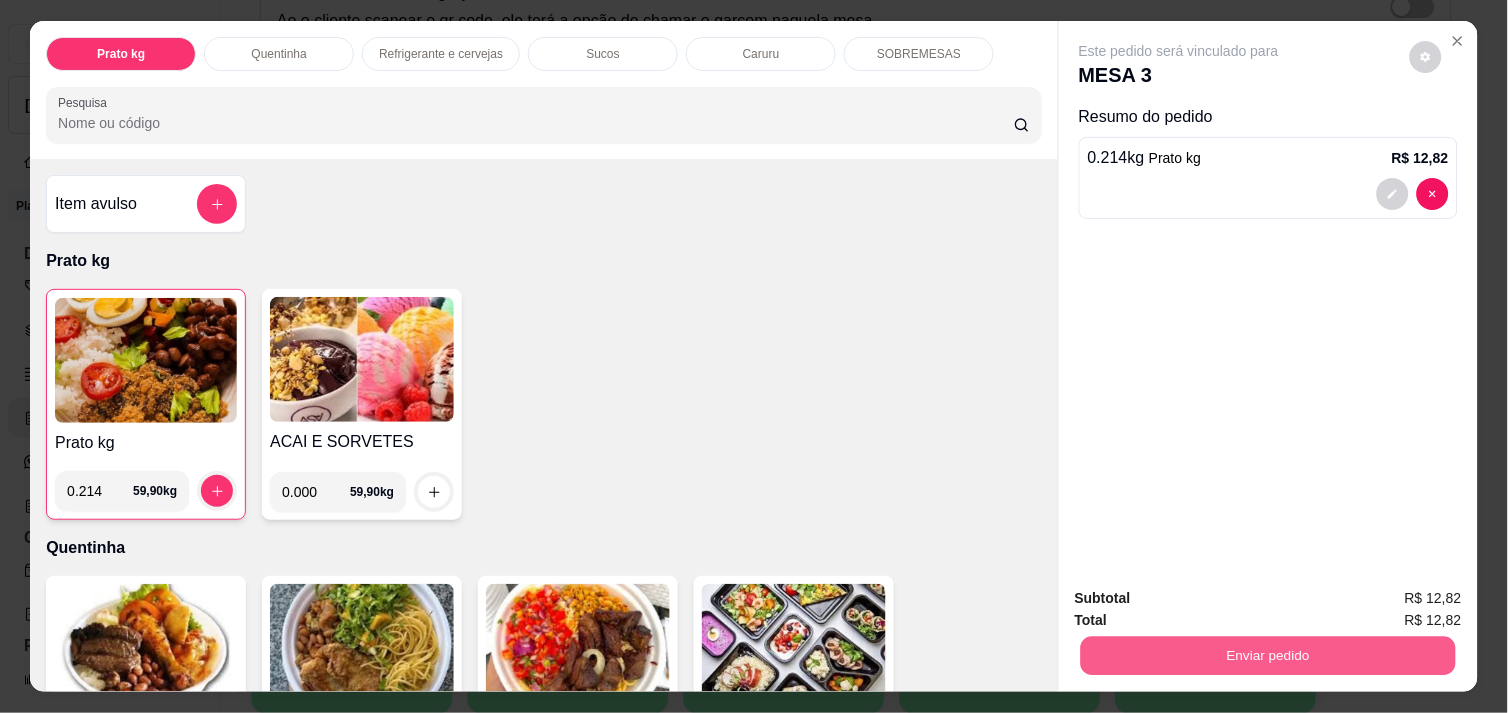 click on "Enviar pedido" at bounding box center (1268, 655) 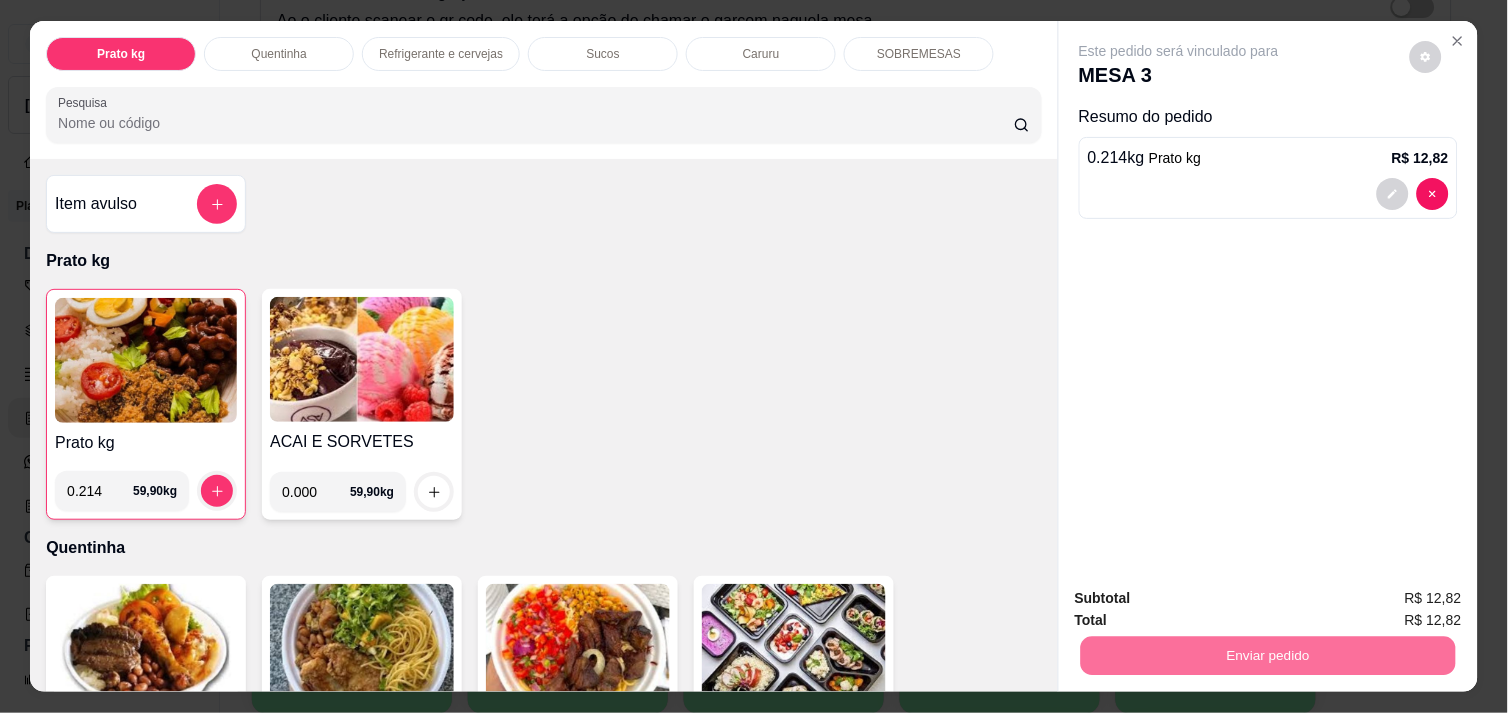 click on "Não registrar e enviar pedido" at bounding box center [1202, 598] 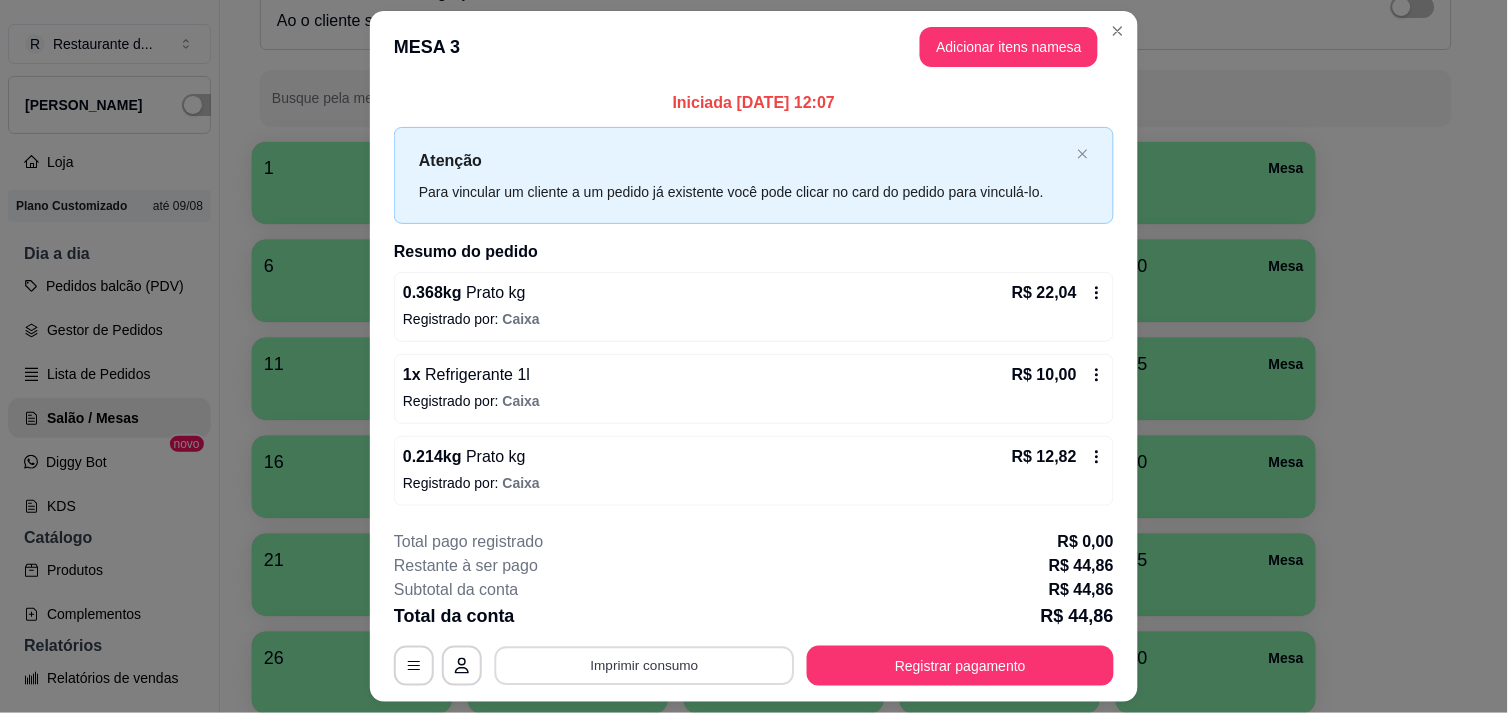 click on "Imprimir consumo" at bounding box center (645, 666) 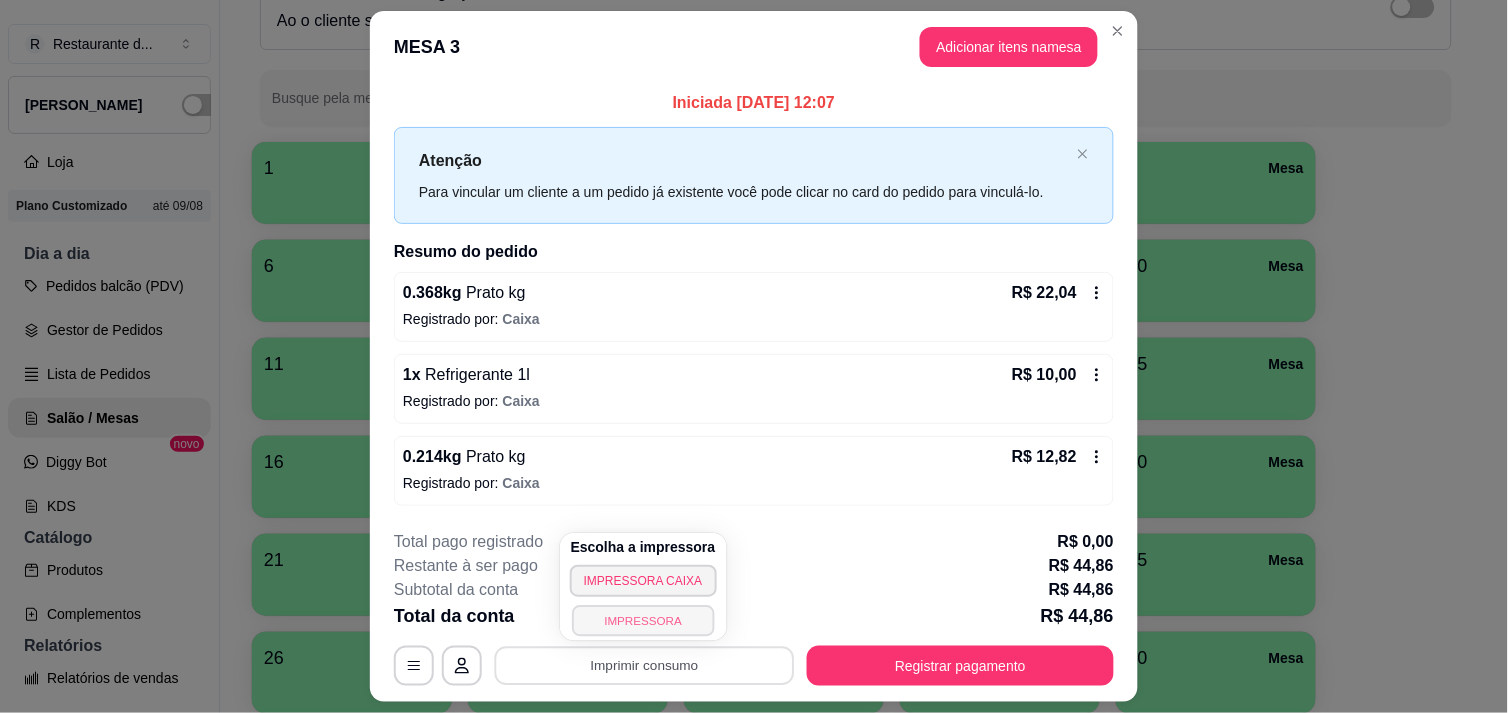 click on "IMPRESSORA" at bounding box center (643, 620) 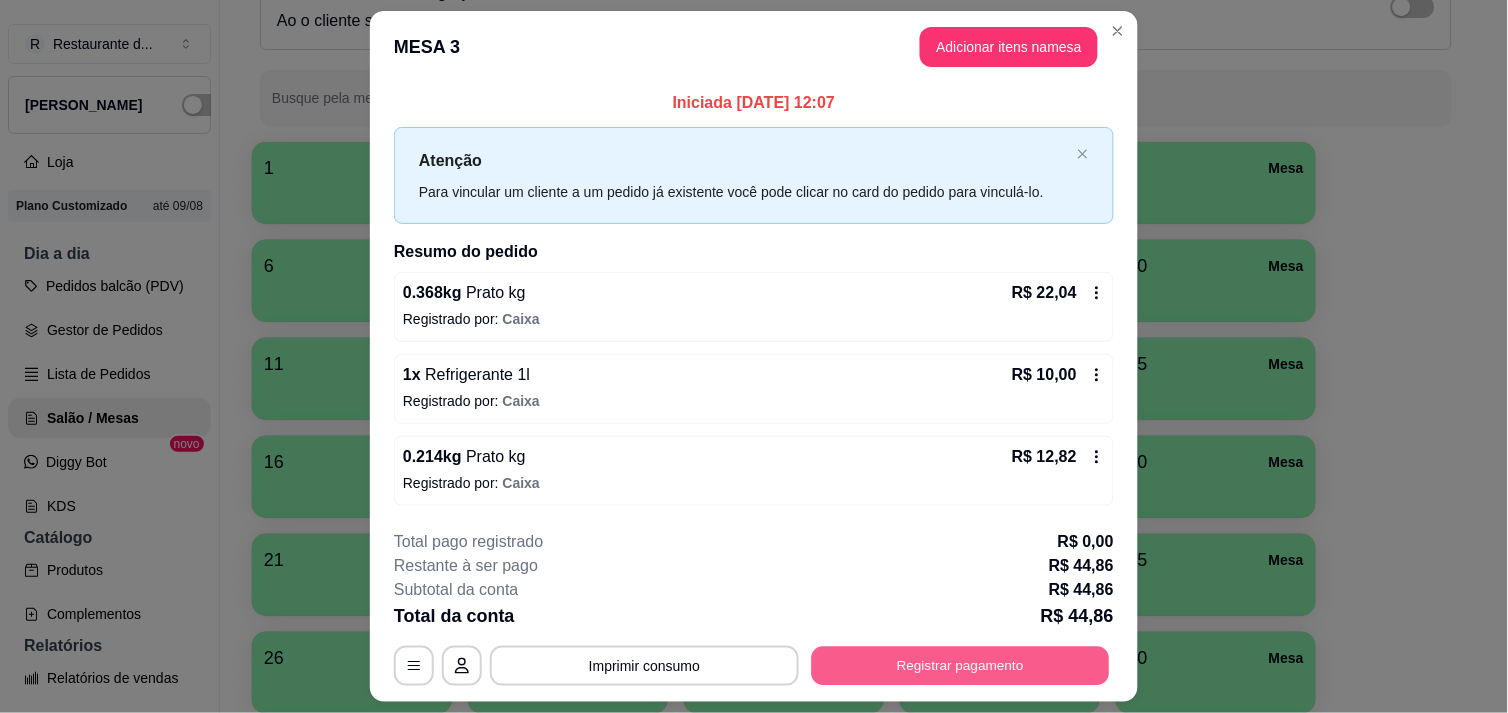 click on "Registrar pagamento" at bounding box center [961, 666] 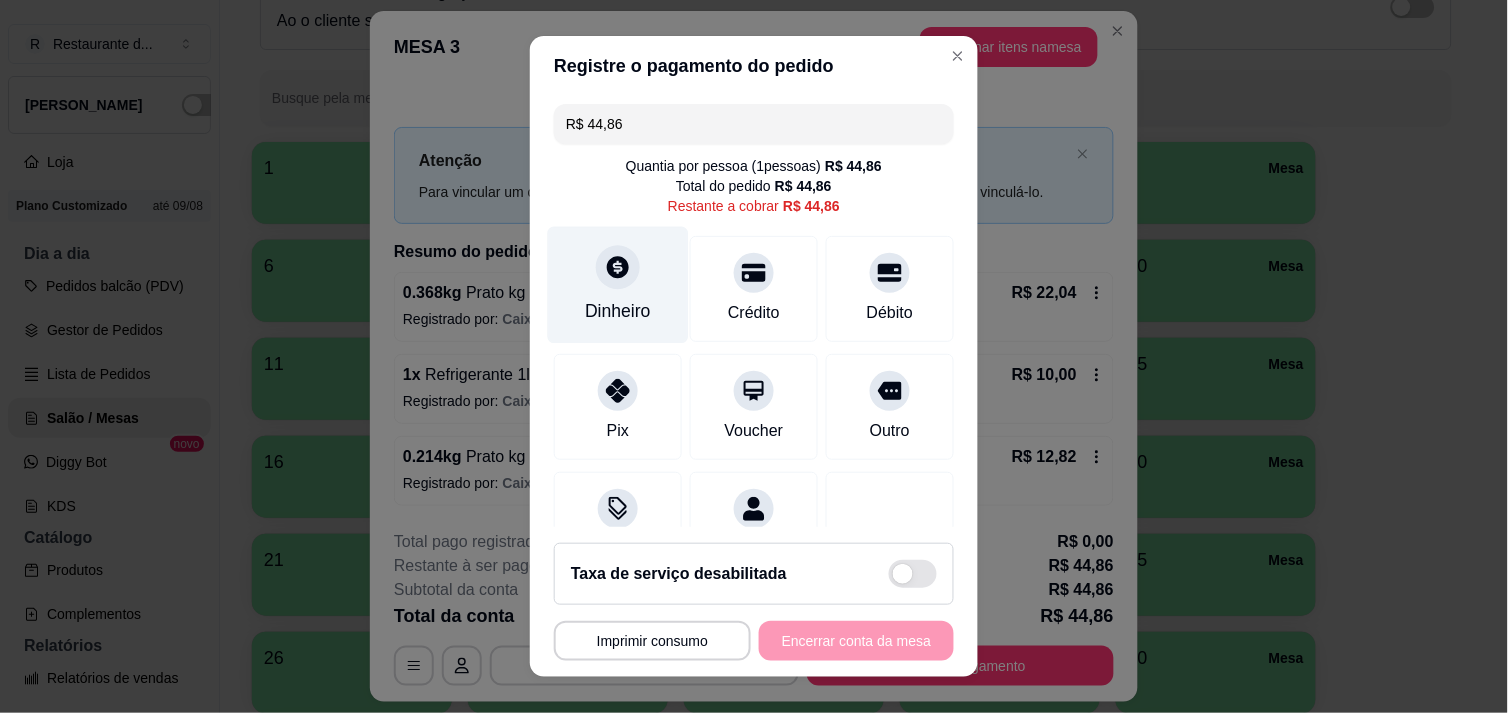 click on "Dinheiro" at bounding box center (618, 284) 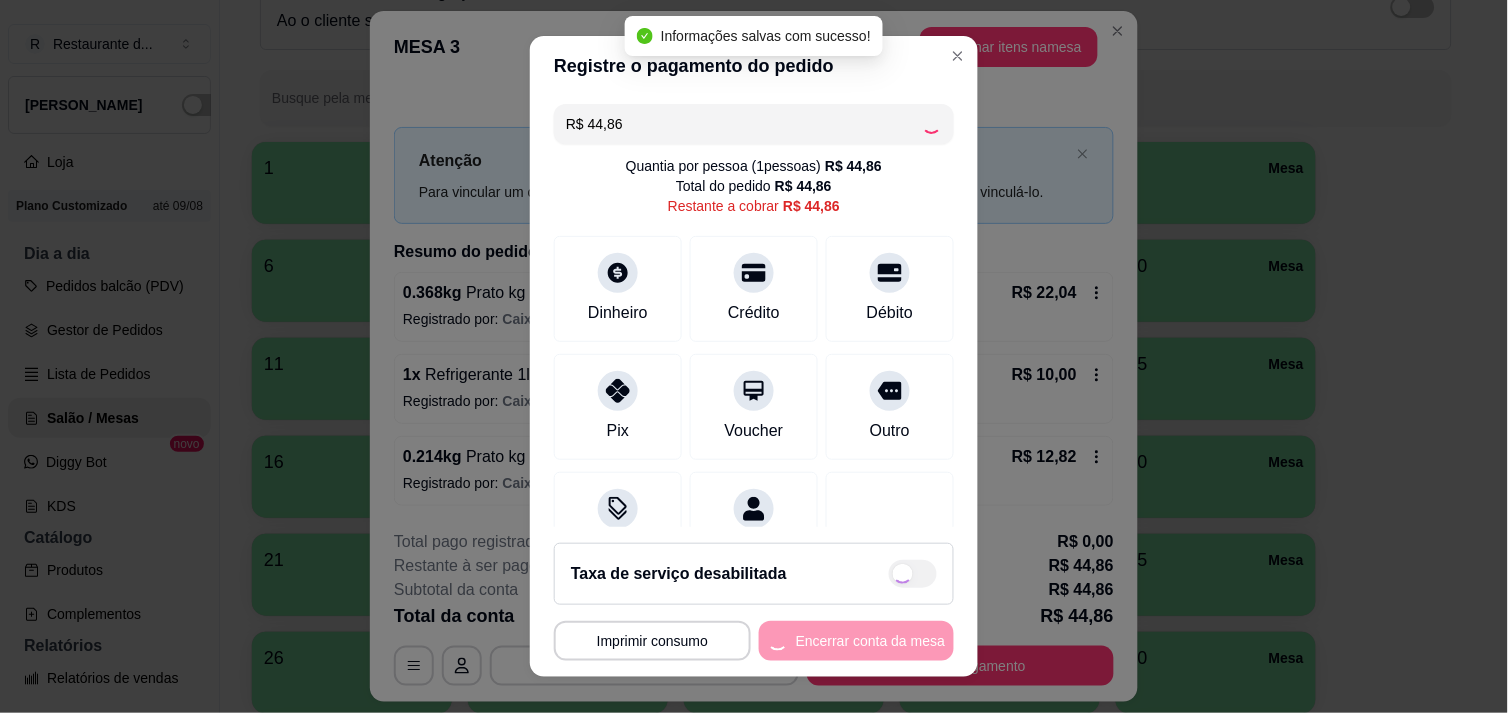 type on "R$ 0,00" 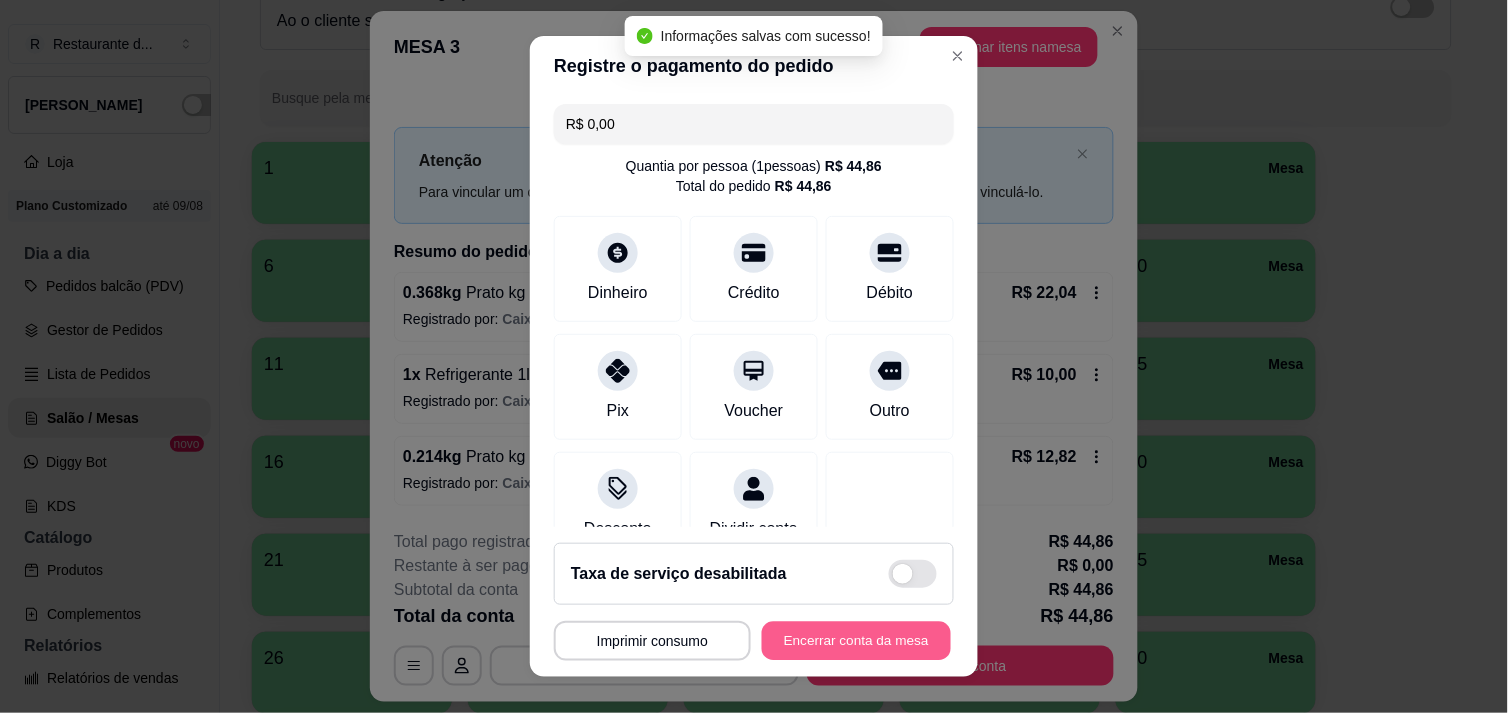 click on "Encerrar conta da mesa" at bounding box center (856, 641) 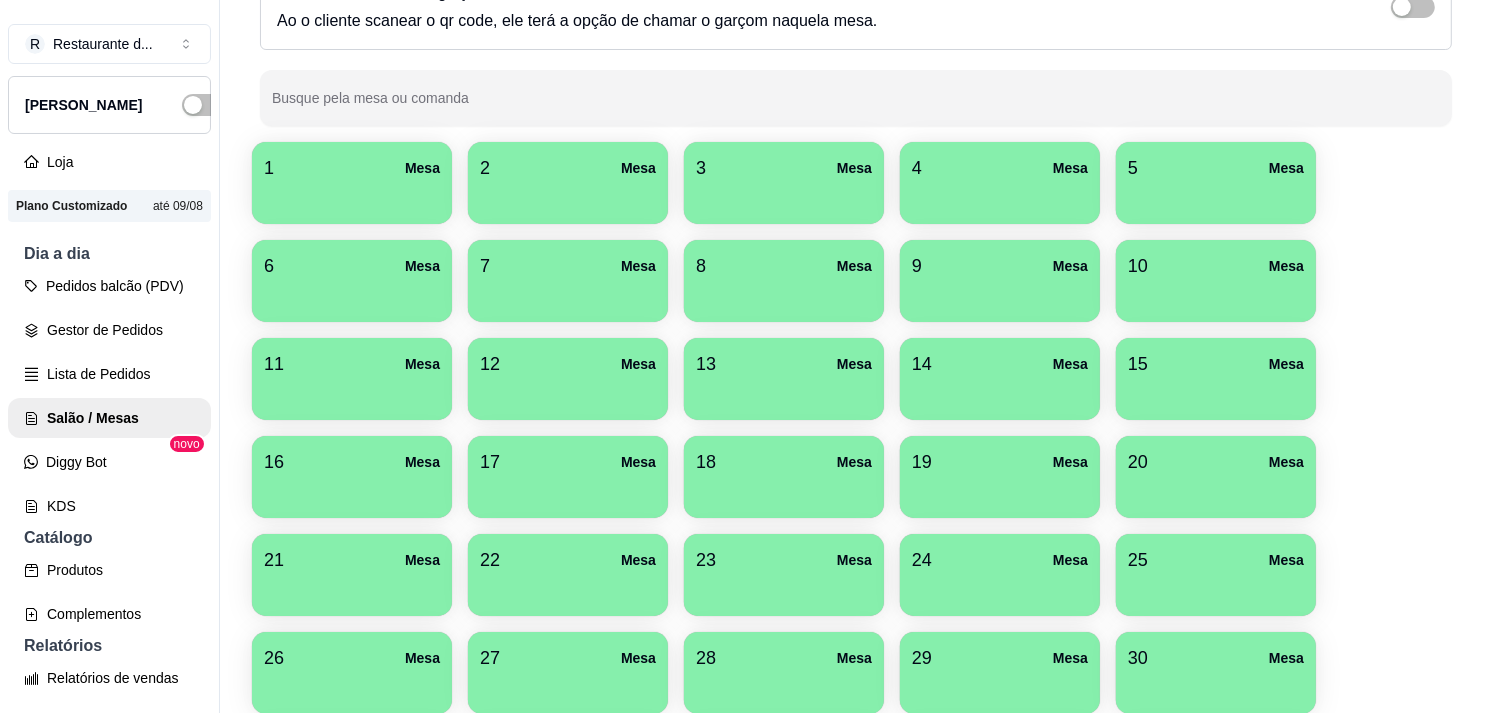 click at bounding box center (1000, 197) 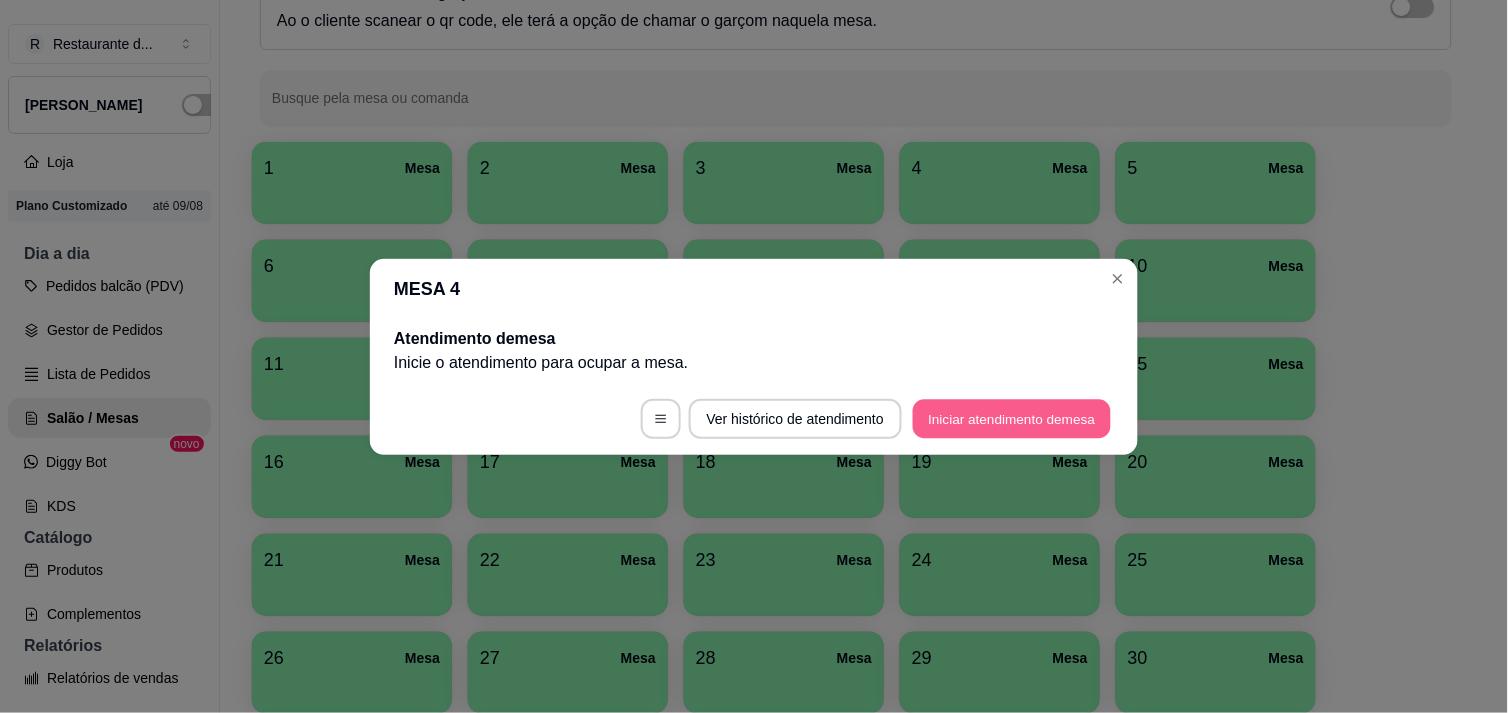 click on "Iniciar atendimento de  mesa" at bounding box center [1012, 418] 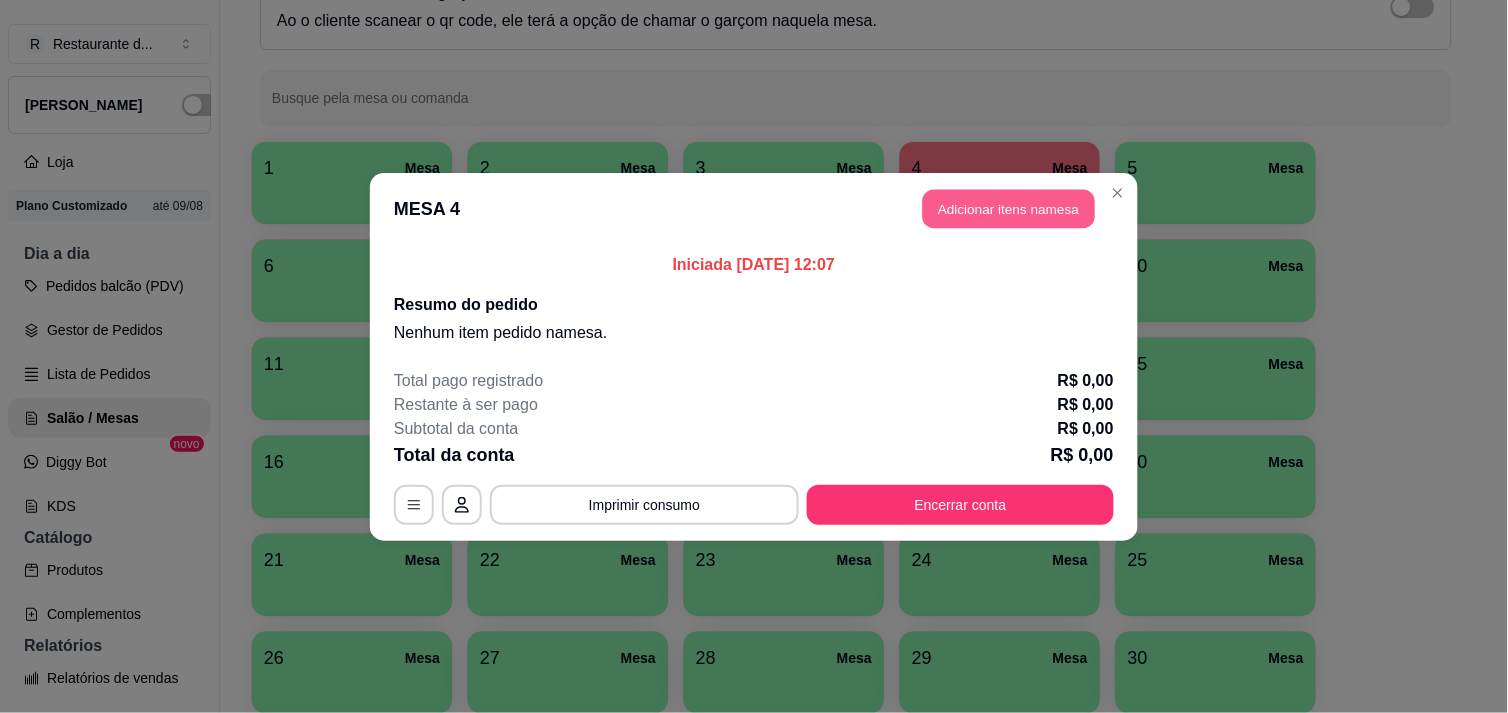 click on "Adicionar itens na  mesa" at bounding box center [1009, 208] 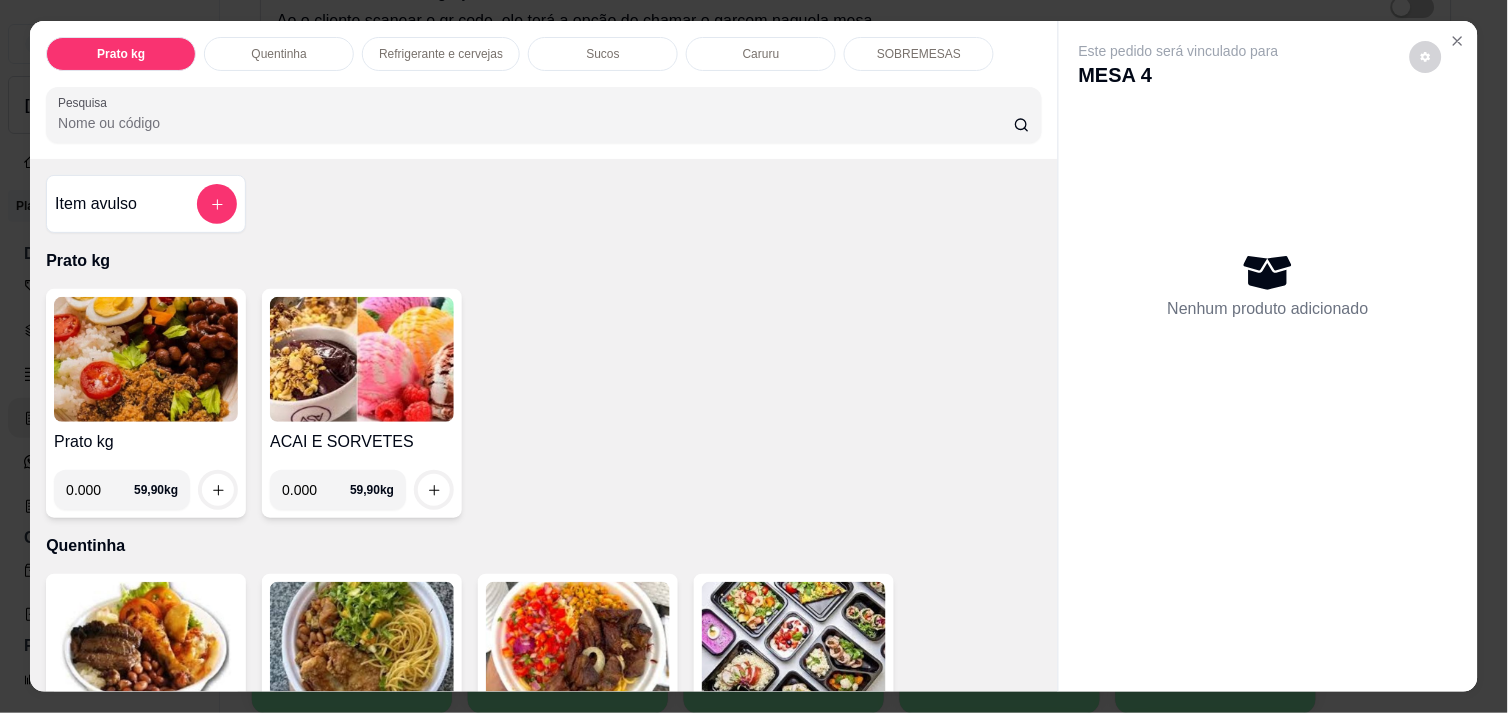 click on "0.000" at bounding box center [100, 490] 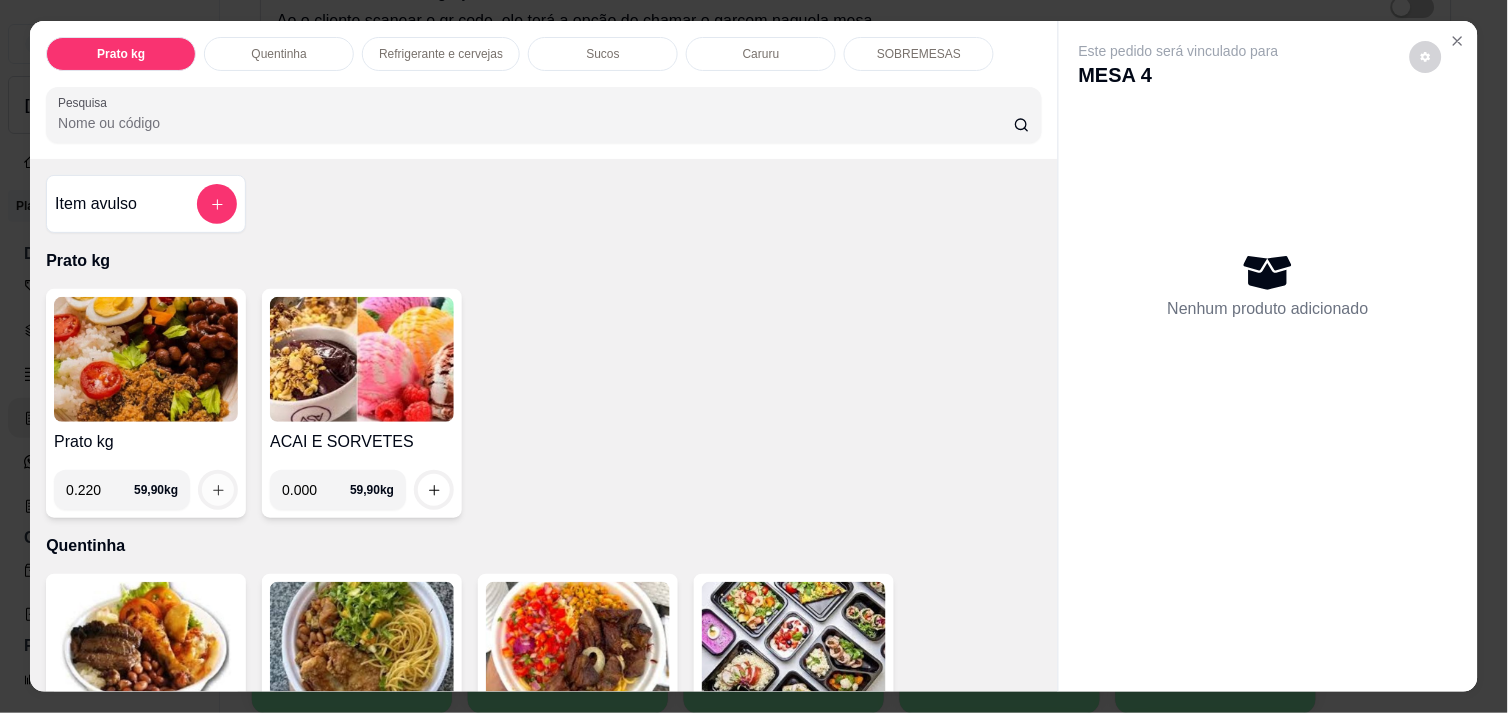 type on "0.220" 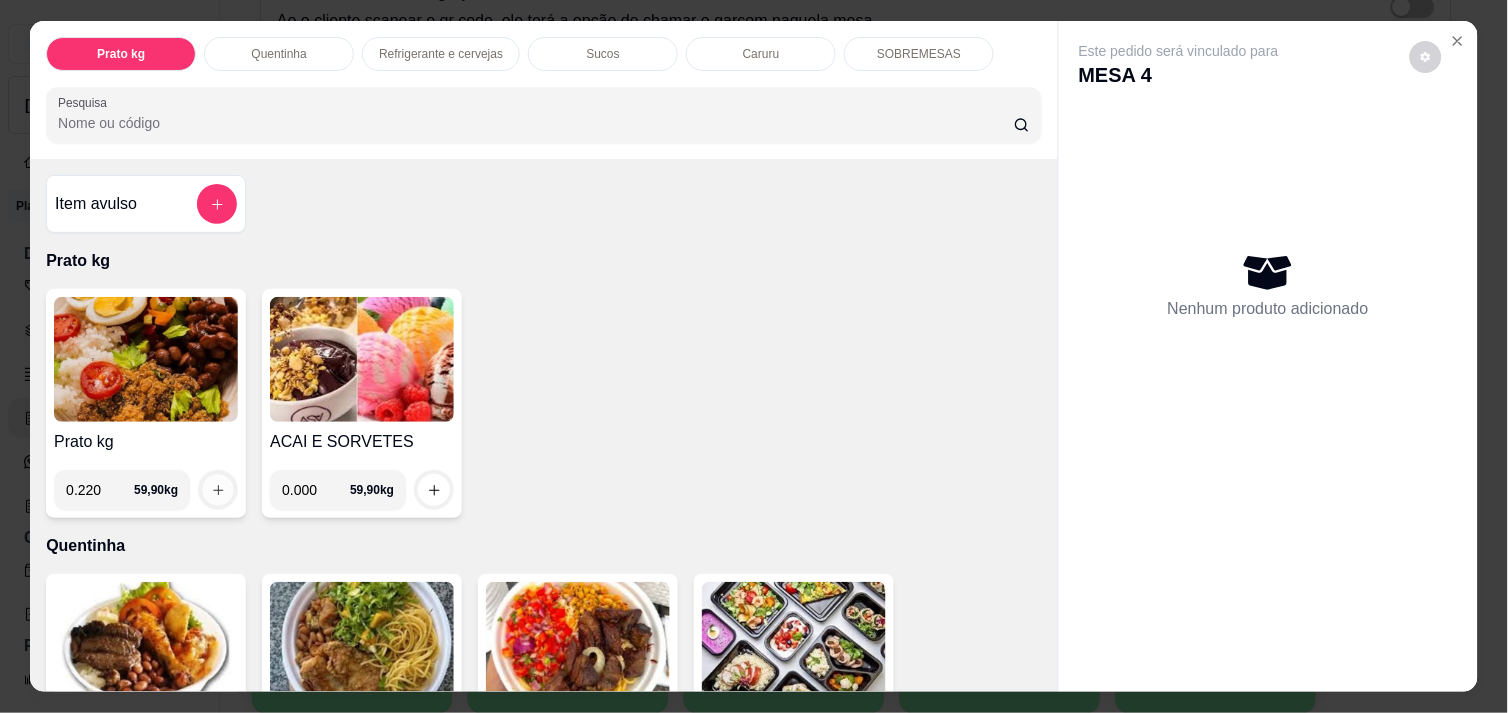 click 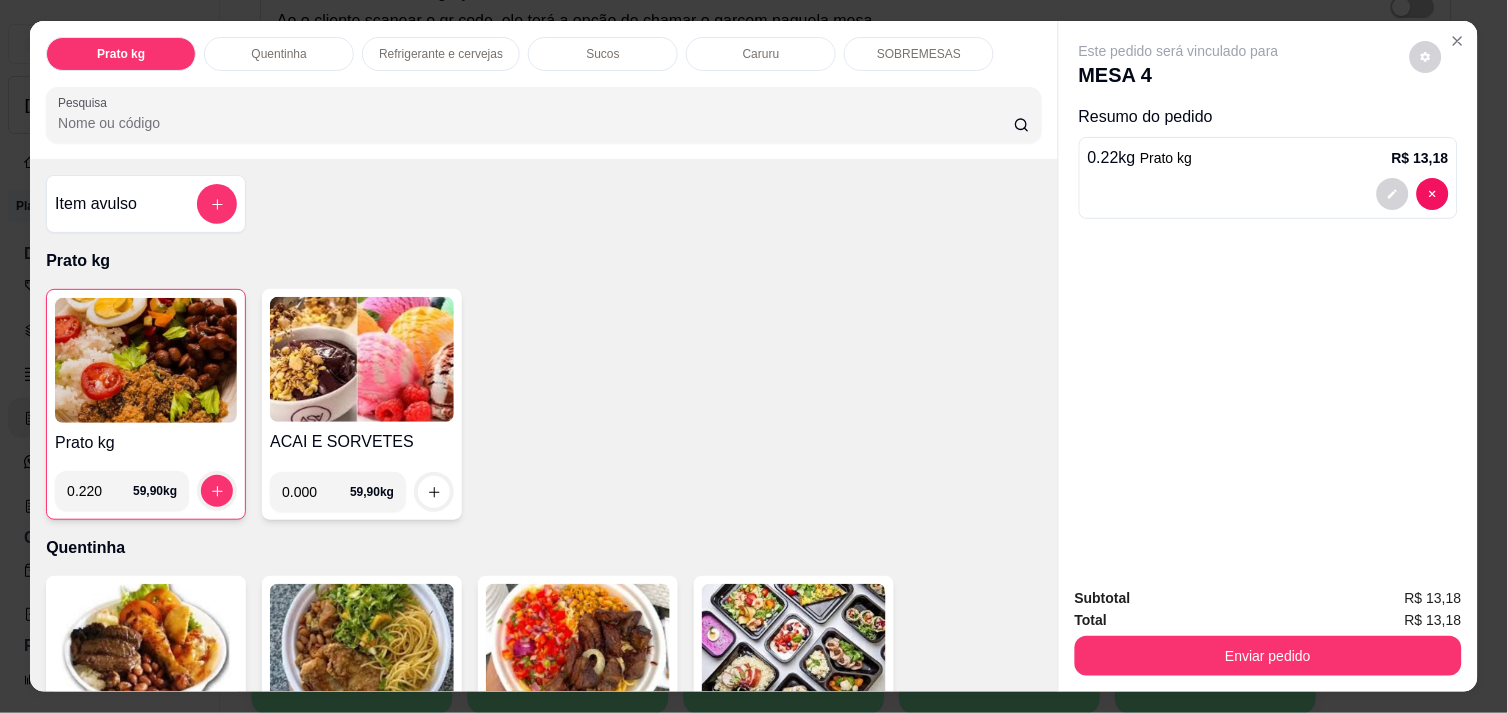 click on "Refrigerante e cervejas" at bounding box center [441, 54] 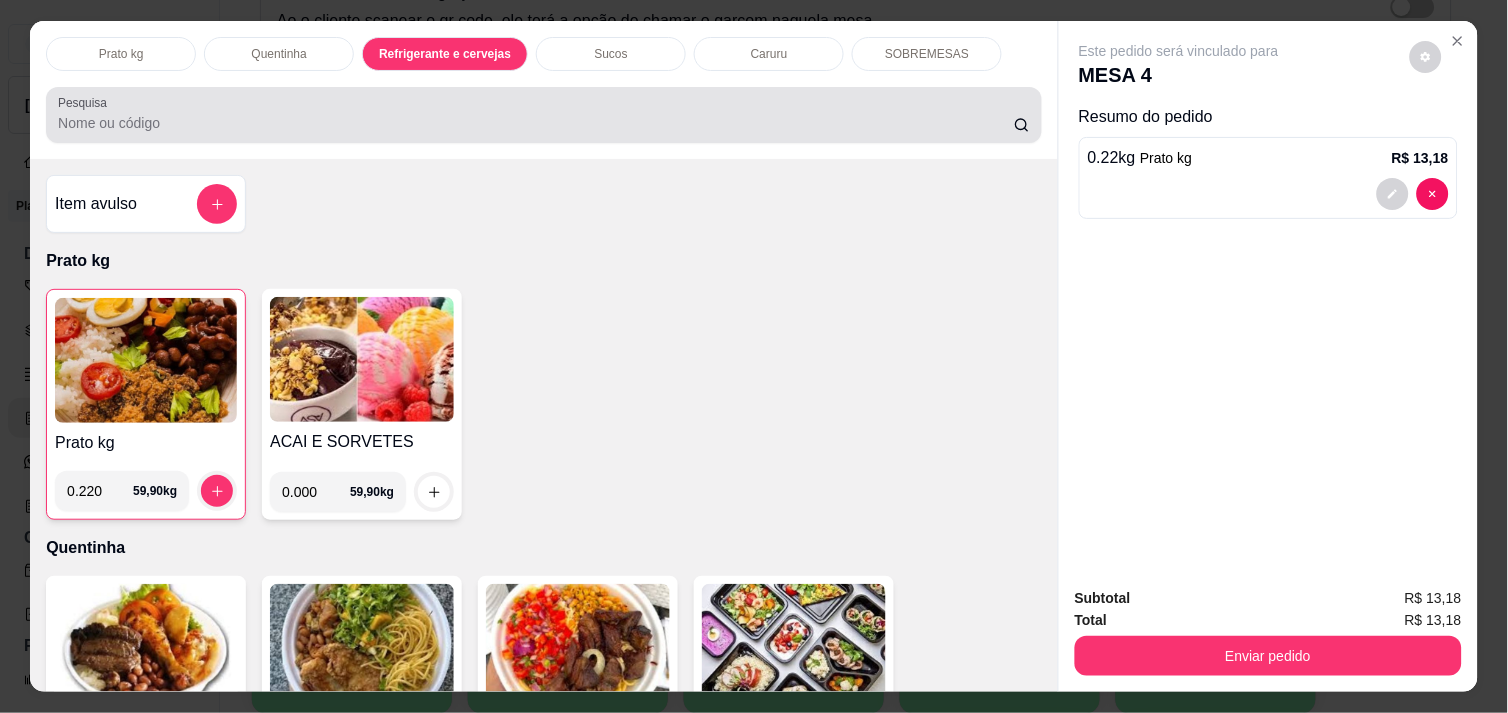 scroll, scrollTop: 986, scrollLeft: 0, axis: vertical 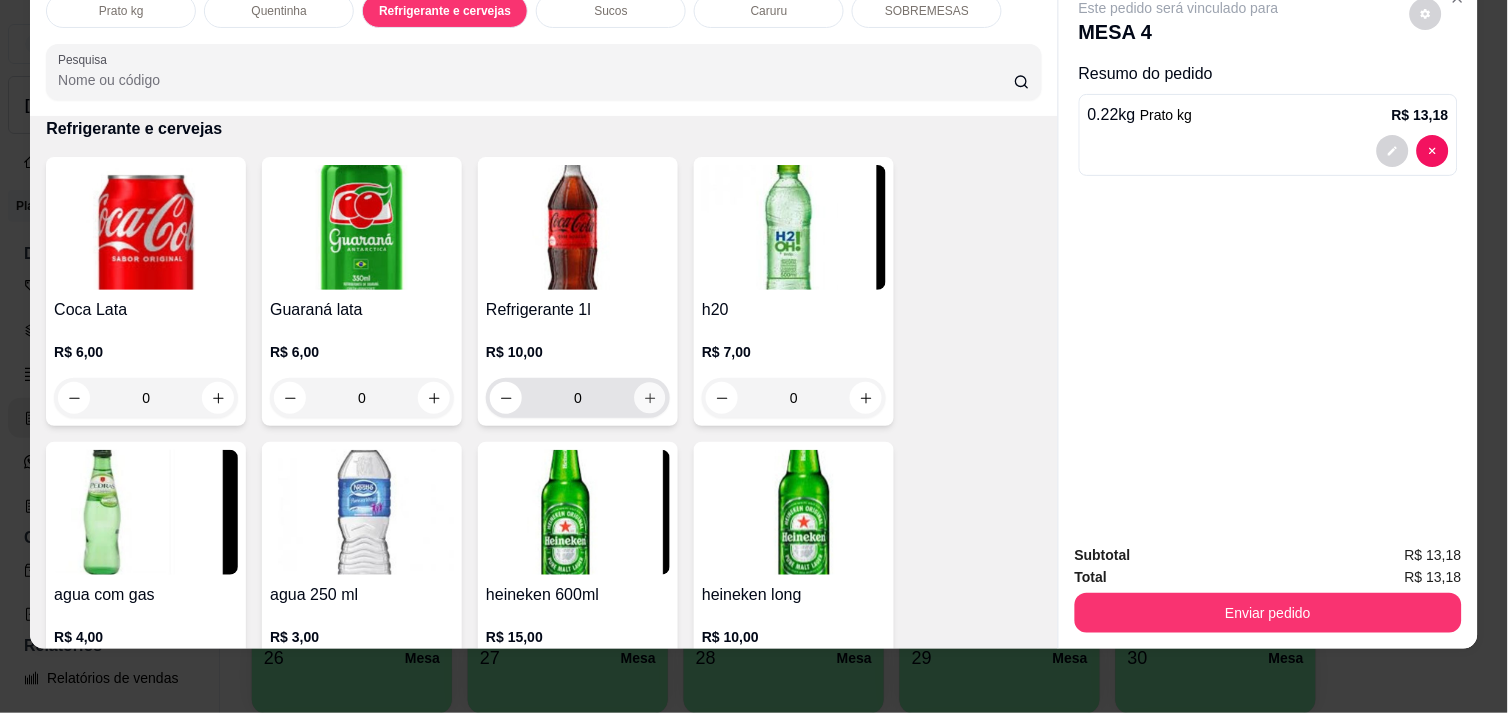 click at bounding box center [650, 398] 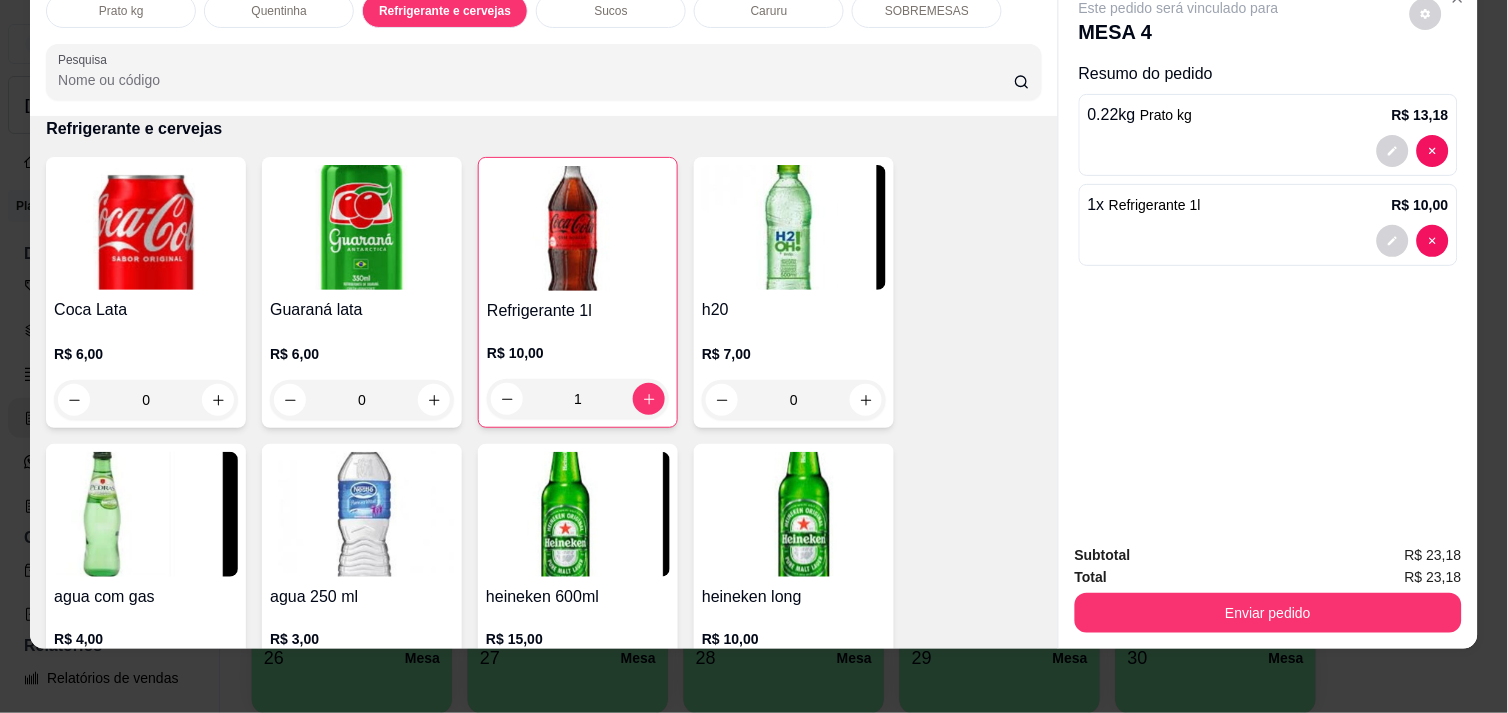 click on "Enviar pedido" at bounding box center [1268, 610] 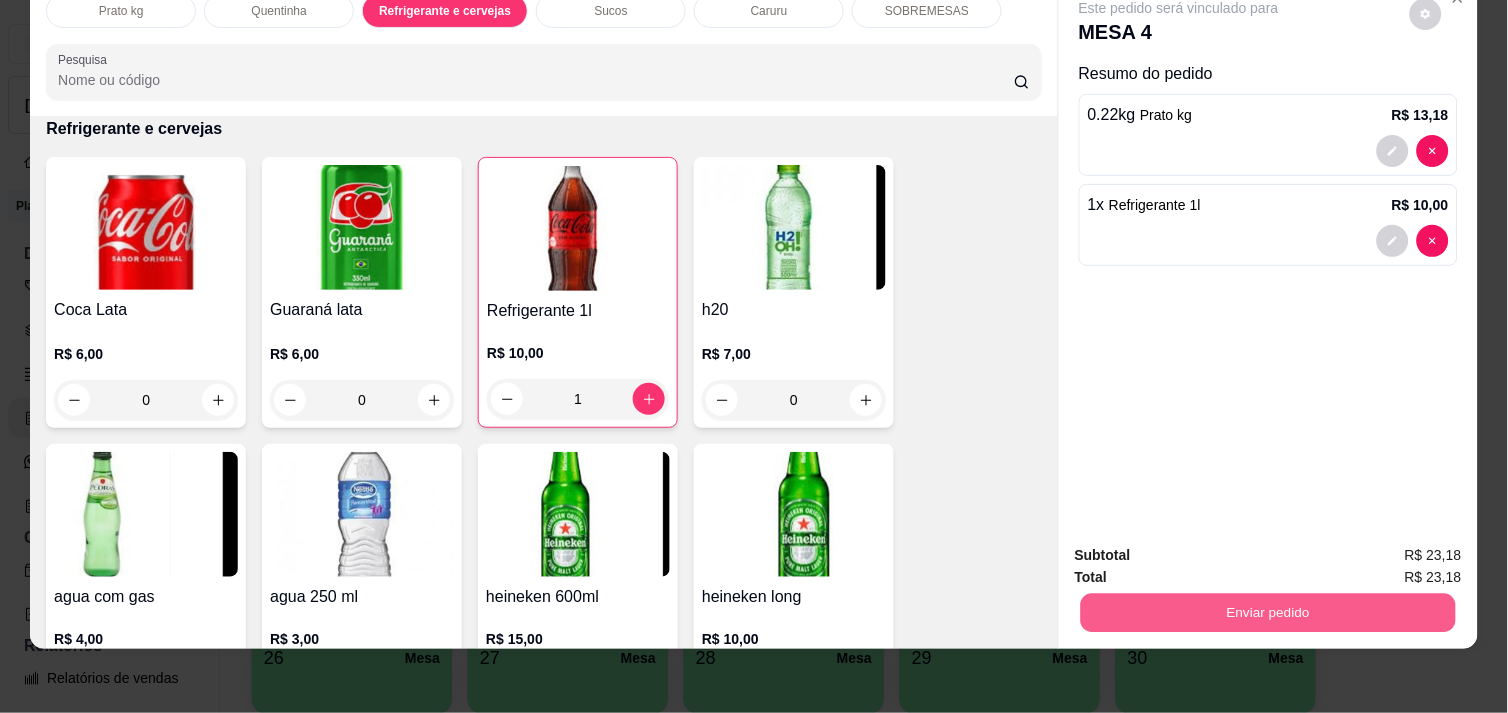 click on "Enviar pedido" at bounding box center [1268, 612] 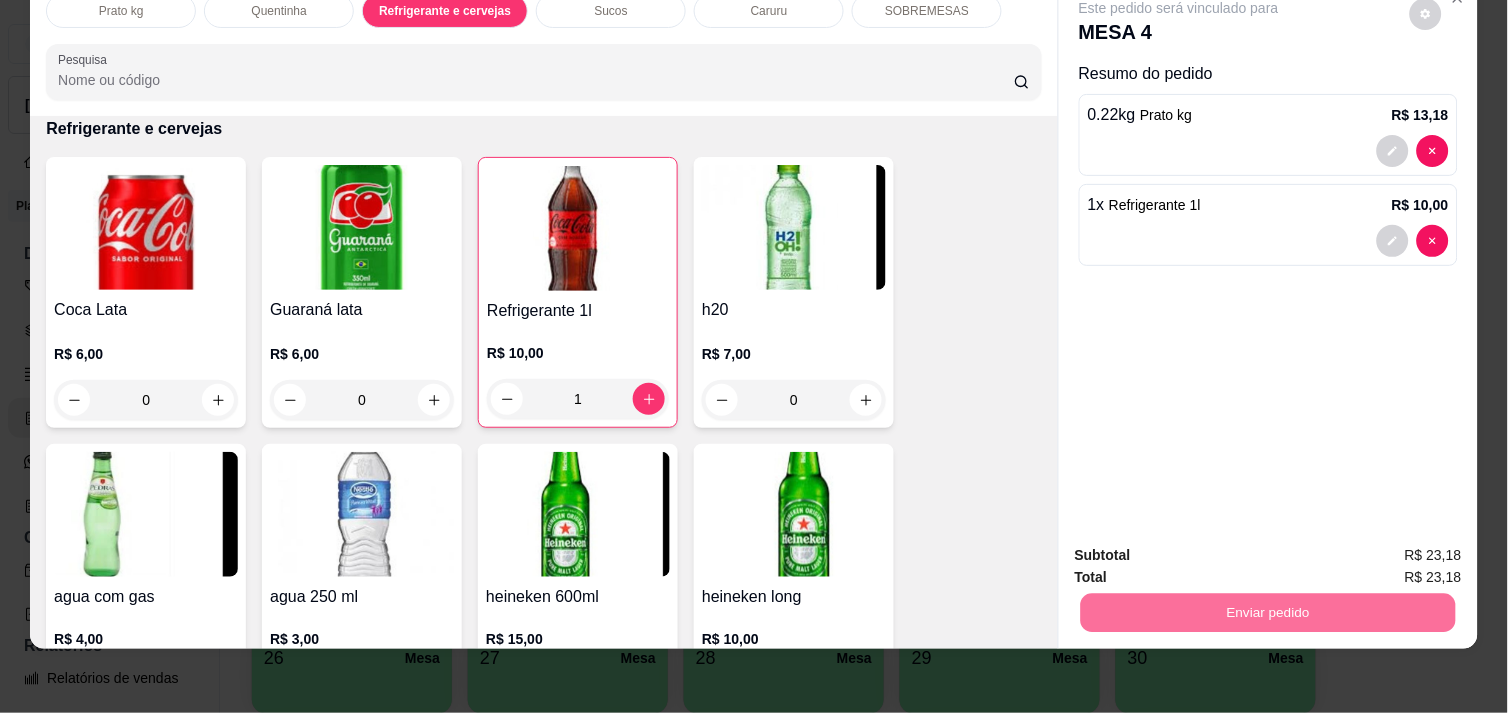click on "Não registrar e enviar pedido" at bounding box center [1202, 547] 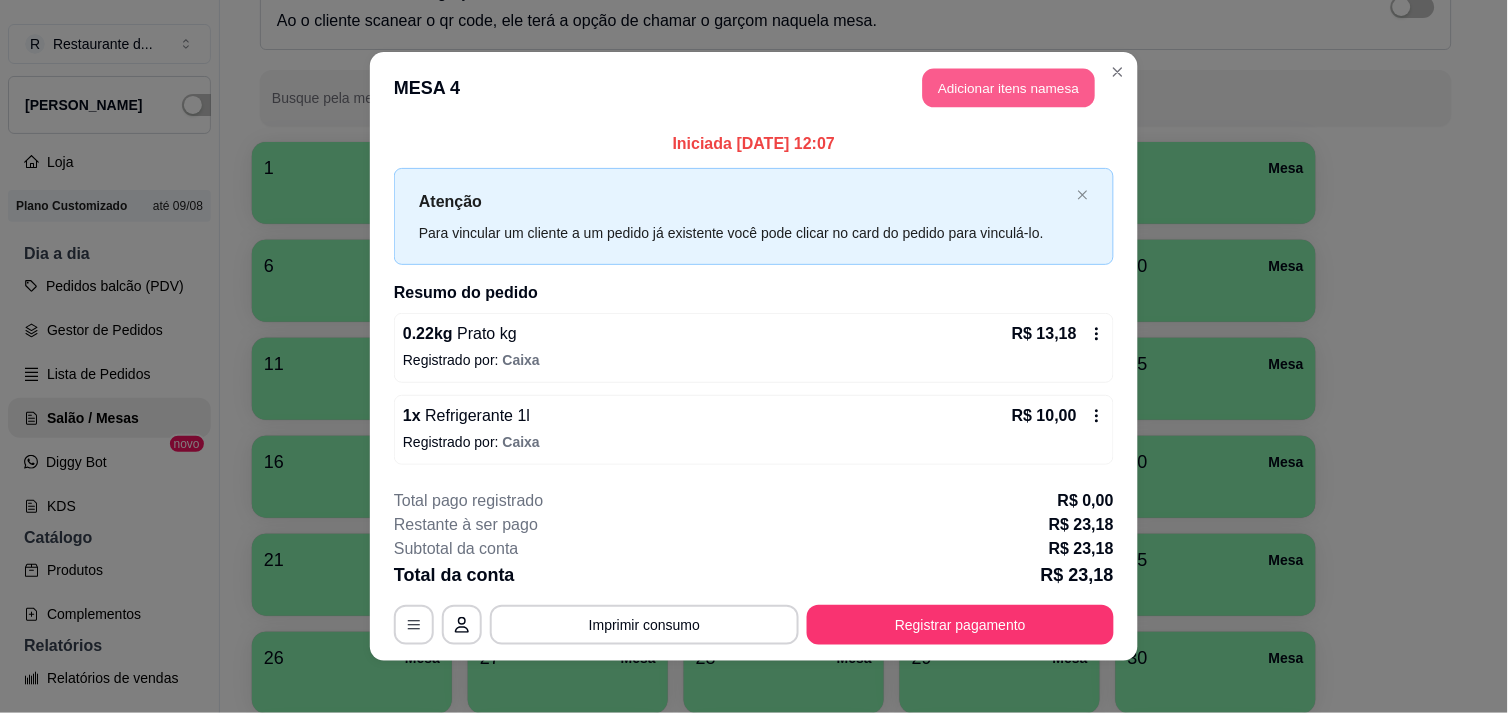 click on "Adicionar itens na  mesa" at bounding box center (1009, 88) 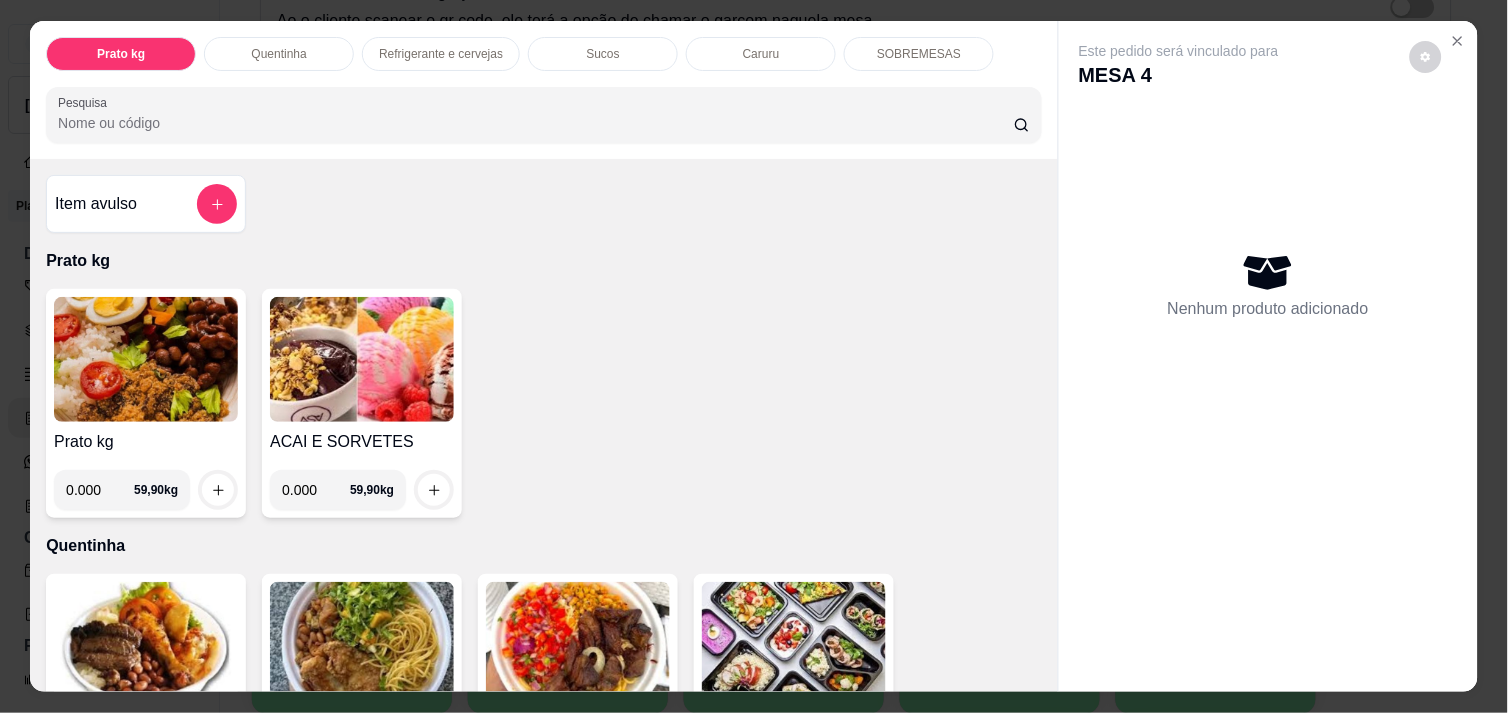 click on "0.000" at bounding box center [100, 490] 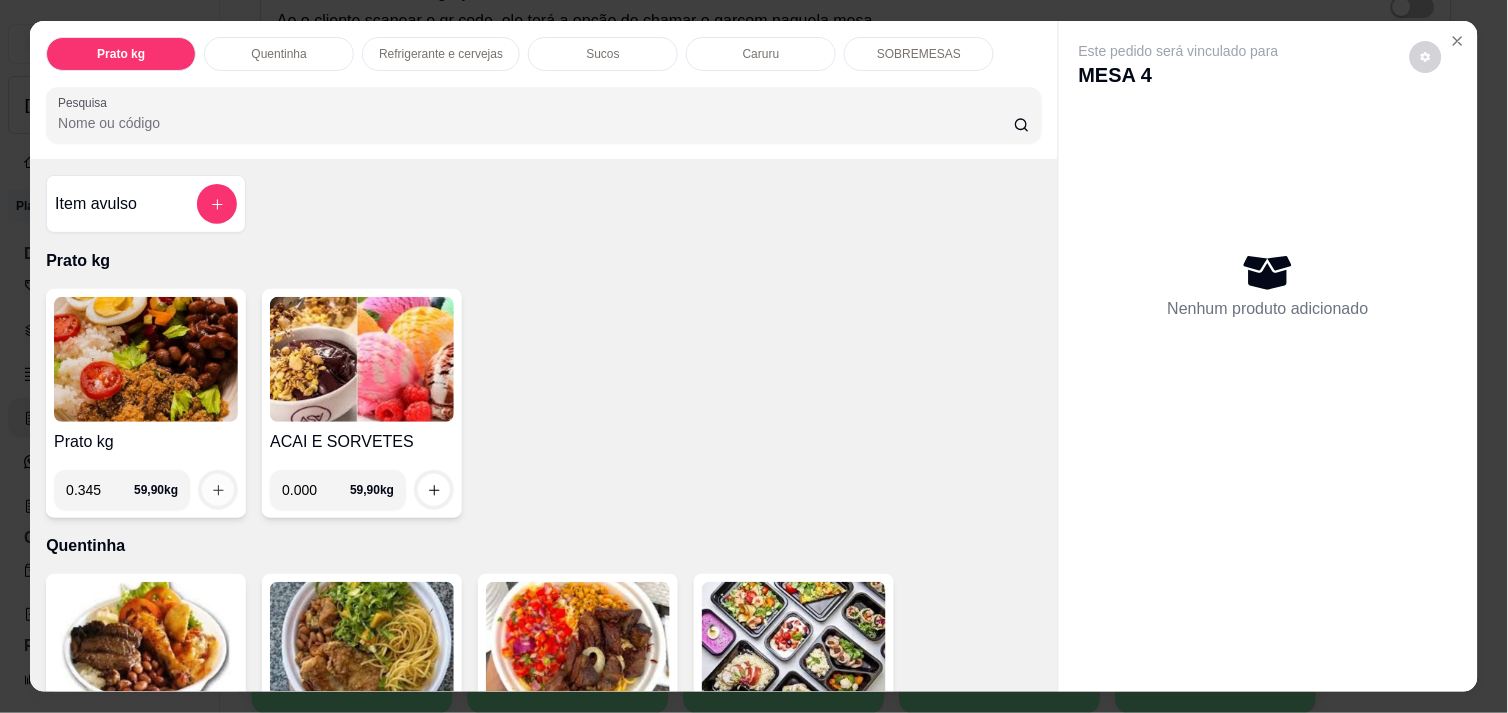type on "0.345" 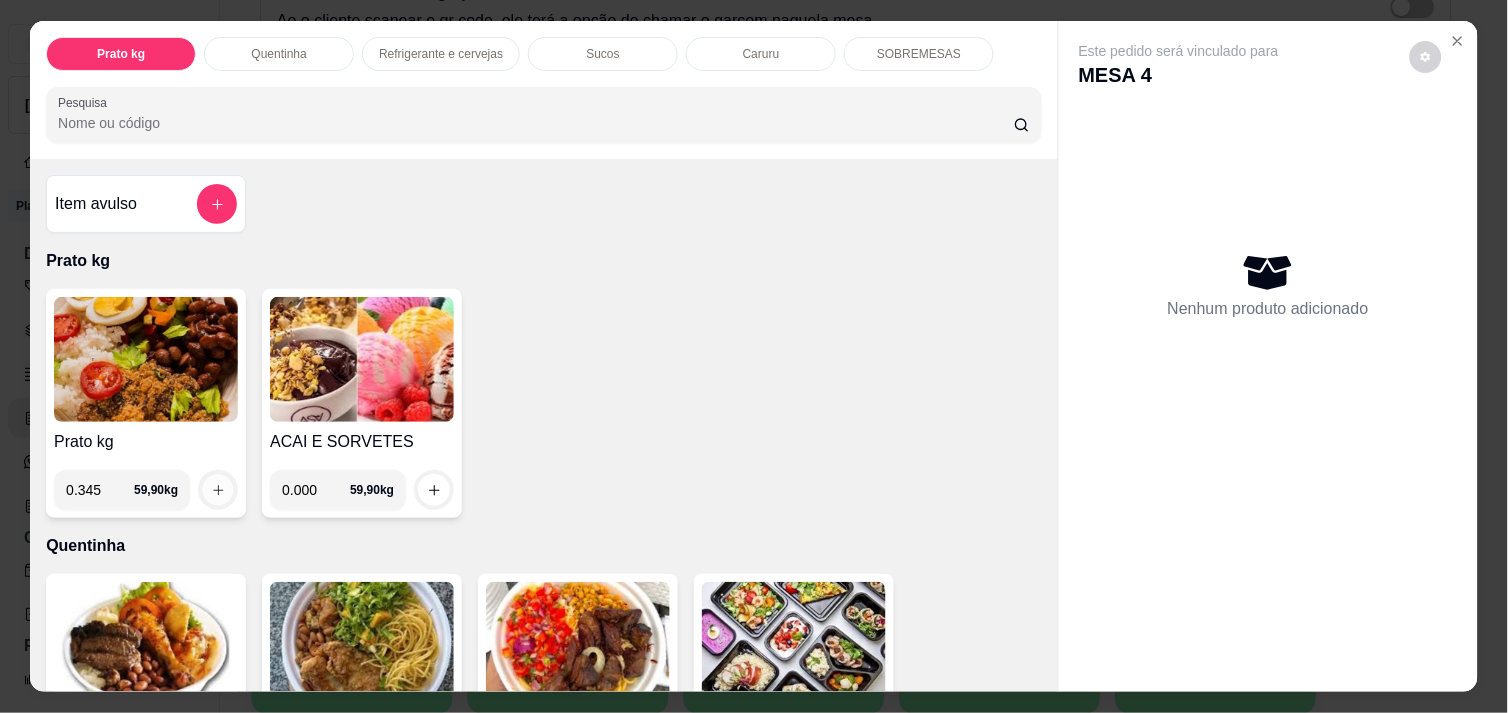 click 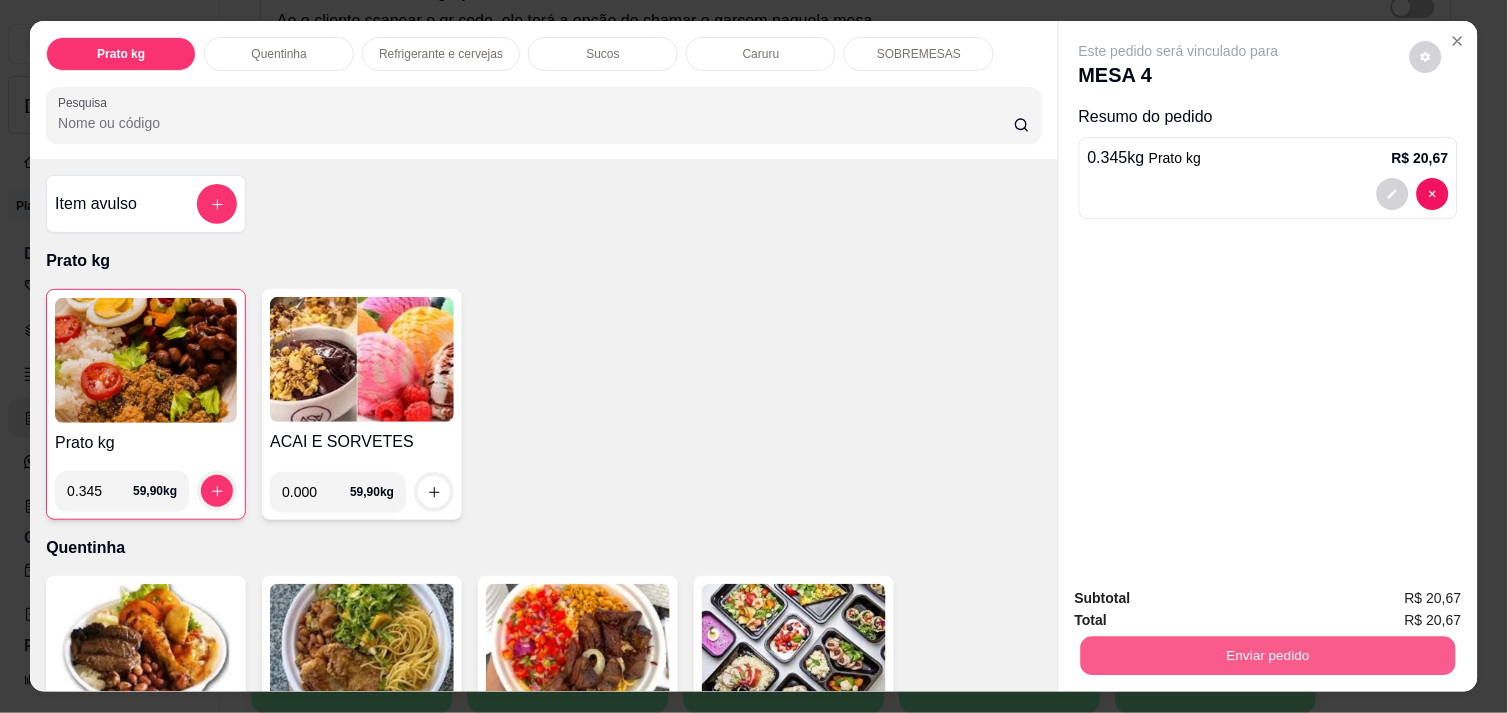 click on "Enviar pedido" at bounding box center (1268, 655) 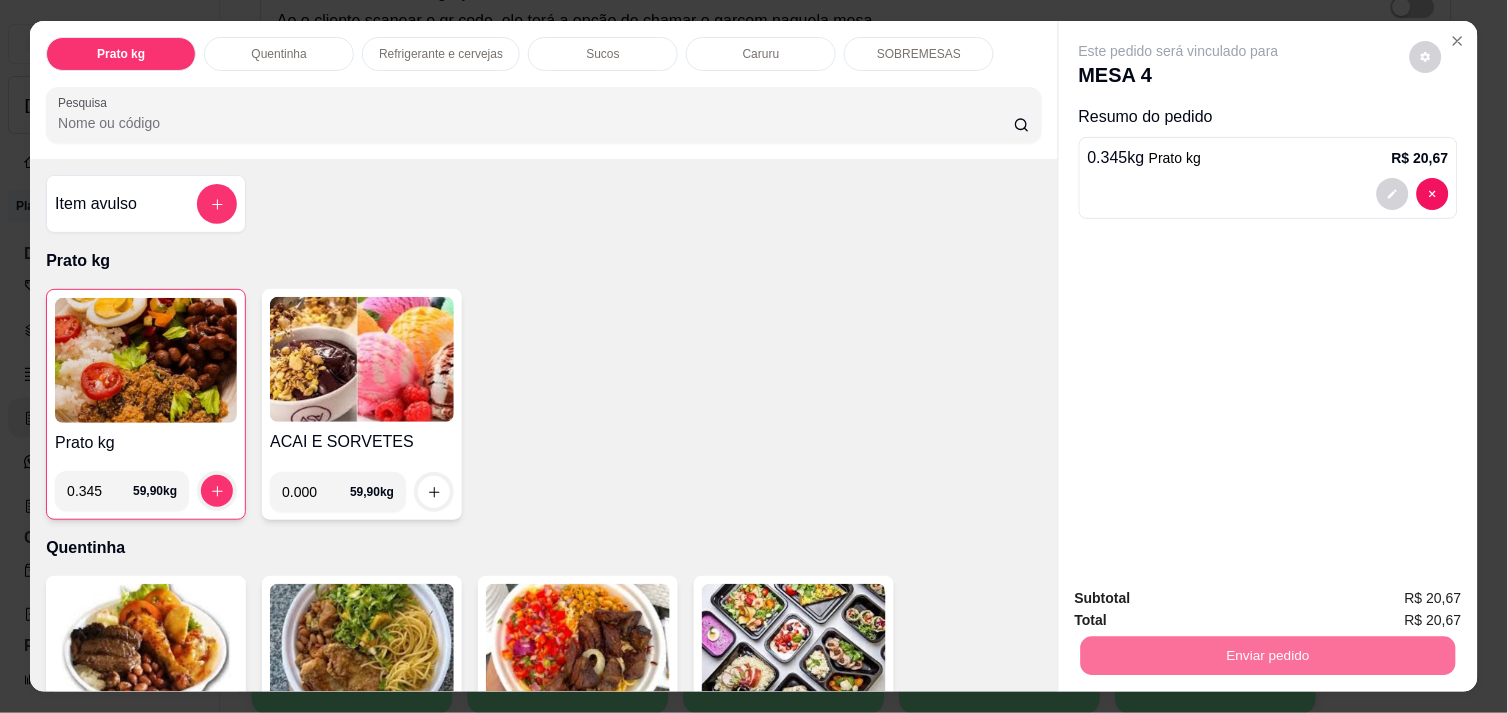click on "Não registrar e enviar pedido" at bounding box center (1202, 598) 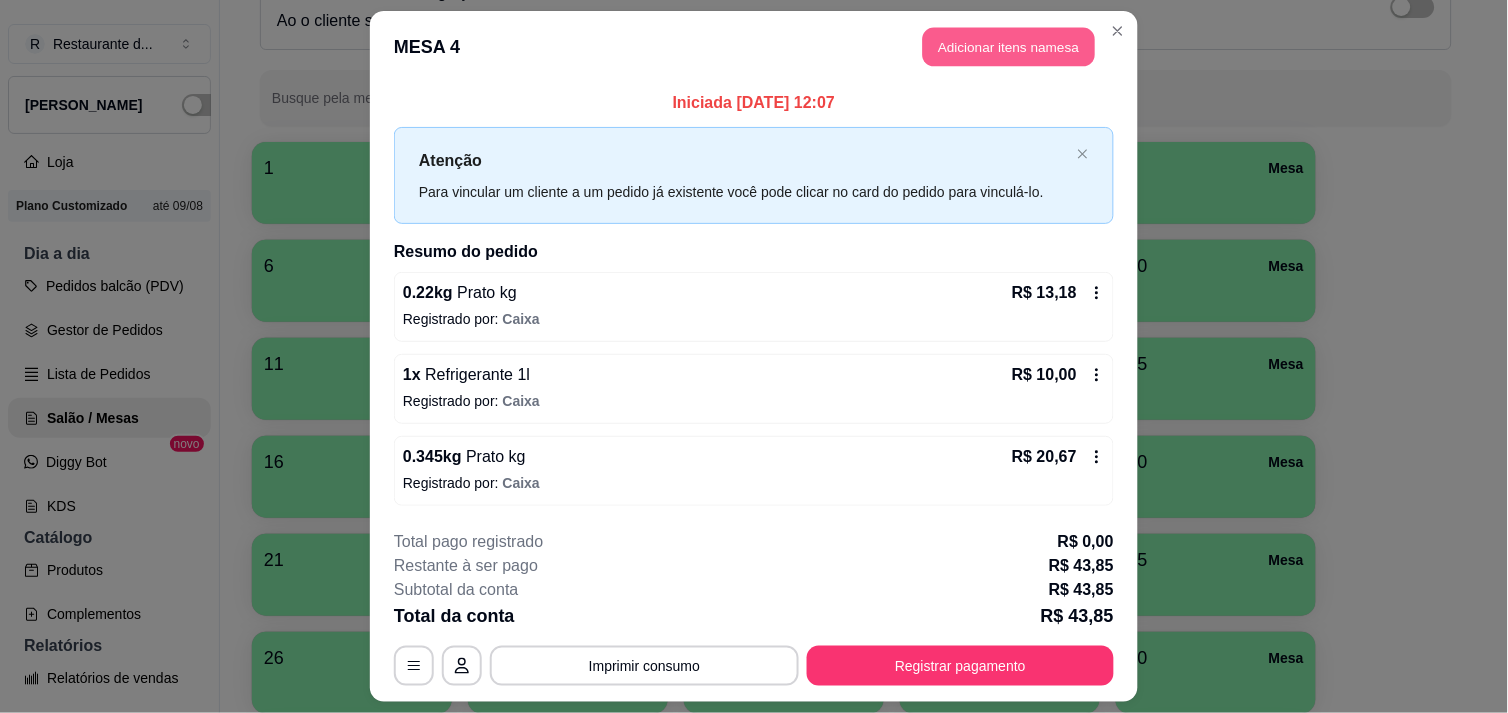 click on "Adicionar itens na  mesa" at bounding box center [1009, 47] 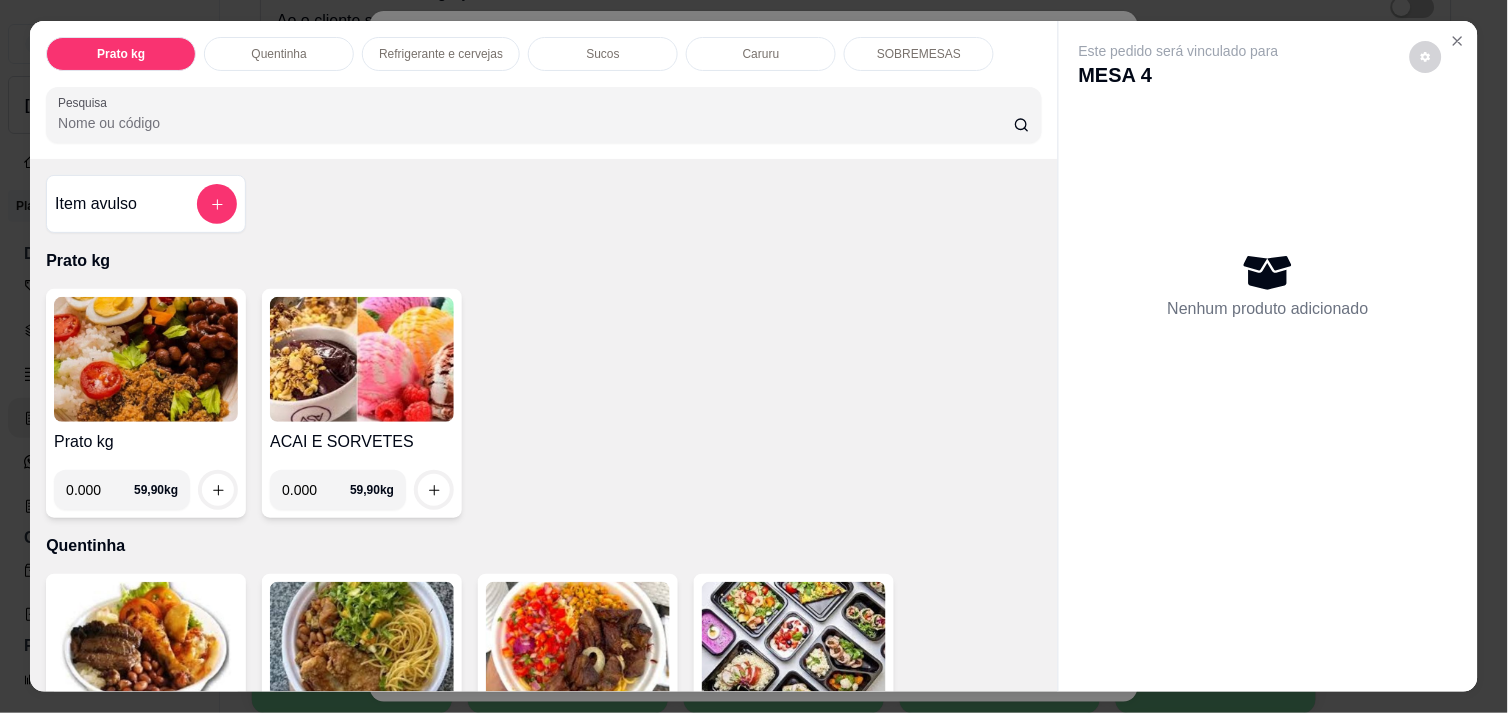 click on "0.000" at bounding box center (100, 490) 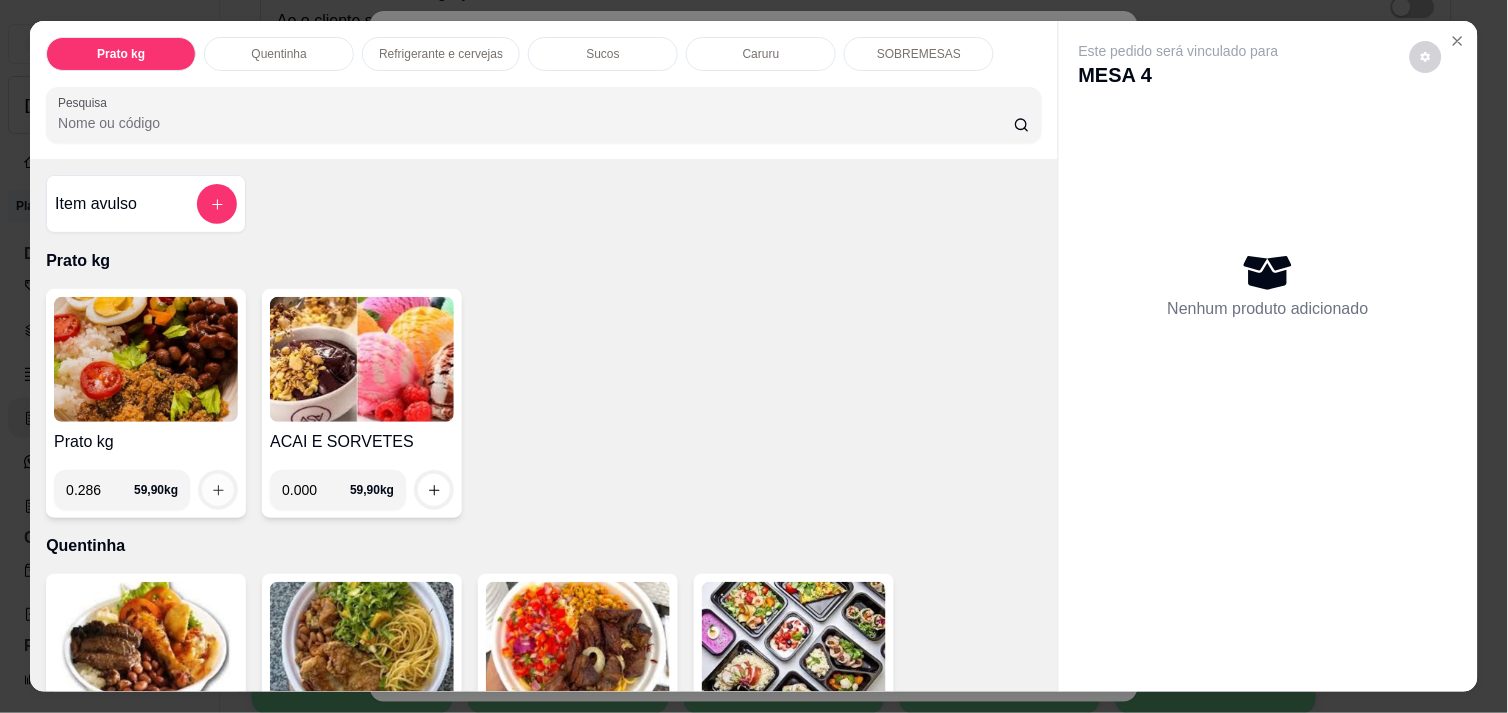 type on "0.286" 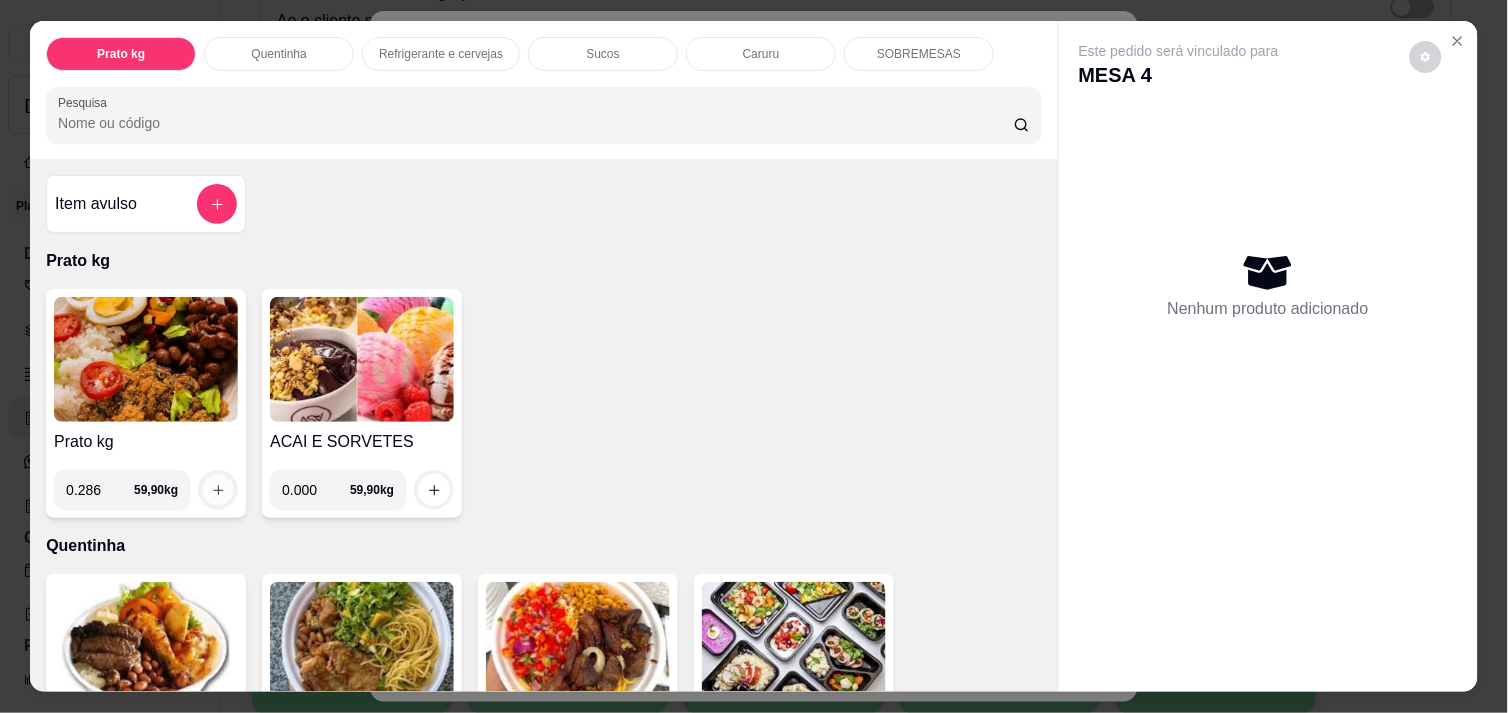 click 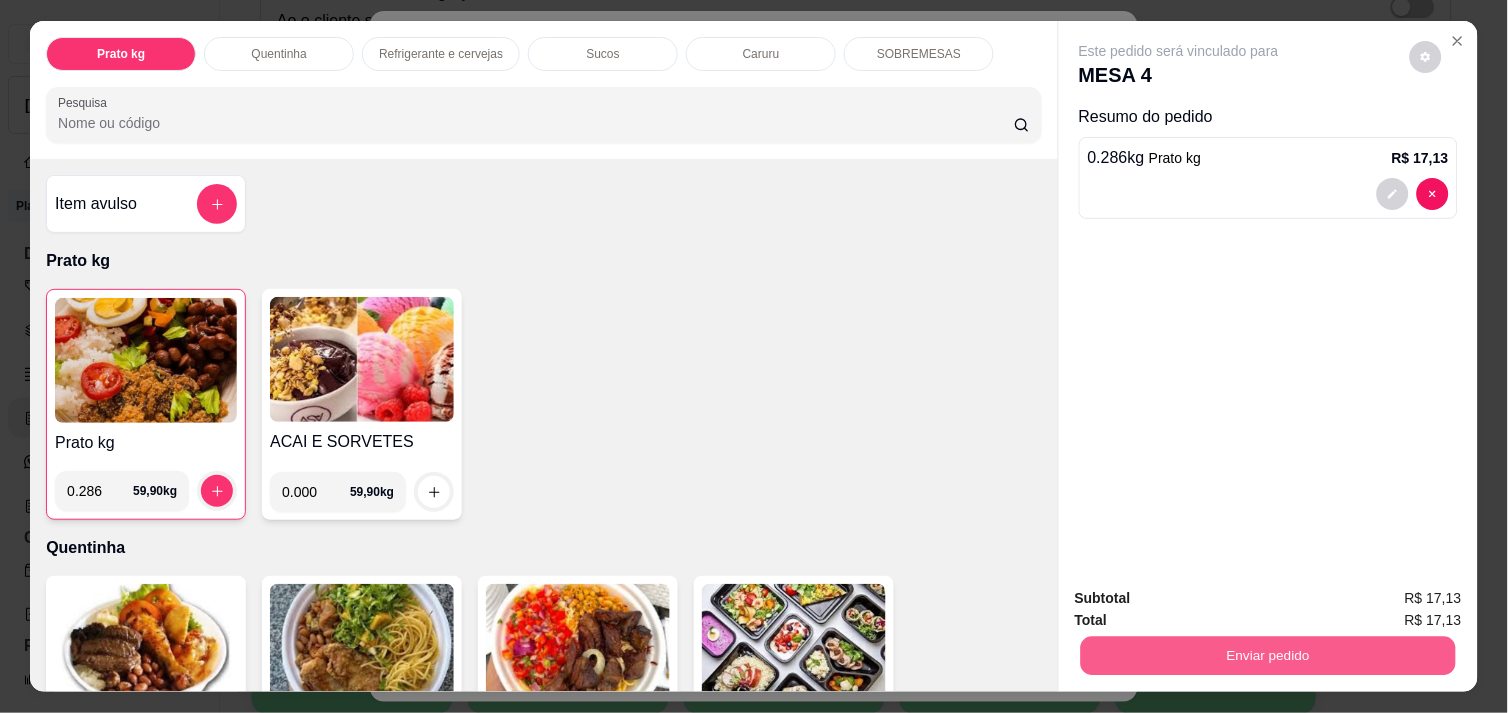 click on "Enviar pedido" at bounding box center [1268, 655] 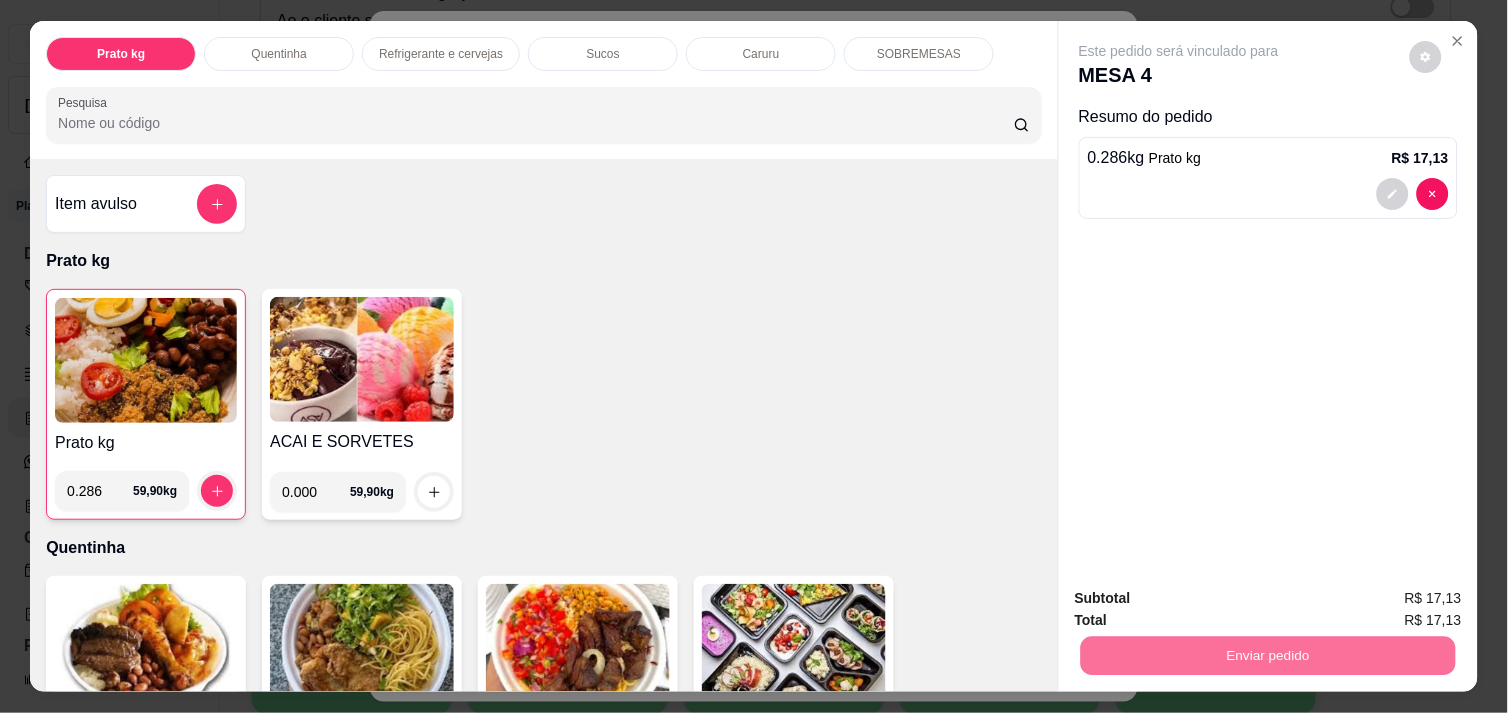 click on "Não registrar e enviar pedido" at bounding box center (1202, 599) 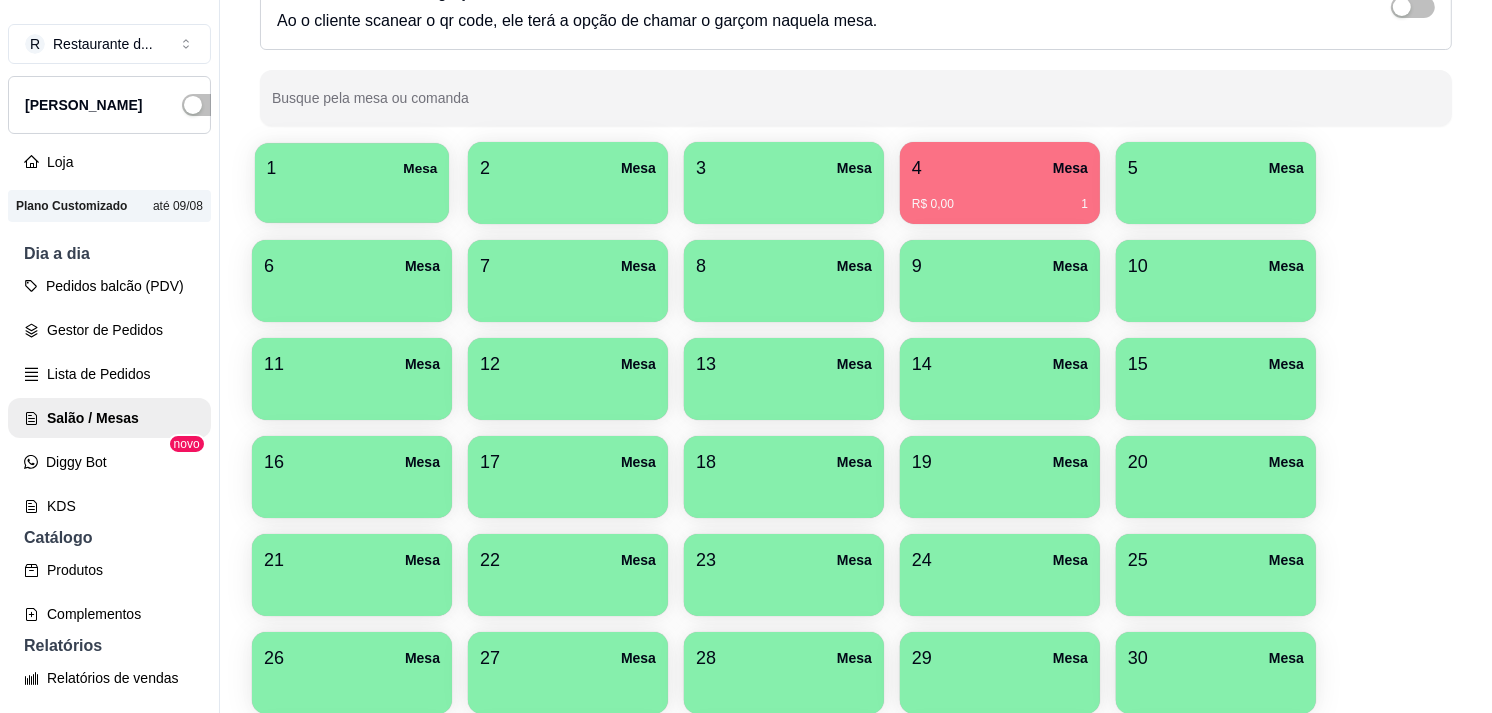 click at bounding box center (352, 196) 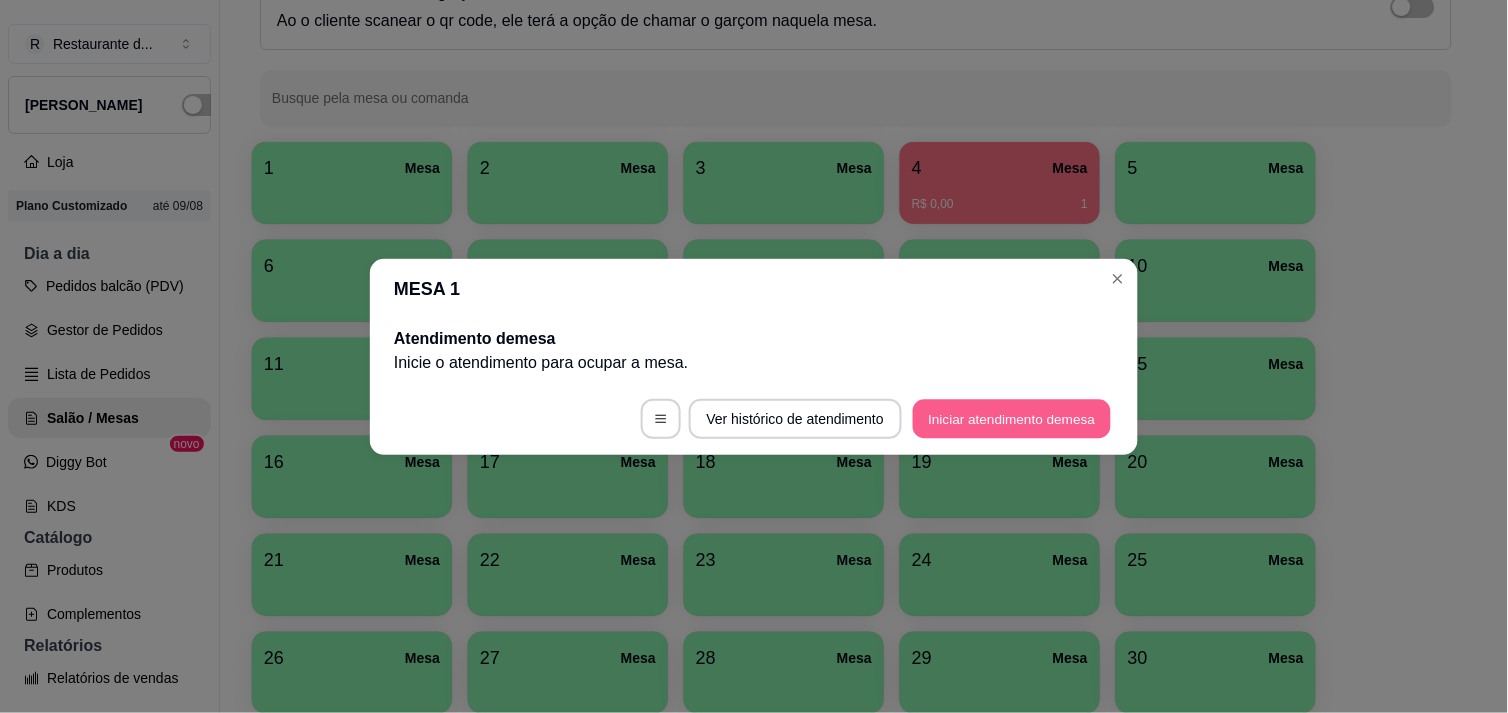 click on "Iniciar atendimento de  mesa" at bounding box center (1012, 418) 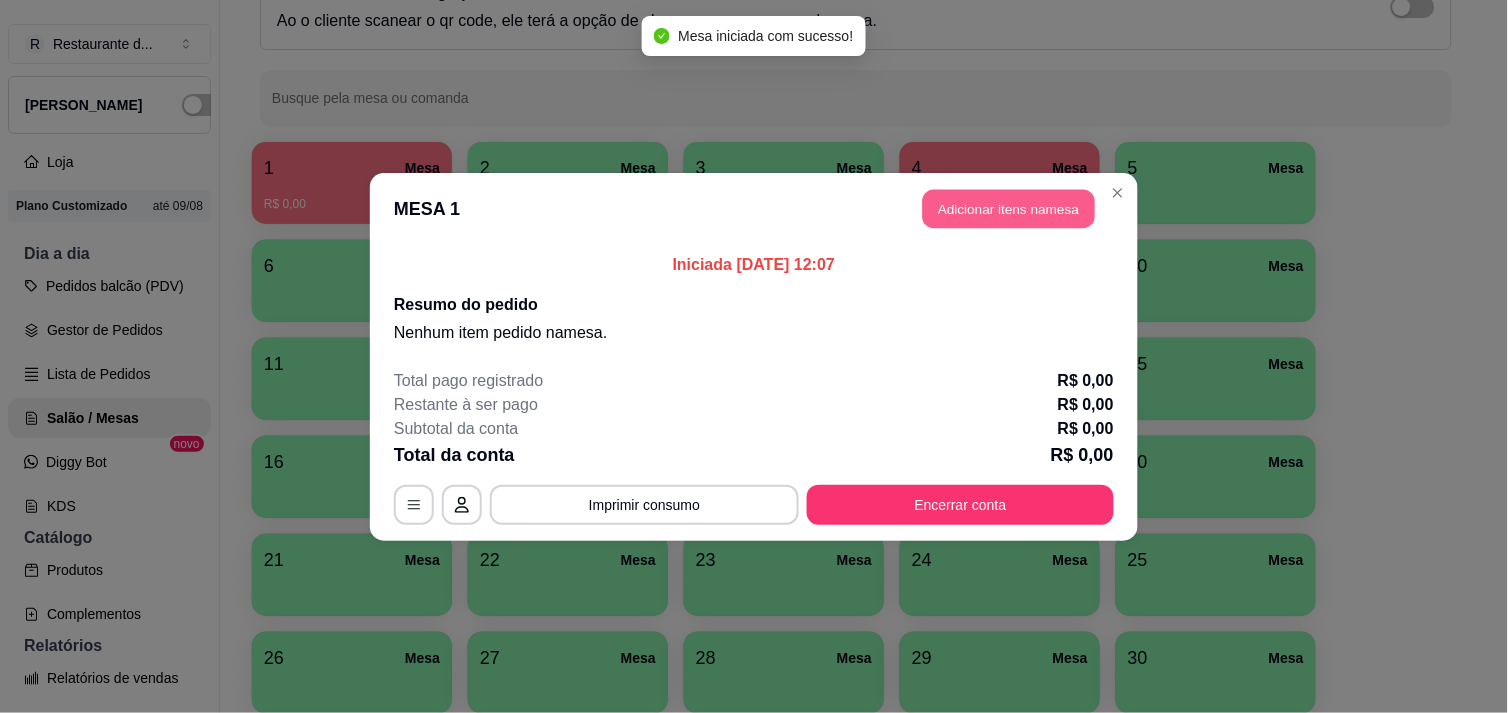 click on "Adicionar itens na  mesa" at bounding box center [1009, 208] 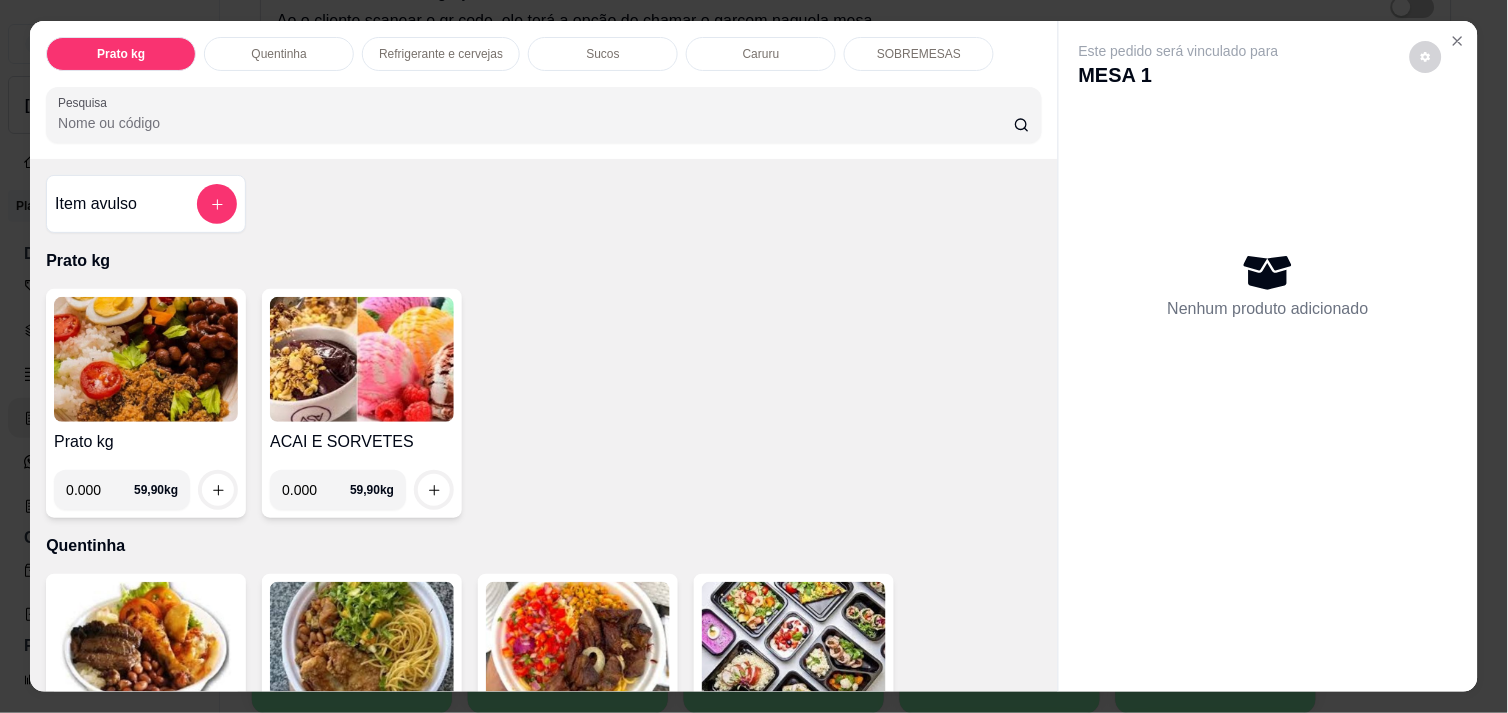 click on "0.000" at bounding box center [100, 490] 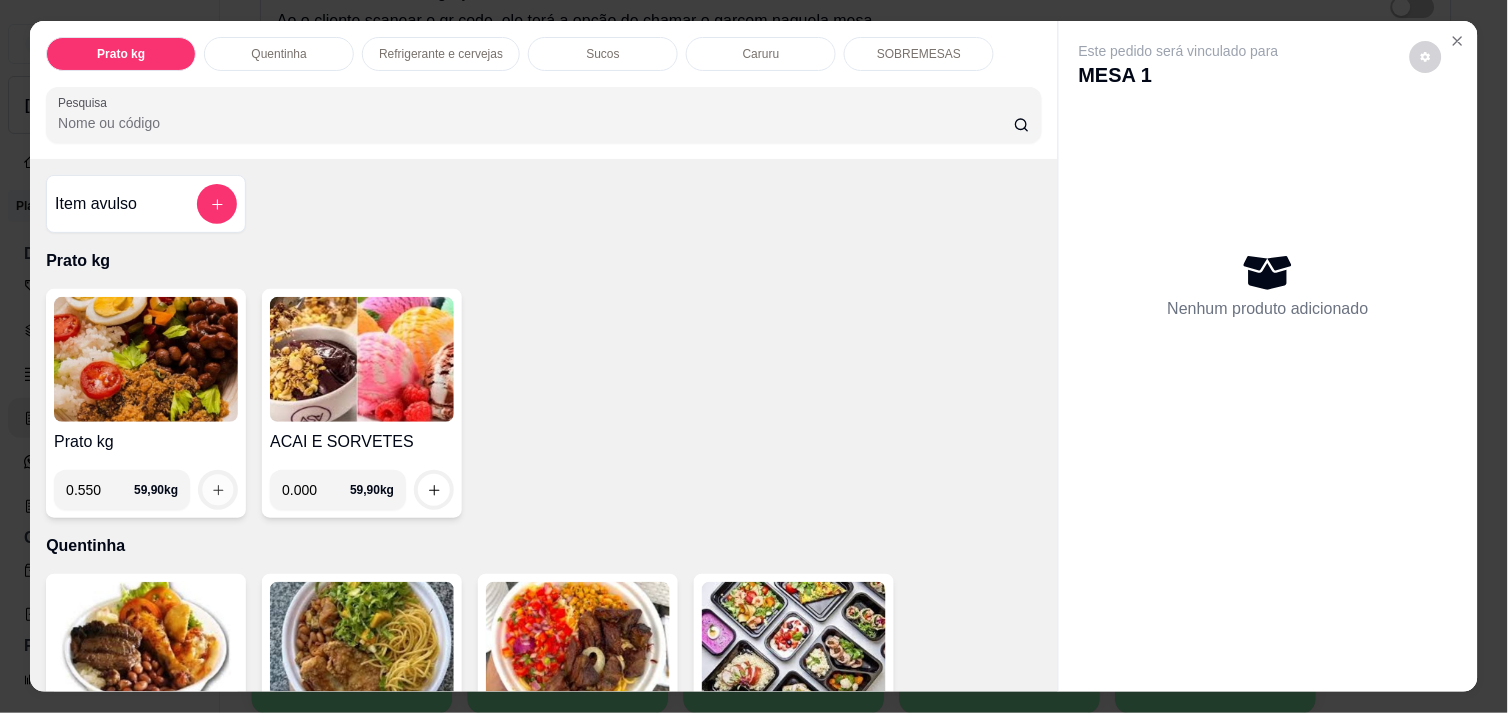 click at bounding box center (218, 490) 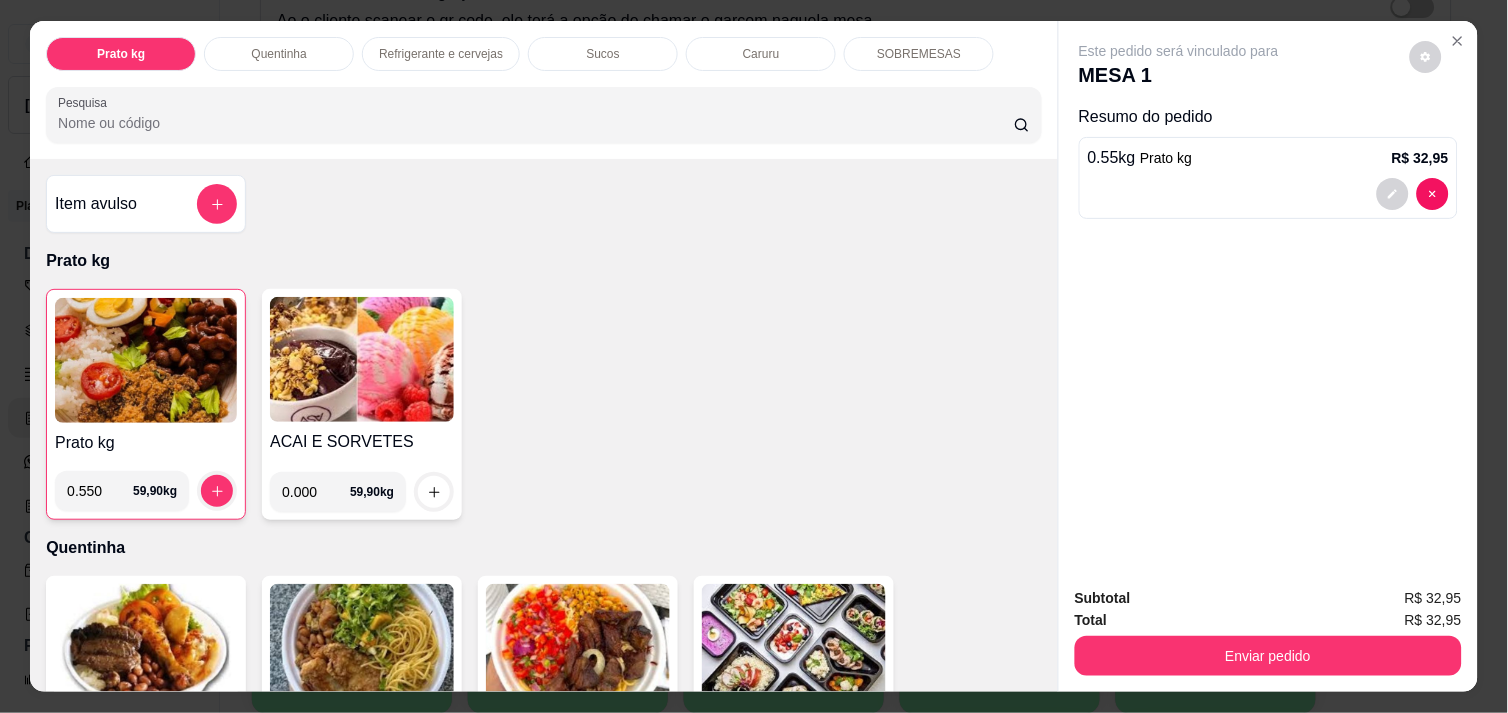 click on "0.550" at bounding box center [100, 491] 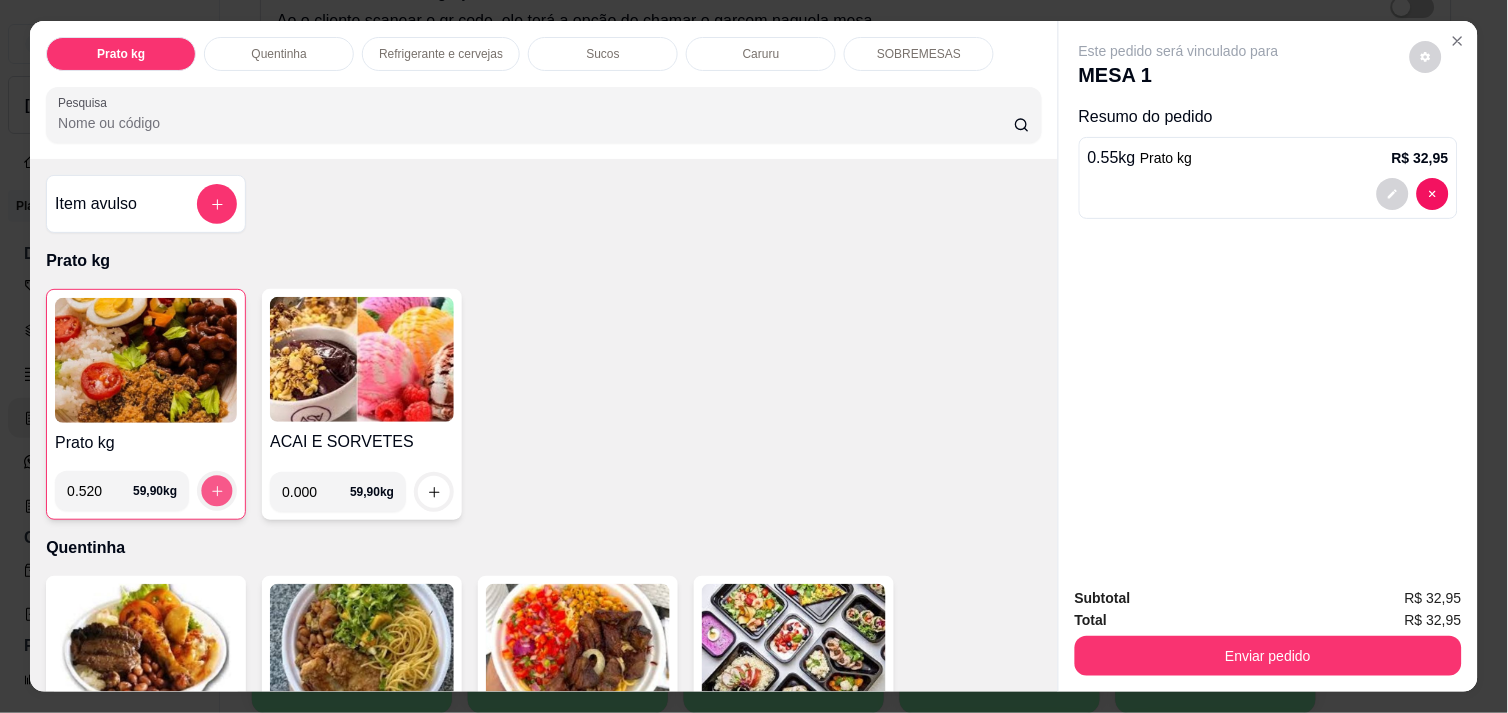 click 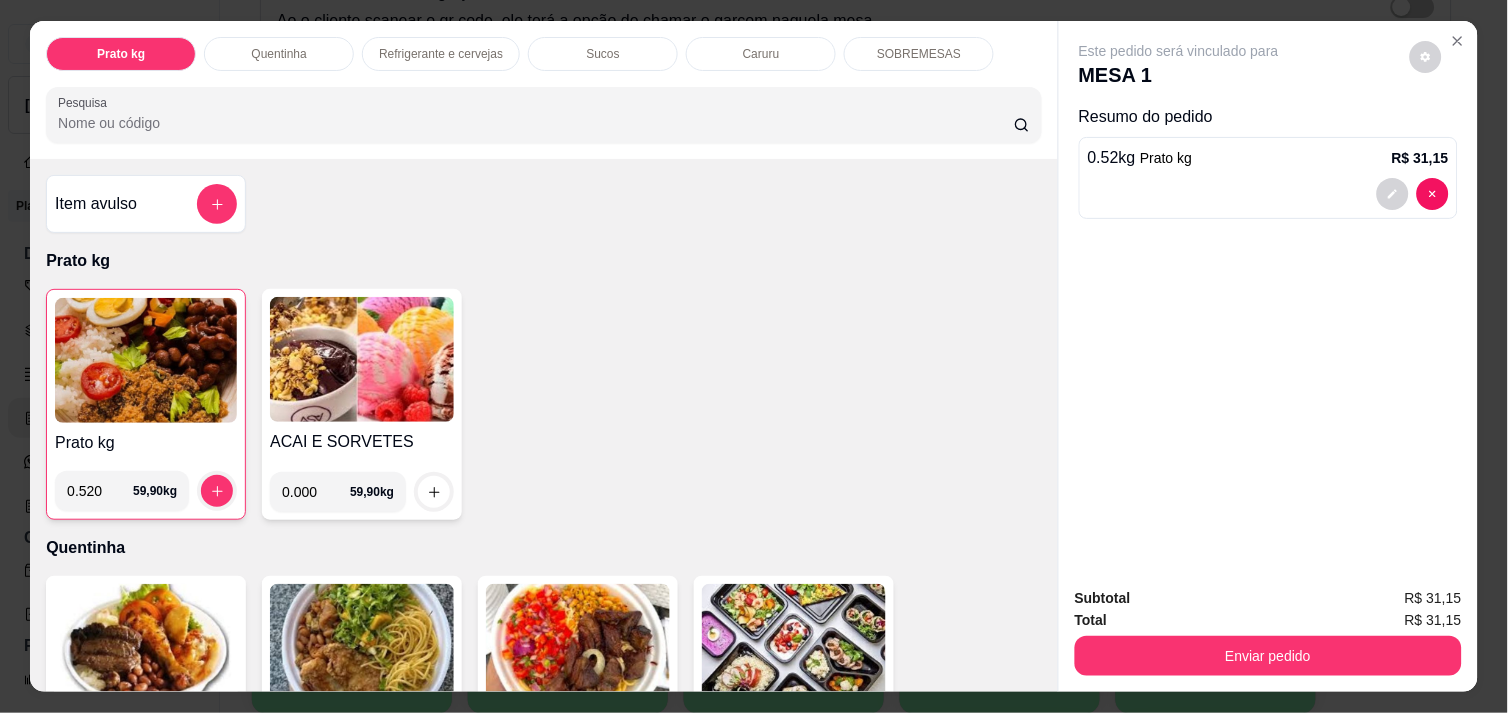 click on "0.520" at bounding box center (100, 491) 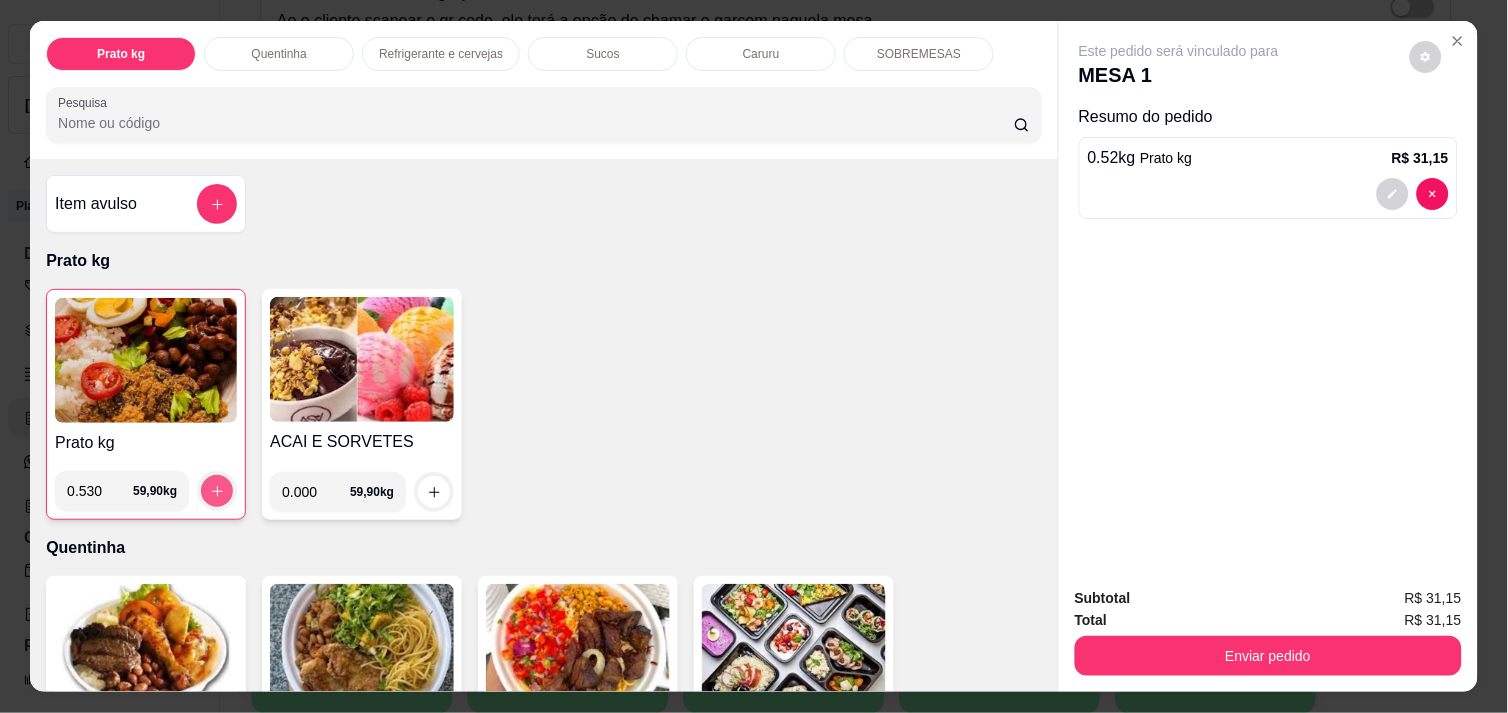 type on "0.530" 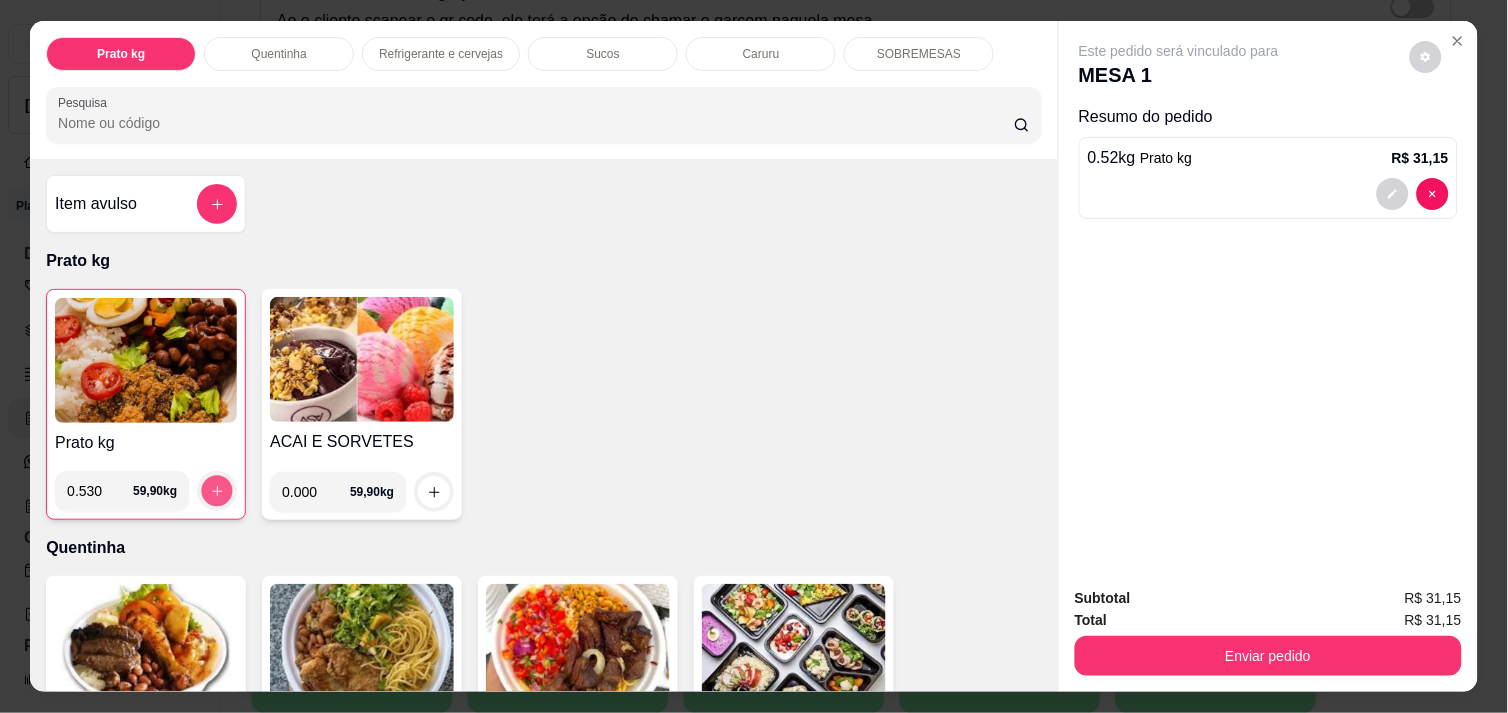 click at bounding box center (217, 491) 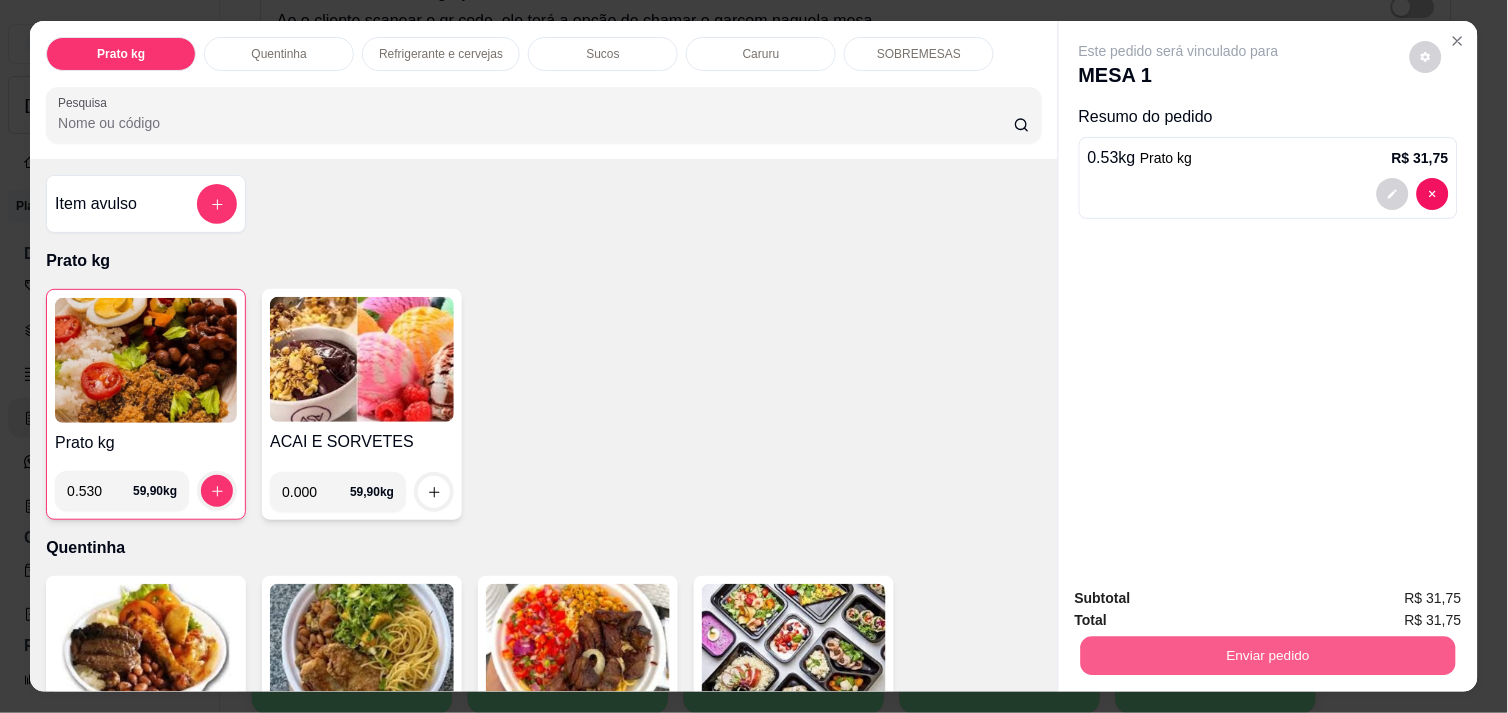 click on "Enviar pedido" at bounding box center [1268, 653] 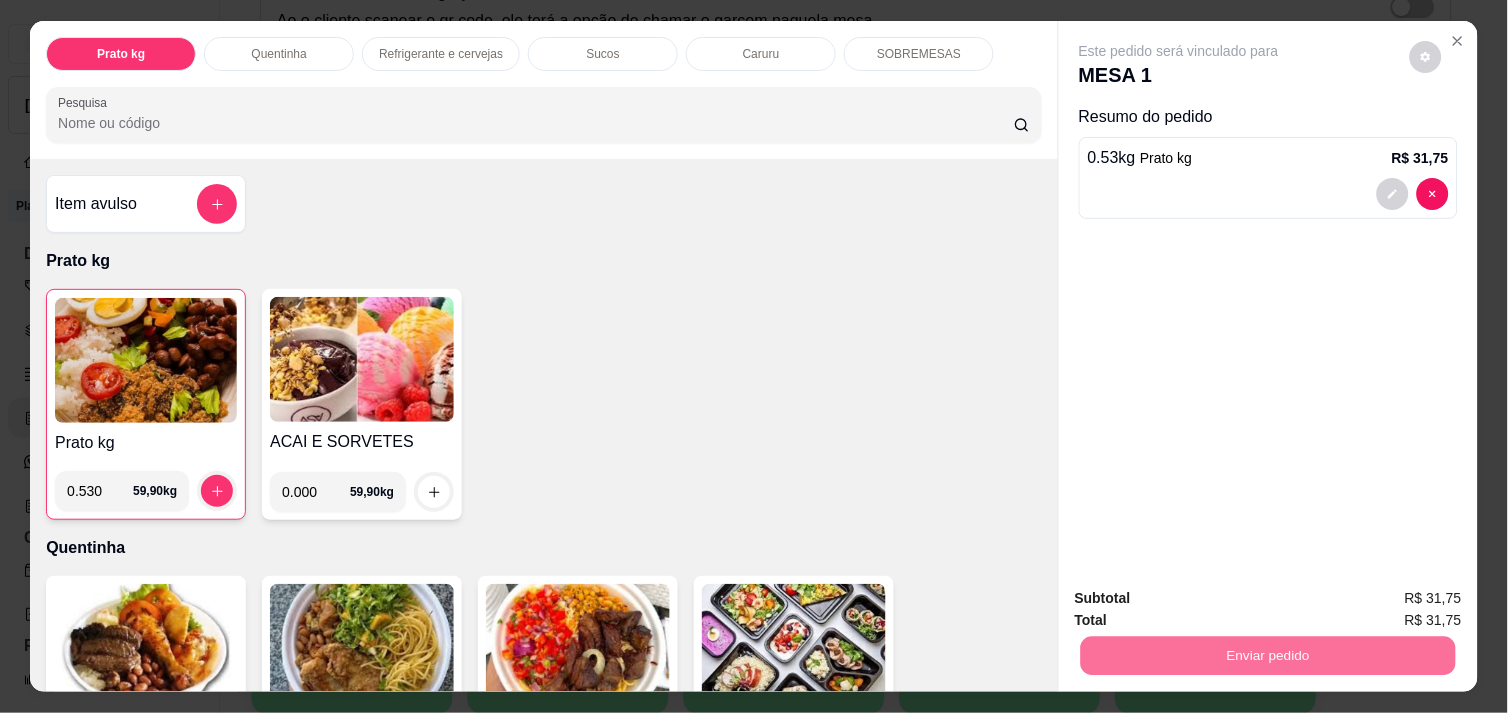 click on "Não registrar e enviar pedido" at bounding box center [1202, 598] 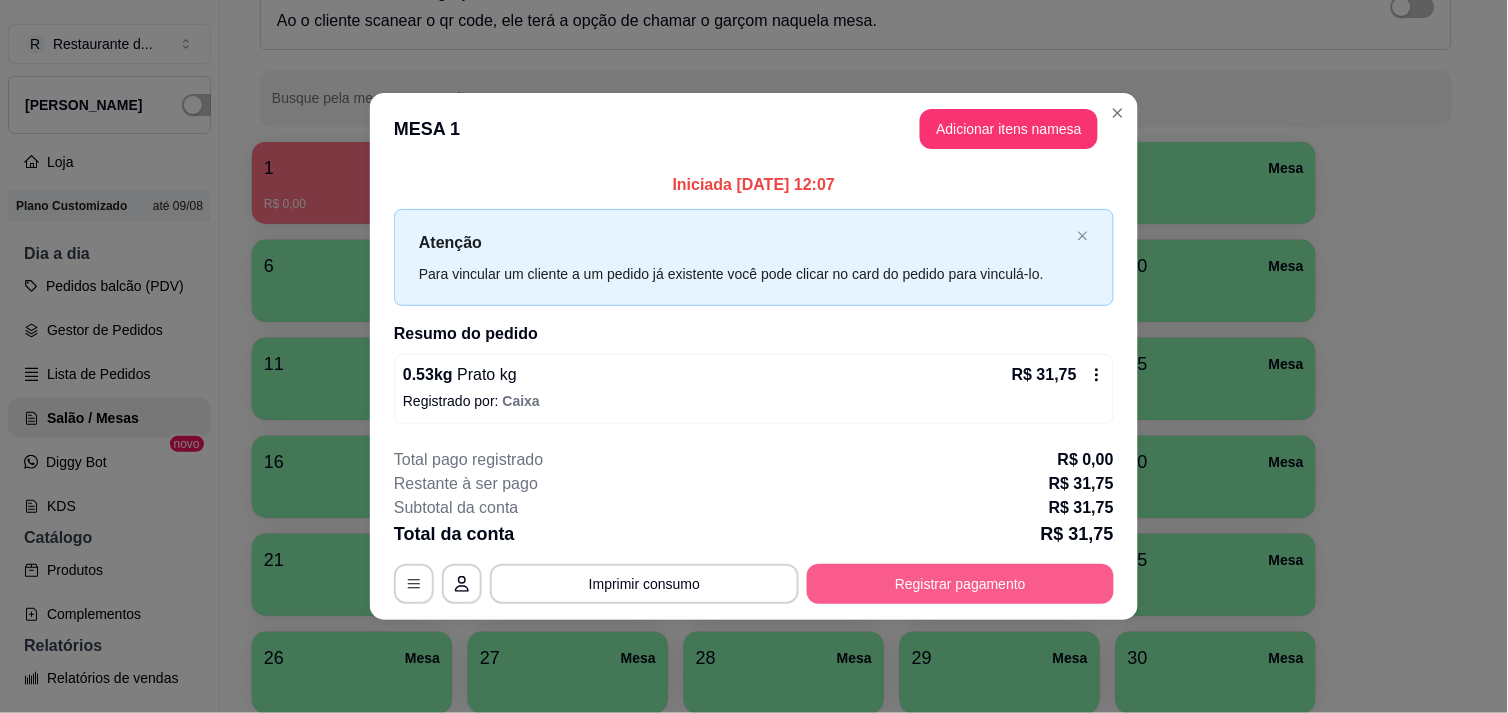 click on "Registrar pagamento" at bounding box center (960, 584) 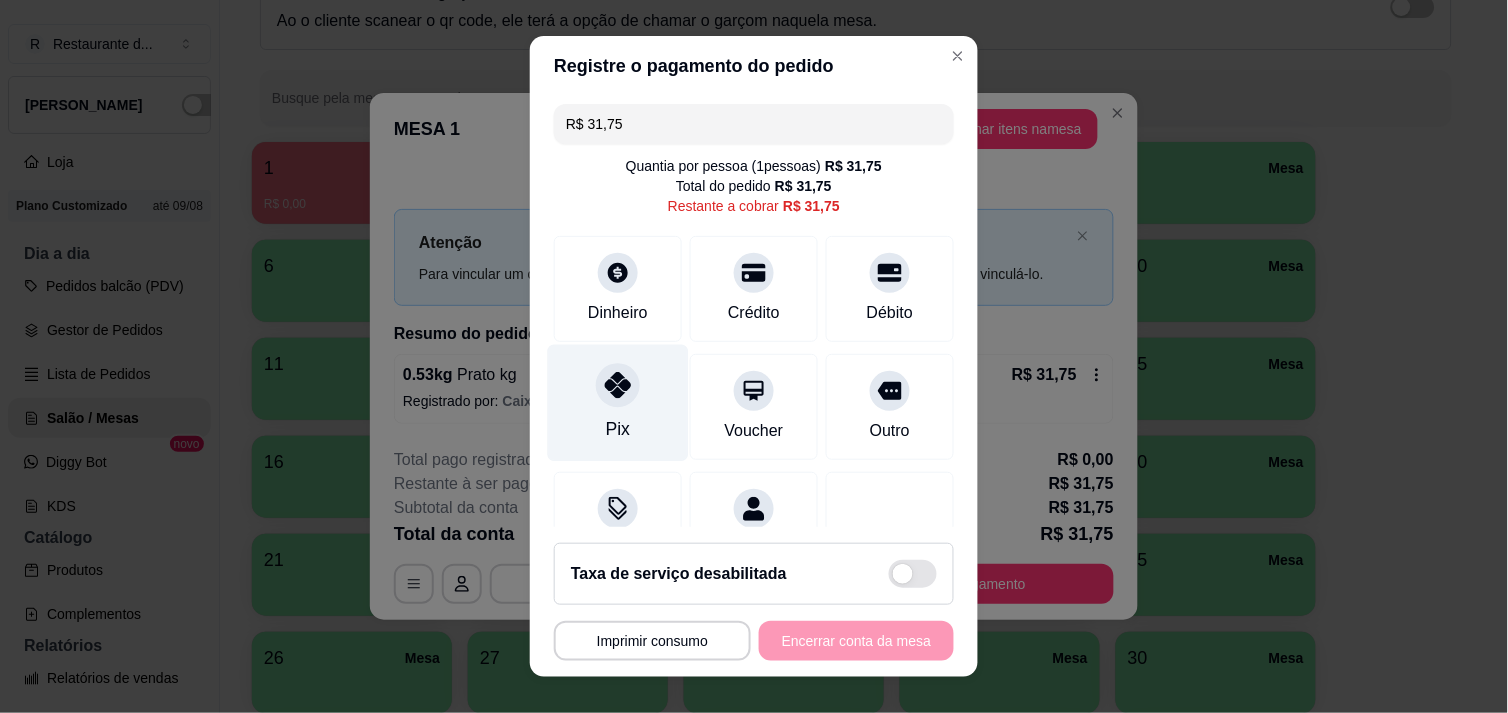 click on "Pix" at bounding box center [618, 402] 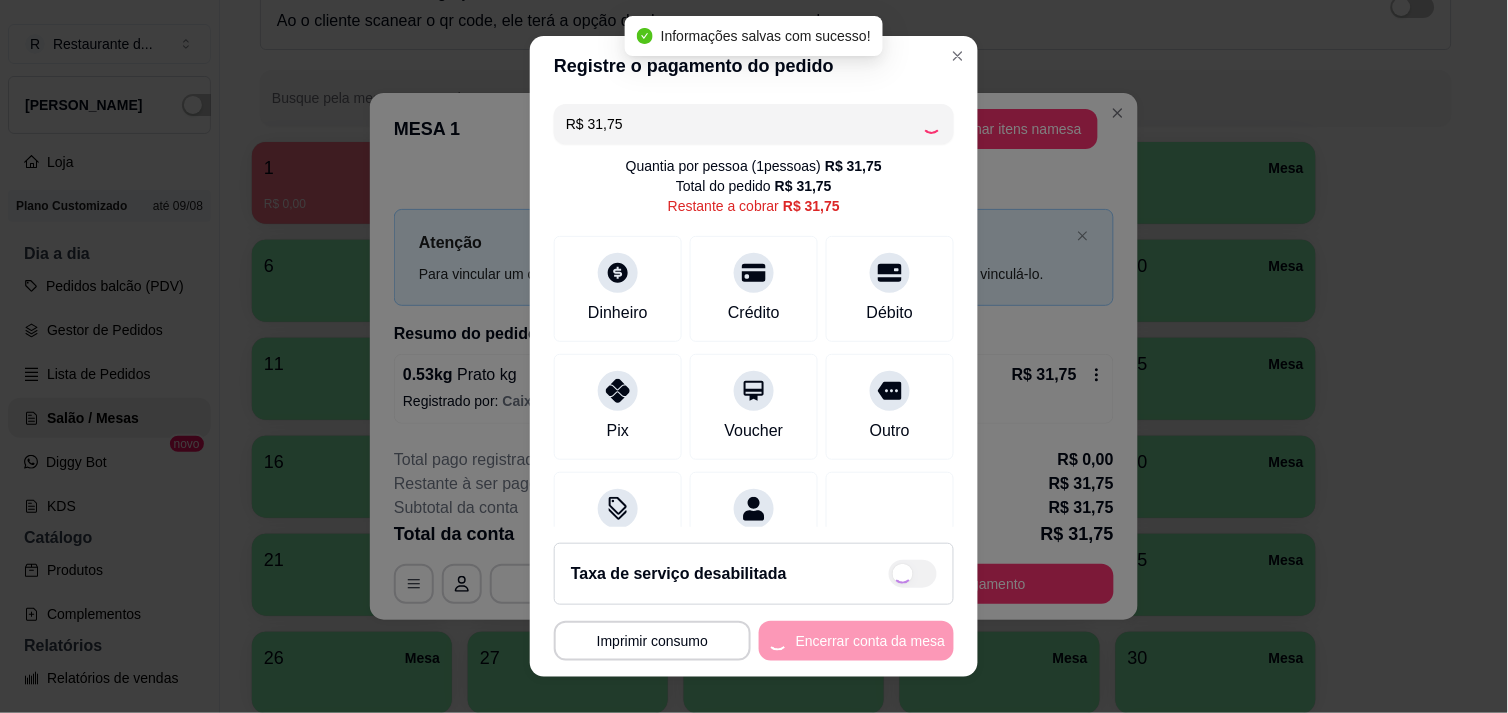 type on "R$ 0,00" 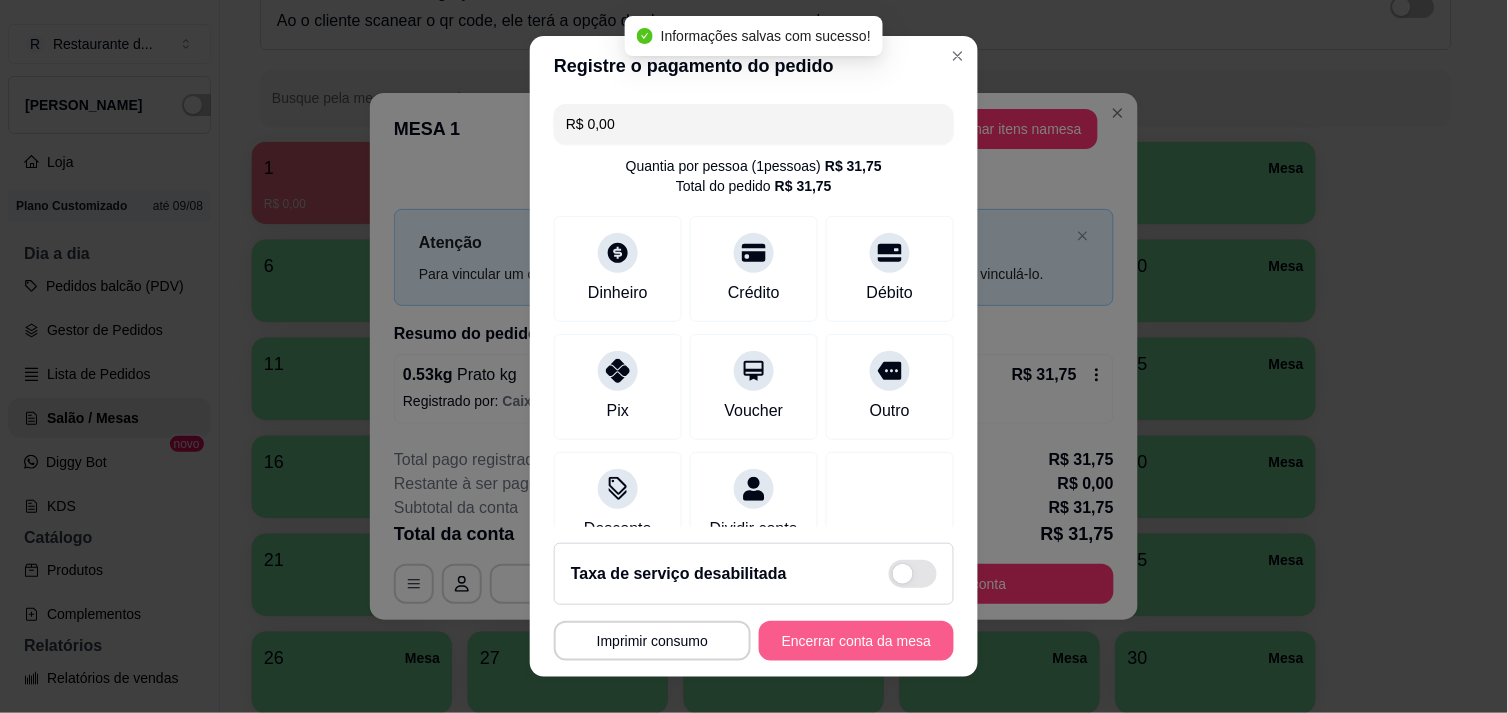click on "Encerrar conta da mesa" at bounding box center [856, 641] 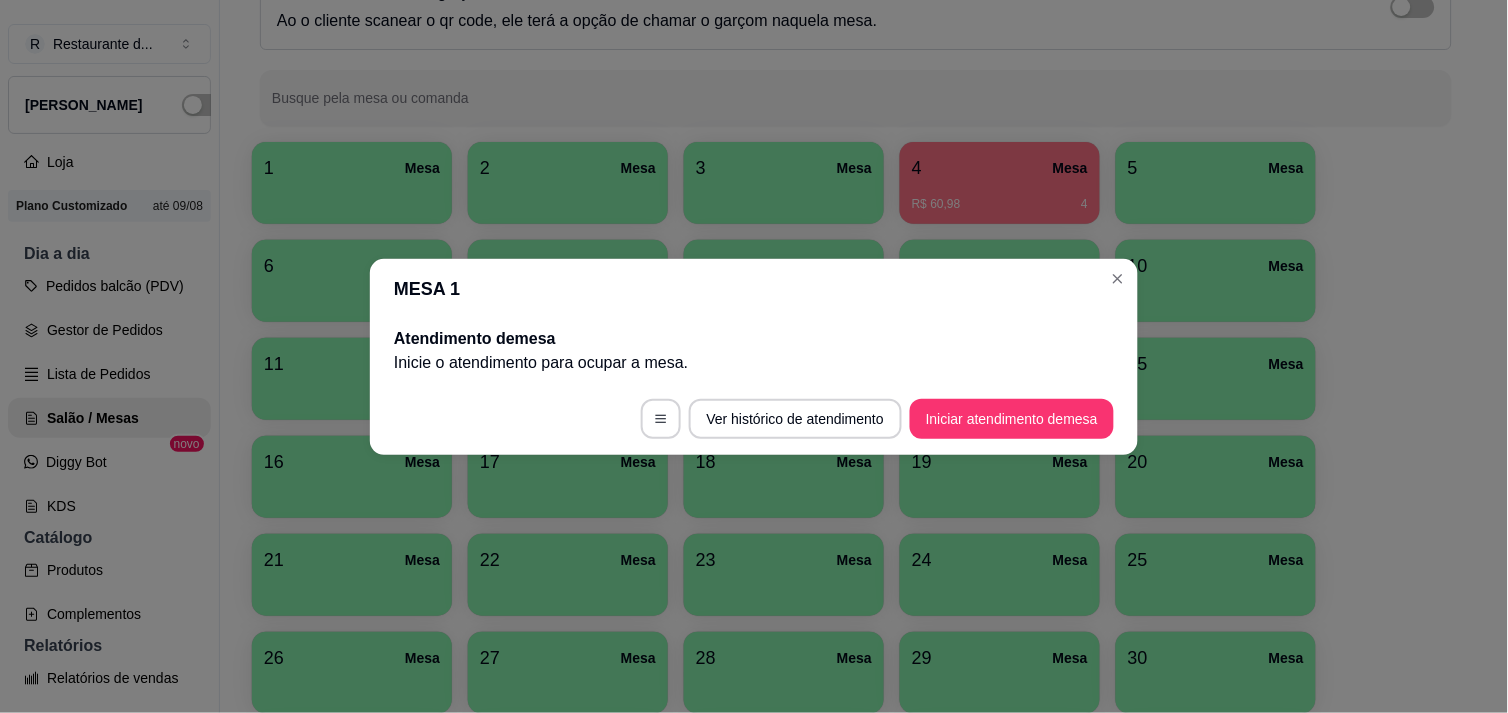 type 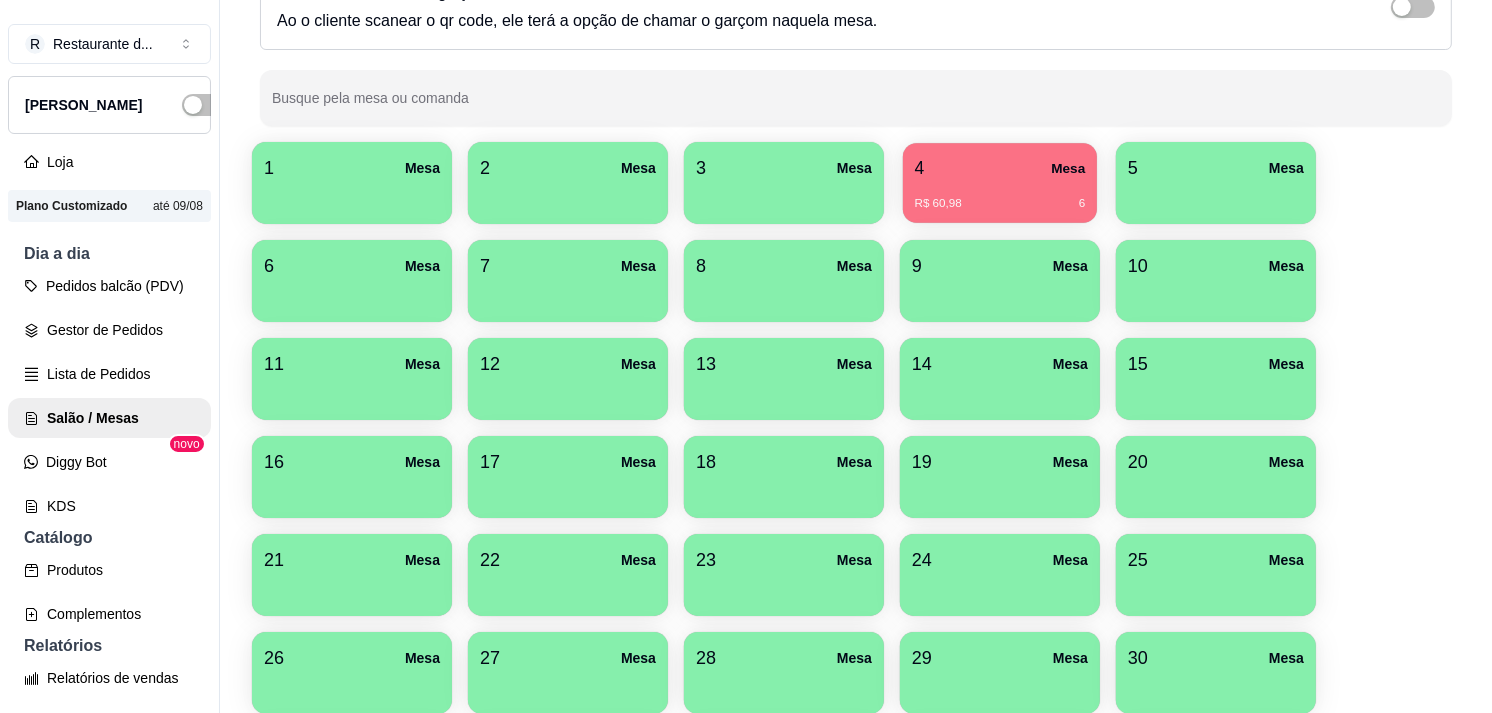 click on "4 Mesa" at bounding box center [1000, 168] 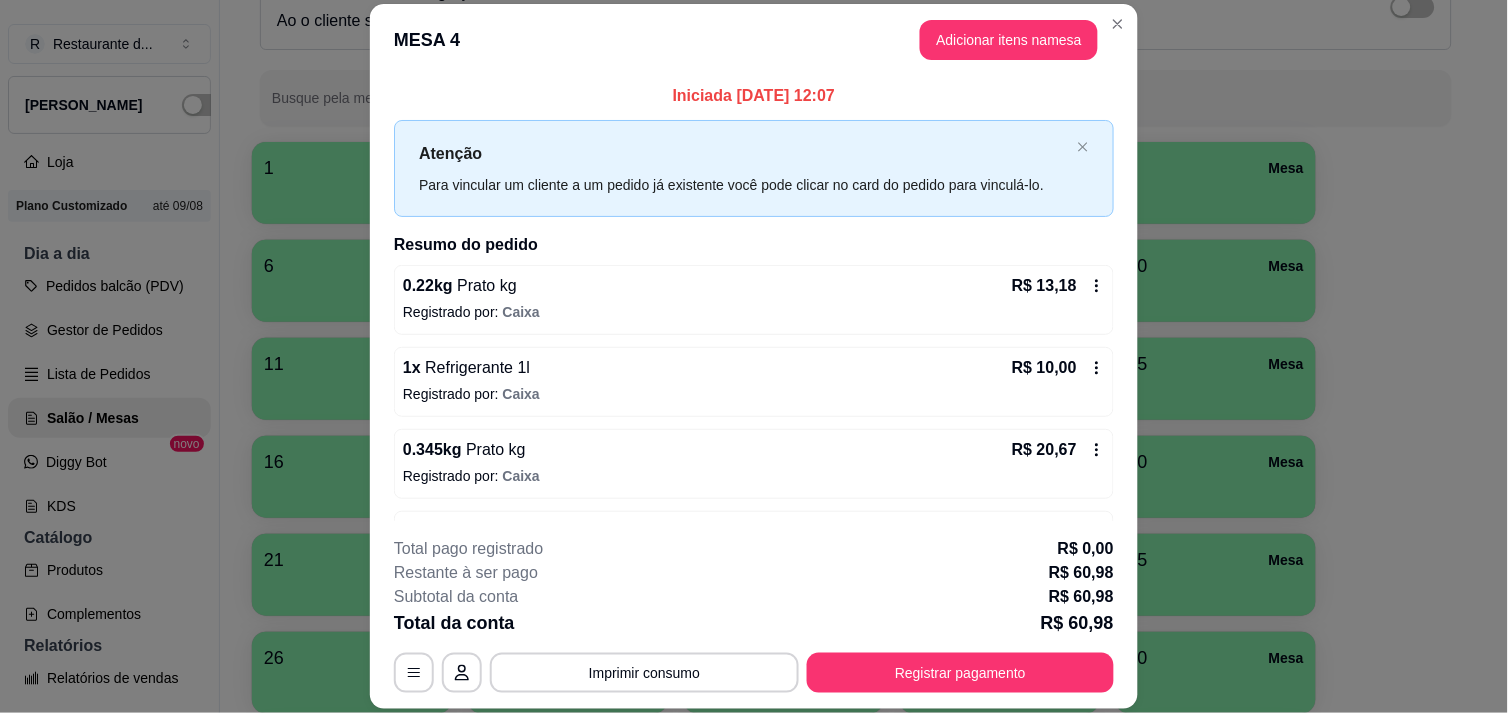 click on "**********" at bounding box center (754, 615) 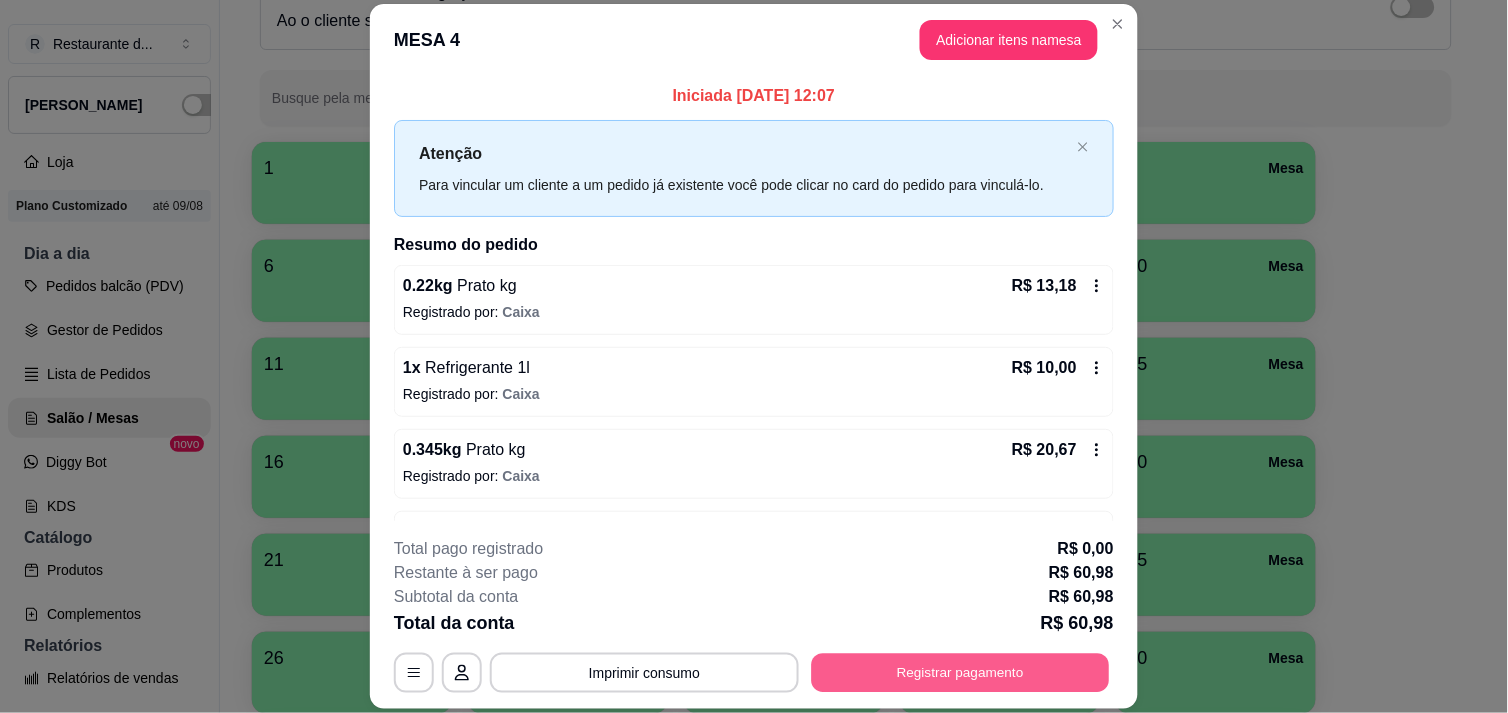 click on "Registrar pagamento" at bounding box center (961, 673) 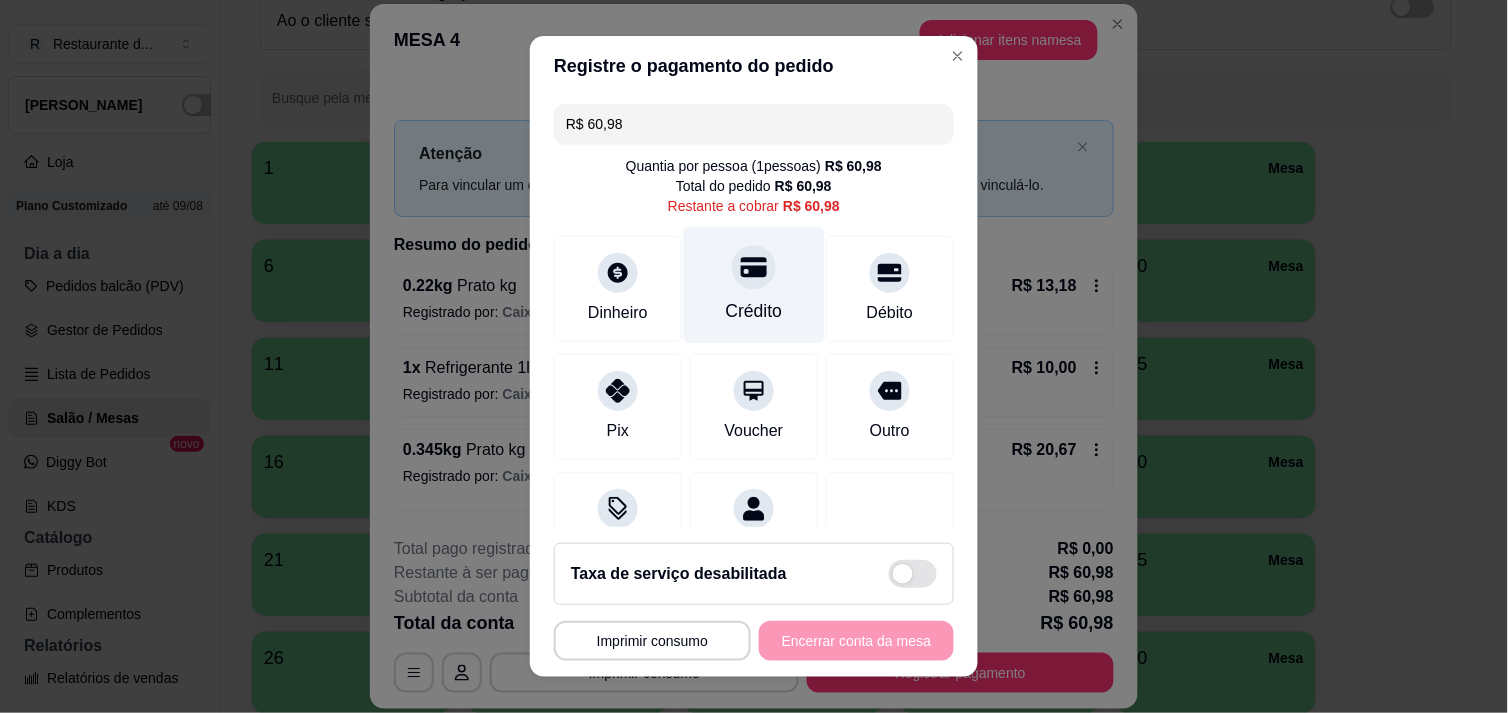 click on "Crédito" at bounding box center (754, 284) 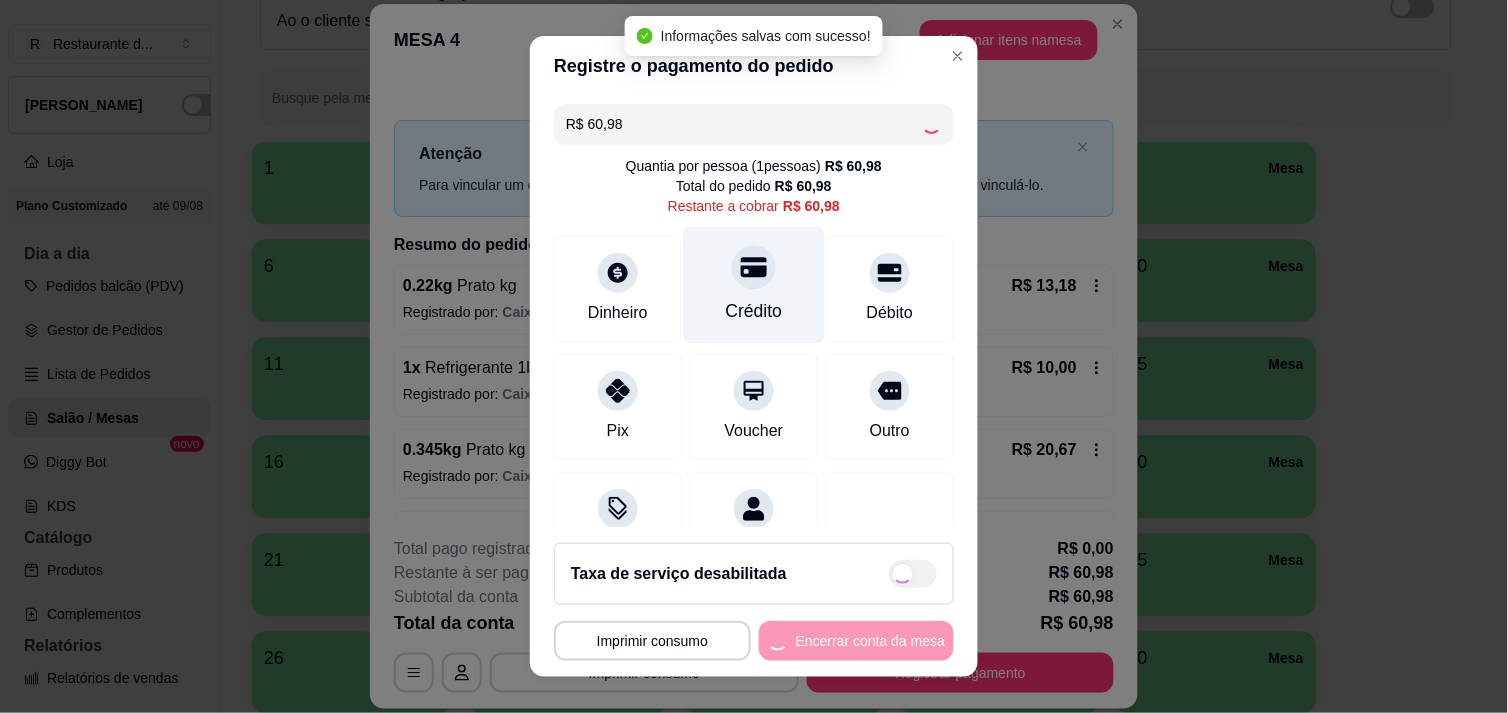 type on "R$ 0,00" 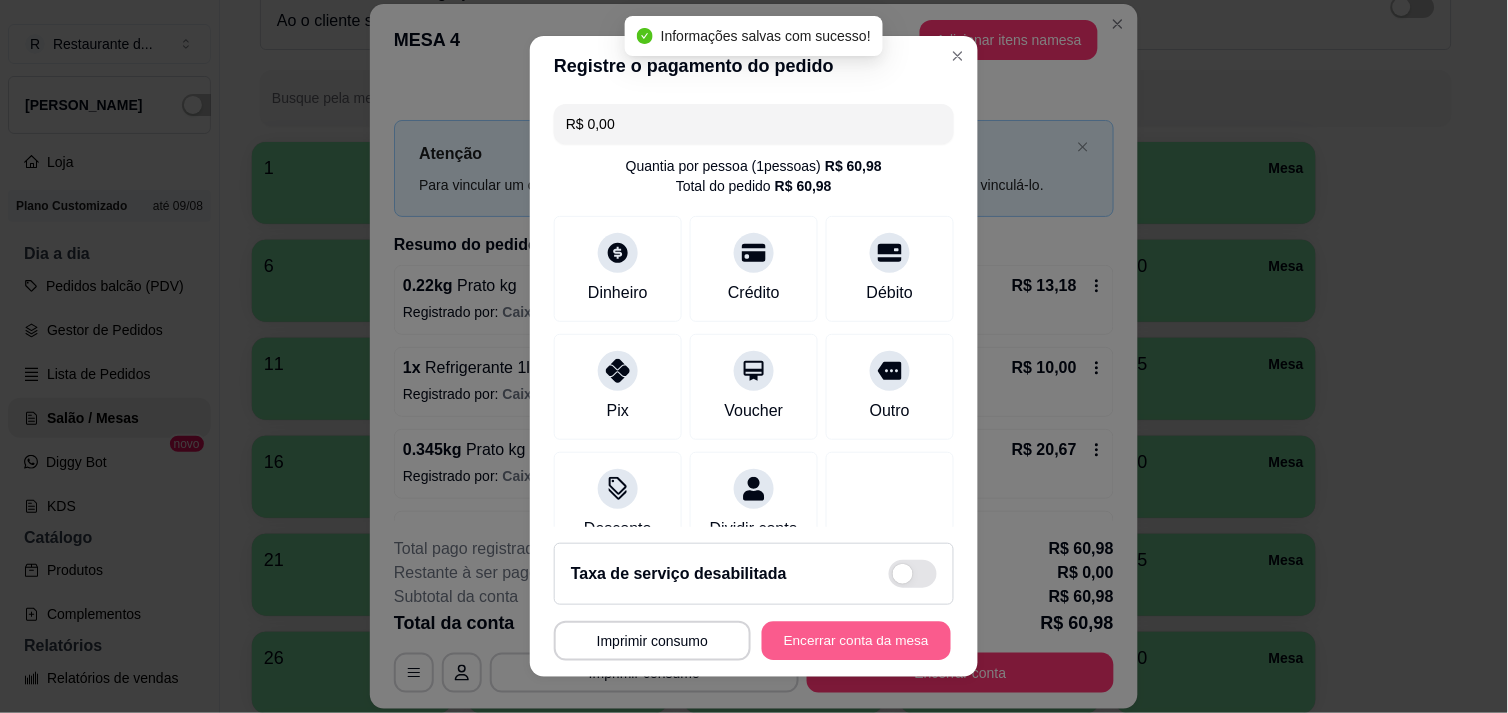 click on "Encerrar conta da mesa" at bounding box center [856, 641] 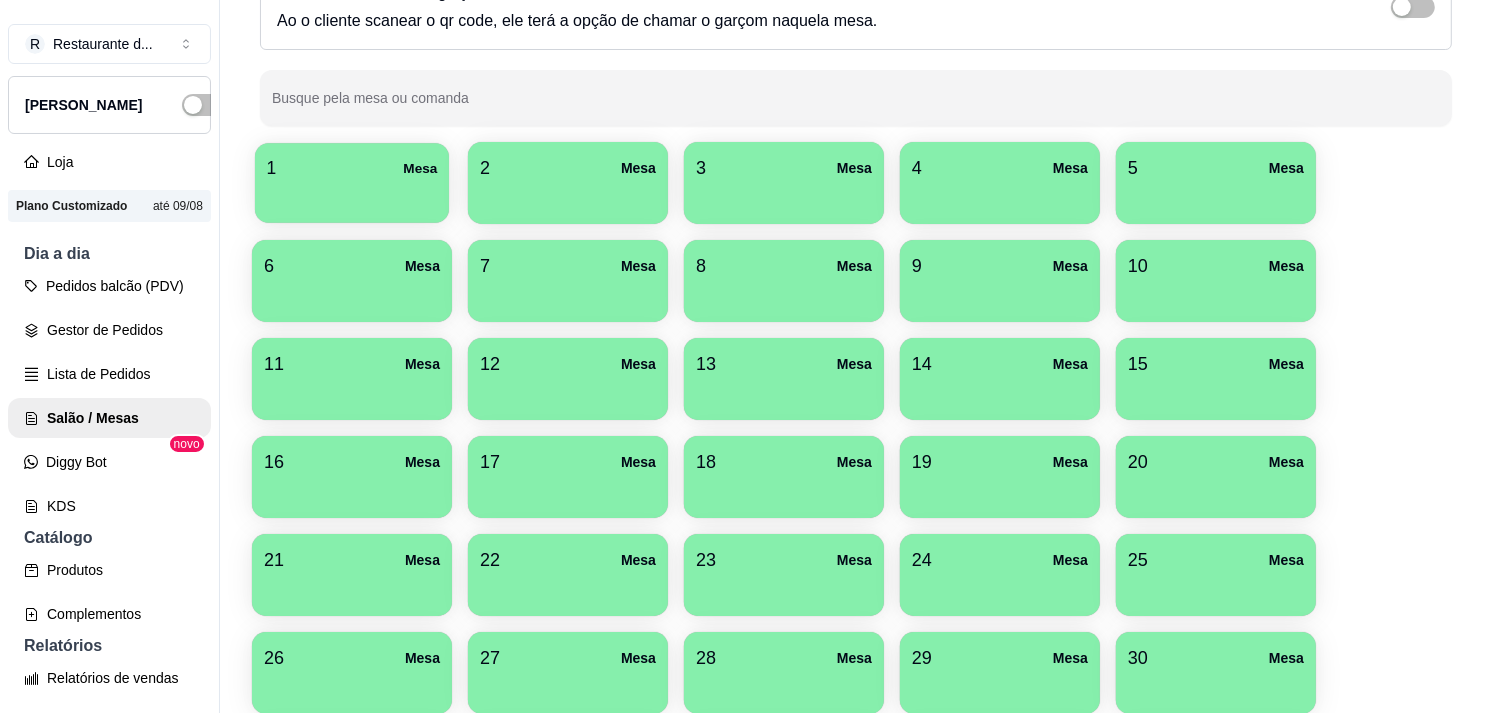 click on "1 Mesa" at bounding box center (352, 183) 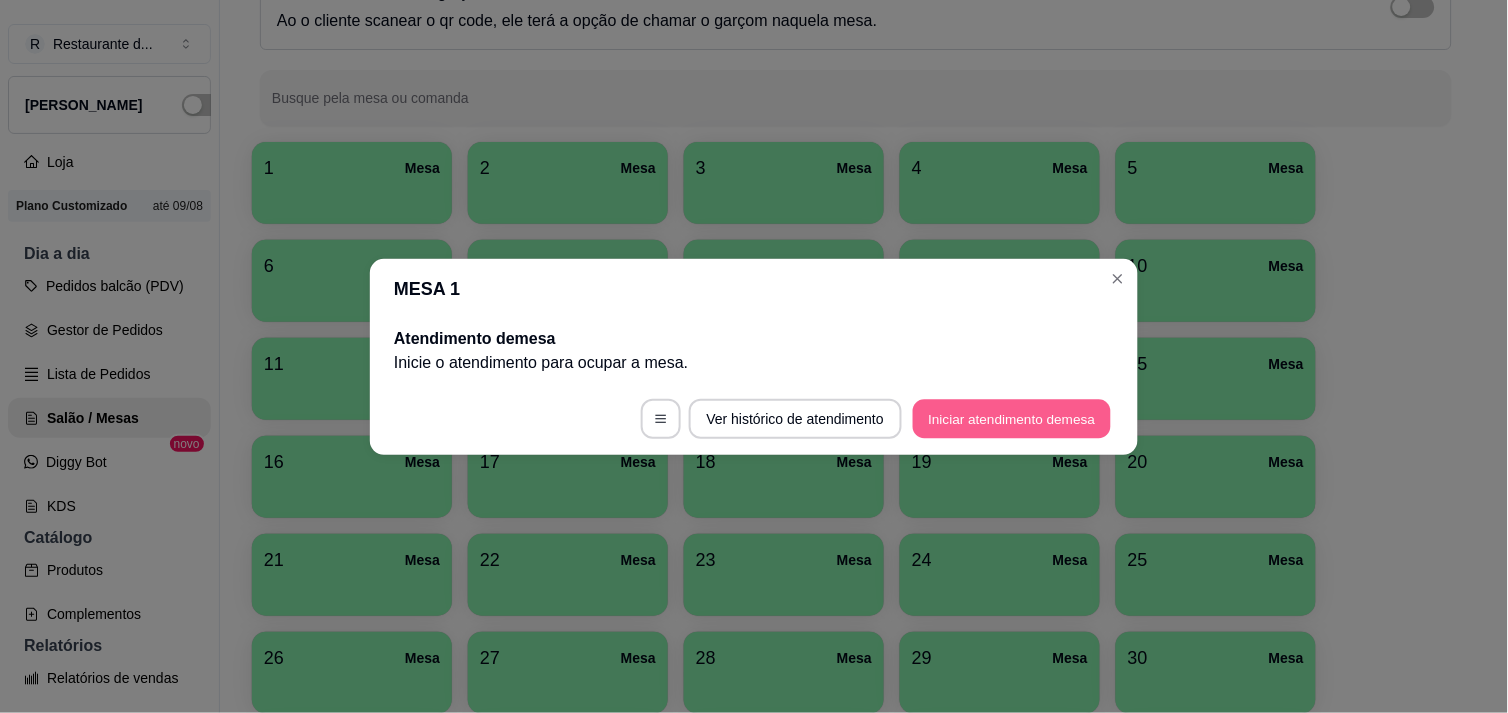 click on "Iniciar atendimento de  mesa" at bounding box center [1012, 418] 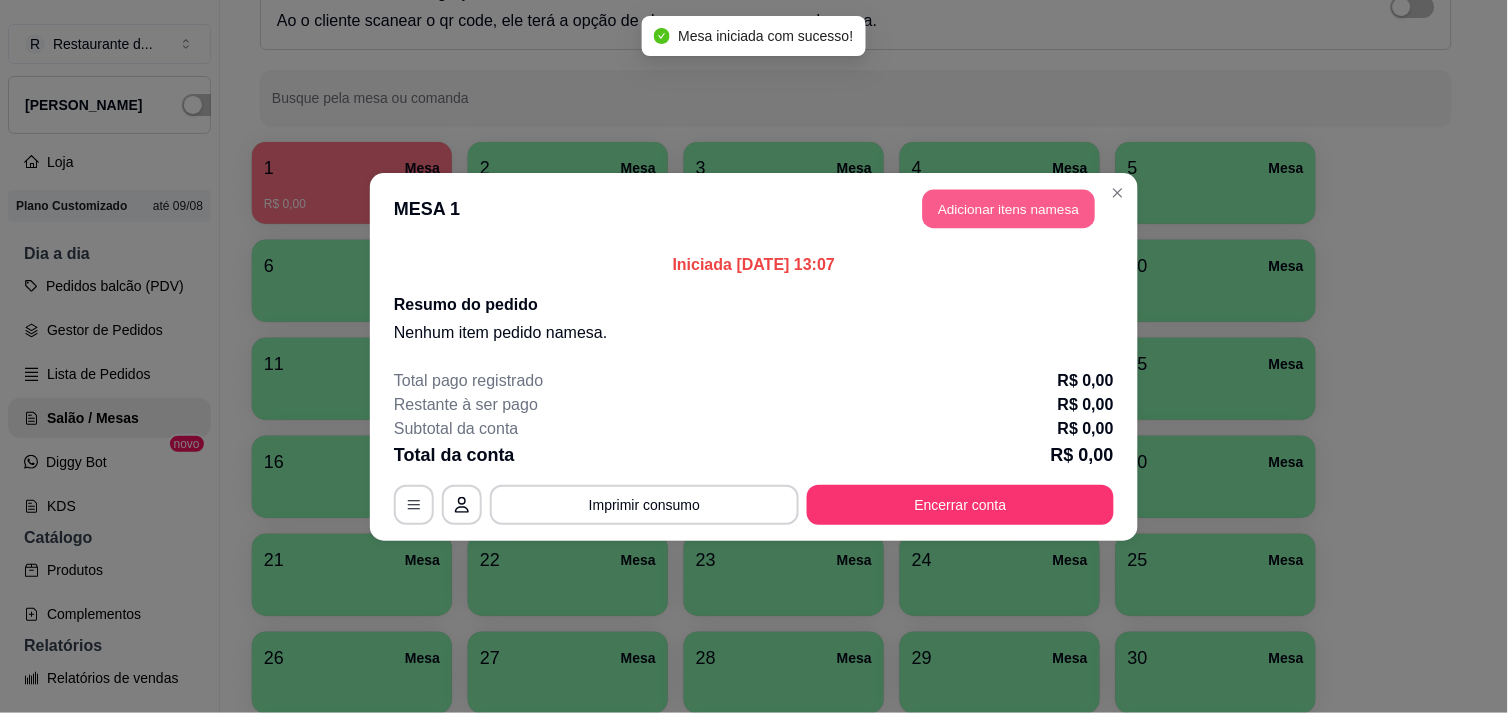 click on "Adicionar itens na  mesa" at bounding box center [1009, 208] 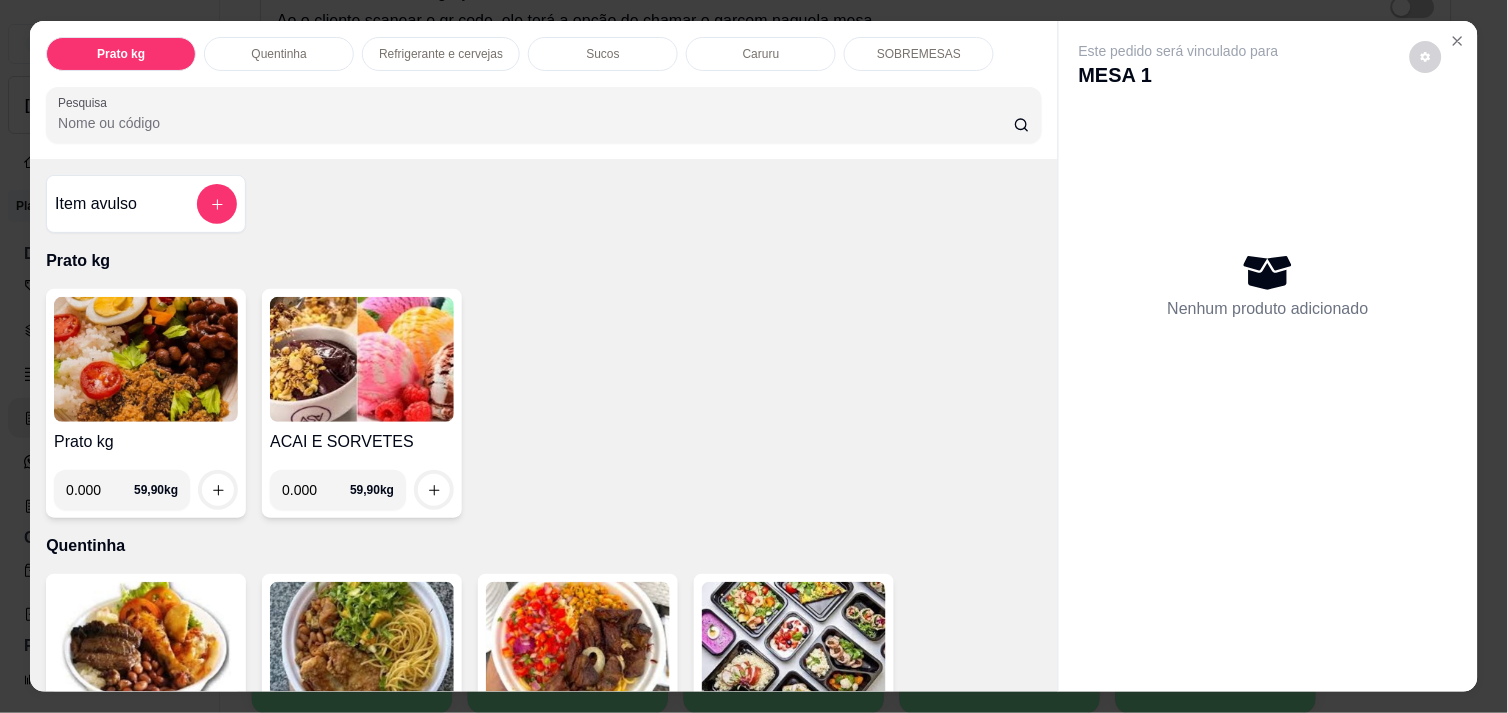 click on "0.000" at bounding box center (316, 490) 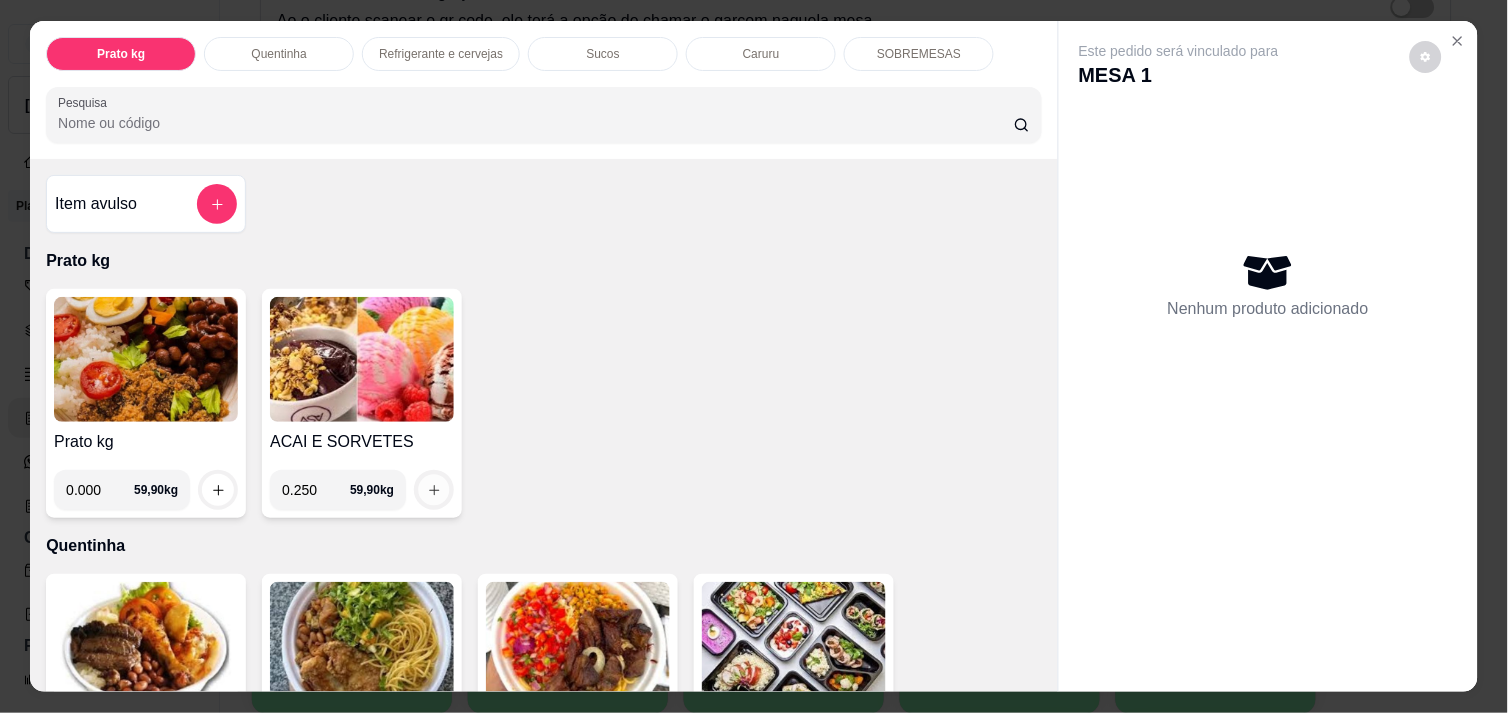 click 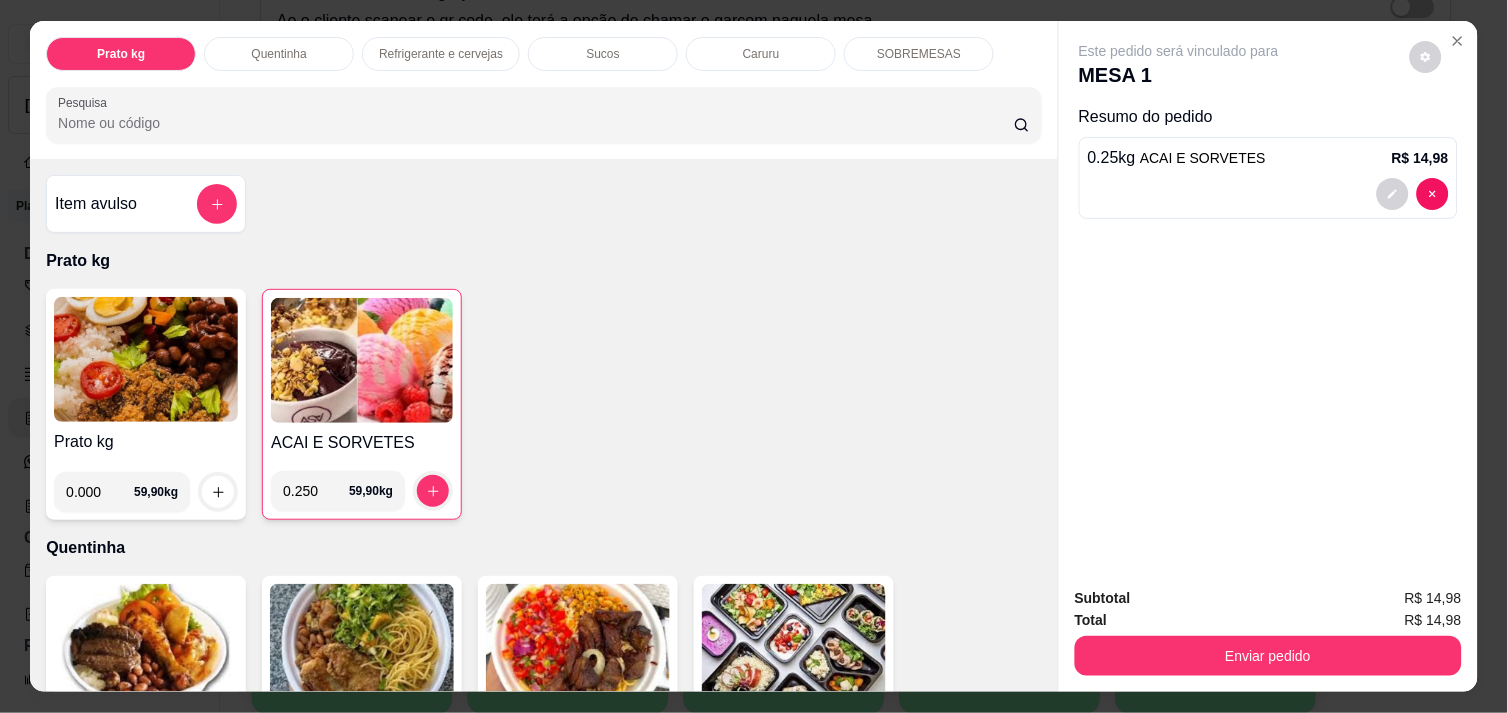 click on "0.250" at bounding box center (316, 491) 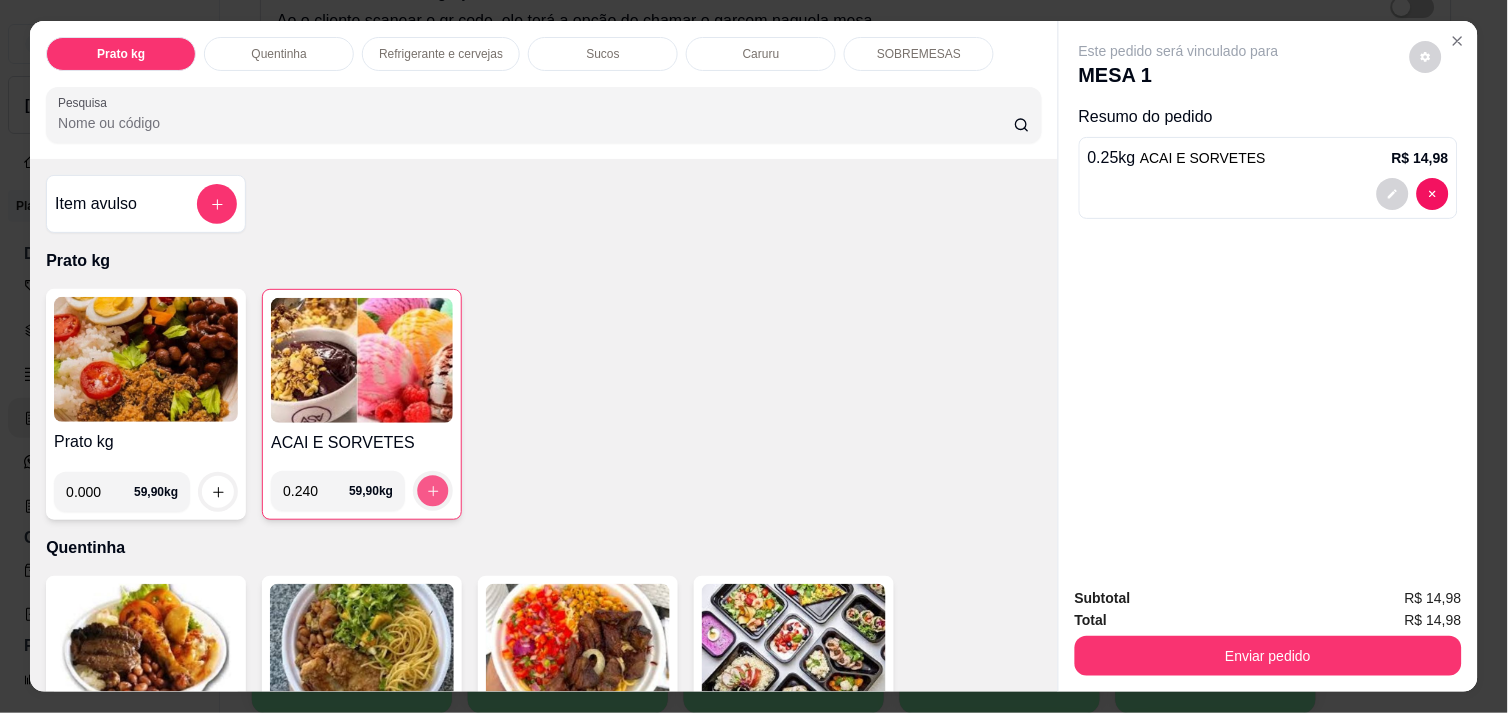 click at bounding box center [433, 491] 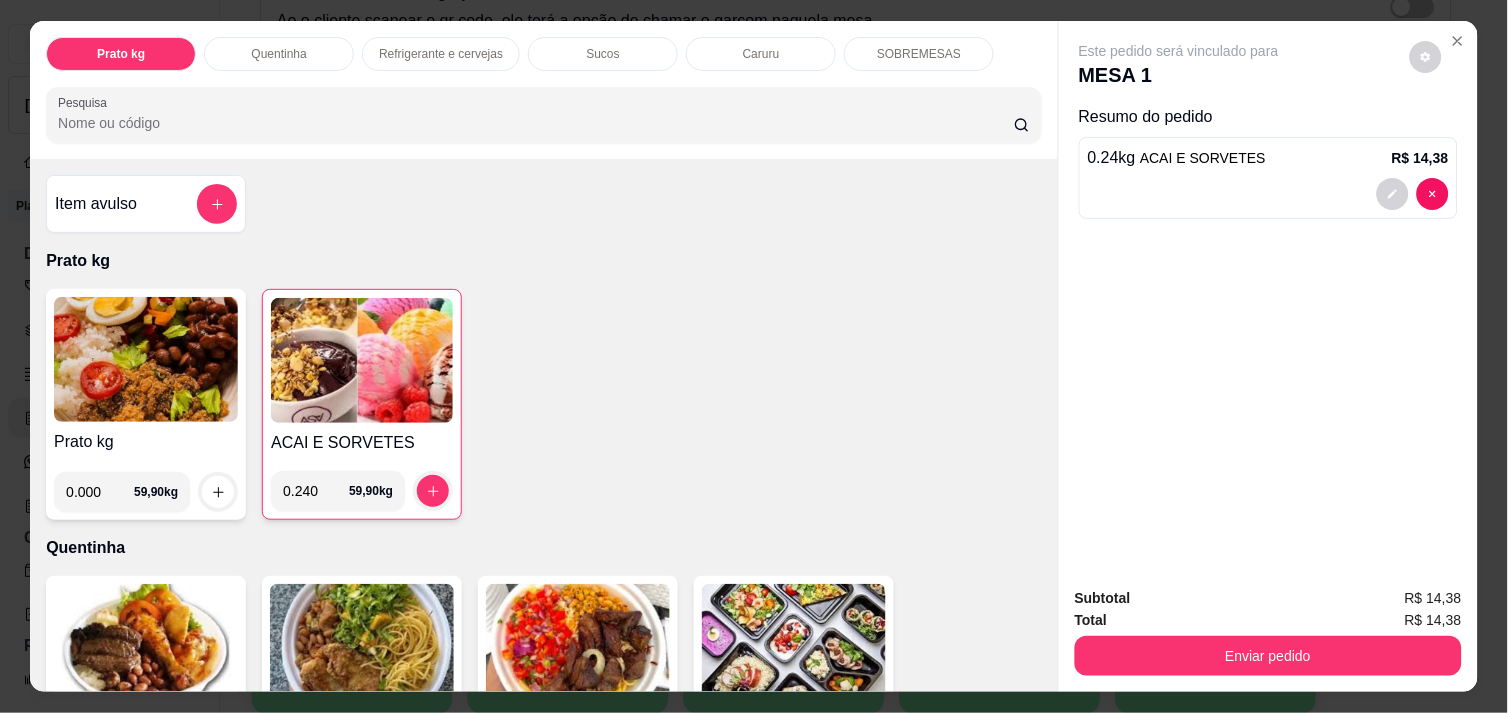 click on "0.240" at bounding box center (316, 491) 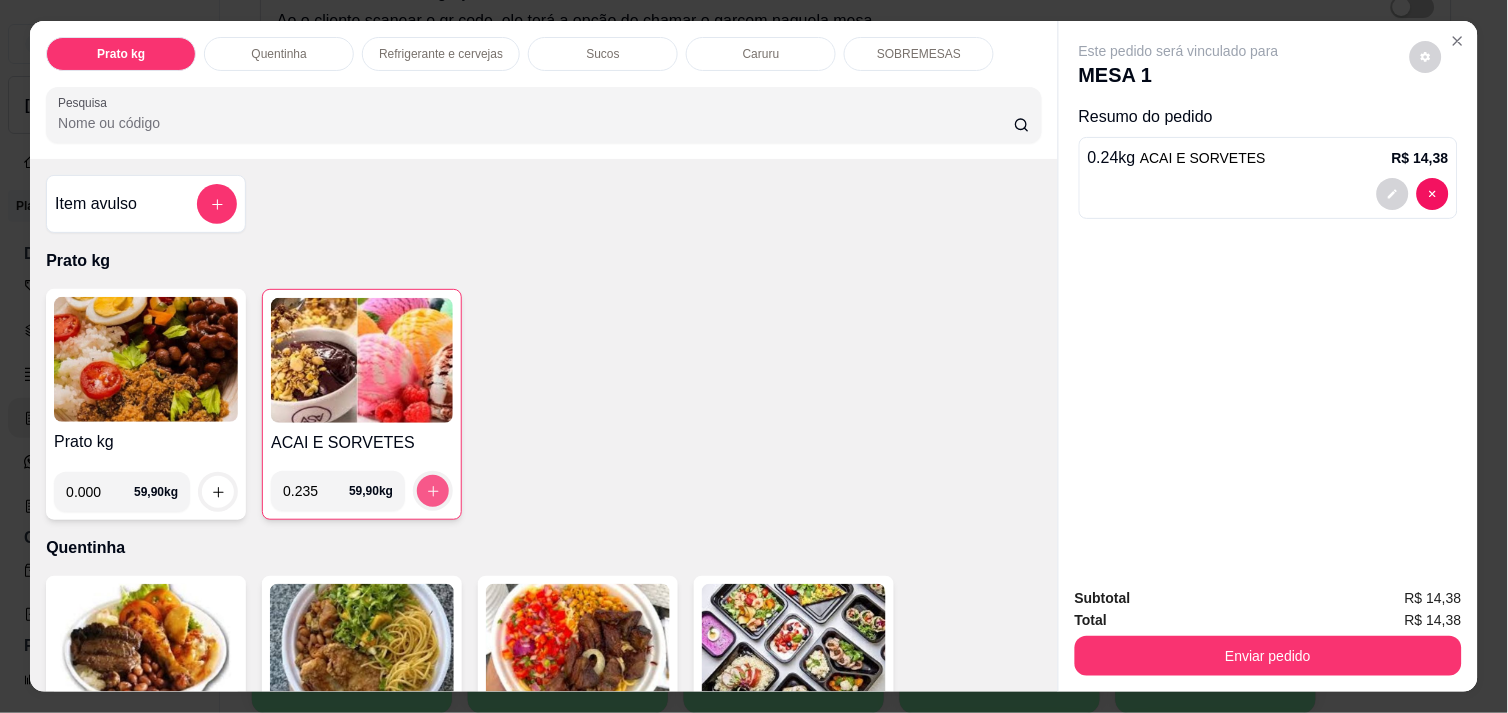 click 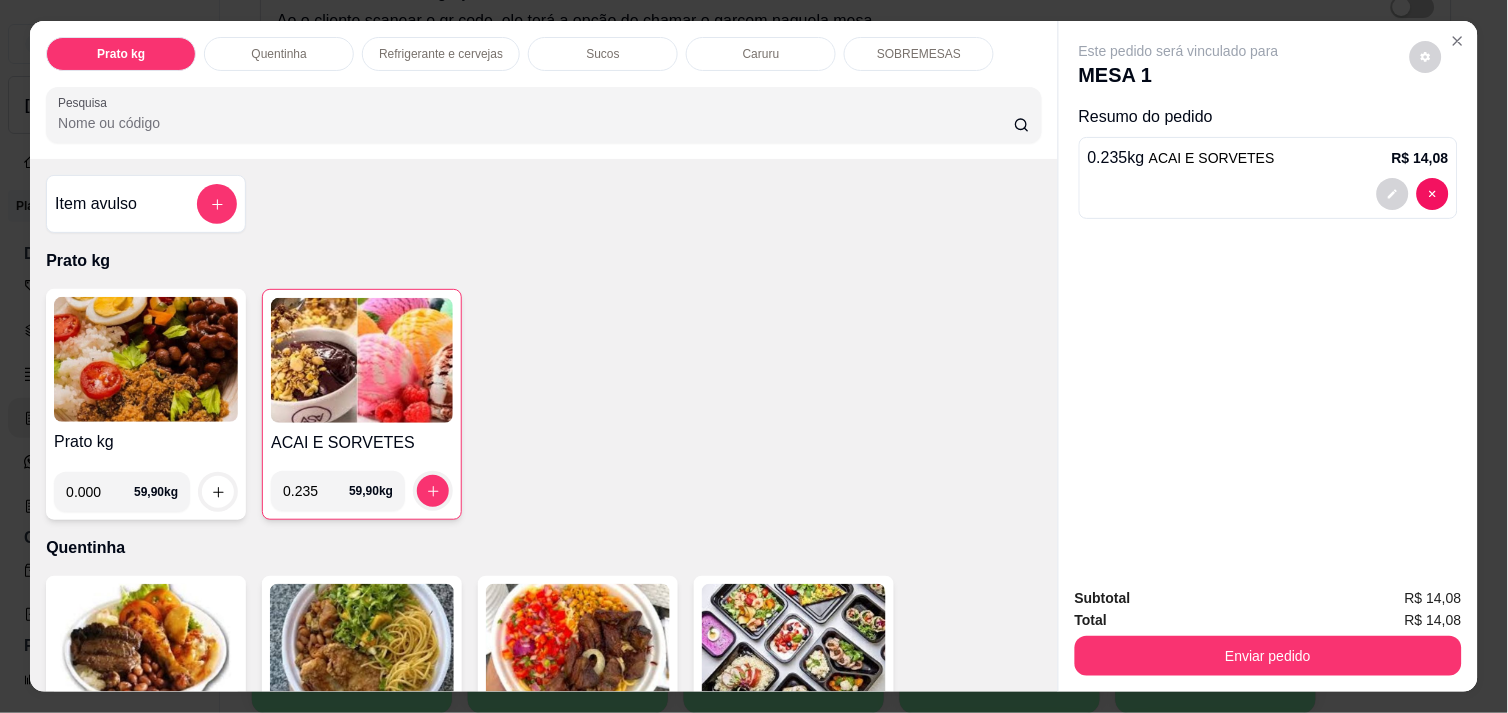 click on "Prato kg   0.000 59,90 kg ACAI E SORVETES    0.235 59,90 kg" at bounding box center [544, 404] 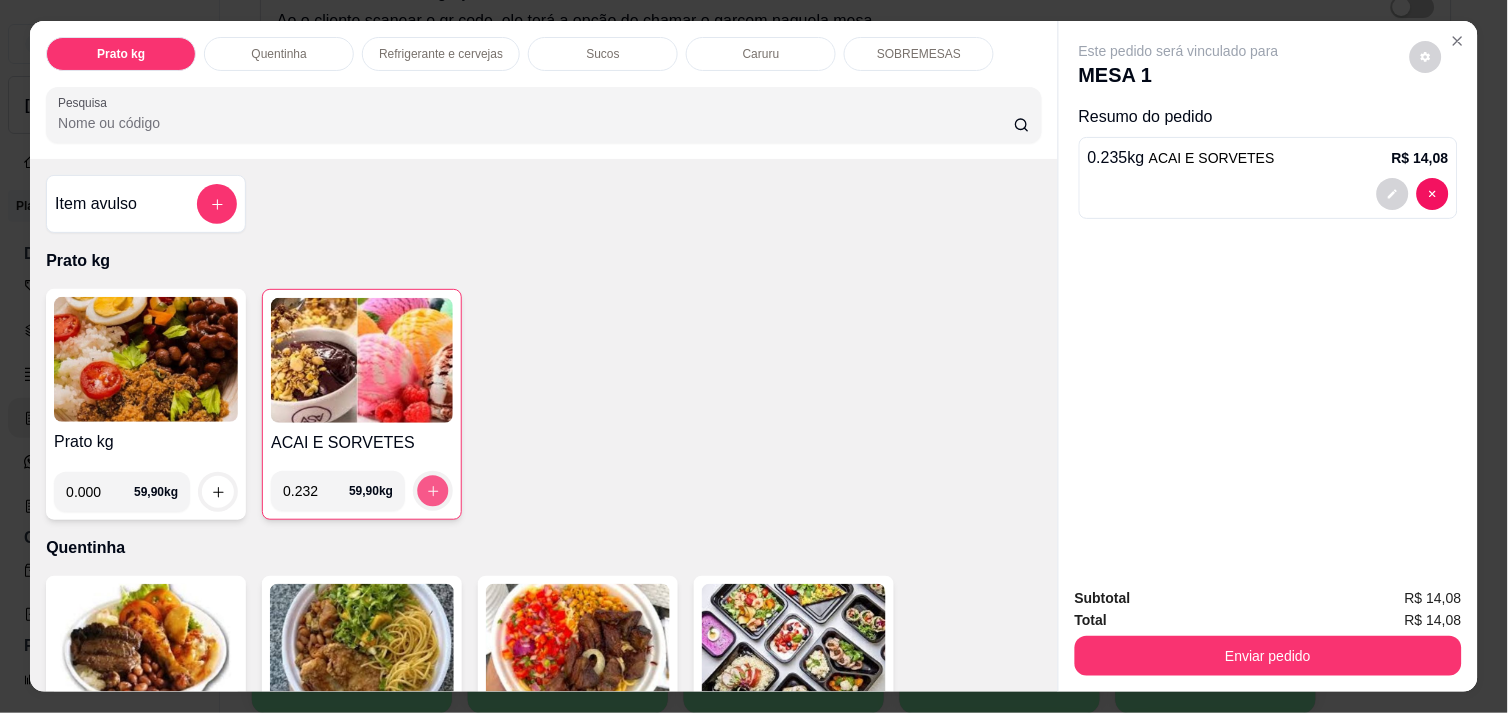 click 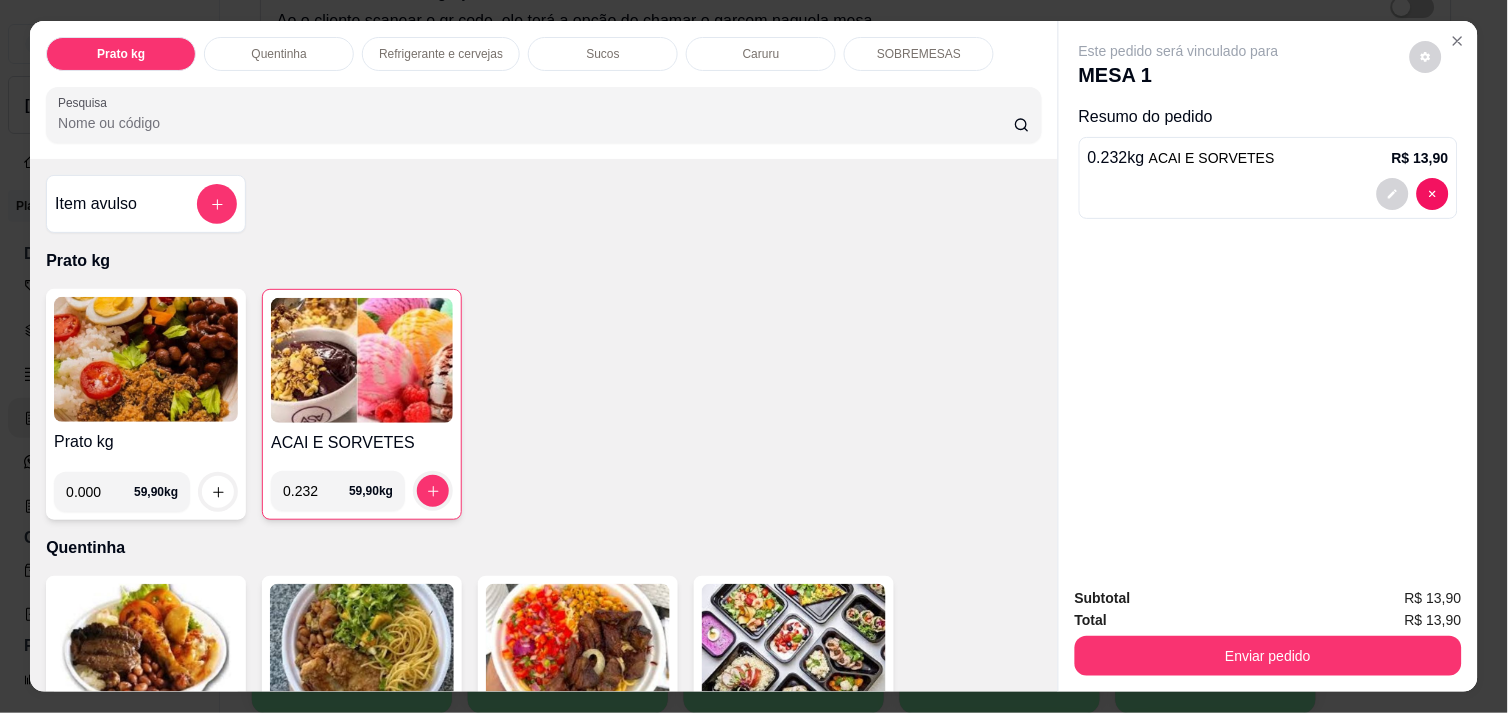 click on "0.232" at bounding box center [316, 491] 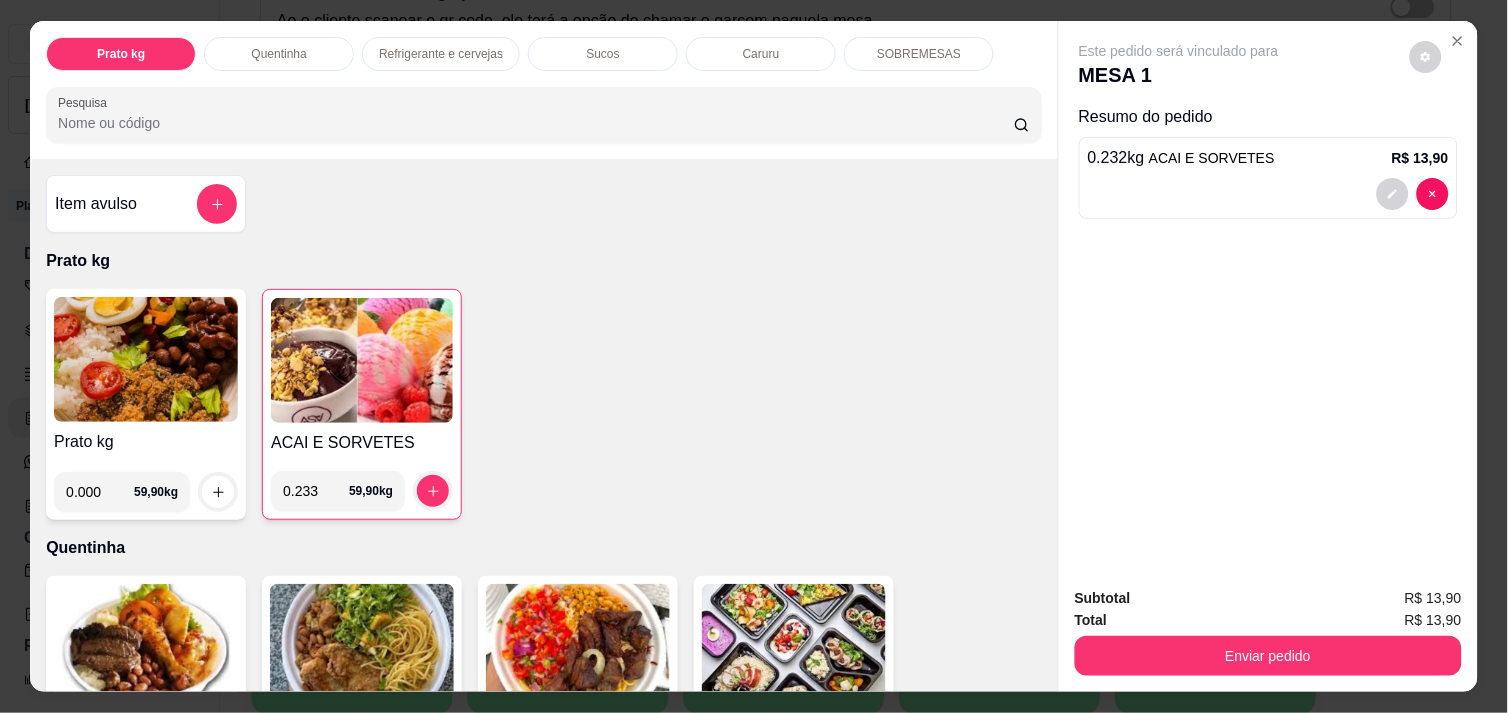 click at bounding box center (433, 491) 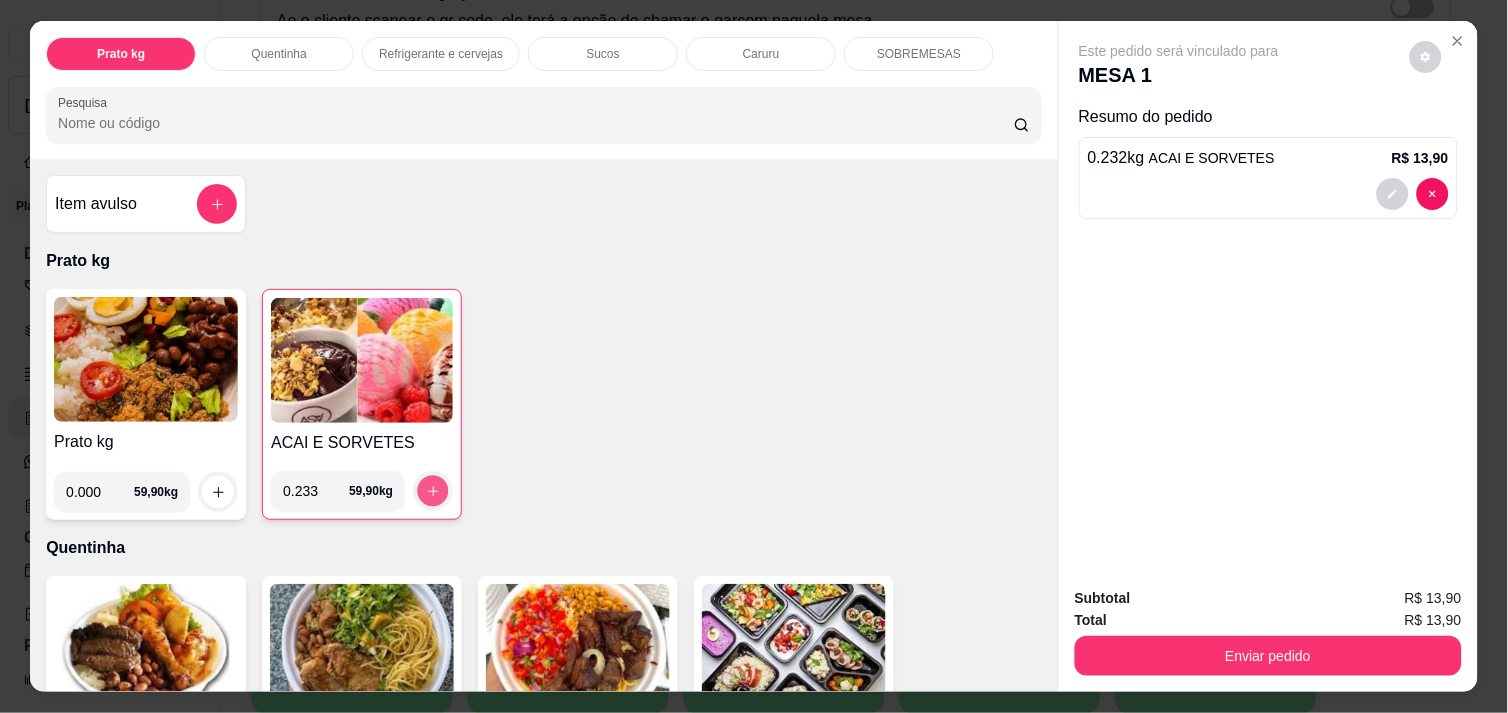click 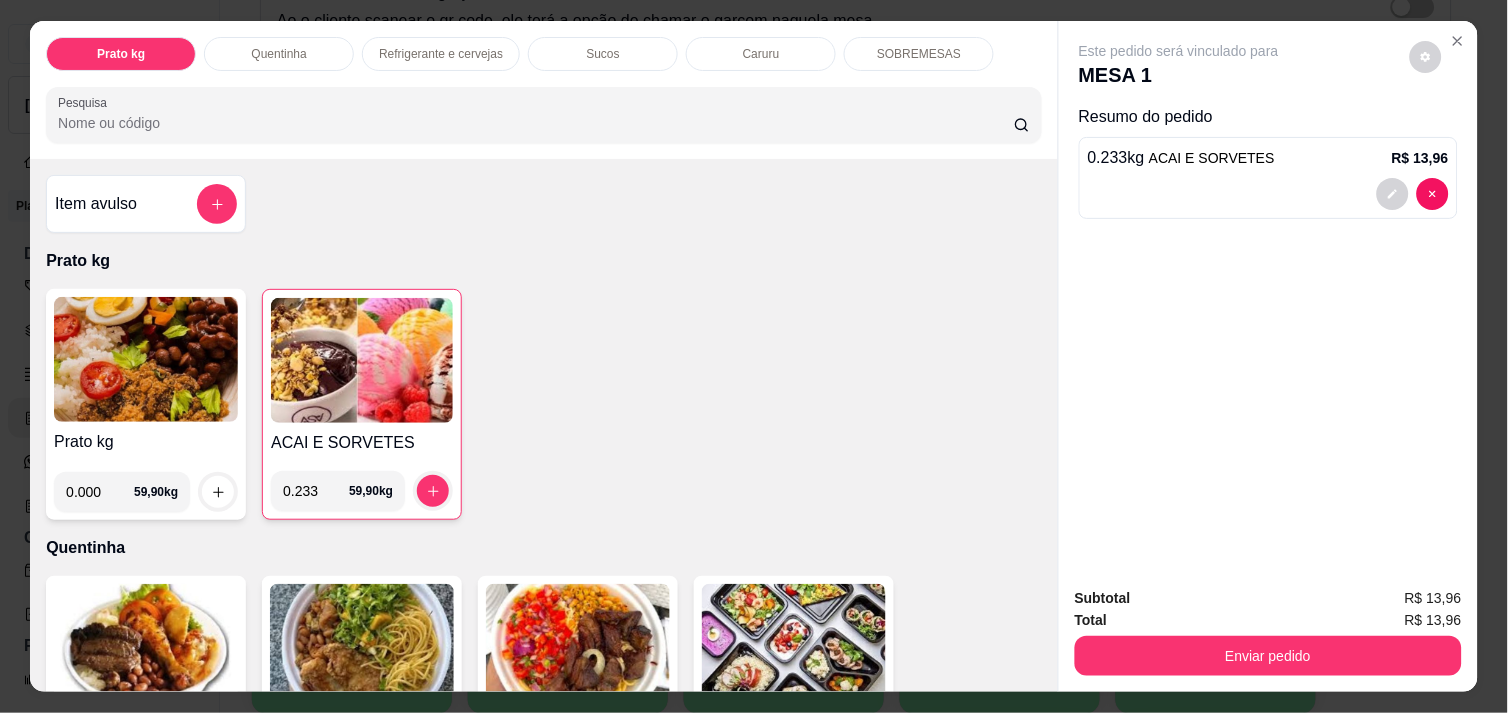click on "0.233" at bounding box center (316, 491) 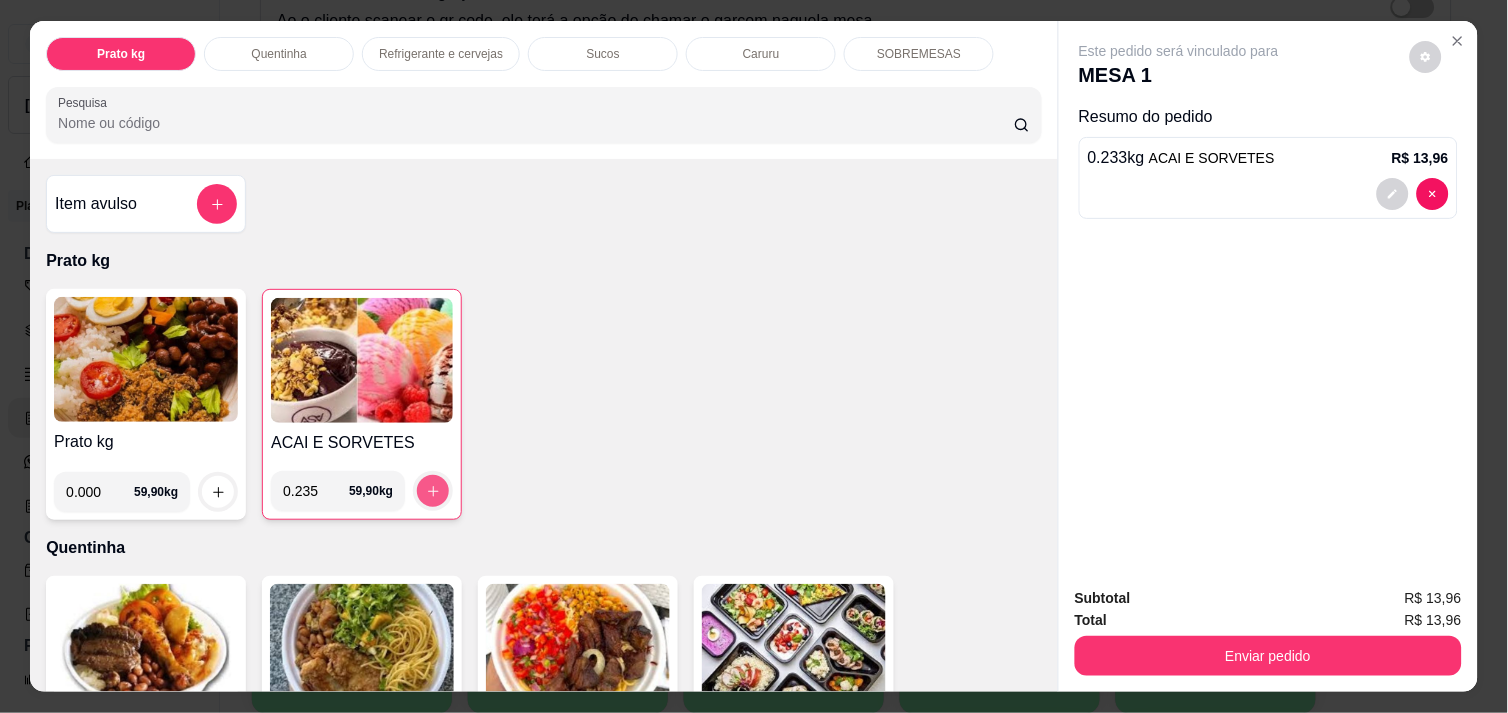 type on "0.235" 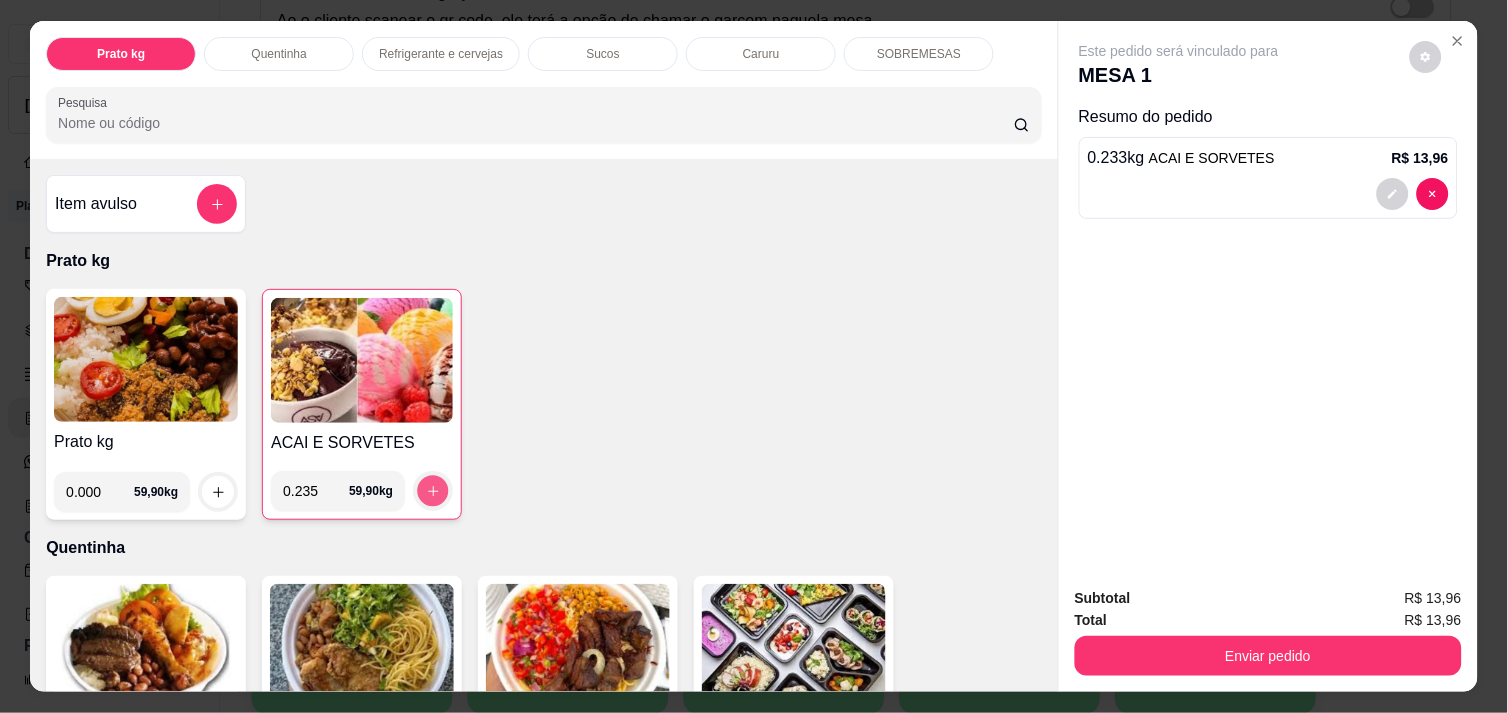 click 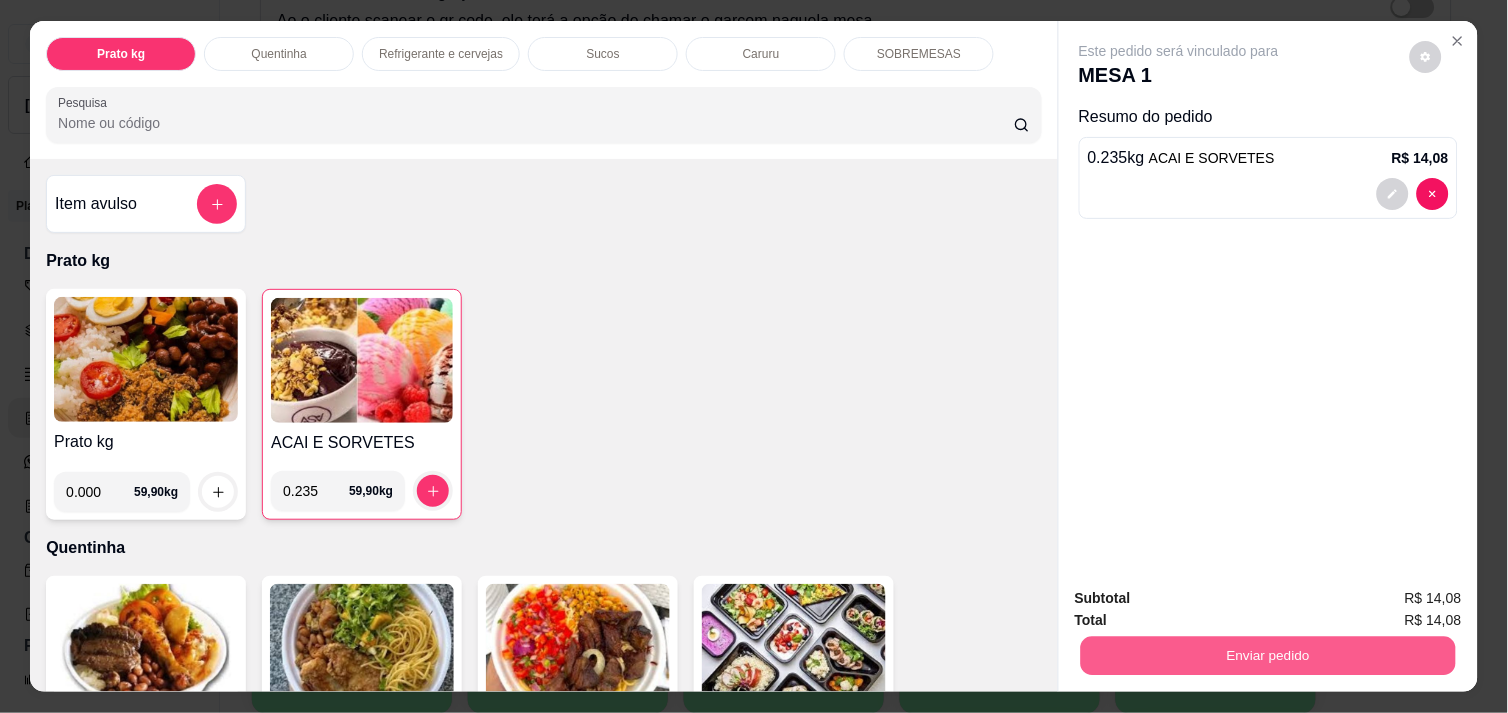 click on "Enviar pedido" at bounding box center [1268, 655] 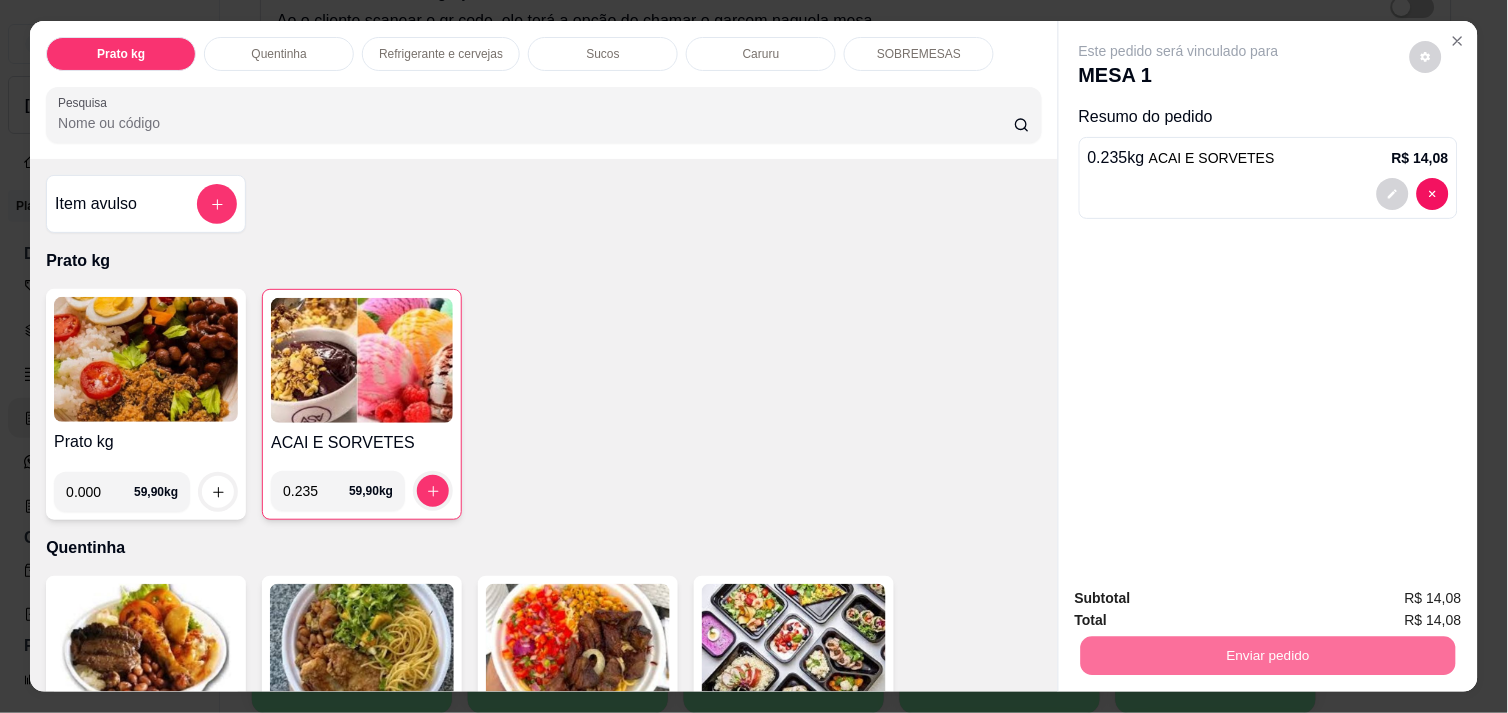 click on "Não registrar e enviar pedido" at bounding box center [1202, 598] 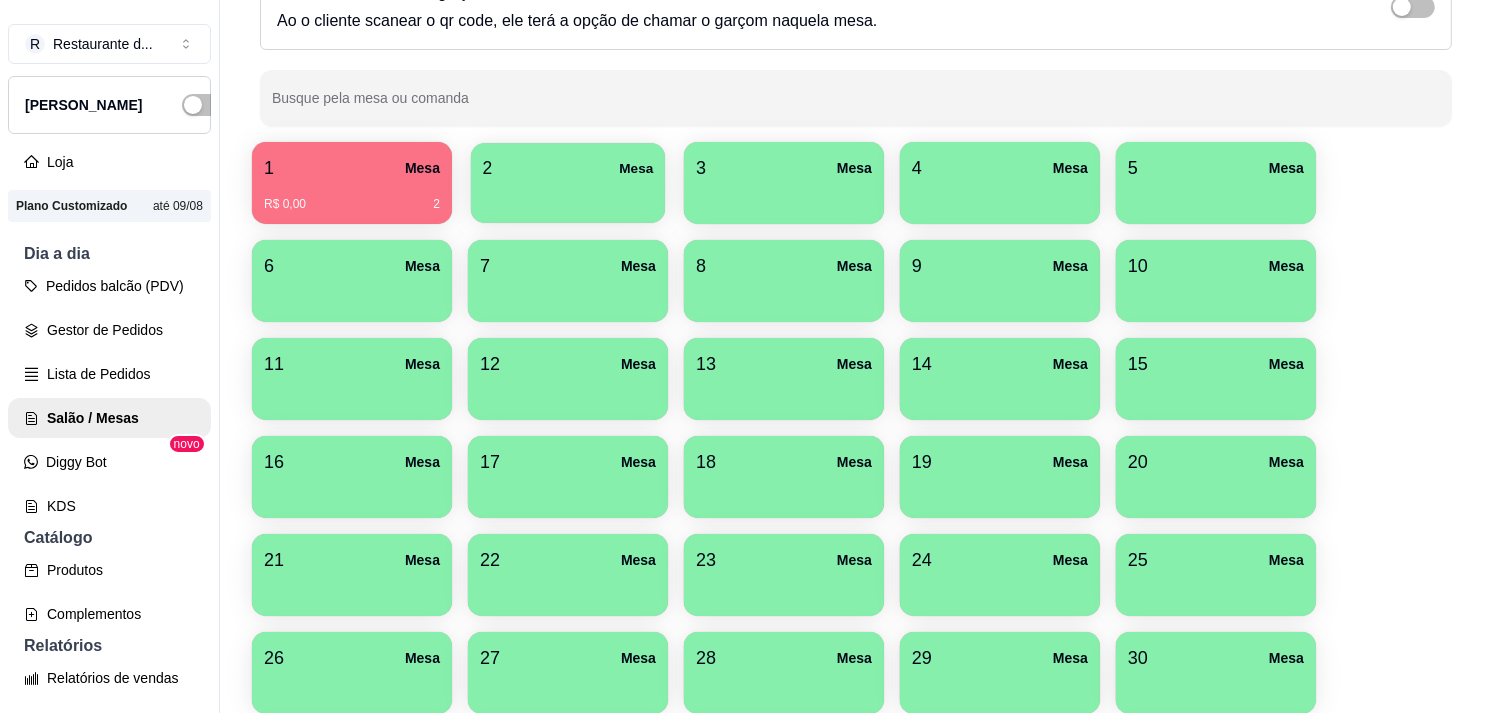 click at bounding box center (568, 196) 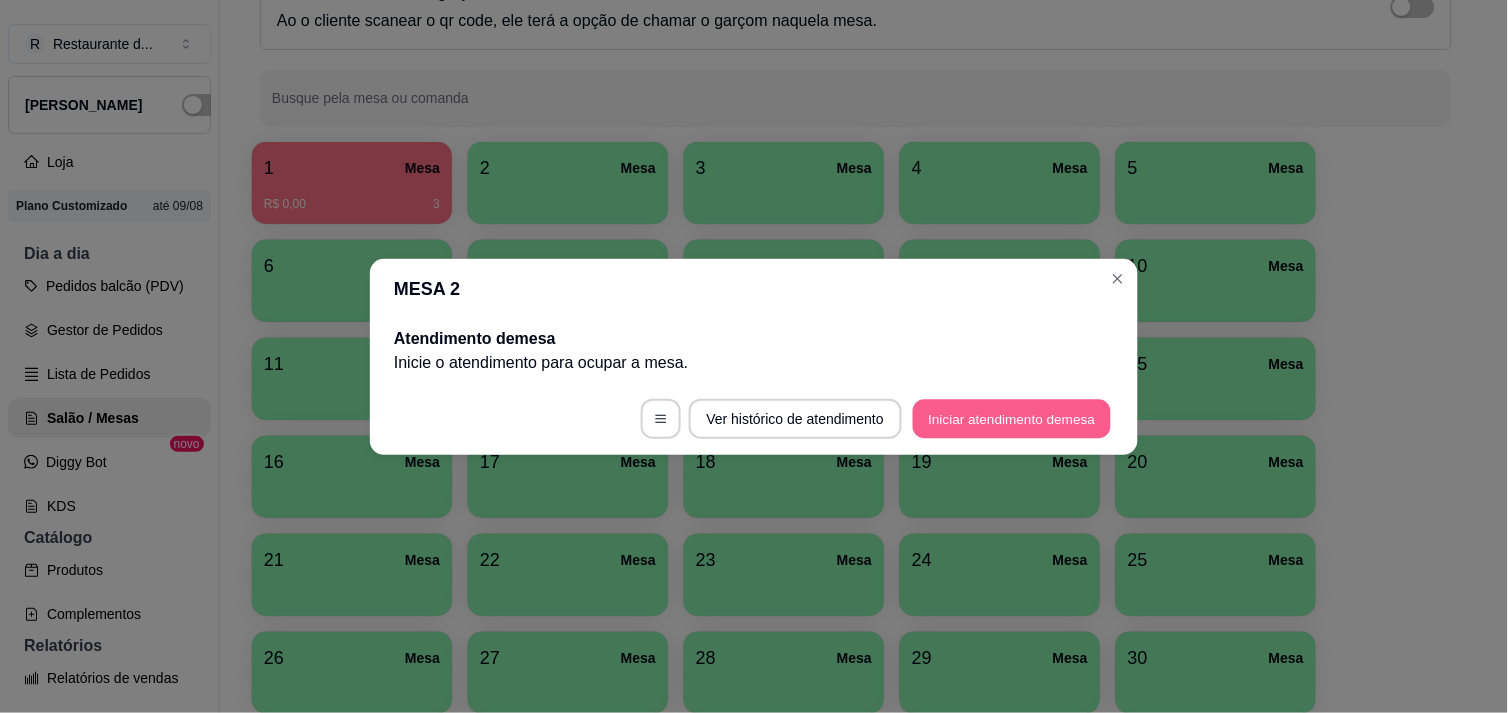click on "Iniciar atendimento de  mesa" at bounding box center [1012, 418] 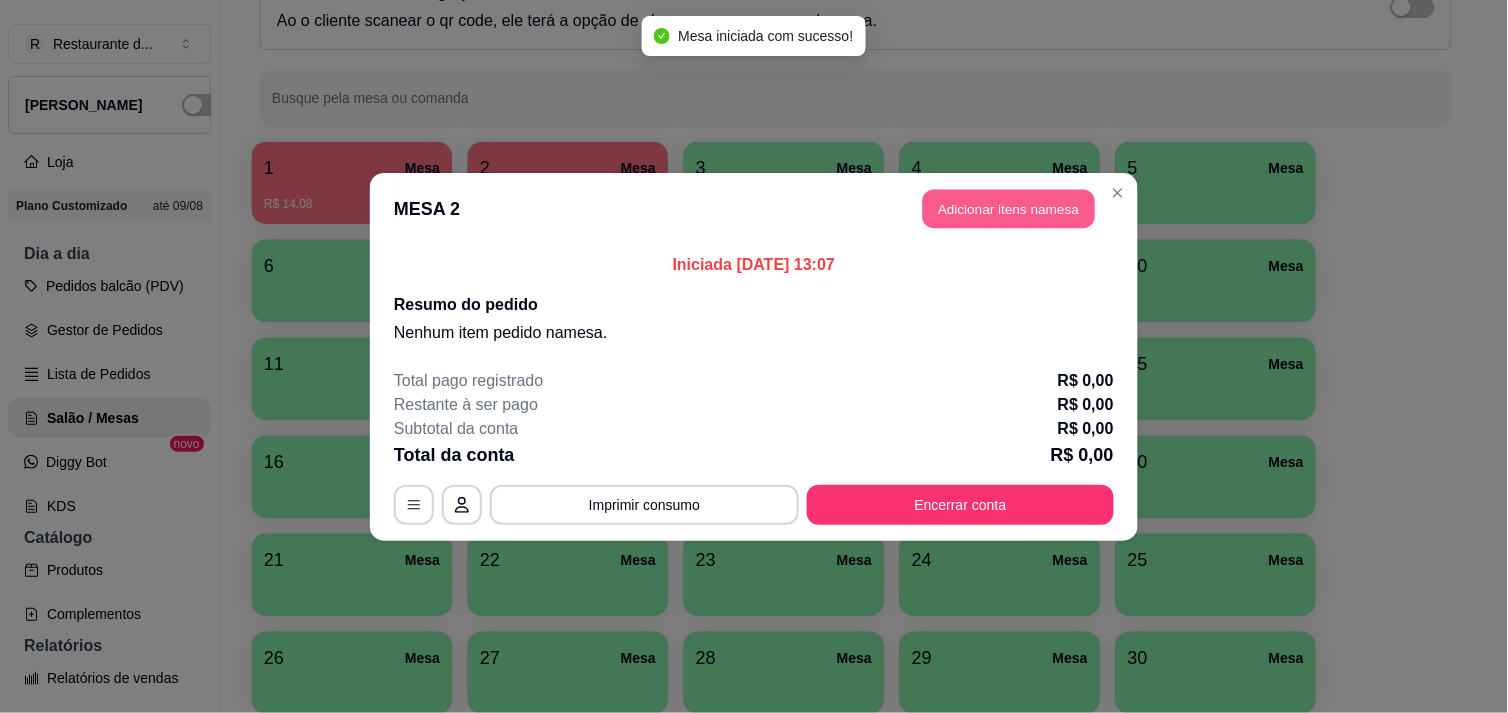 click on "Adicionar itens na  mesa" at bounding box center (1009, 208) 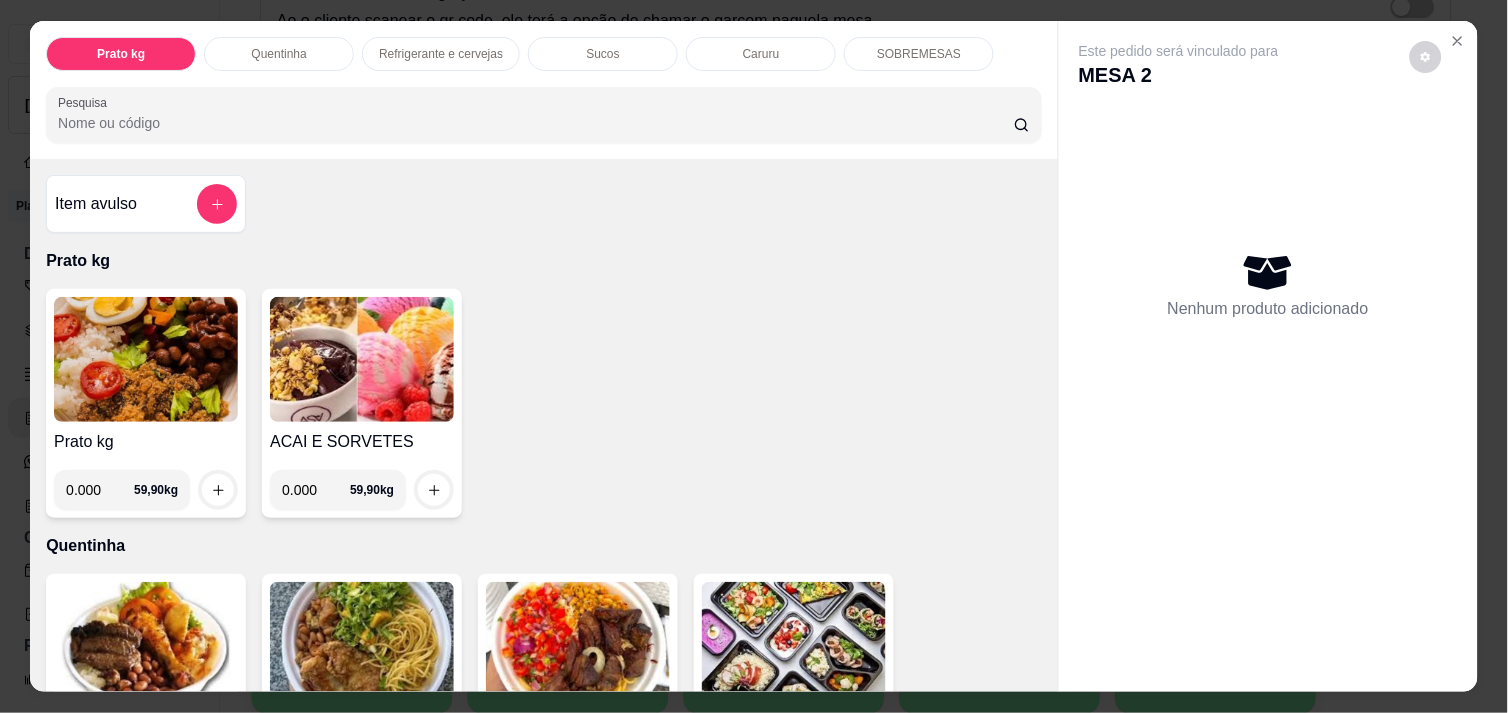 click on "0.000" at bounding box center [100, 490] 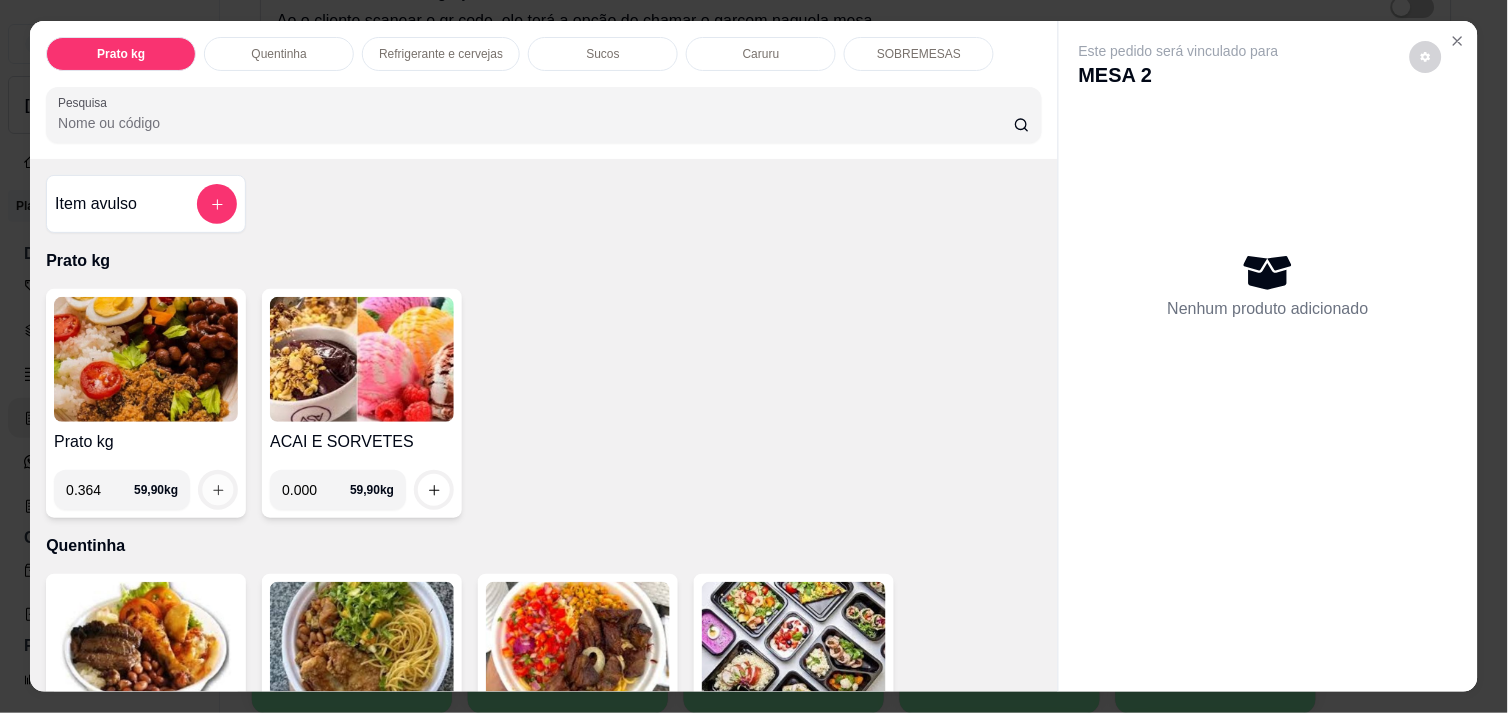 click at bounding box center [218, 490] 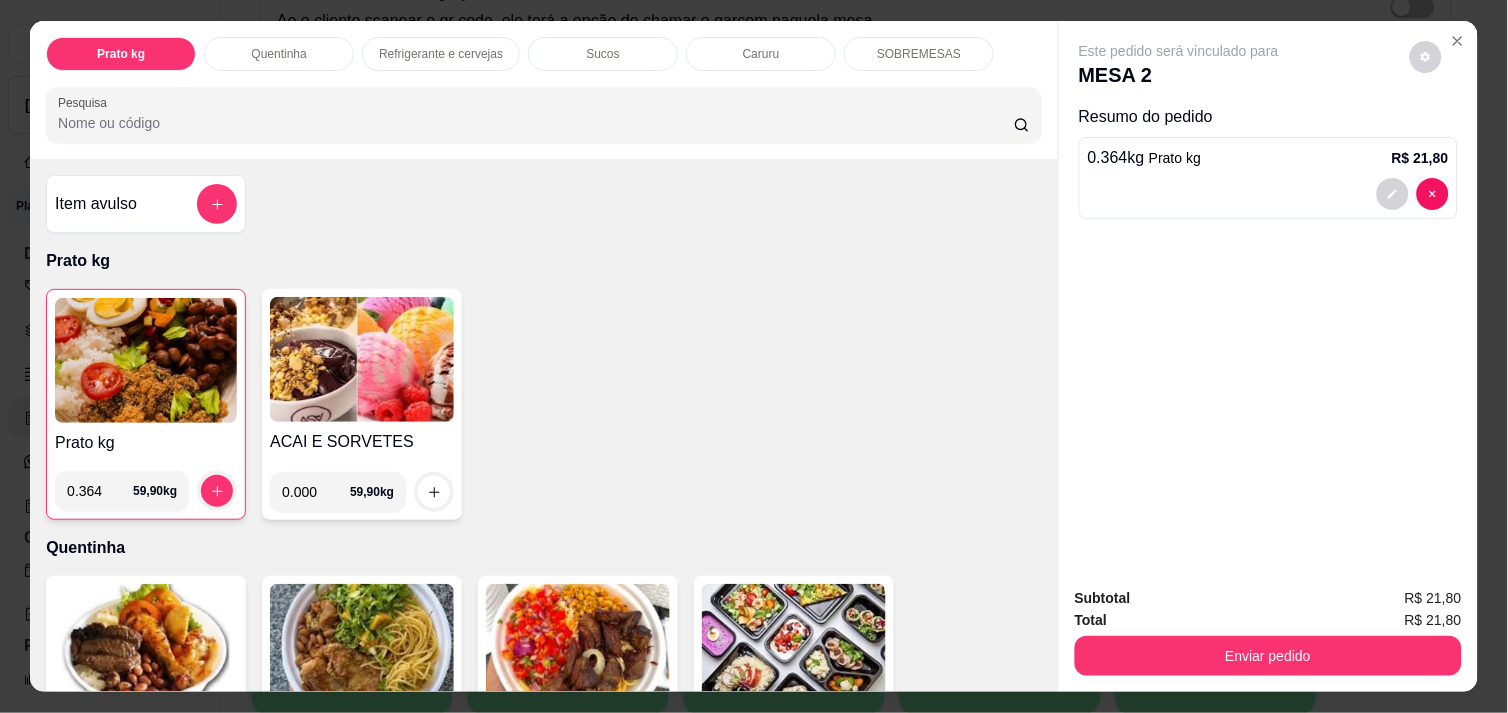 click on "0.364" at bounding box center (100, 491) 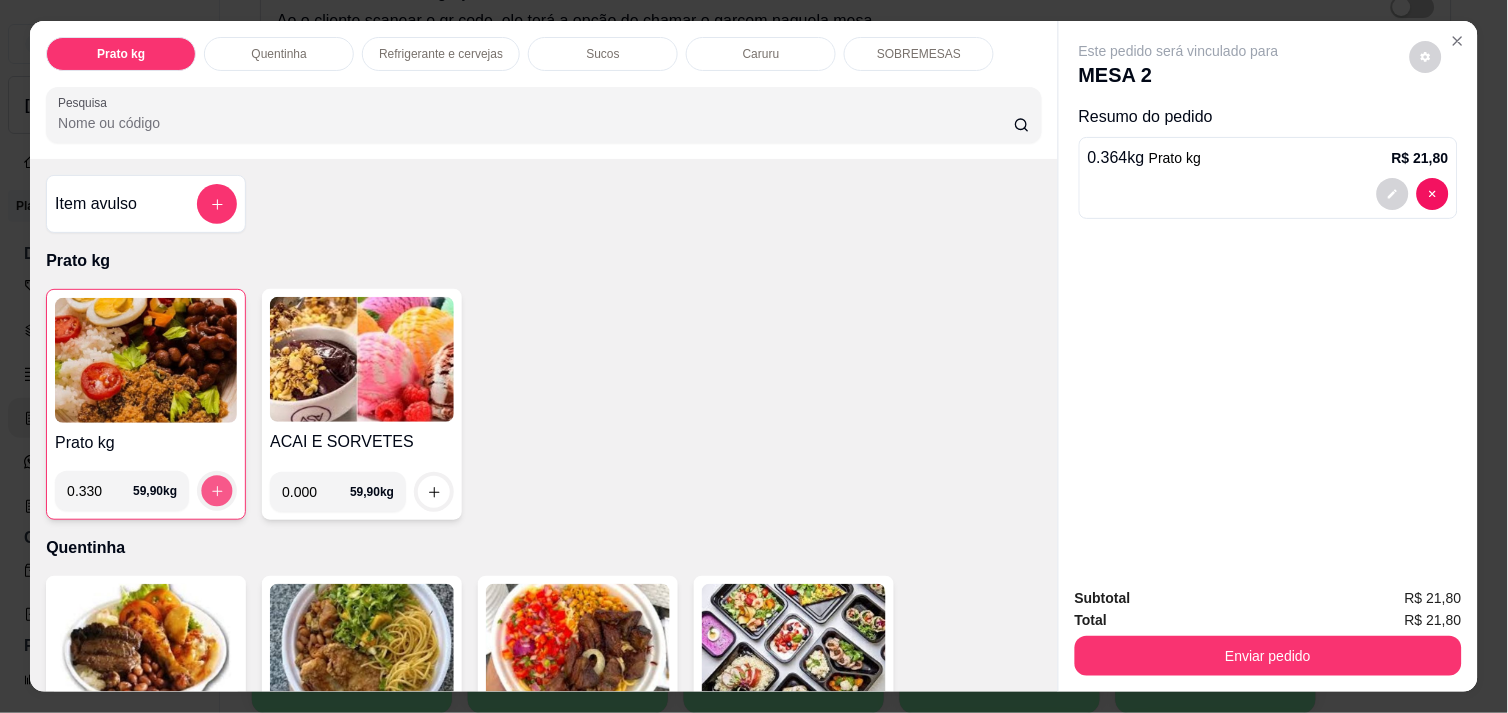 click 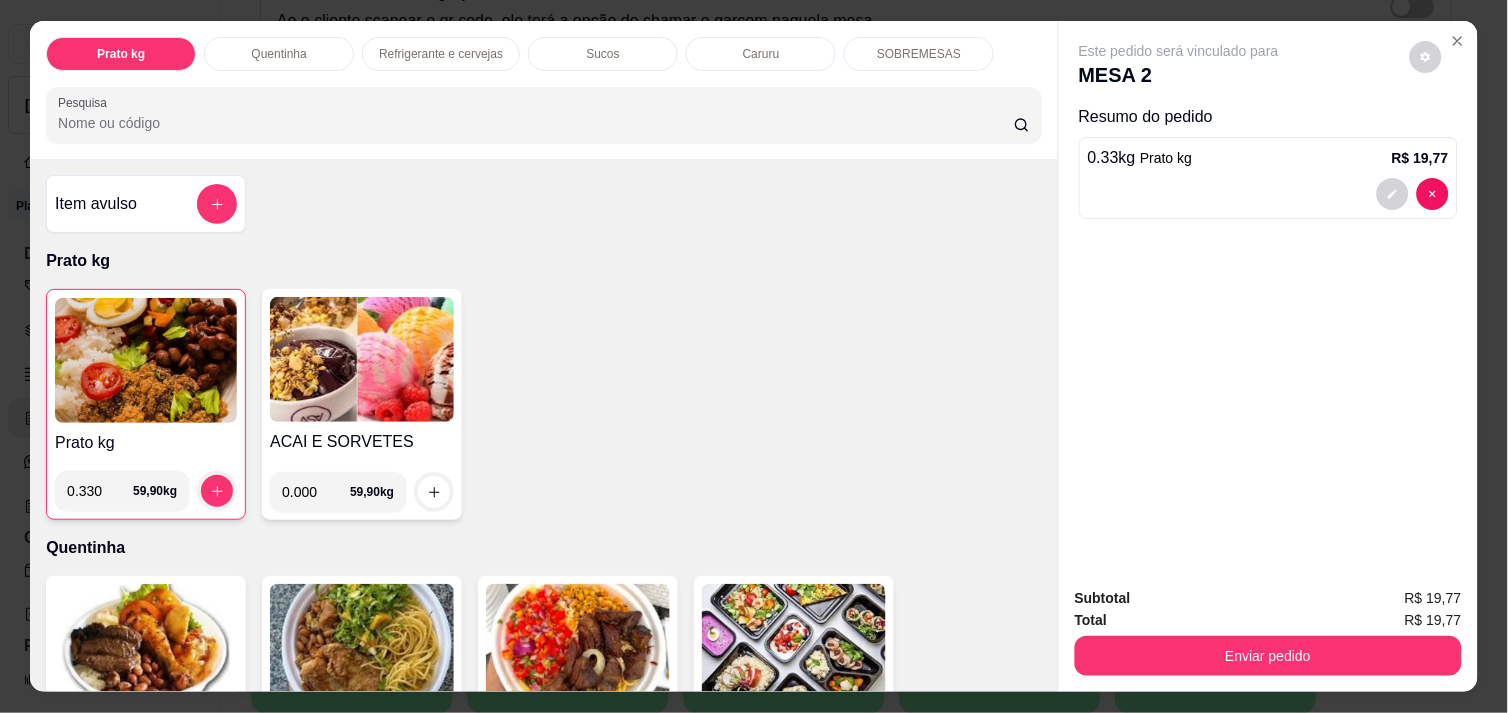 click on "0.330" at bounding box center [100, 491] 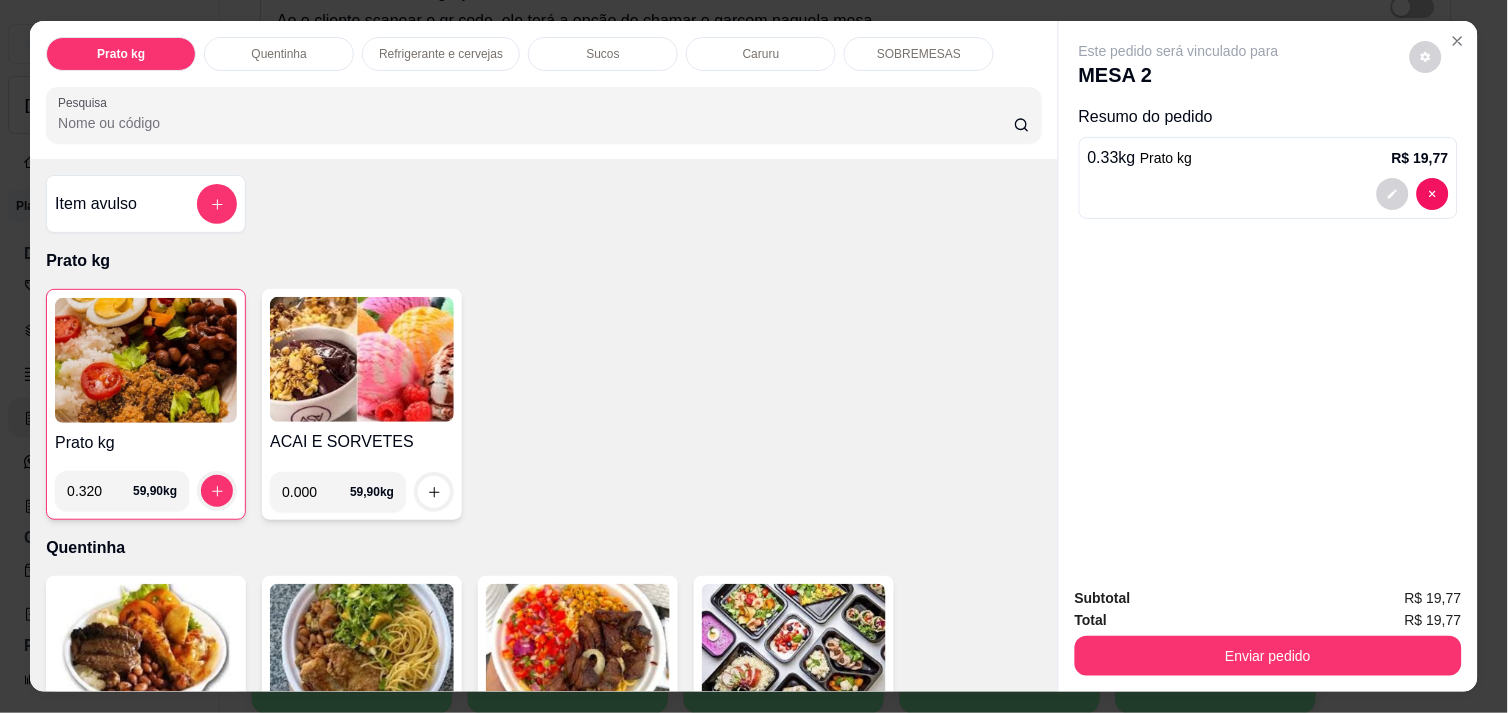 click on "Prato kg   0.320 59,90 kg" at bounding box center [146, 404] 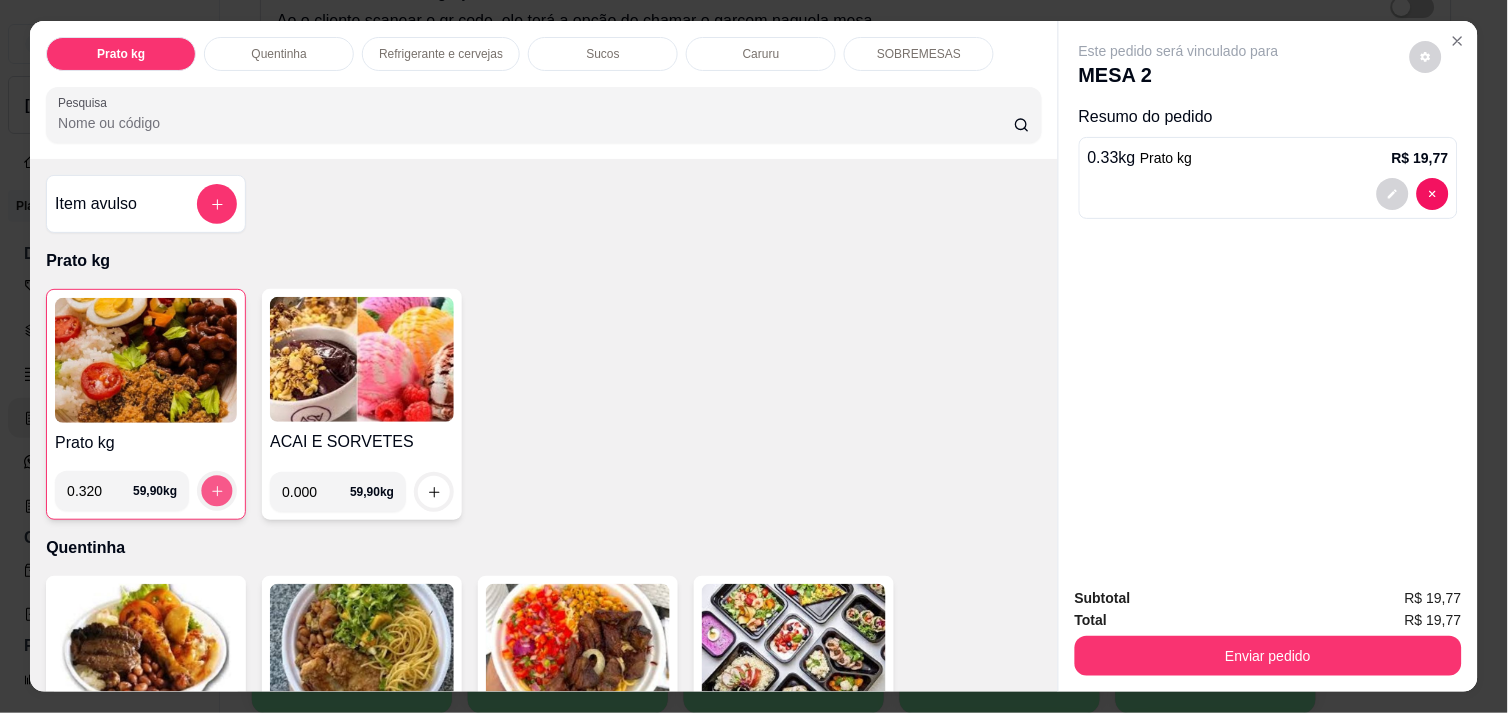click at bounding box center [217, 491] 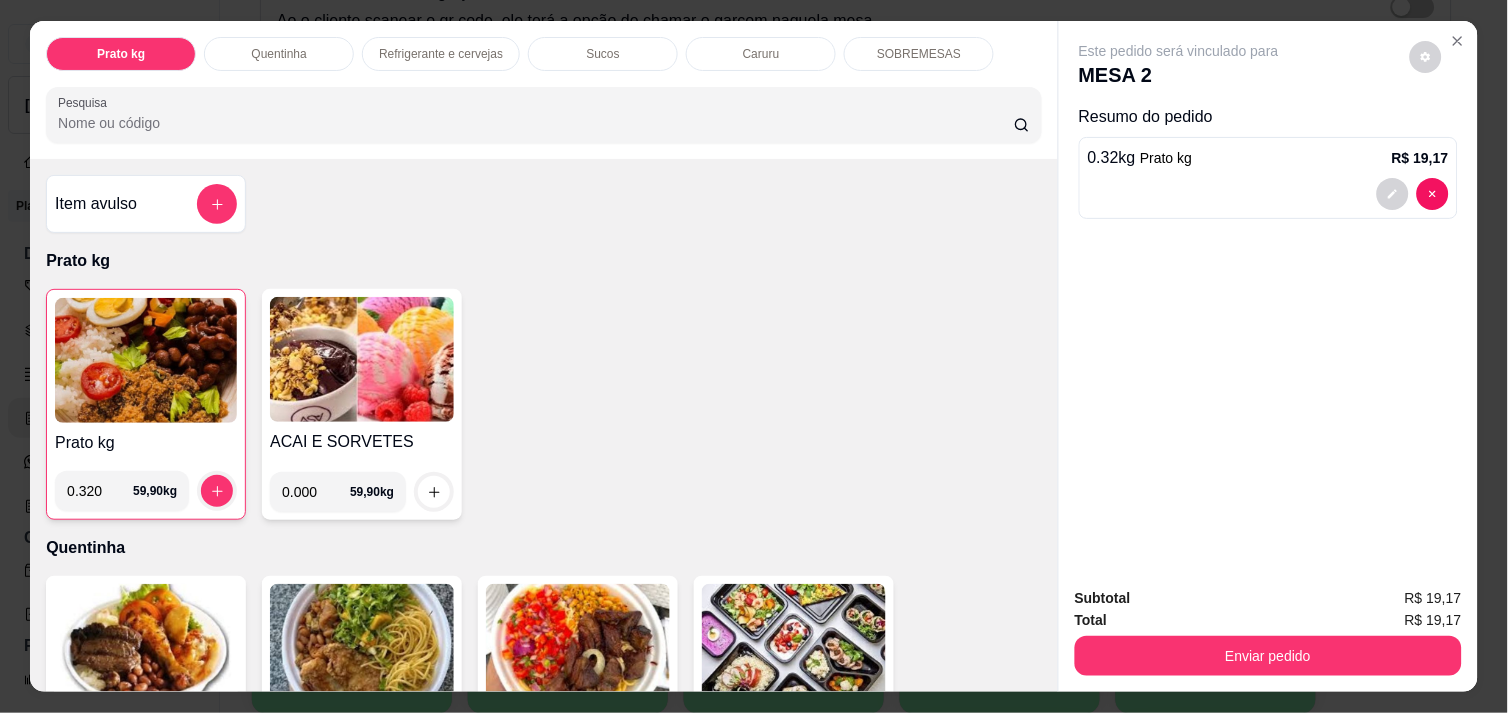 click on "0.320" at bounding box center (100, 491) 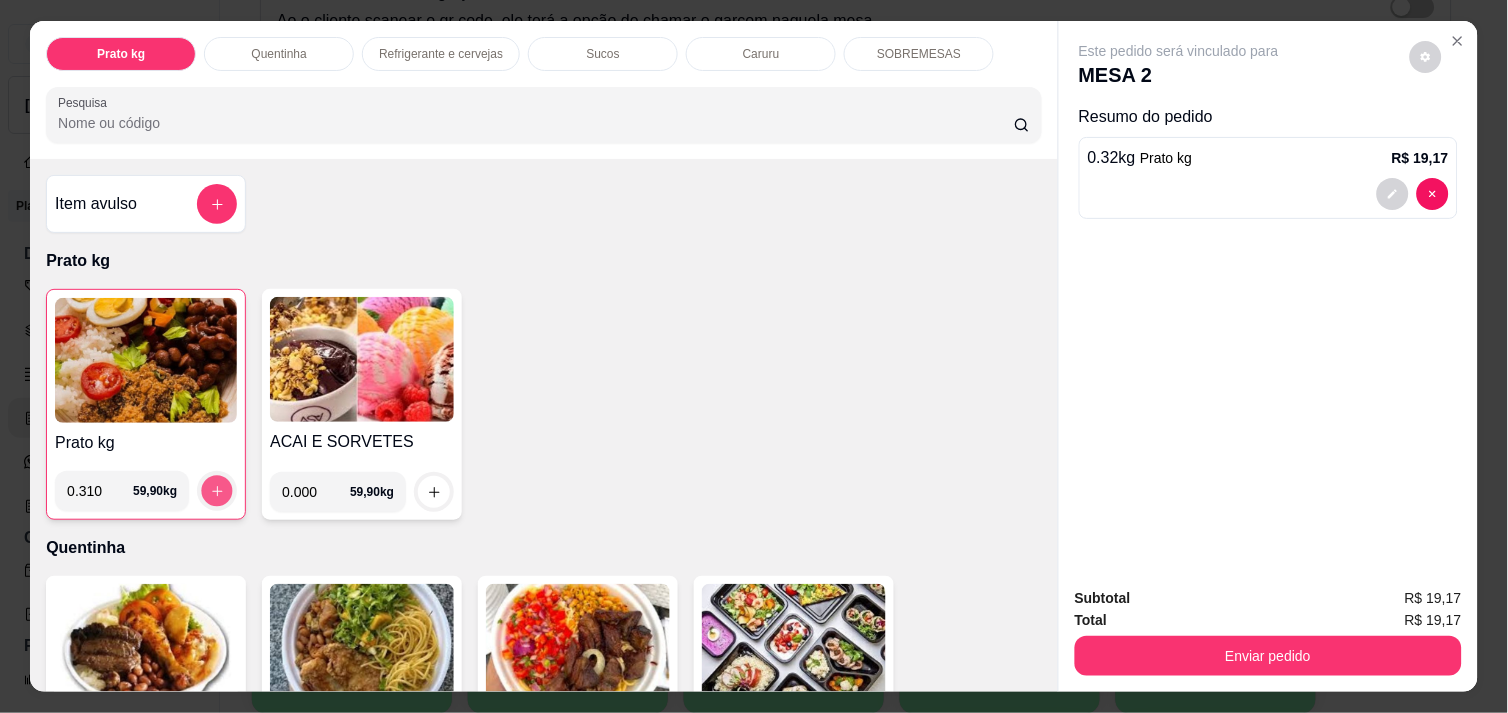 click 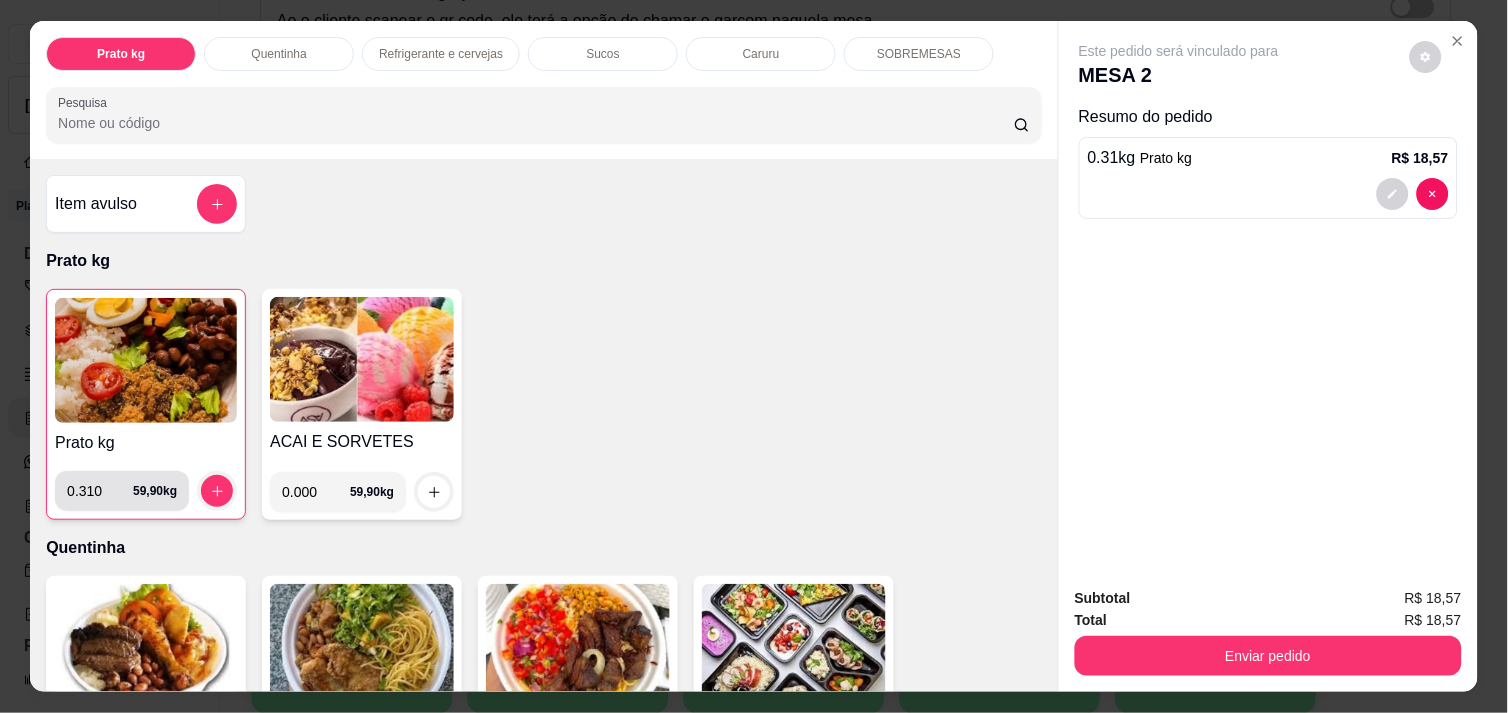 click on "0.310" at bounding box center (100, 491) 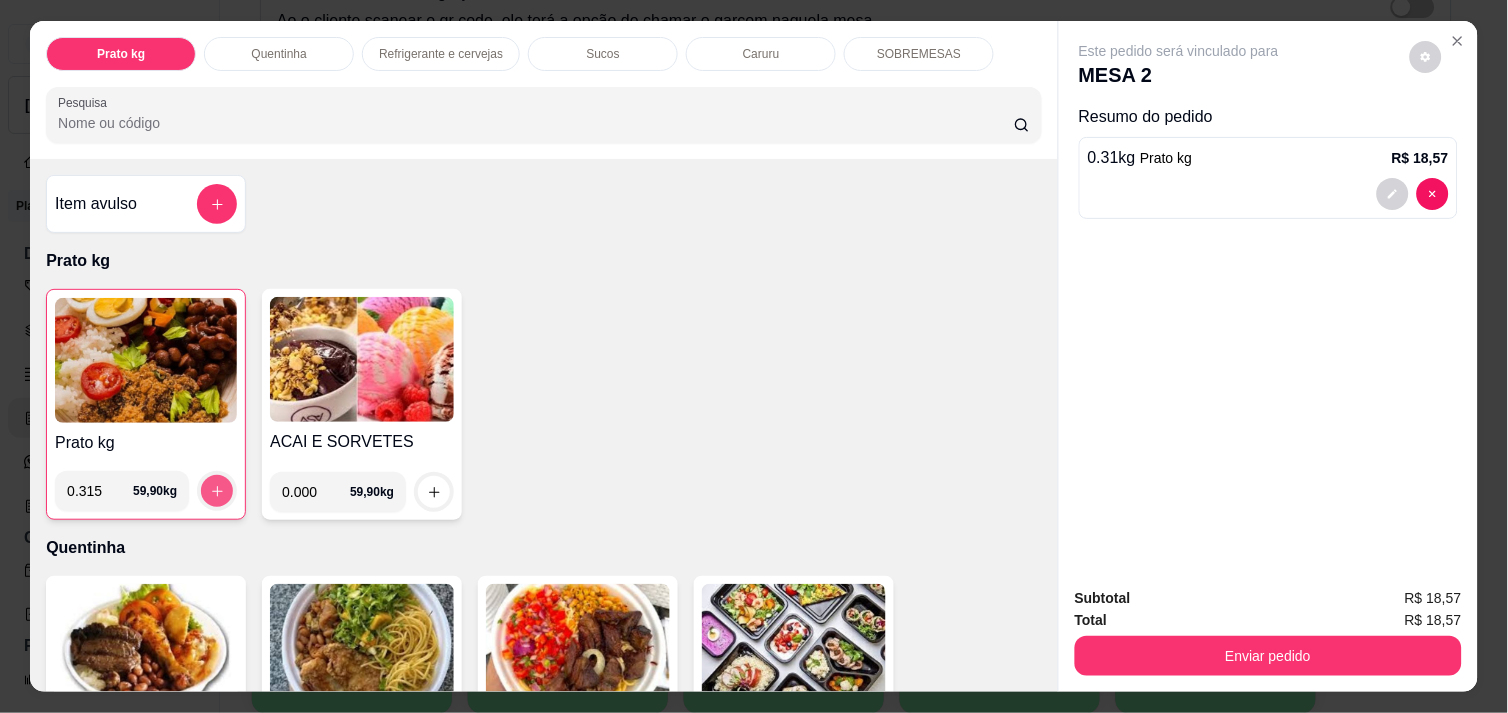 type on "0.315" 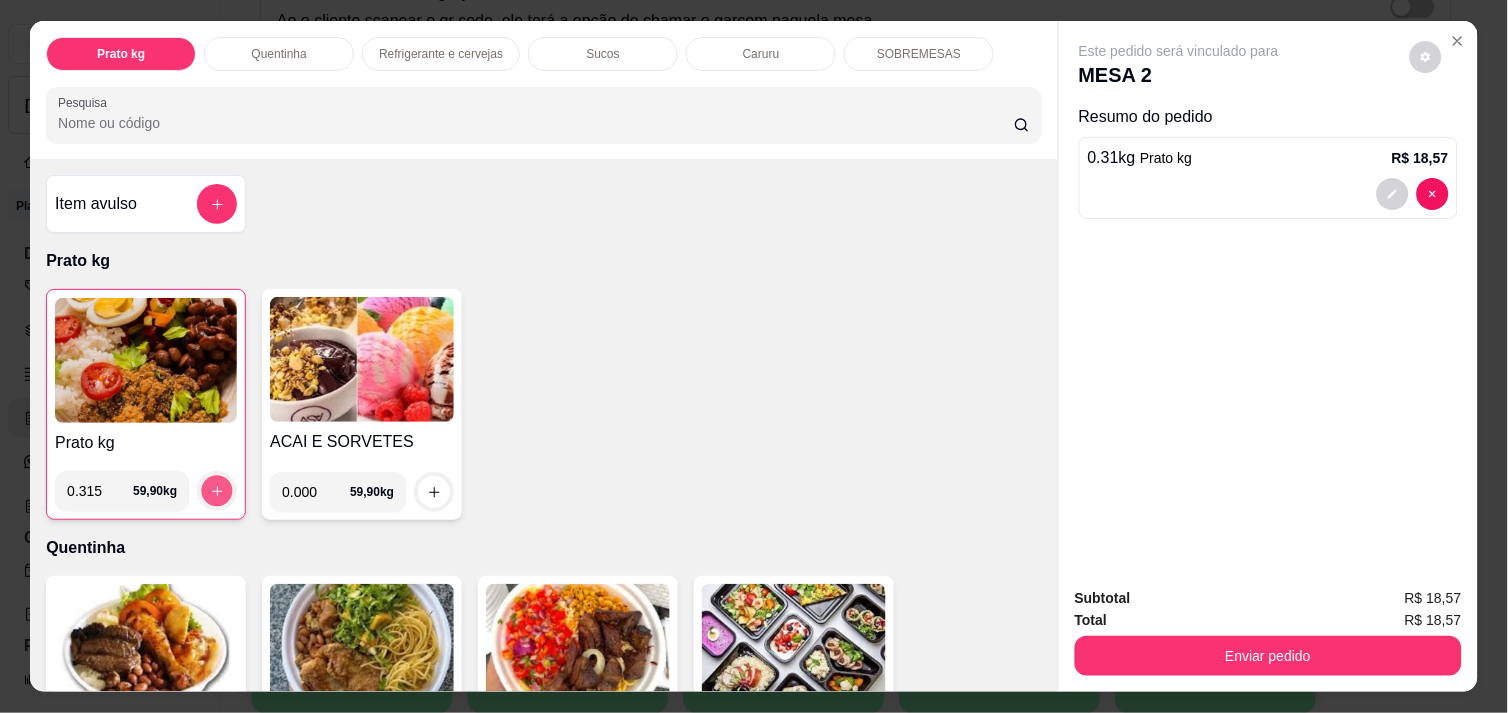 click 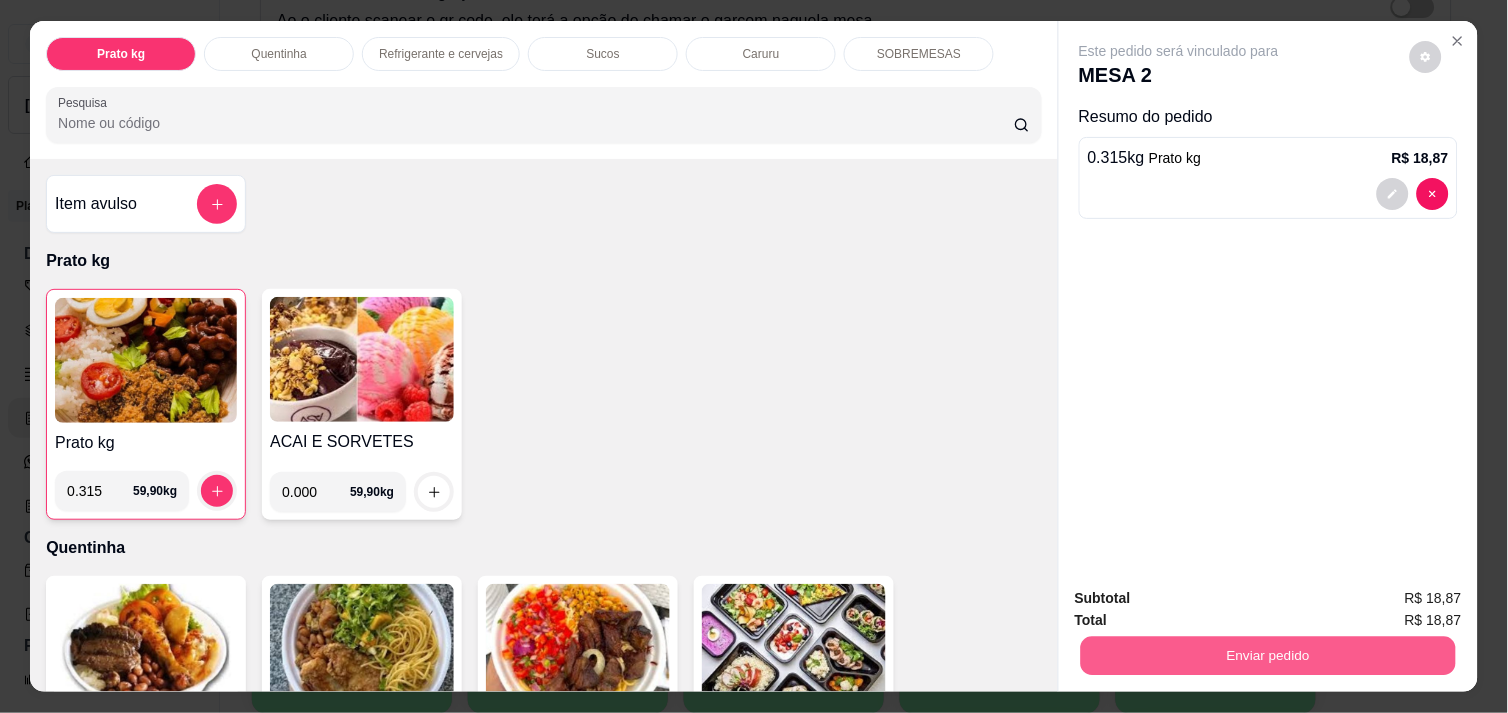 click on "Enviar pedido" at bounding box center (1268, 655) 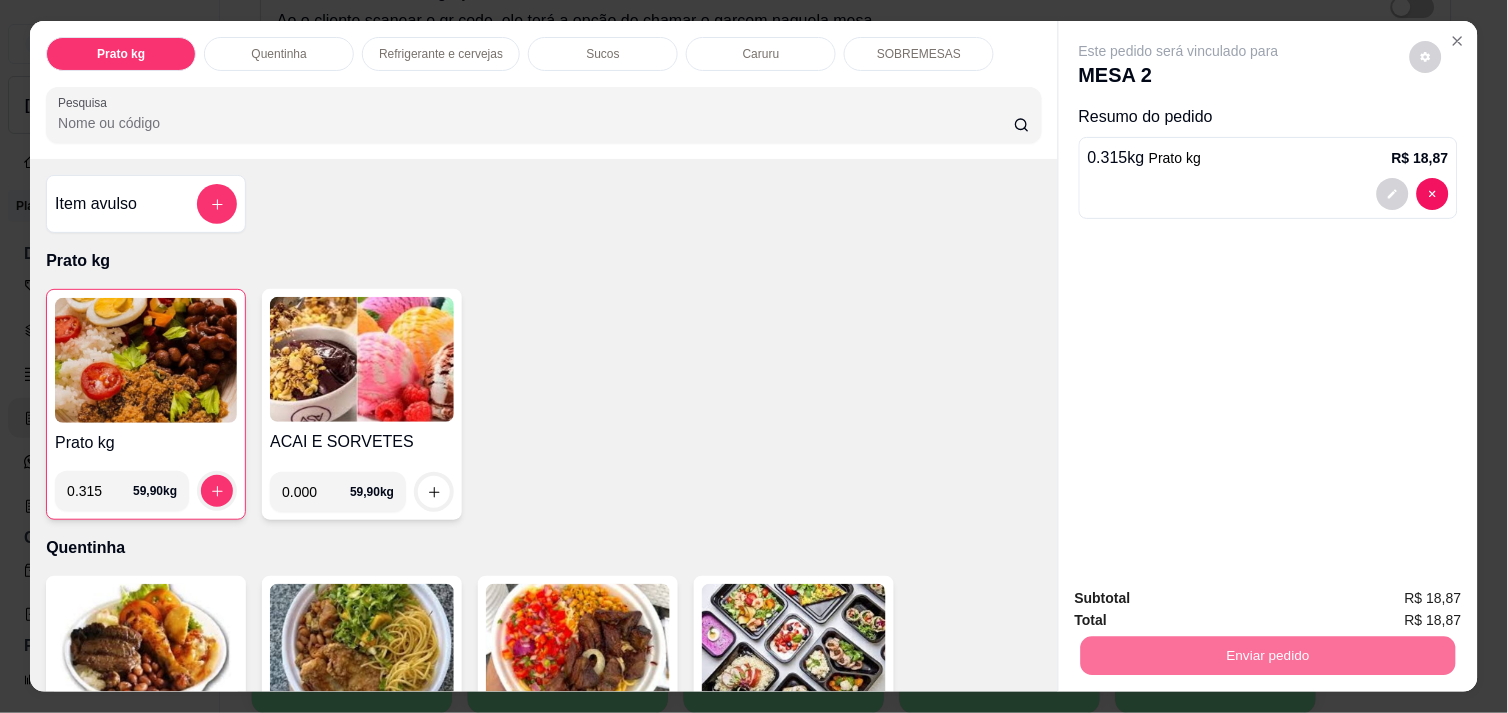 click on "Este pedido será vinculado para   MESA 2 Resumo do pedido 0.315 kg   Prato kg R$ 18,87" at bounding box center (1268, 295) 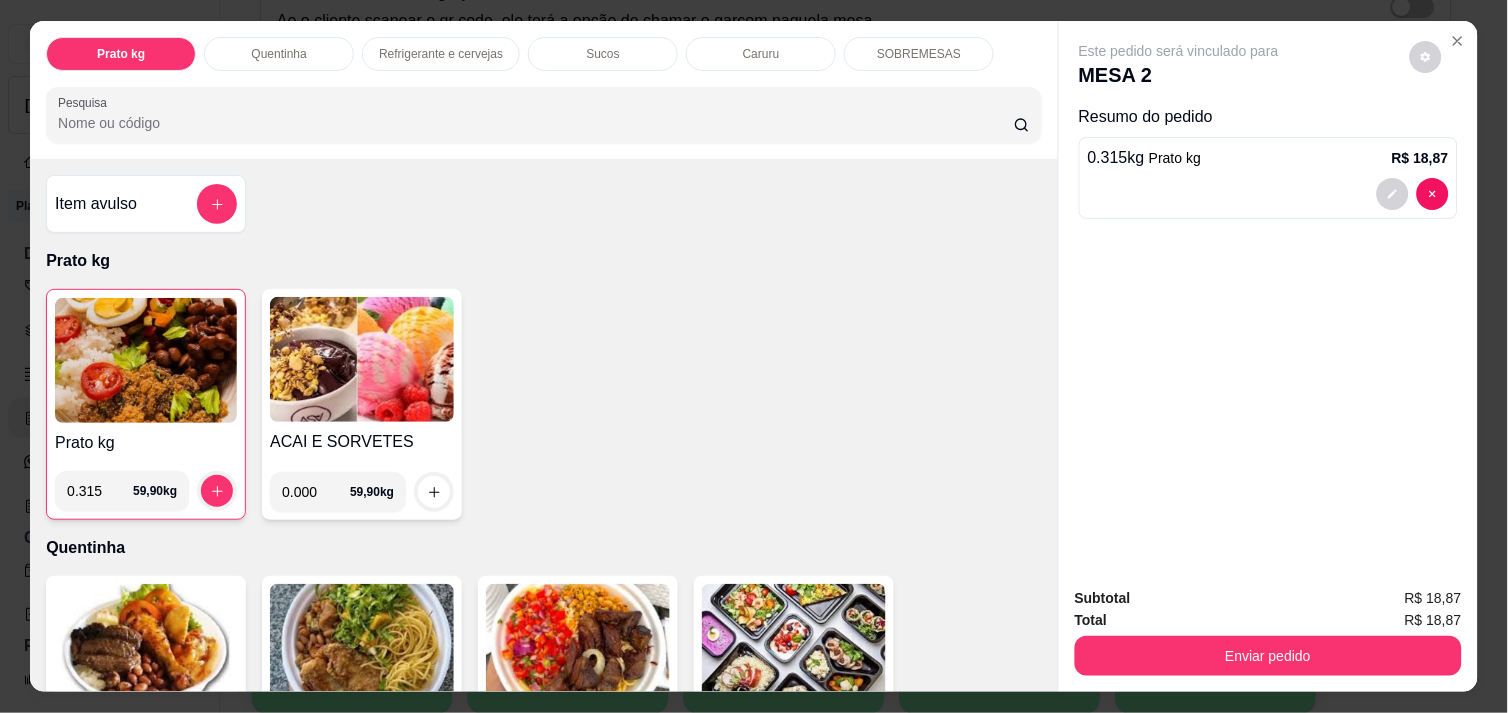 click on "Refrigerante e cervejas" at bounding box center [441, 54] 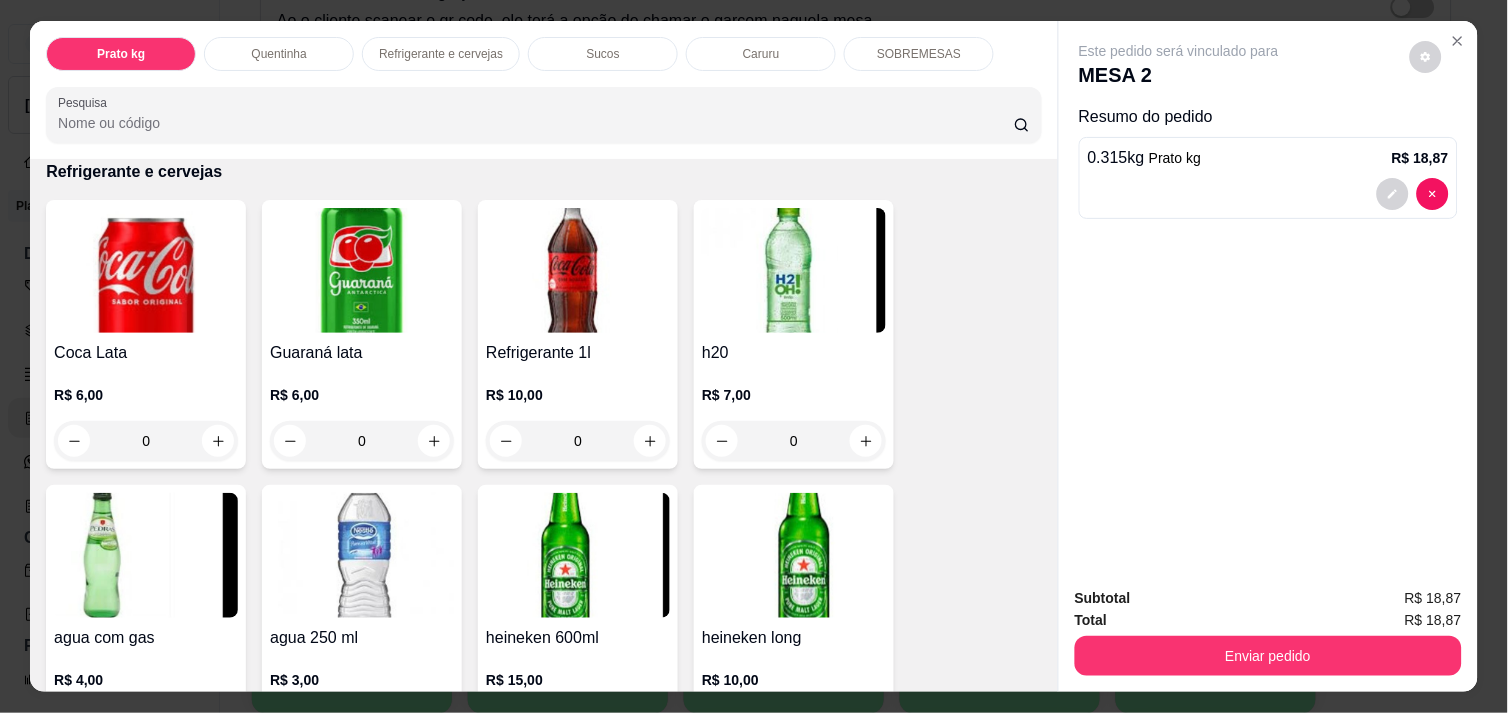 scroll, scrollTop: 51, scrollLeft: 0, axis: vertical 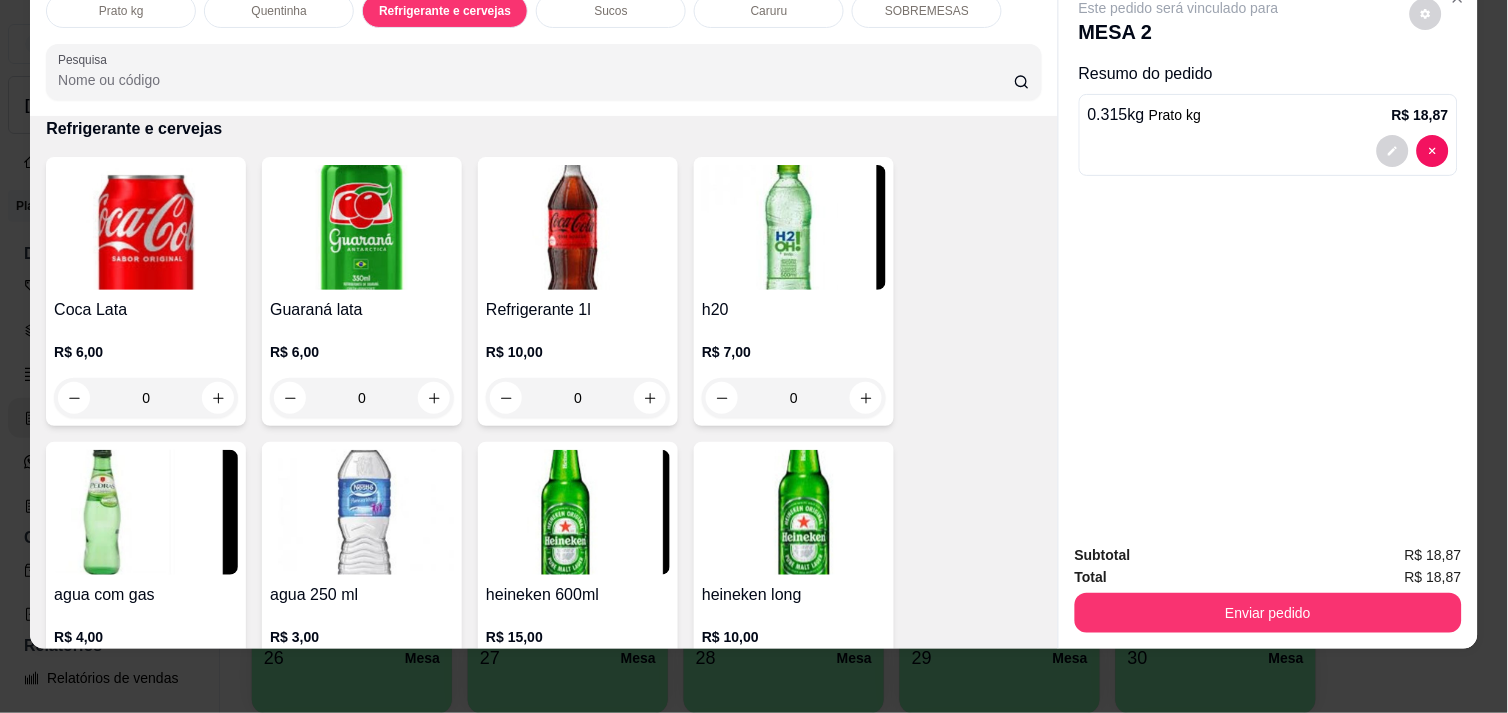 click on "agua com gas" at bounding box center [146, 595] 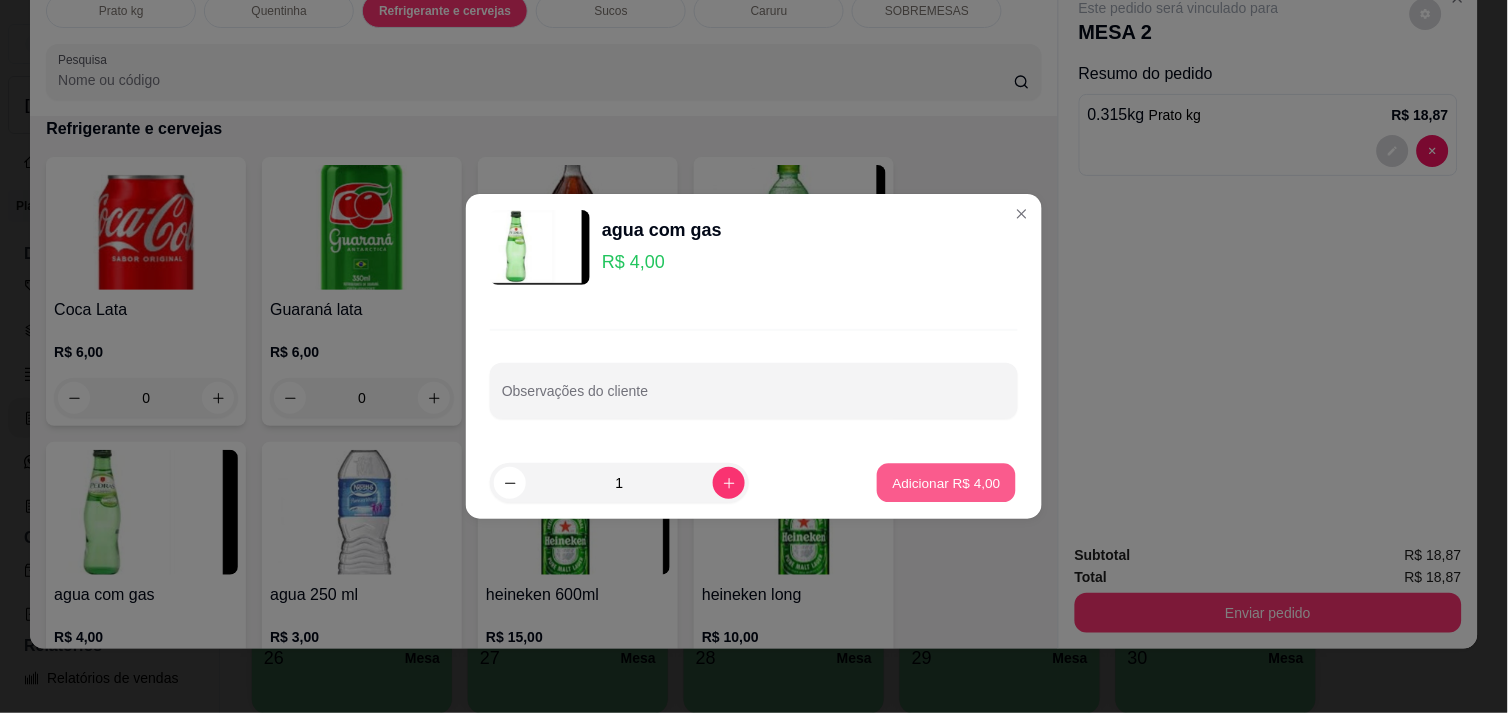 click on "Adicionar   R$ 4,00" at bounding box center [946, 483] 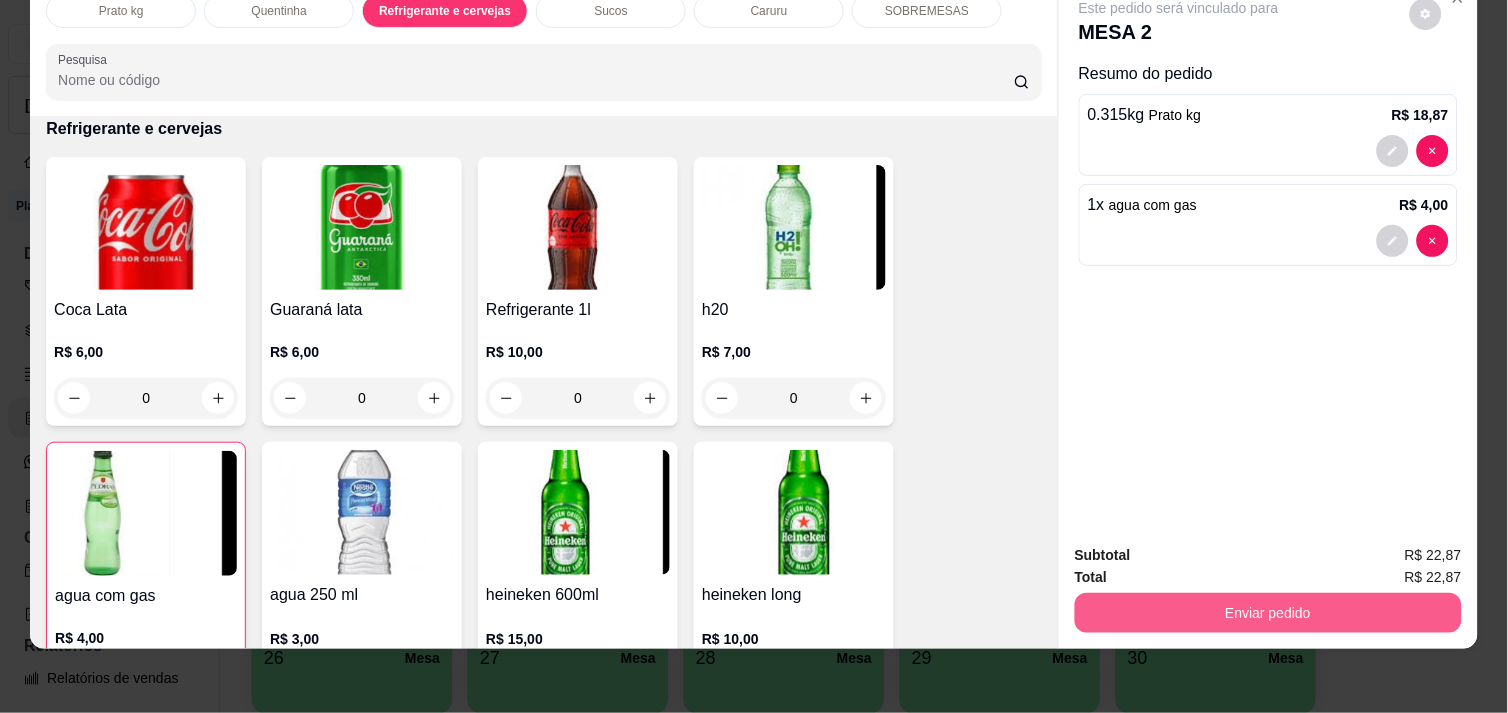 click on "Enviar pedido" at bounding box center [1268, 613] 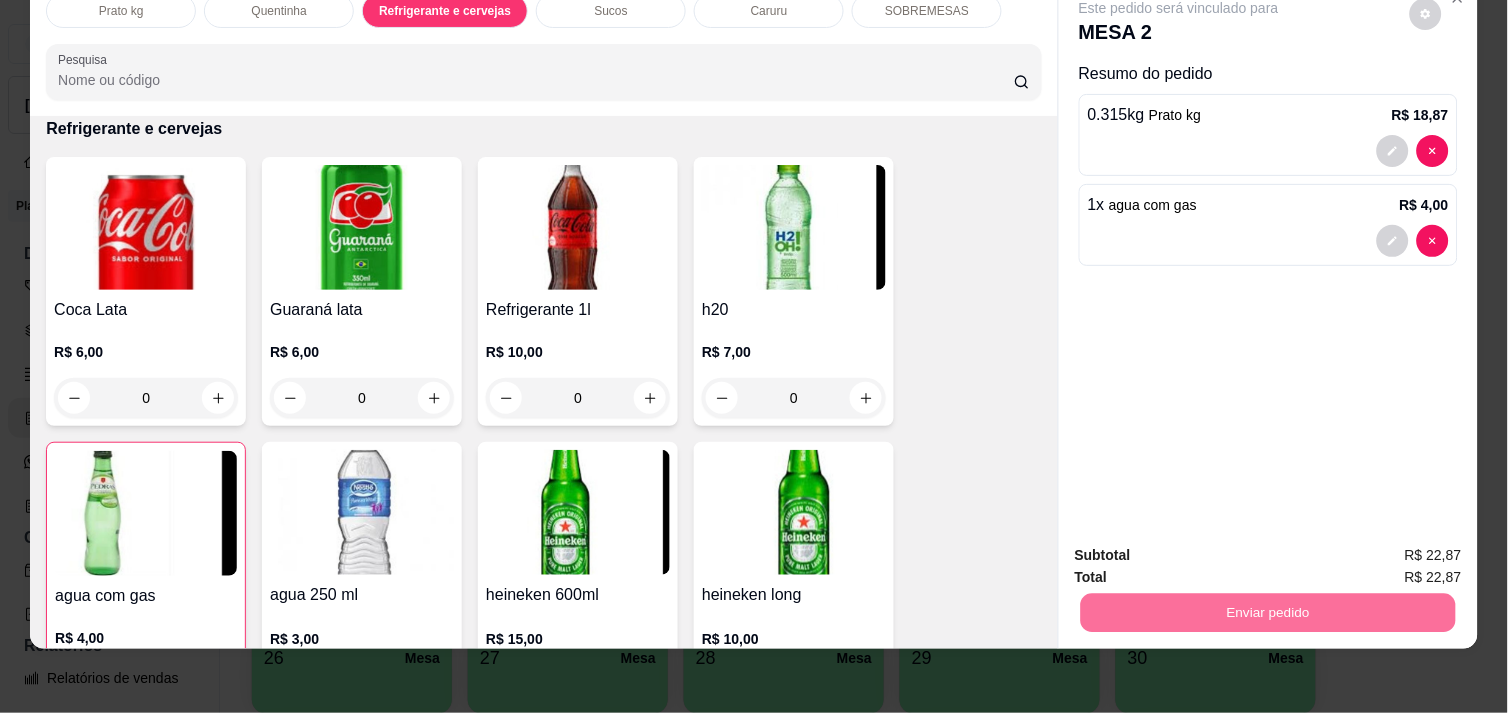 click on "Não registrar e enviar pedido" at bounding box center [1202, 547] 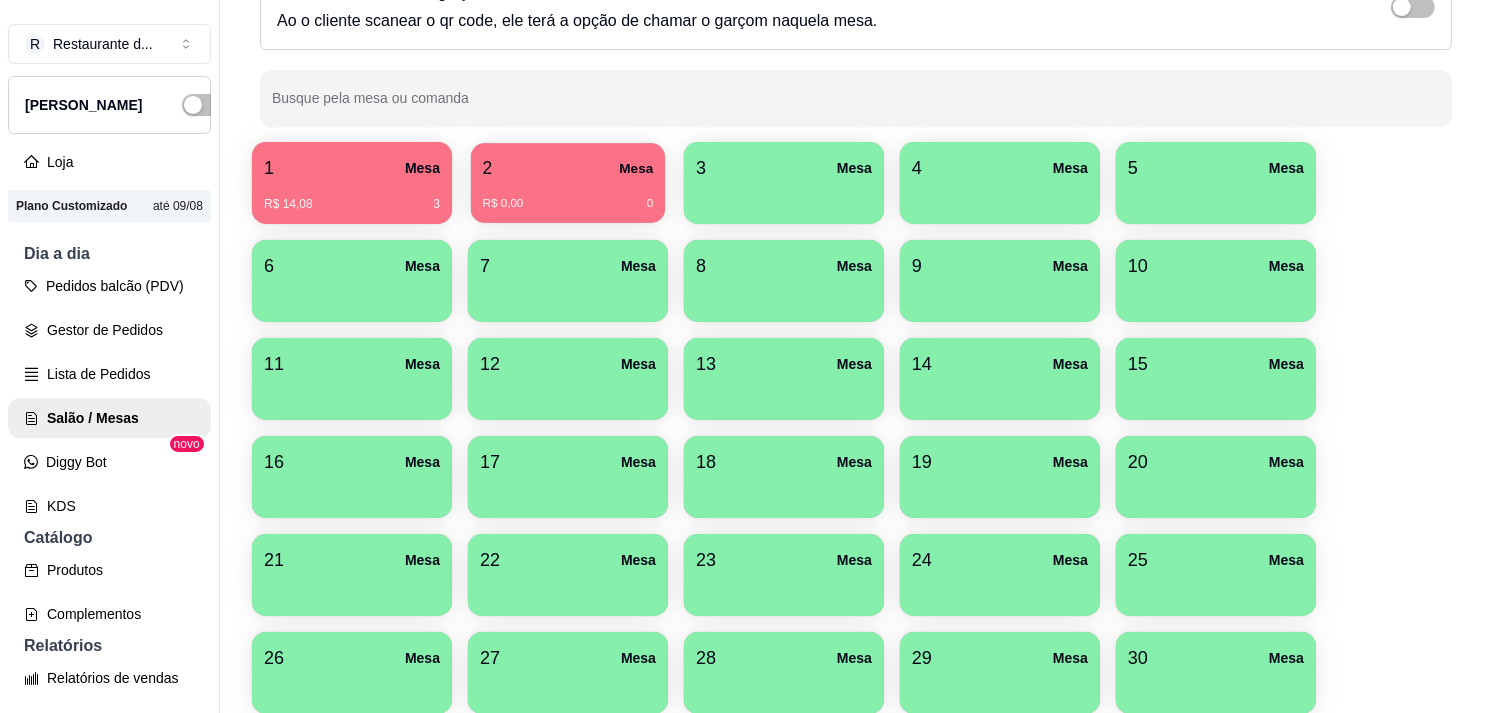 click on "R$ 0,00 0" at bounding box center [568, 196] 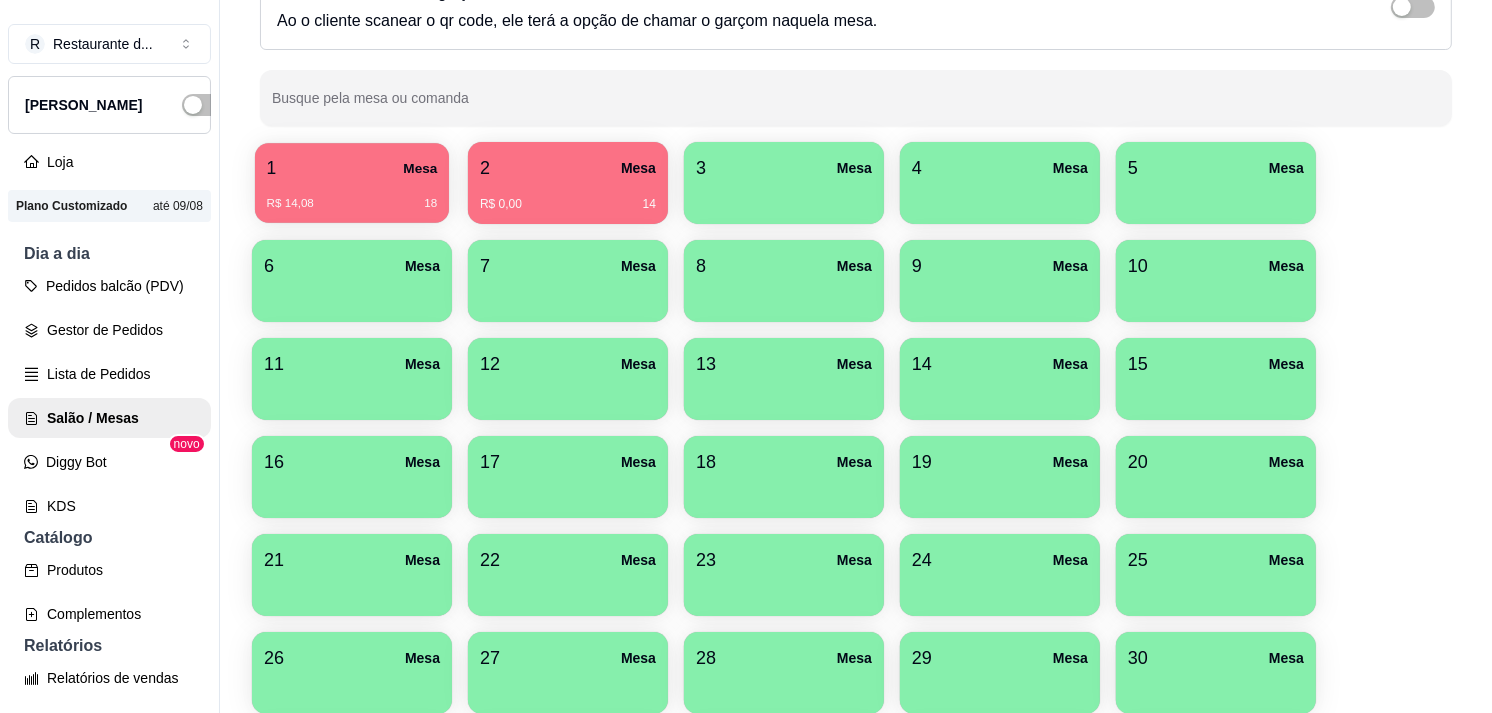 click on "R$ 14,08 18" at bounding box center (352, 204) 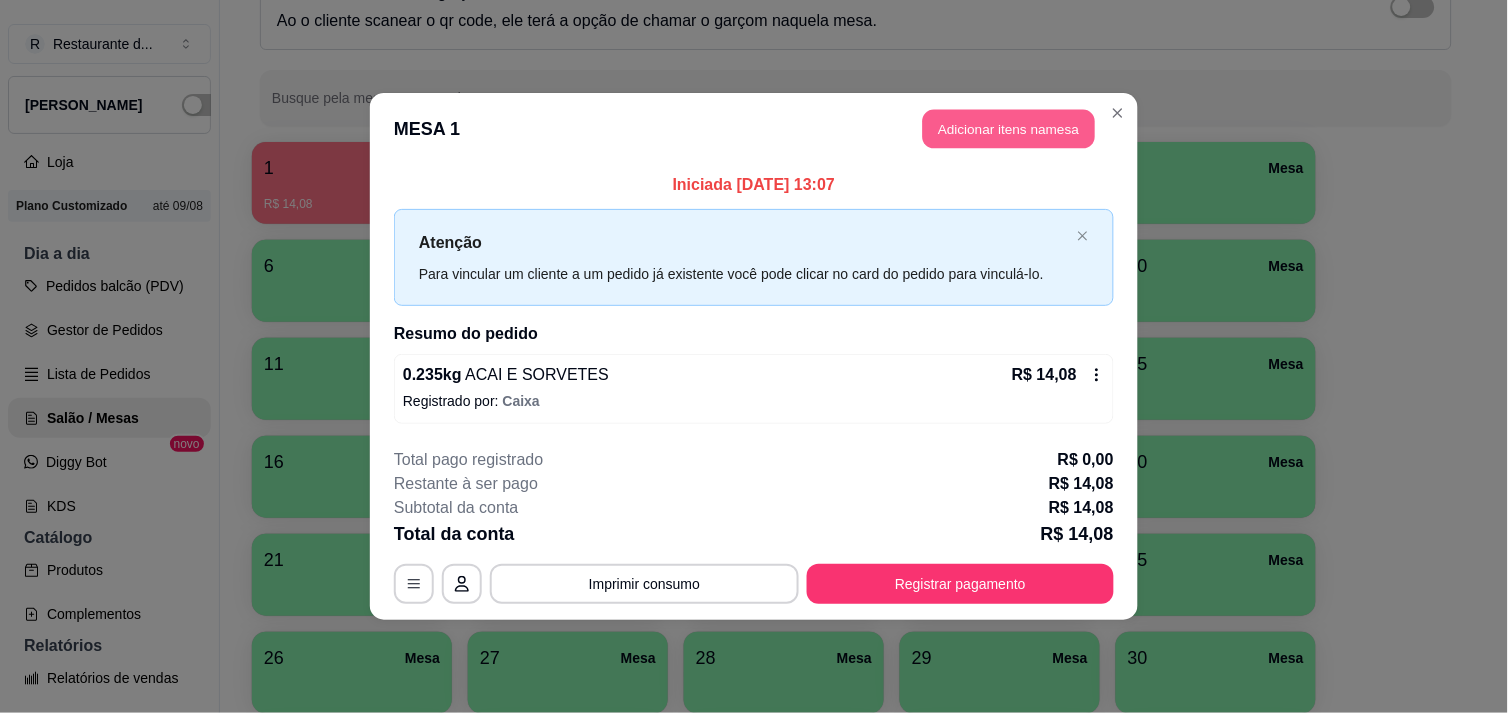 click on "Adicionar itens na  mesa" at bounding box center [1009, 129] 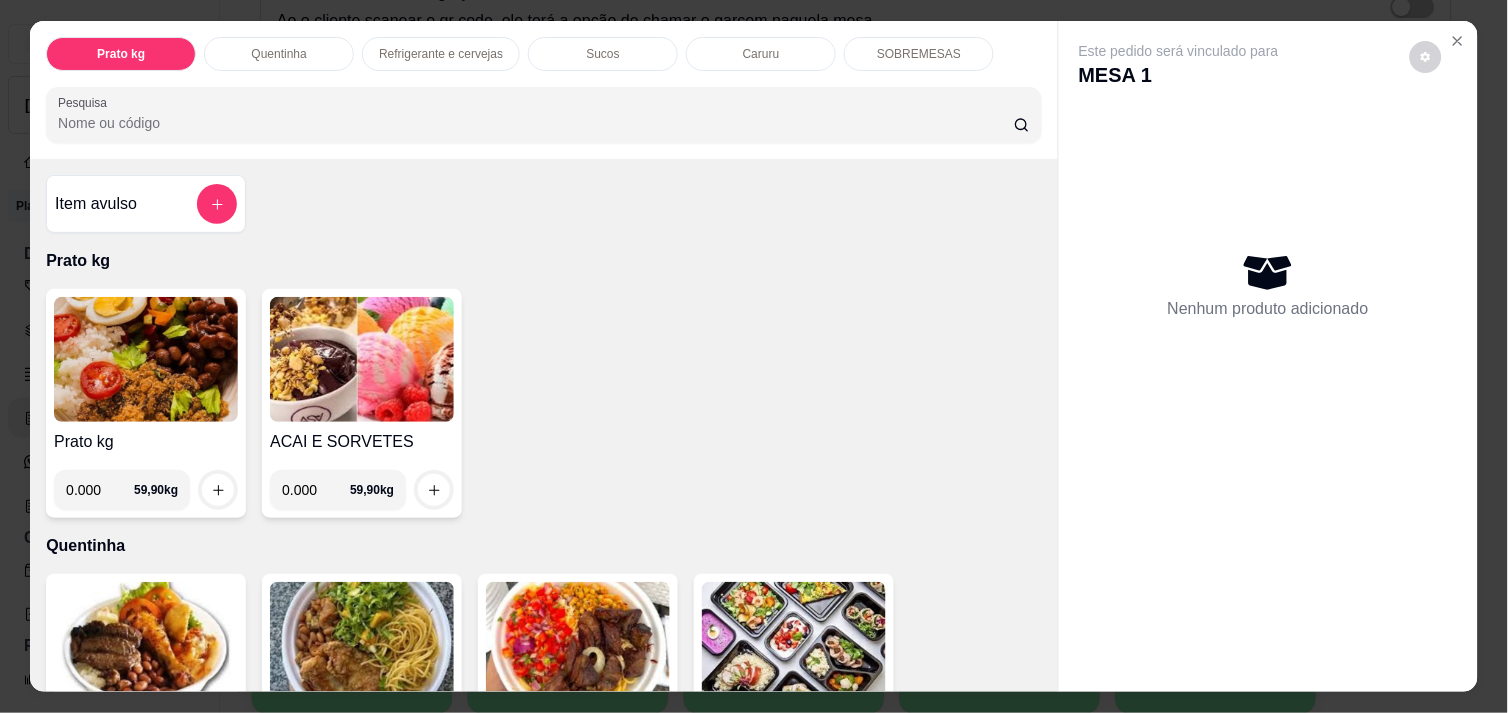 click on "0.000" at bounding box center (316, 490) 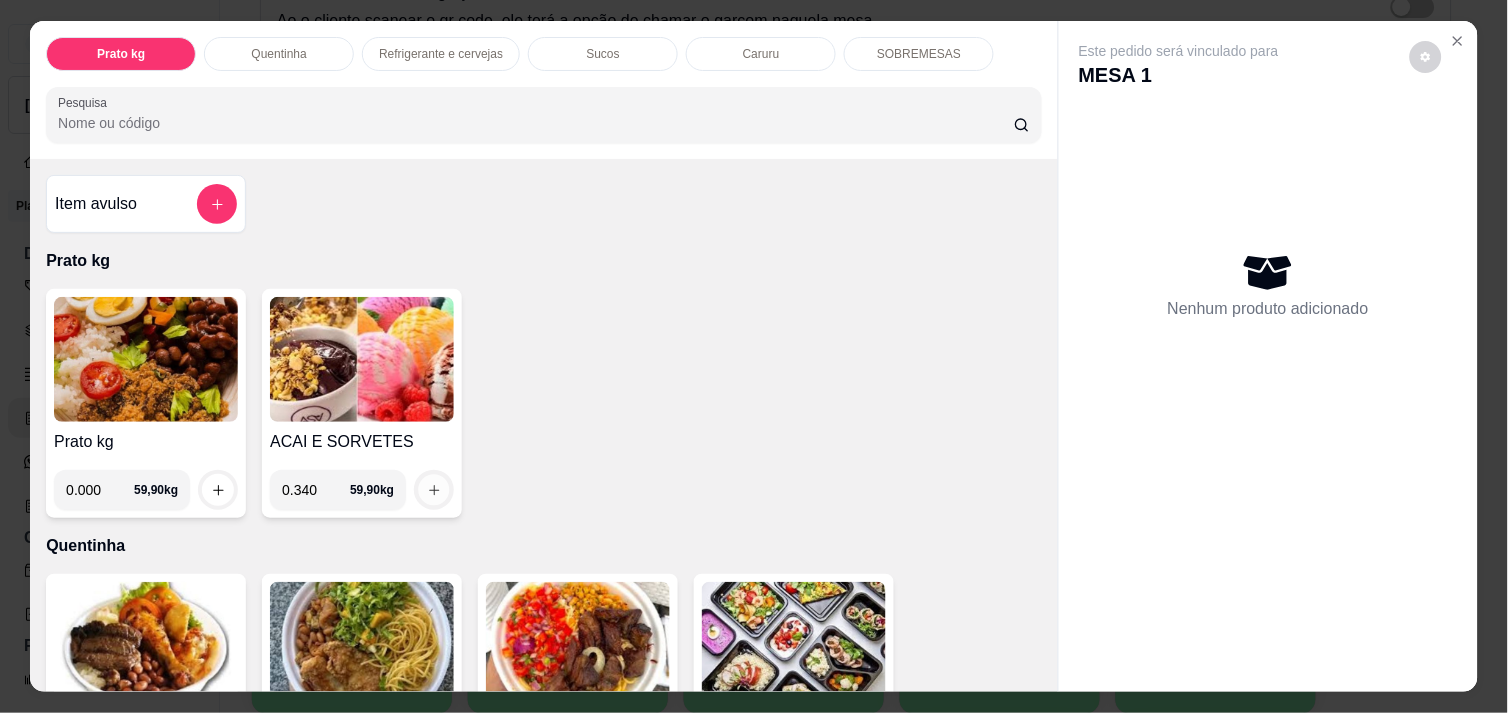 click at bounding box center [434, 490] 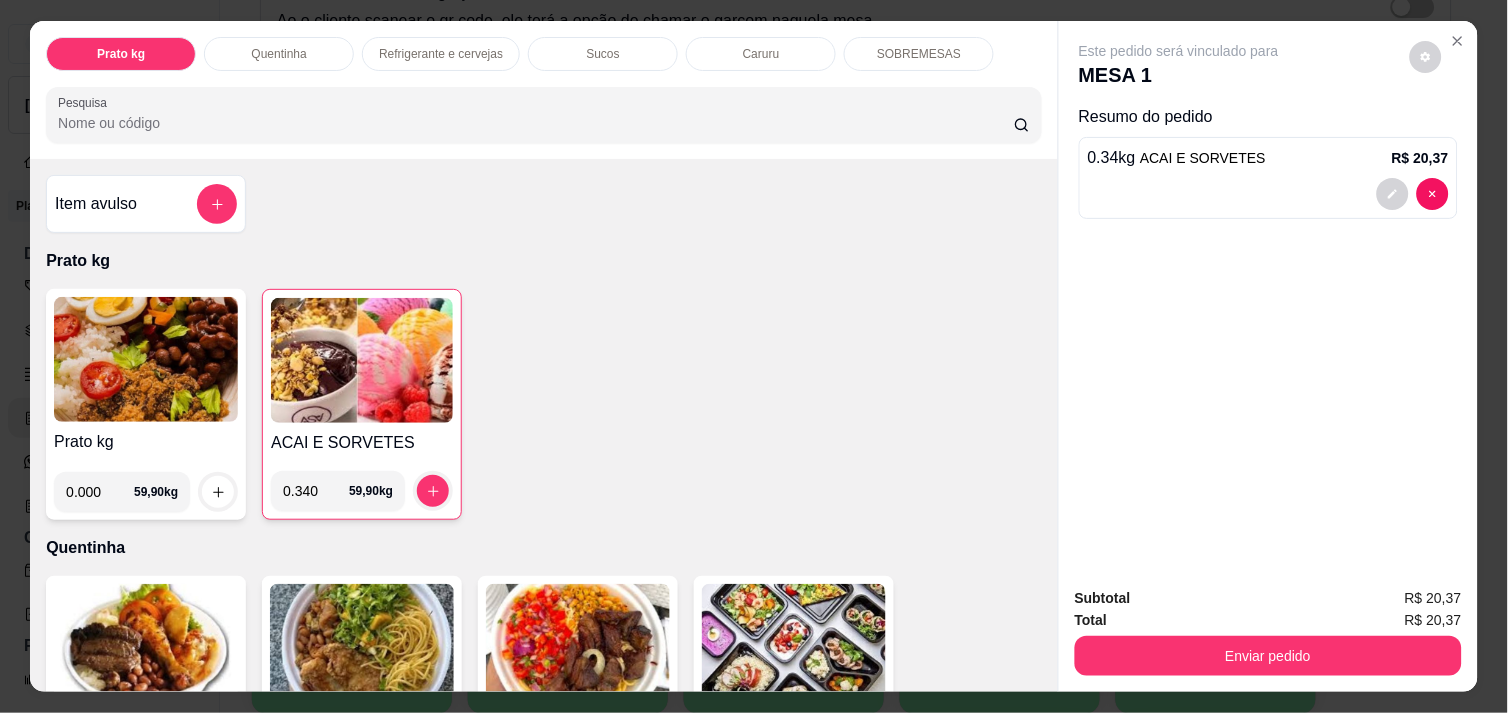 click on "0.340" at bounding box center [316, 491] 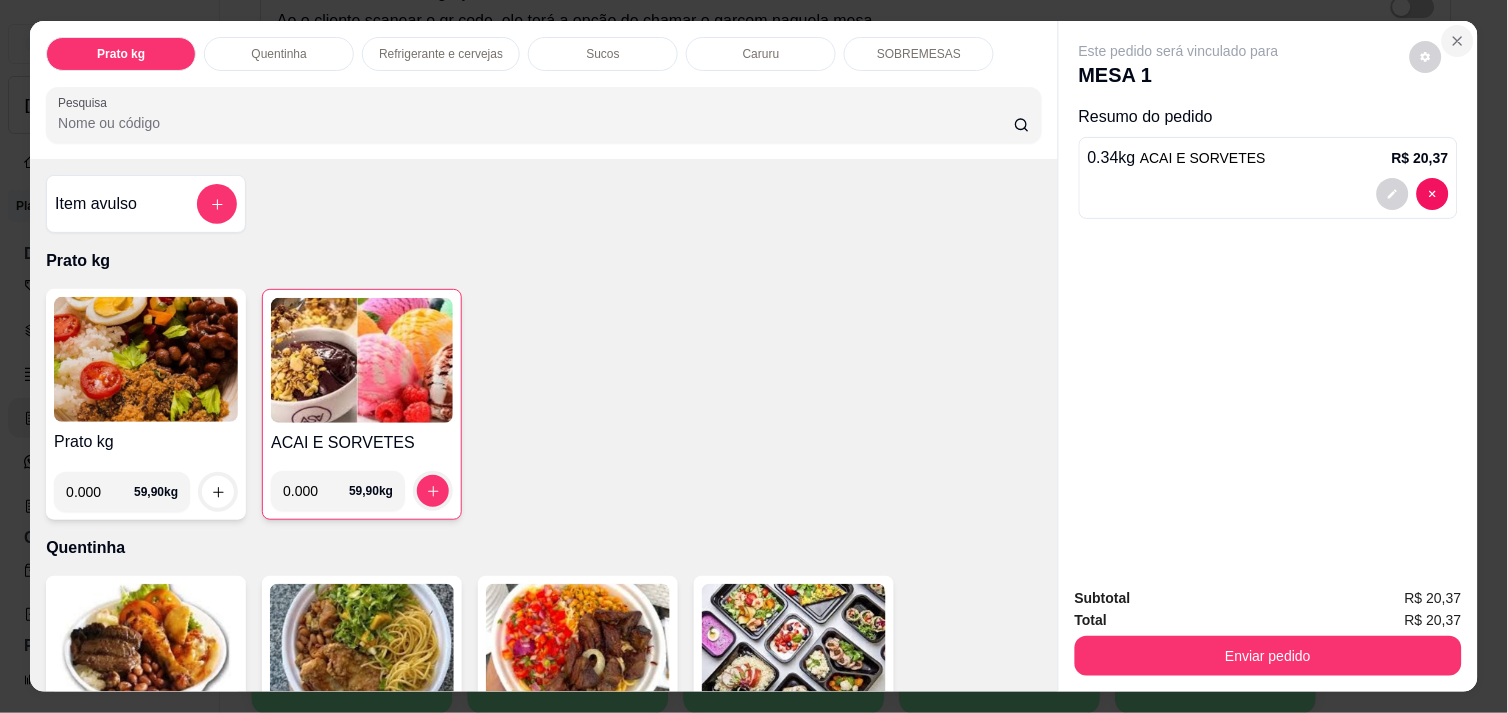 type on "0.000" 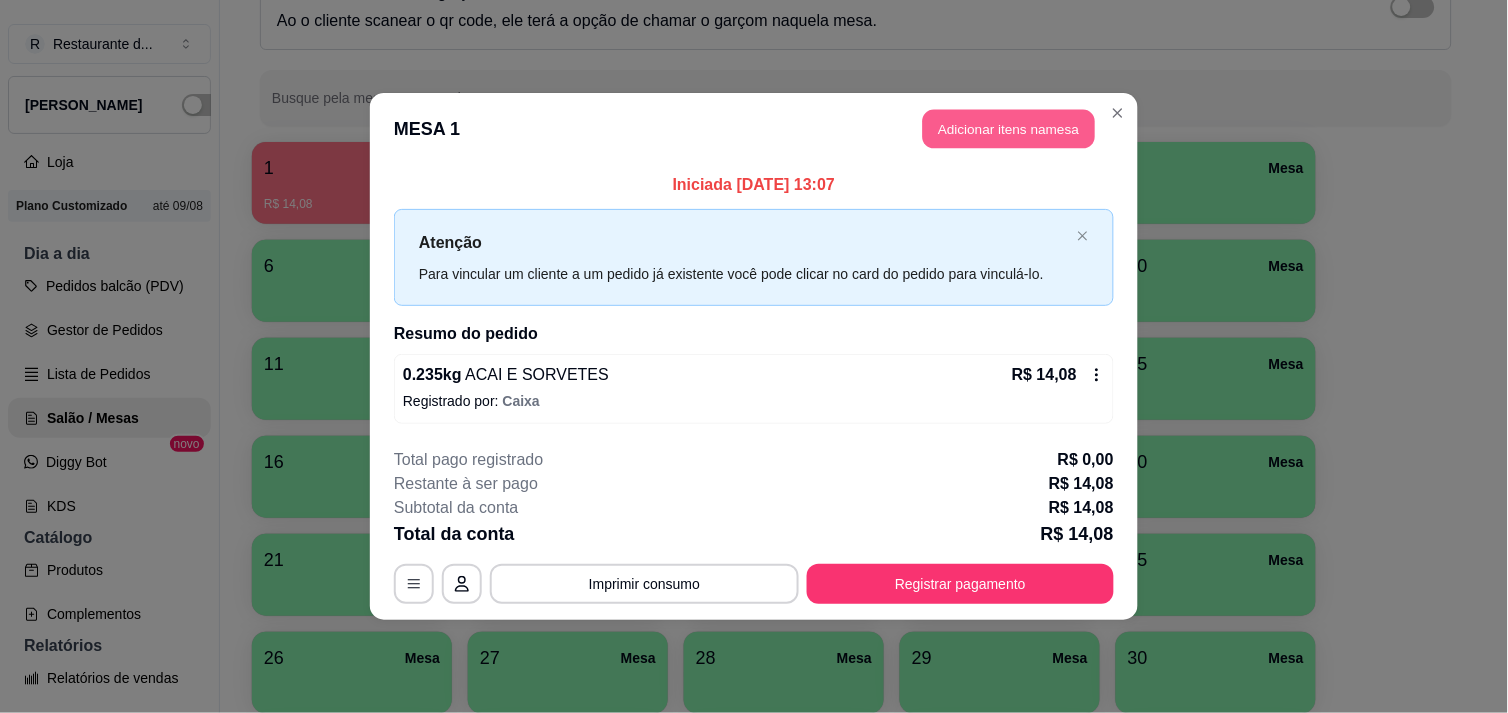 click on "Adicionar itens na  mesa" at bounding box center [1009, 129] 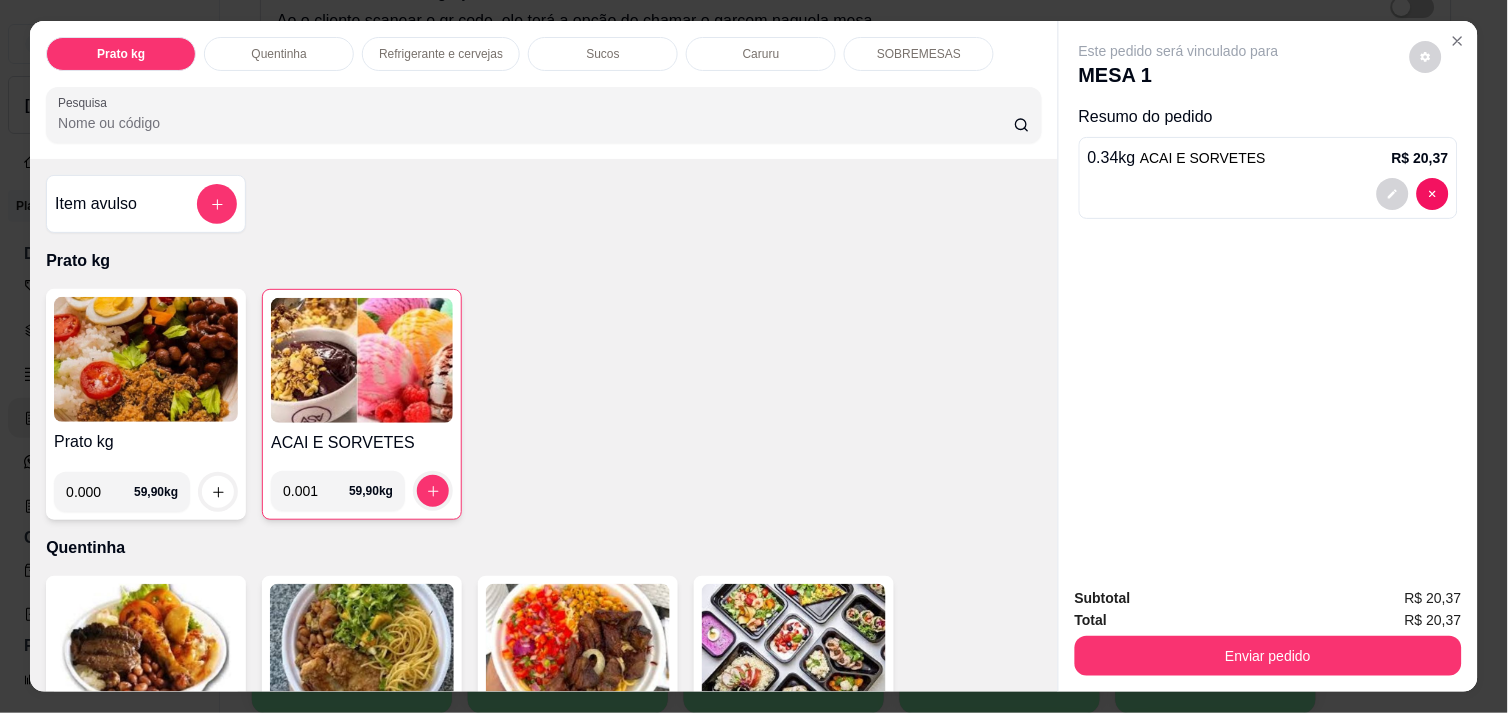 click on "0.001" at bounding box center (316, 491) 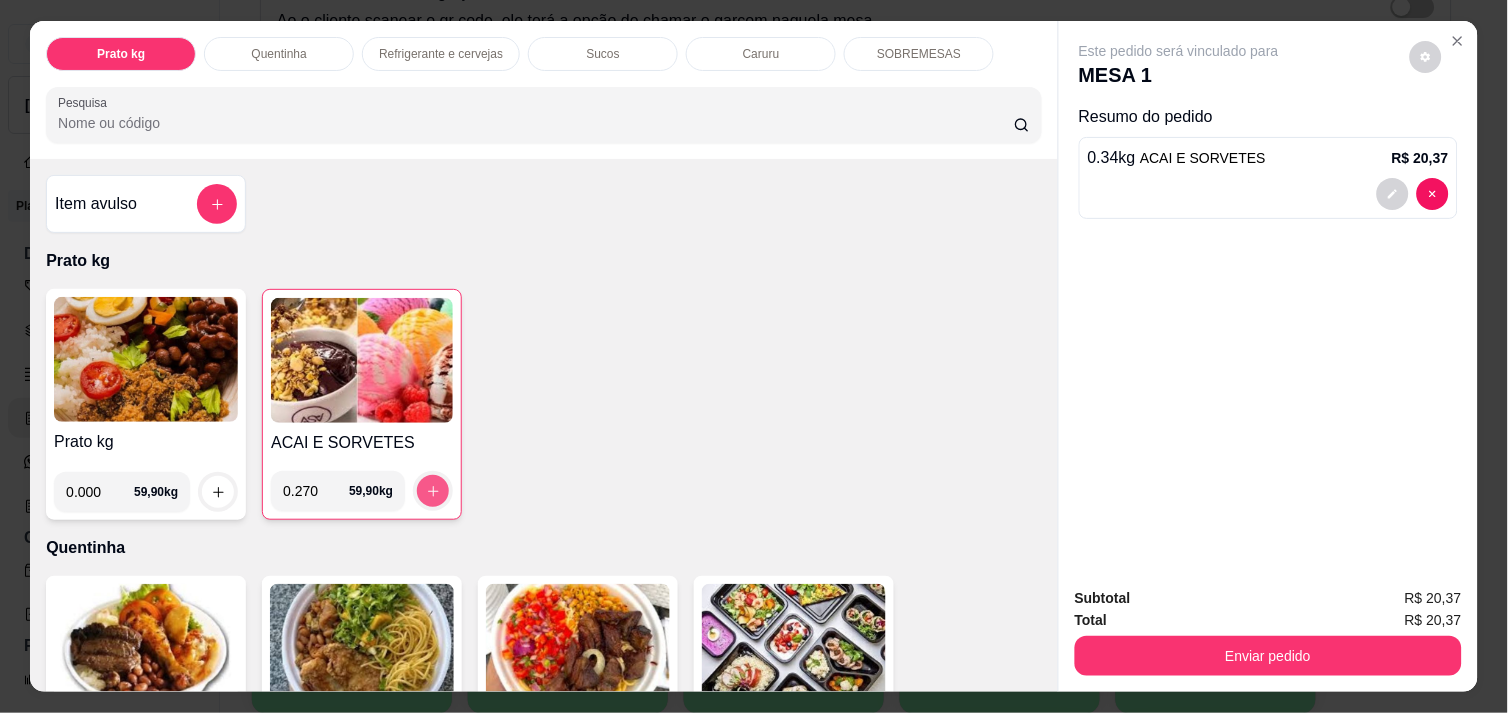 type on "0.270" 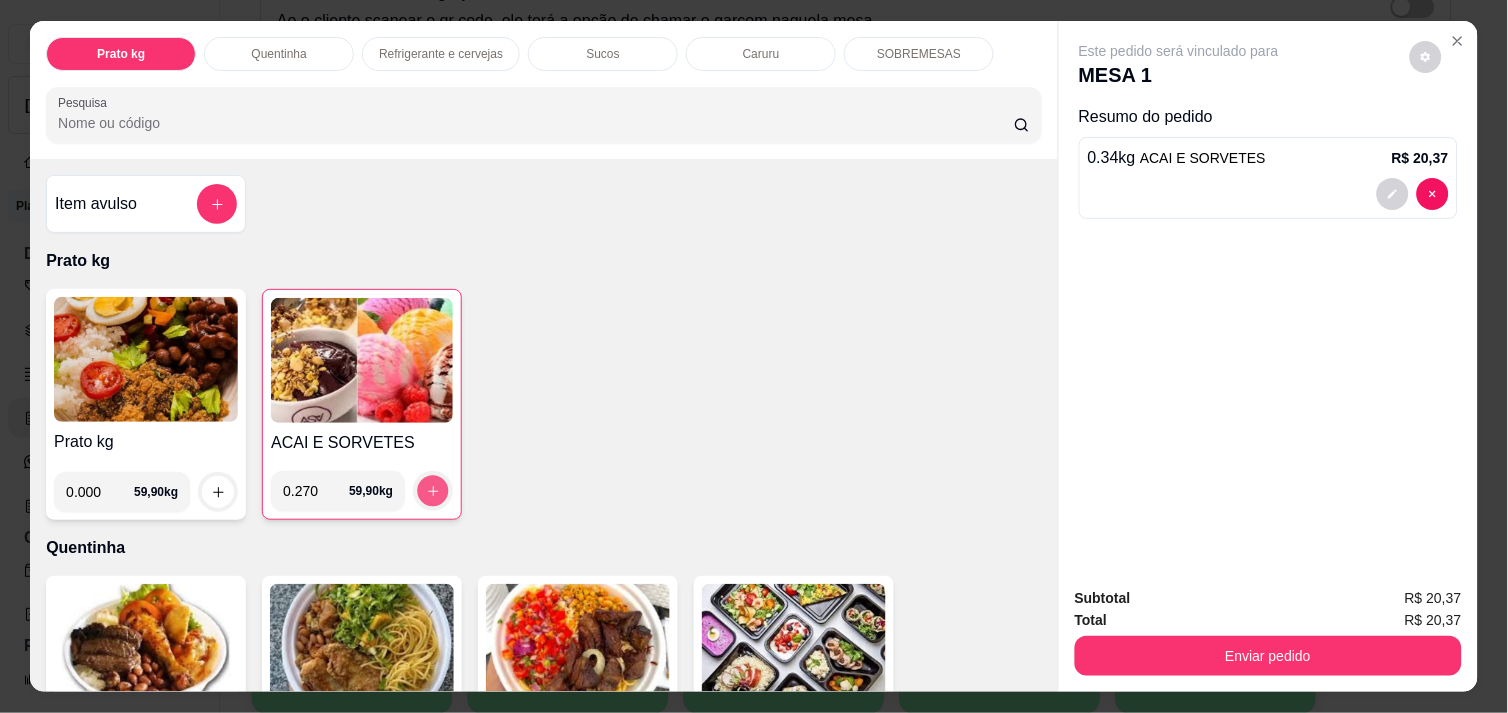 click 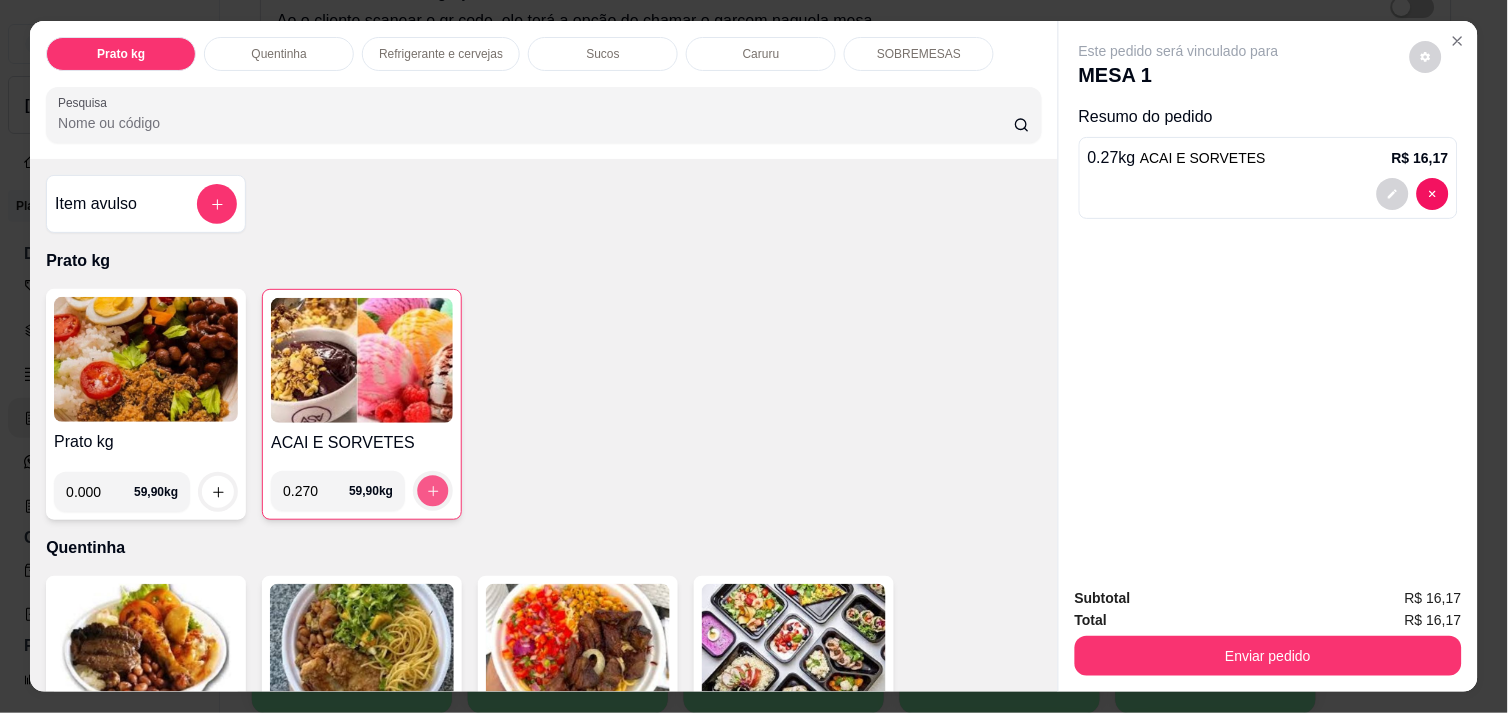 click 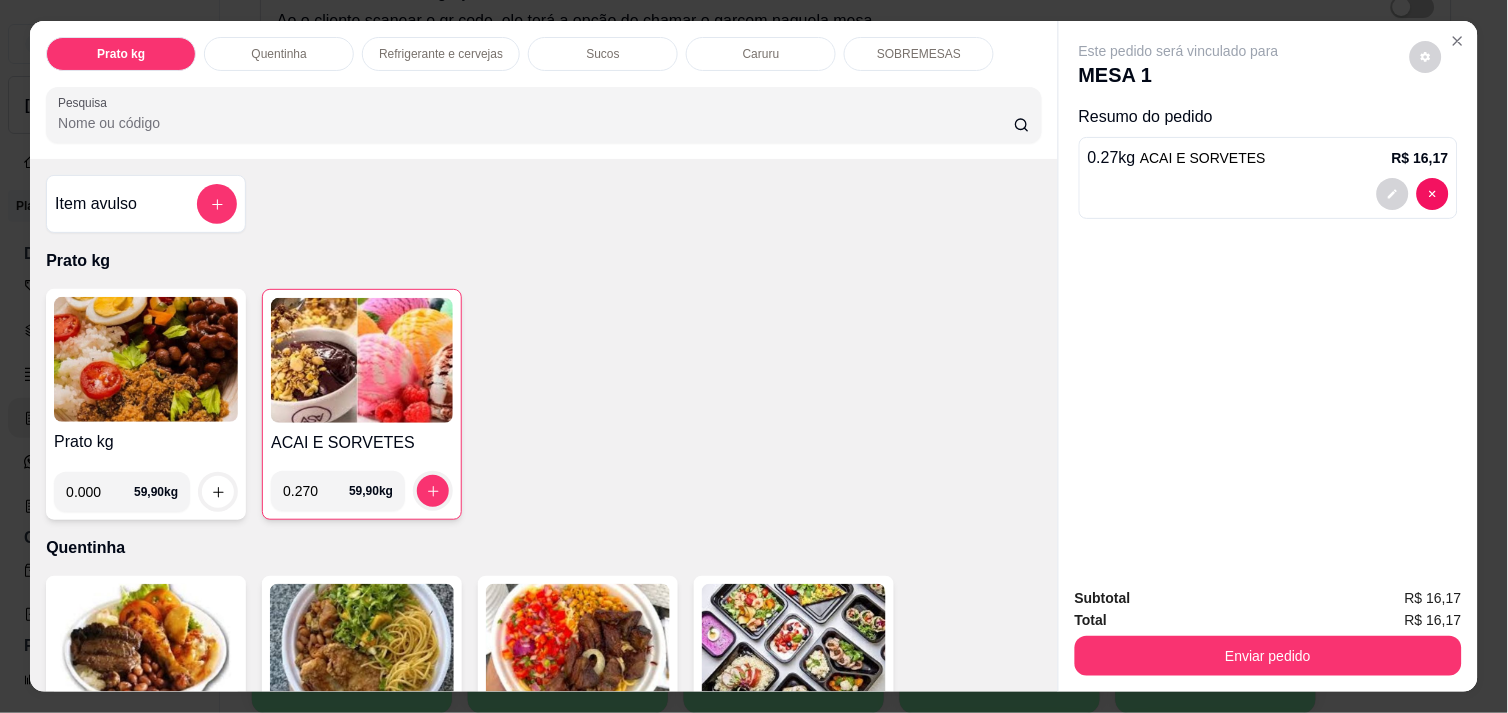 click on "Refrigerante e cervejas" at bounding box center (441, 54) 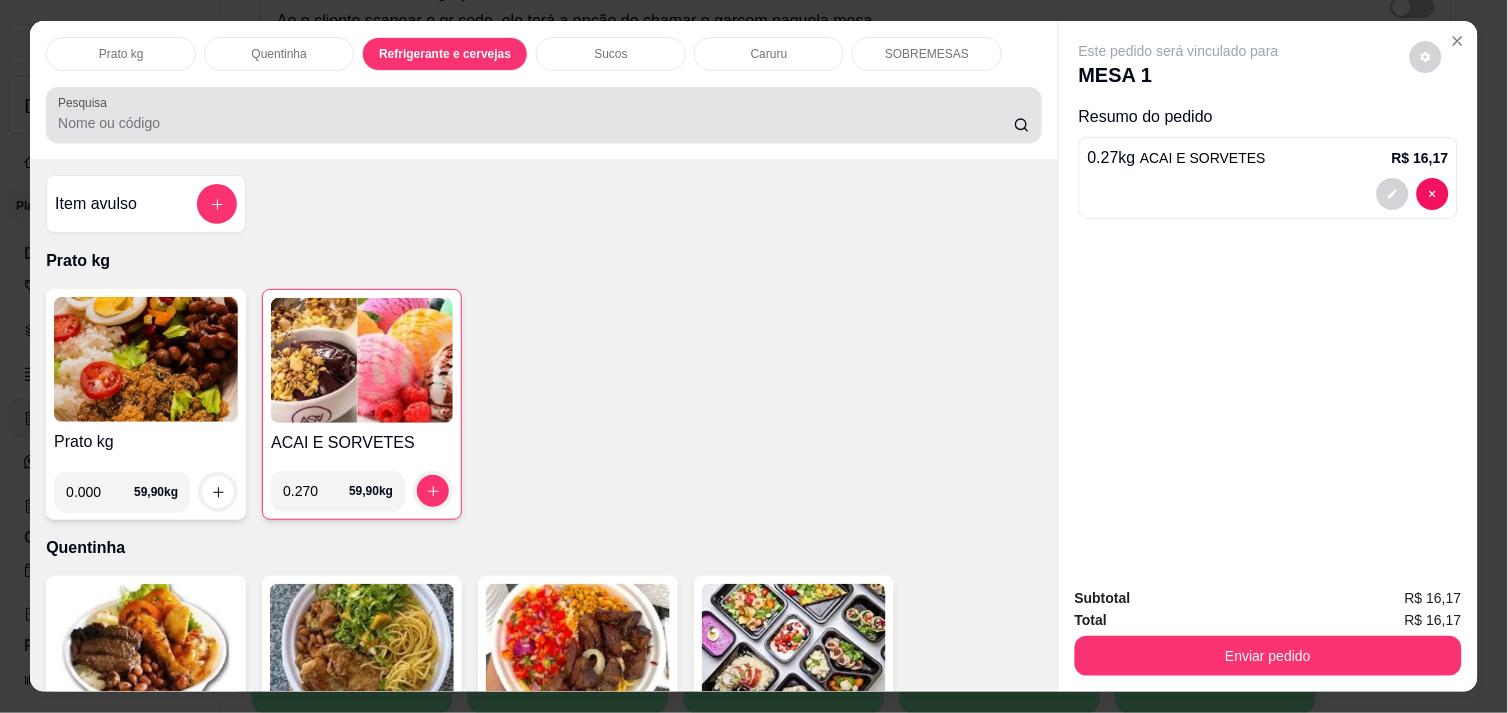 scroll, scrollTop: 986, scrollLeft: 0, axis: vertical 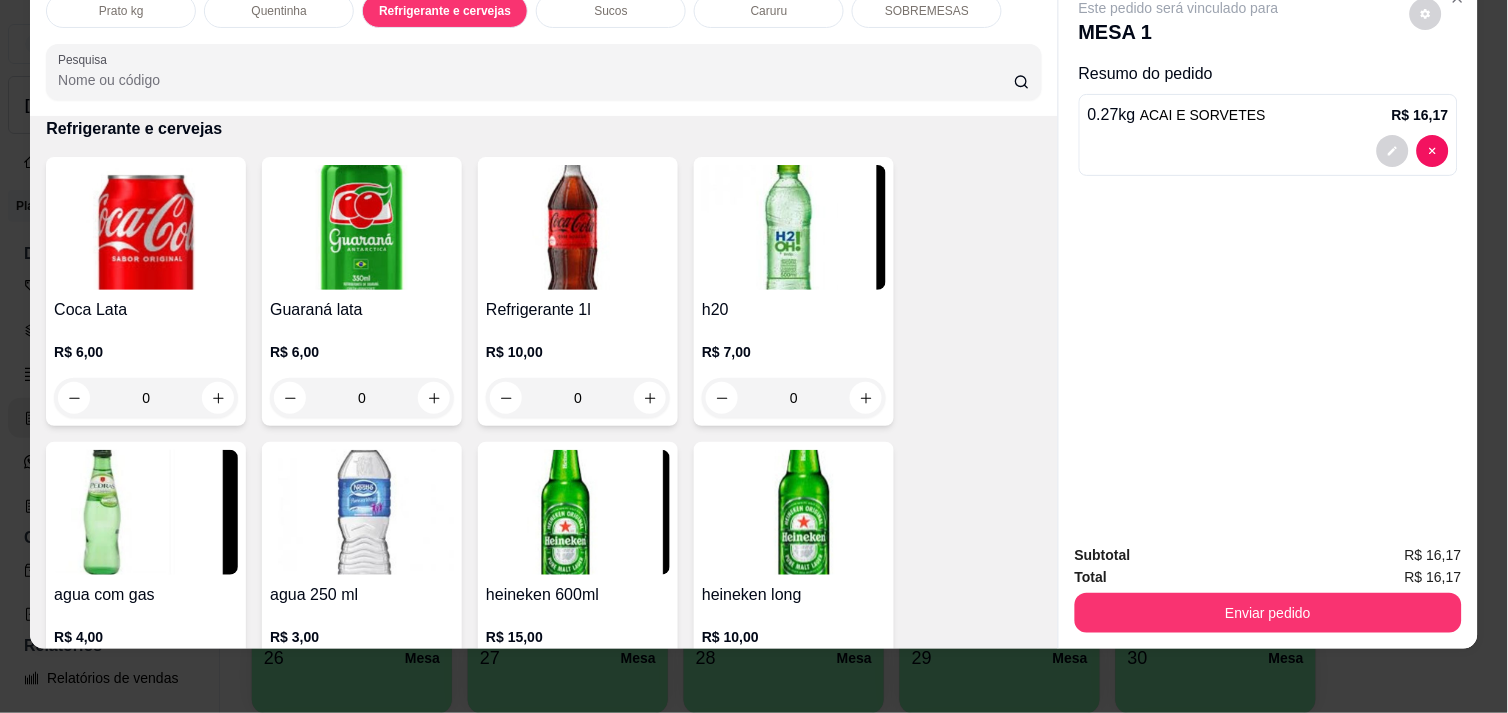 click at bounding box center (146, 512) 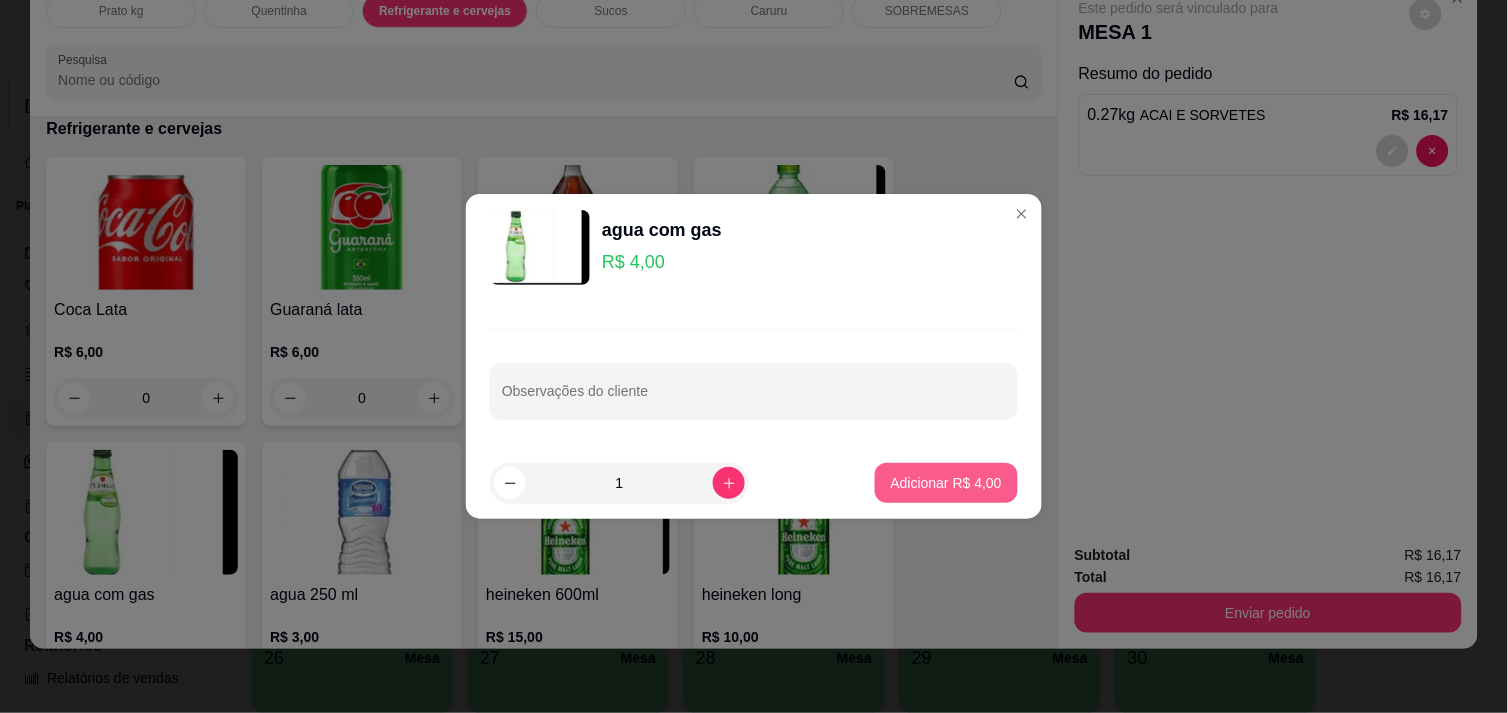 click on "Adicionar   R$ 4,00" at bounding box center (946, 483) 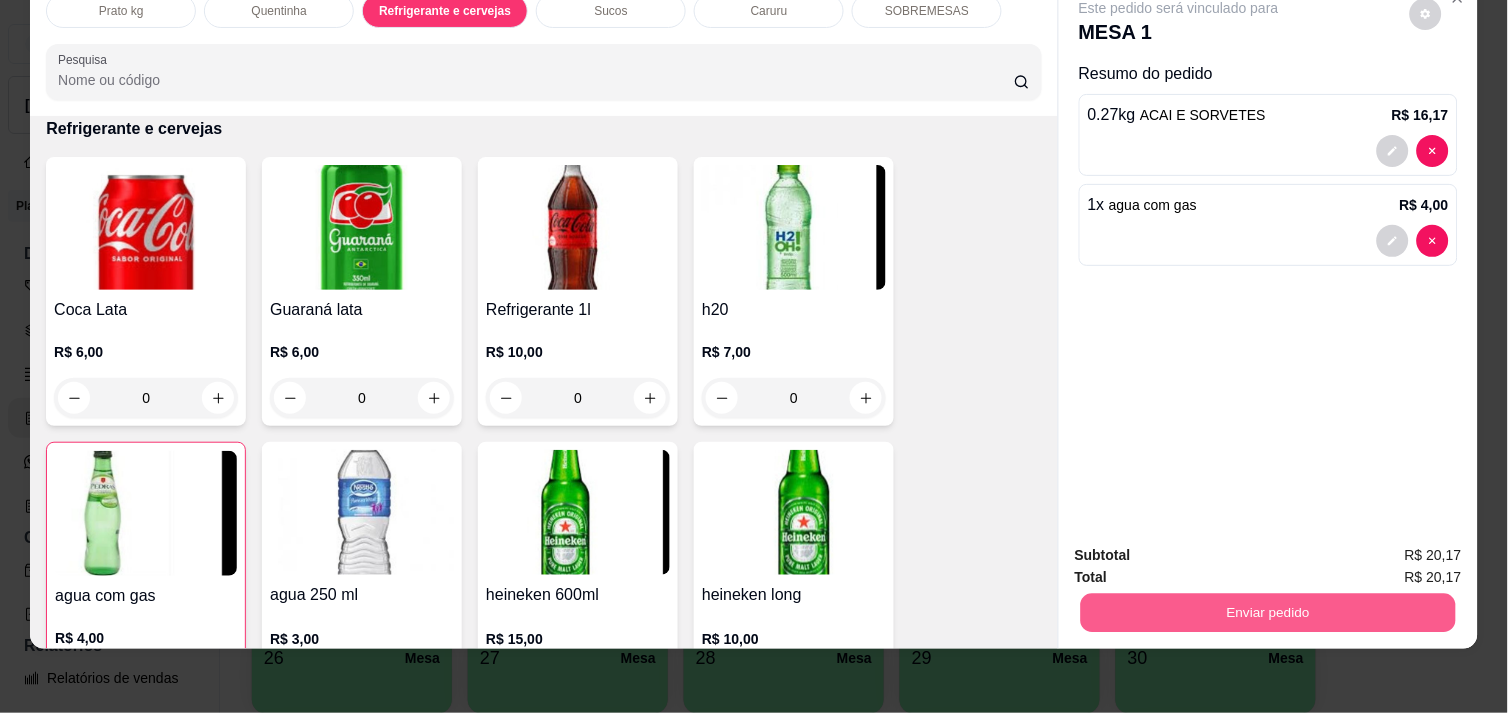 click on "Enviar pedido" at bounding box center [1268, 612] 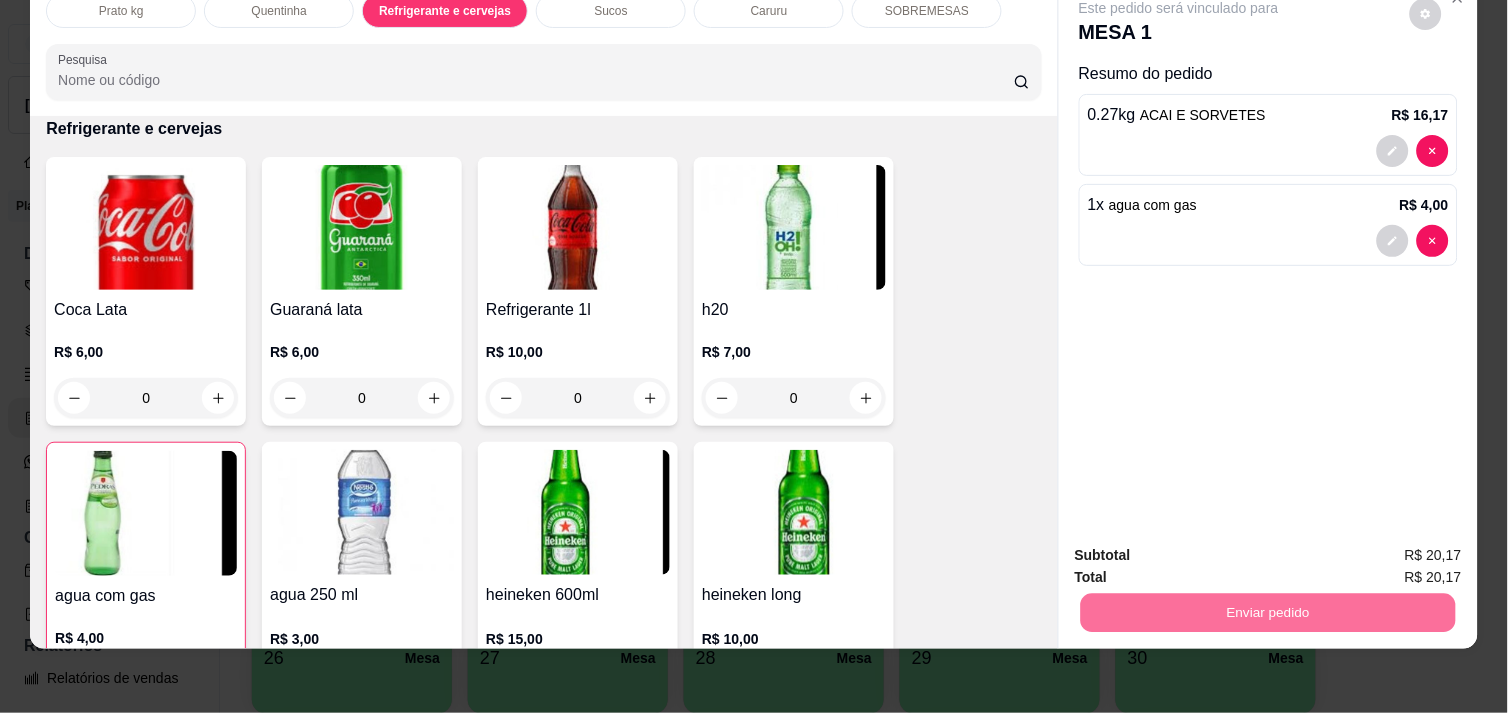 click on "Não registrar e enviar pedido" at bounding box center (1202, 547) 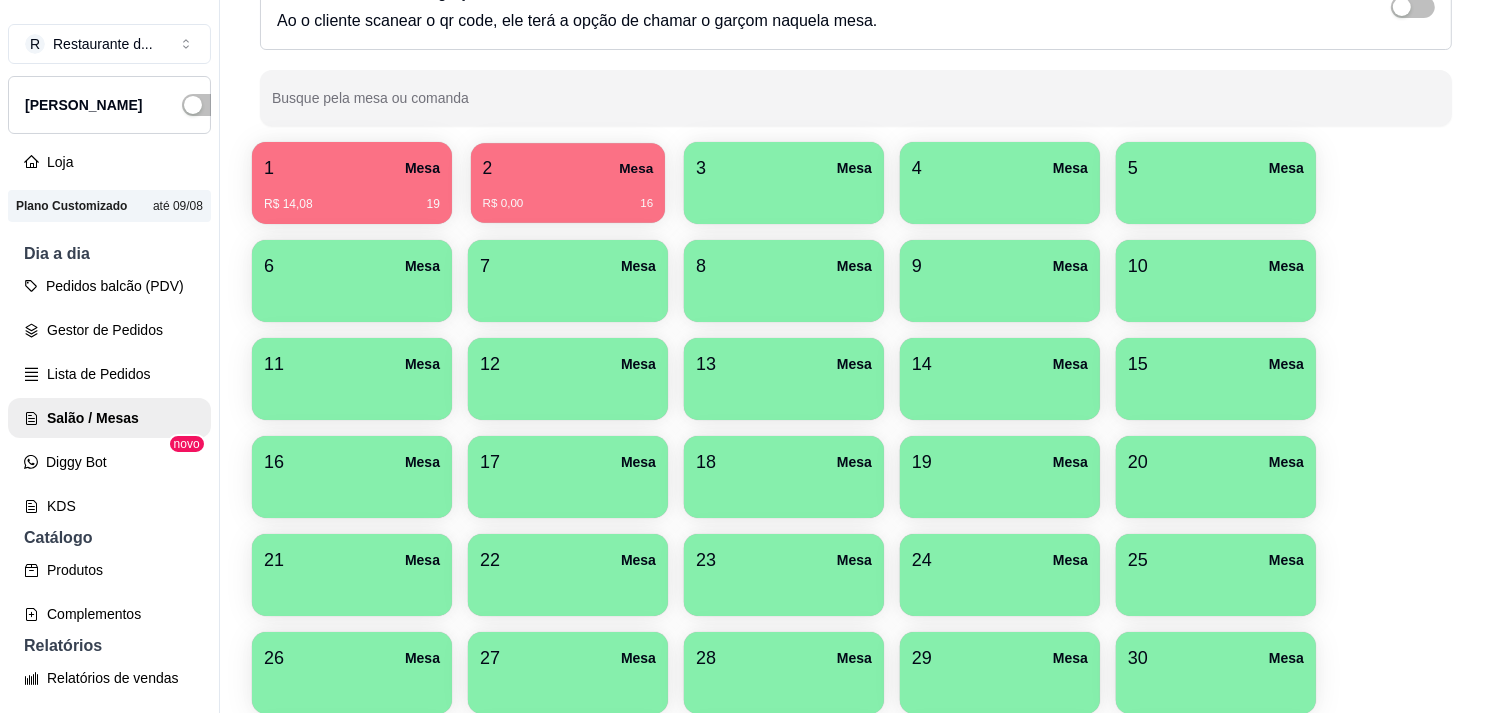 click on "R$ 0,00 16" at bounding box center [568, 204] 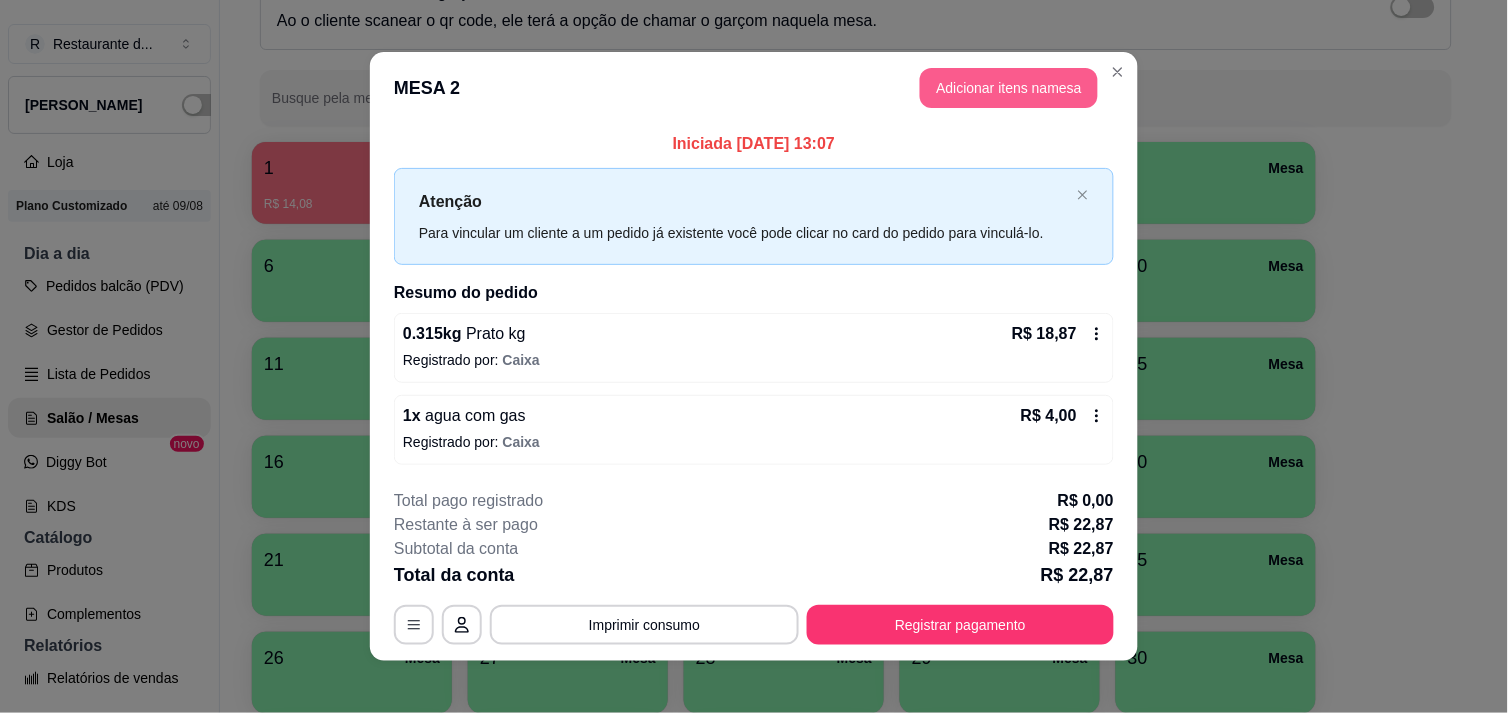 click on "Adicionar itens na  mesa" at bounding box center [1009, 88] 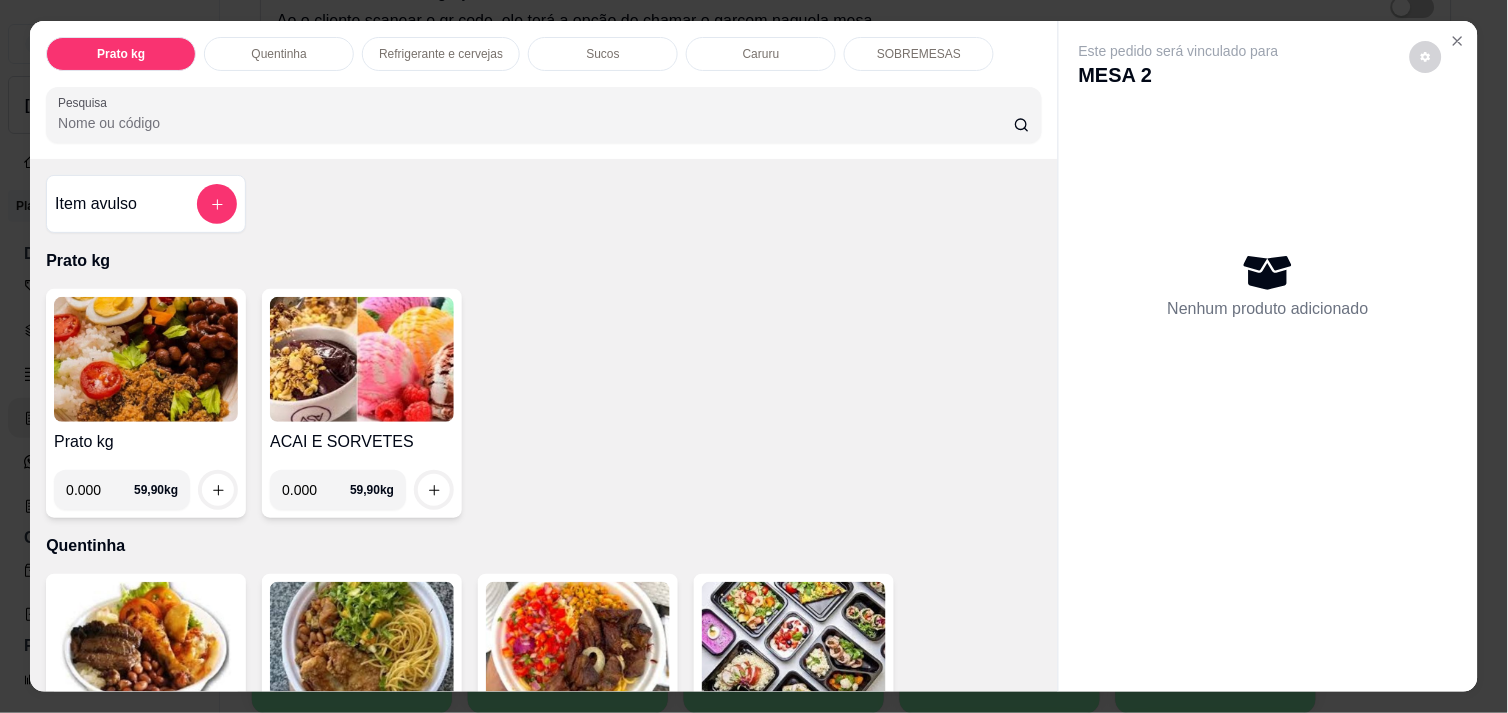 click on "0.000" at bounding box center [316, 490] 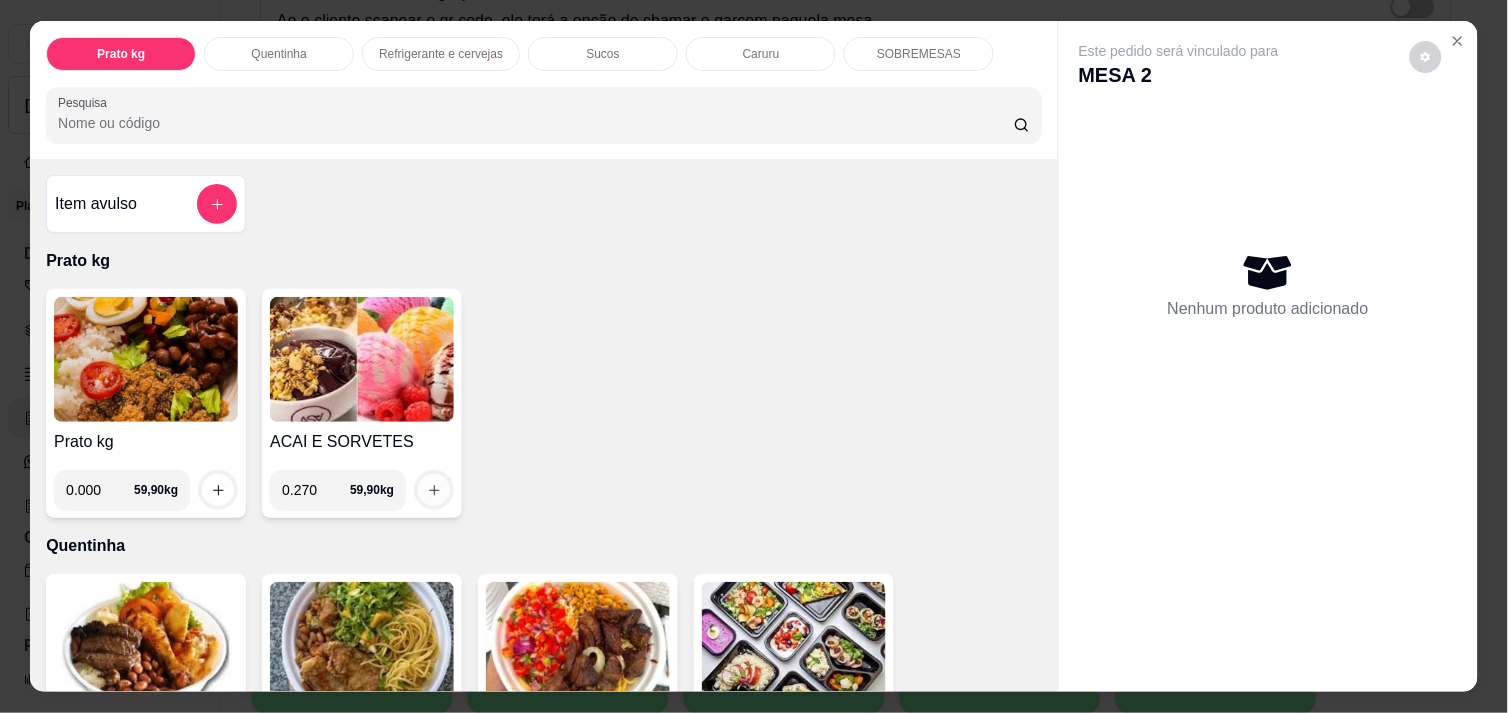 type on "0.270" 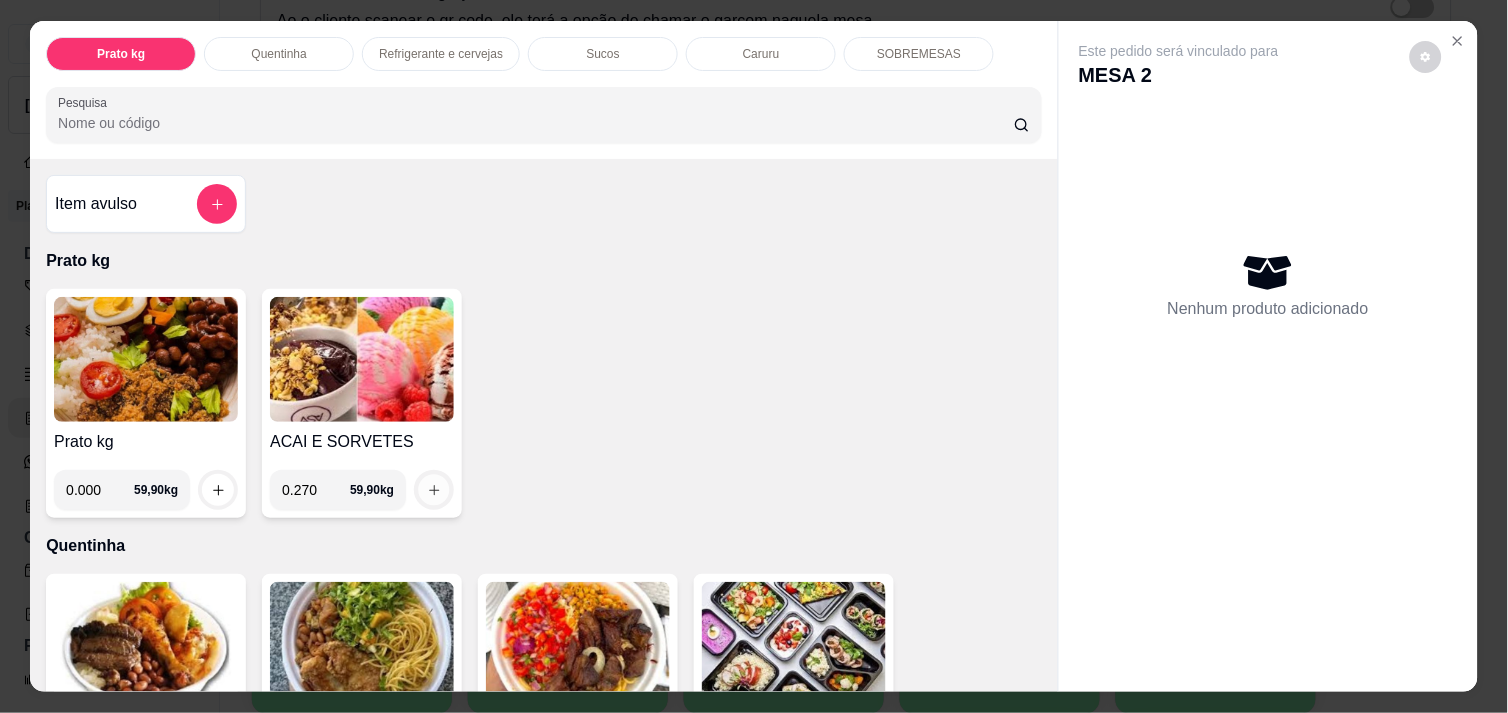 click 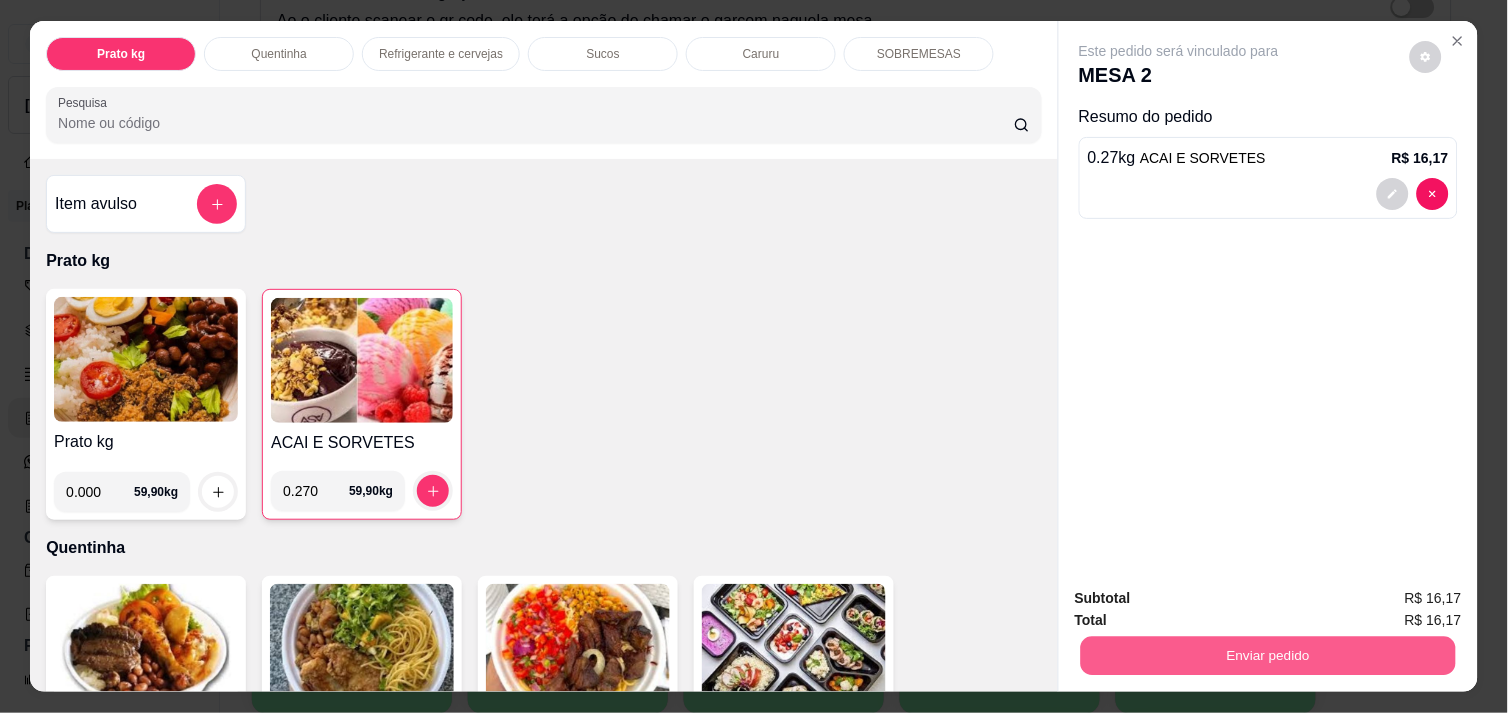 click on "Enviar pedido" at bounding box center (1268, 655) 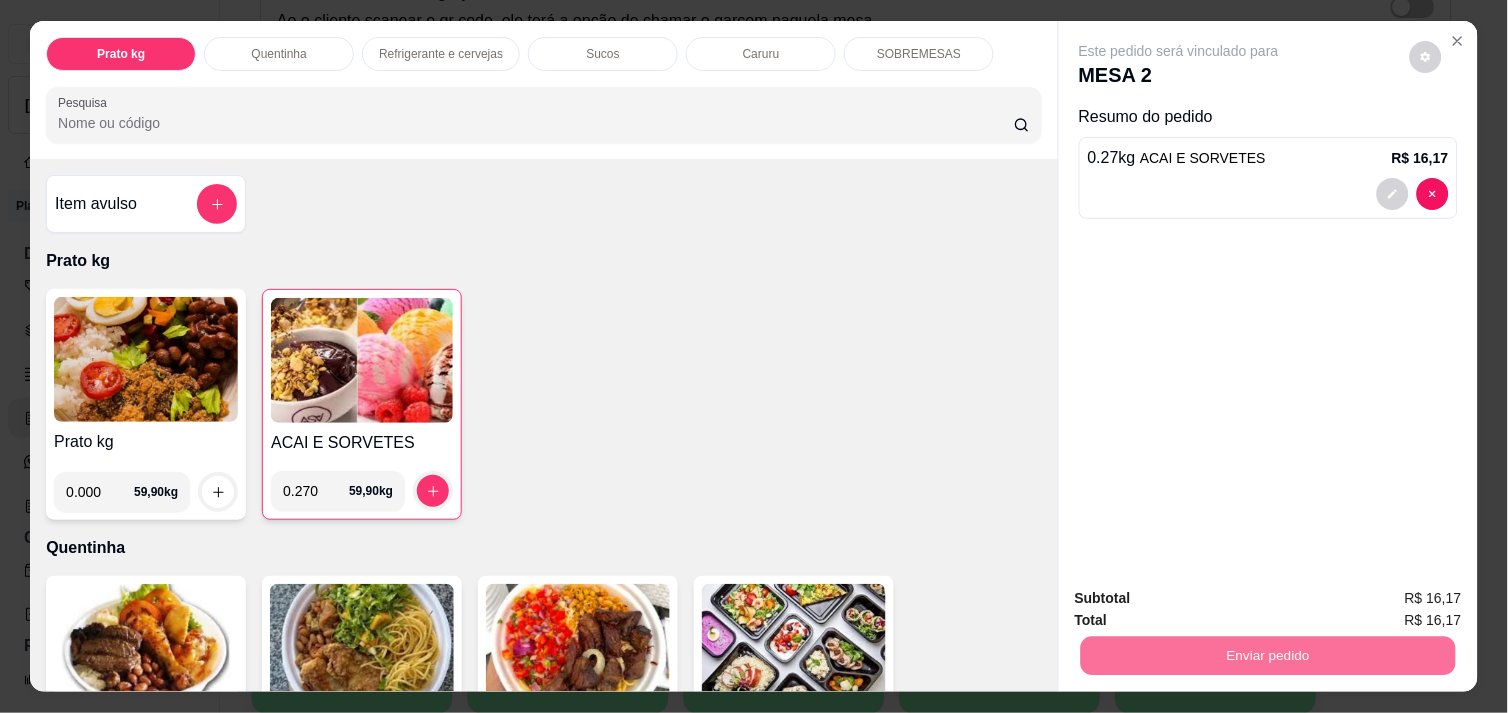 click on "Não registrar e enviar pedido" at bounding box center [1202, 599] 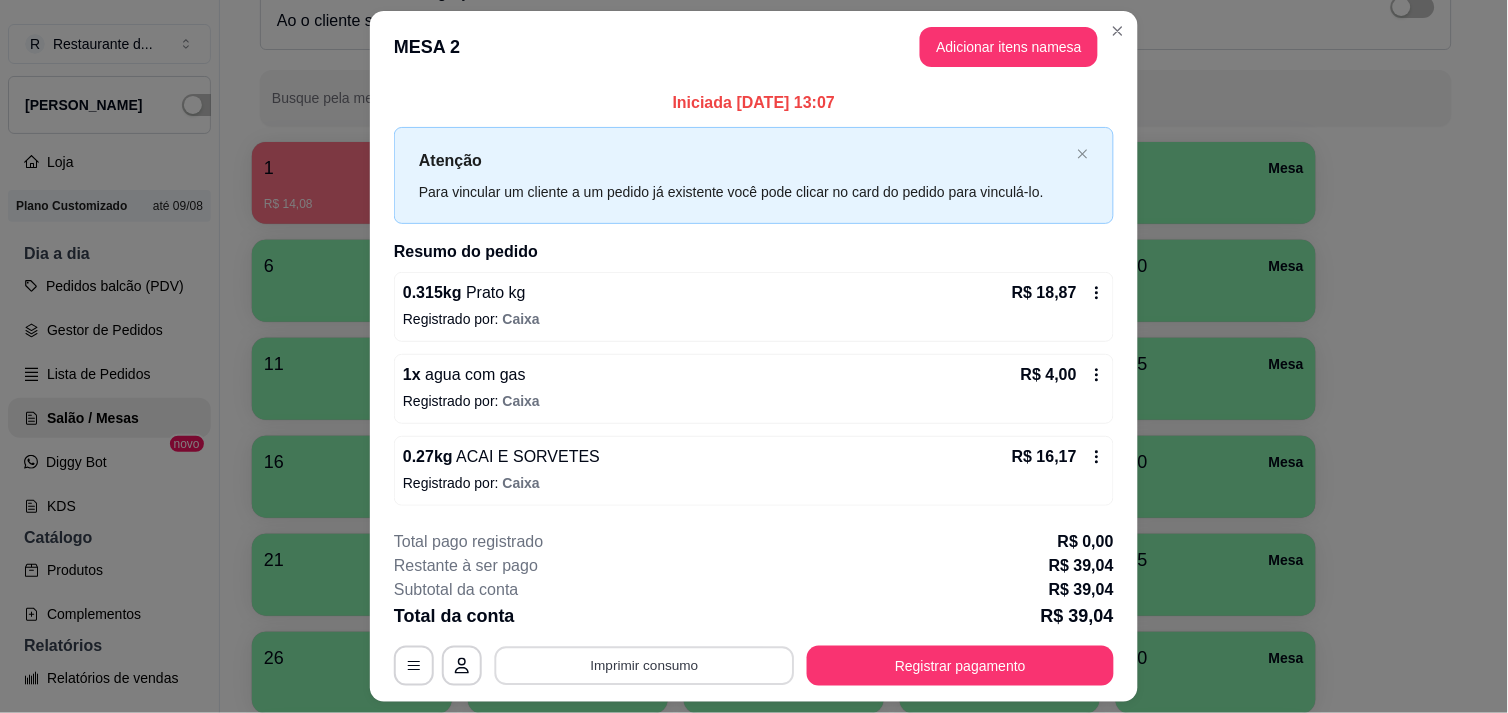 click on "Imprimir consumo" at bounding box center (645, 666) 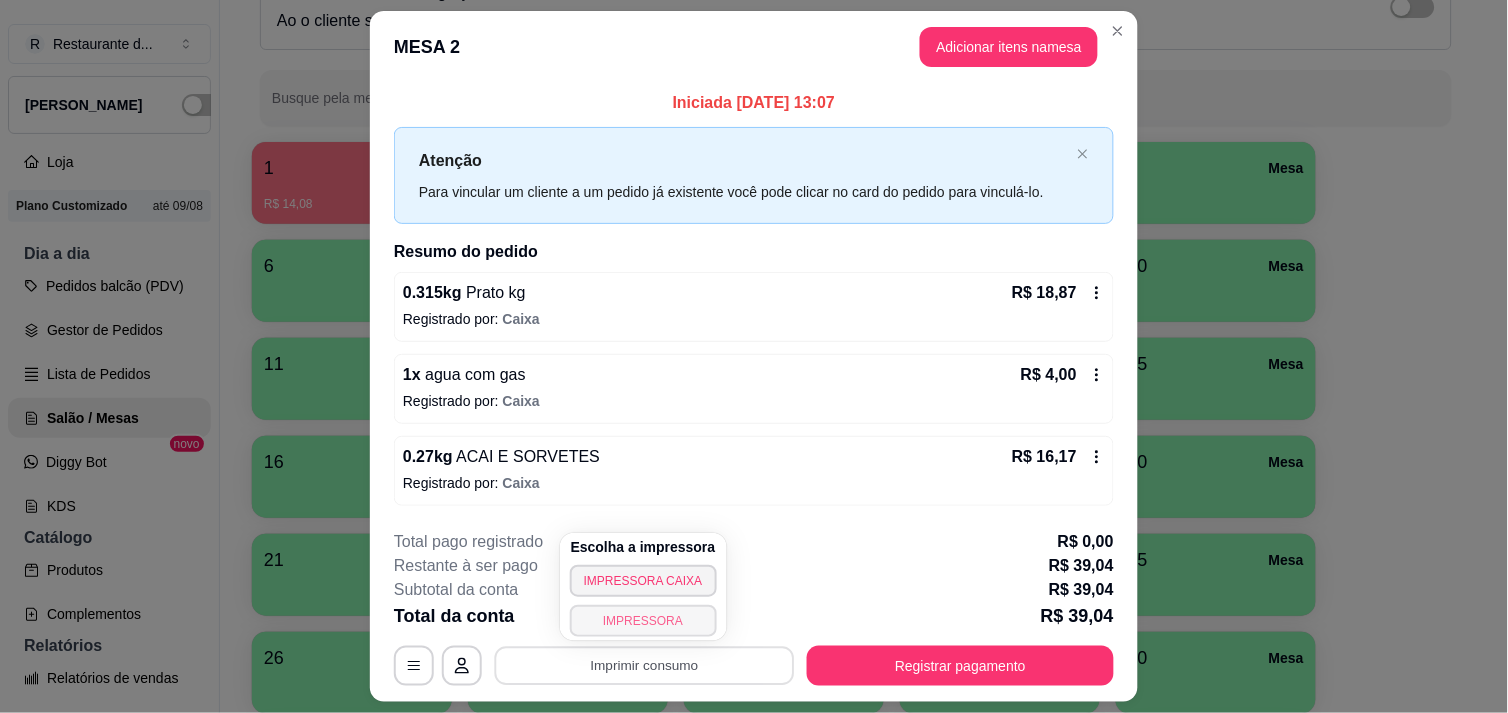 click on "IMPRESSORA" at bounding box center (643, 621) 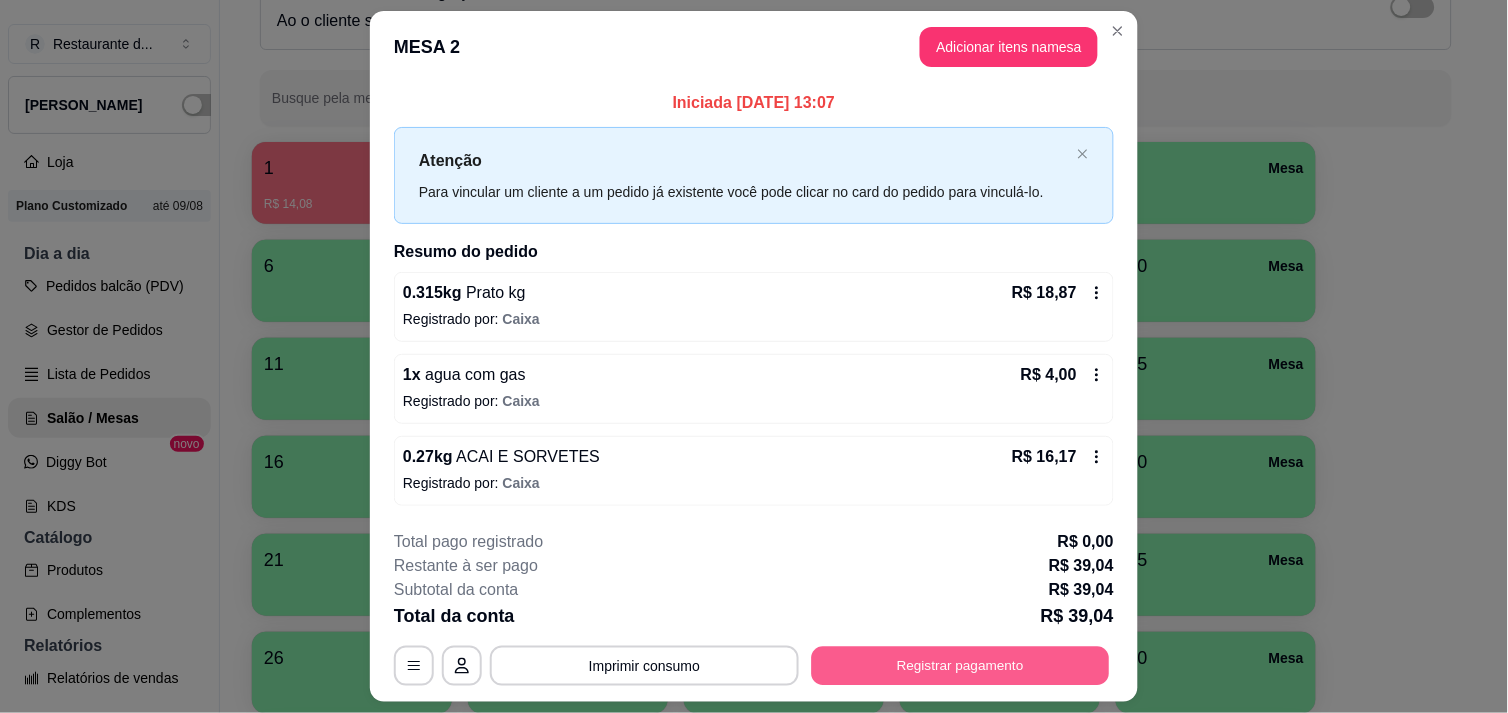 click on "Registrar pagamento" at bounding box center (961, 666) 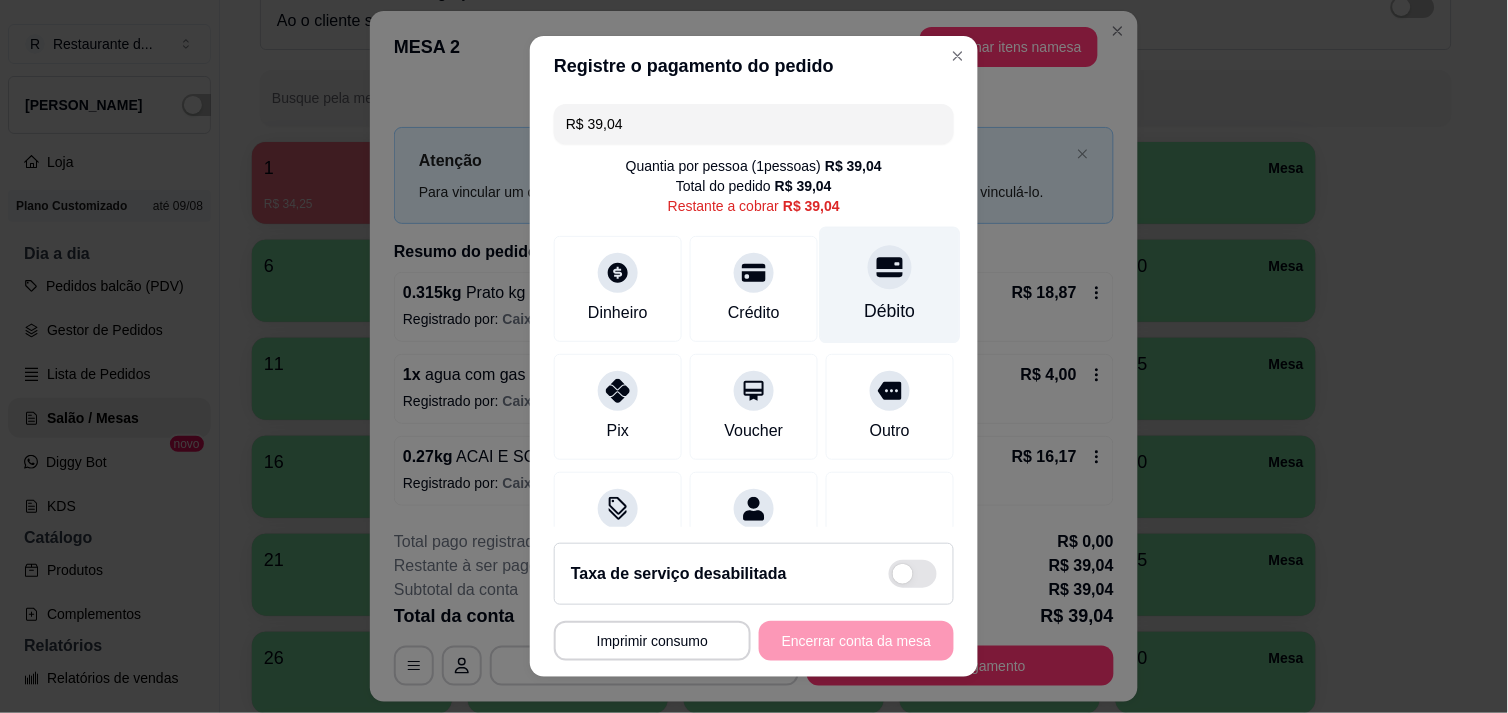 click 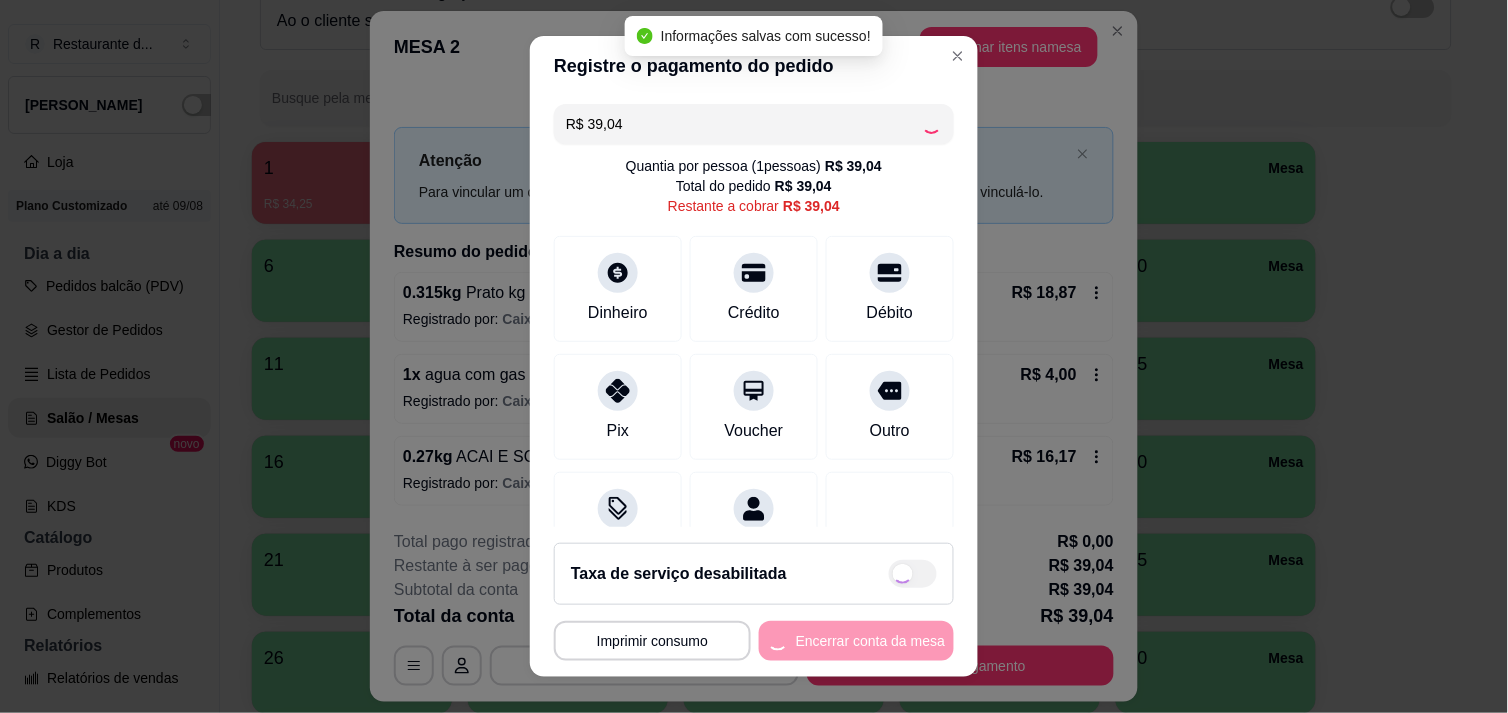 type on "R$ 0,00" 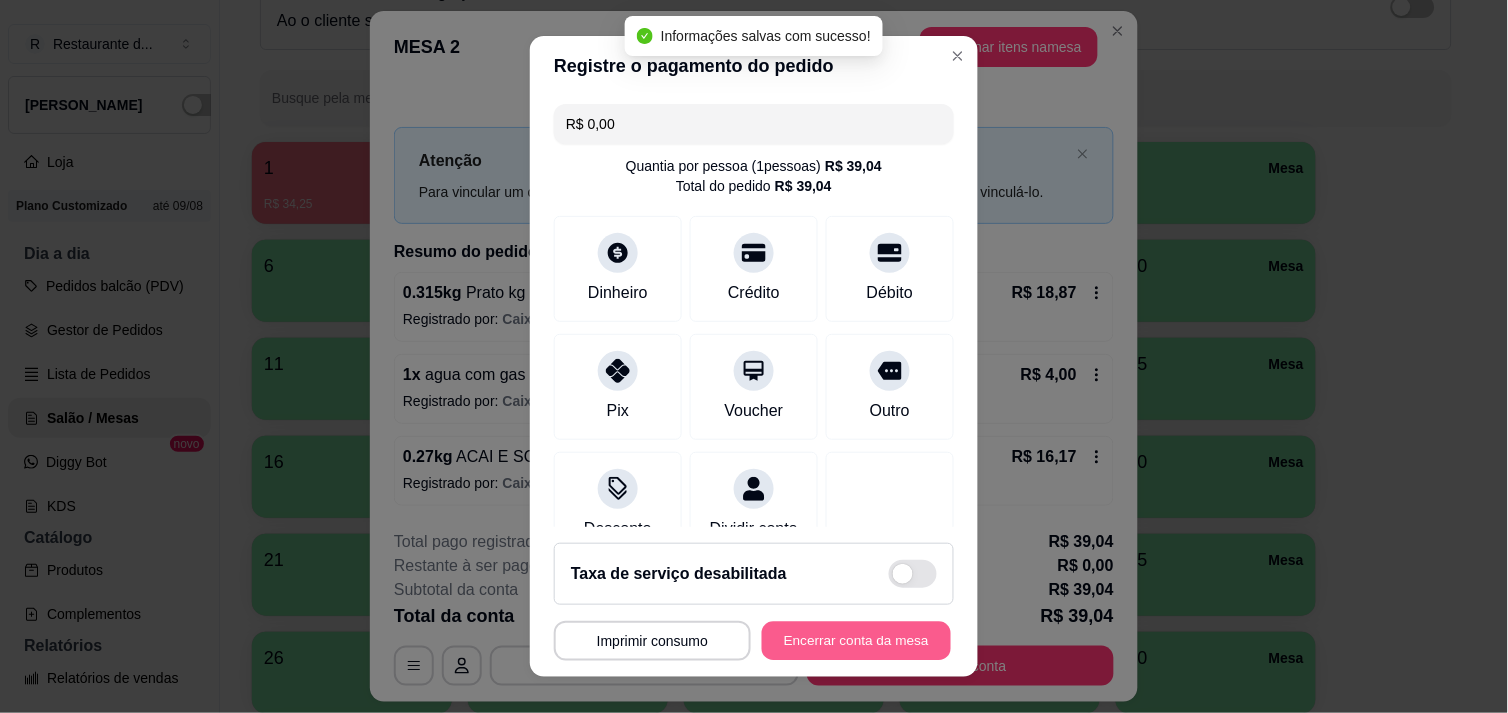 click on "Encerrar conta da mesa" at bounding box center [856, 641] 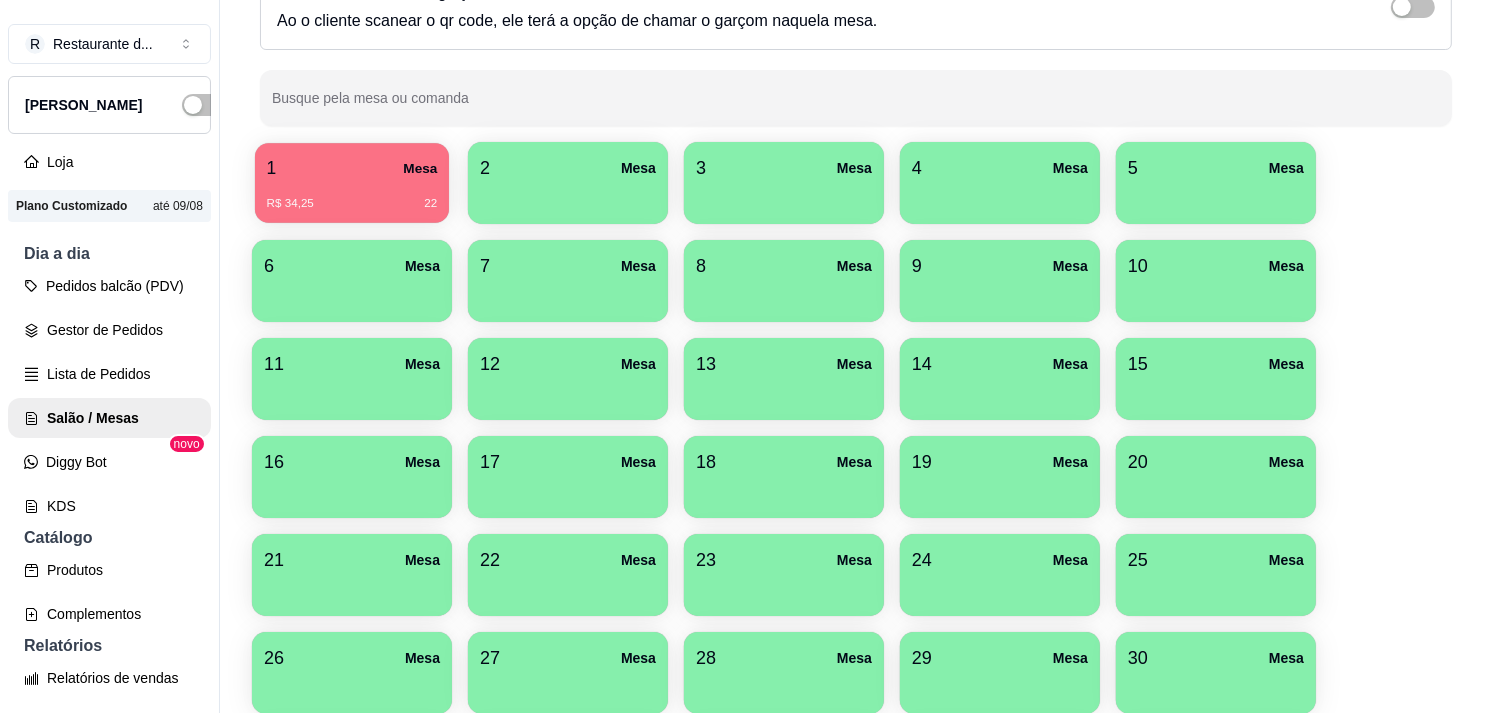 click on "1 Mesa" at bounding box center [352, 168] 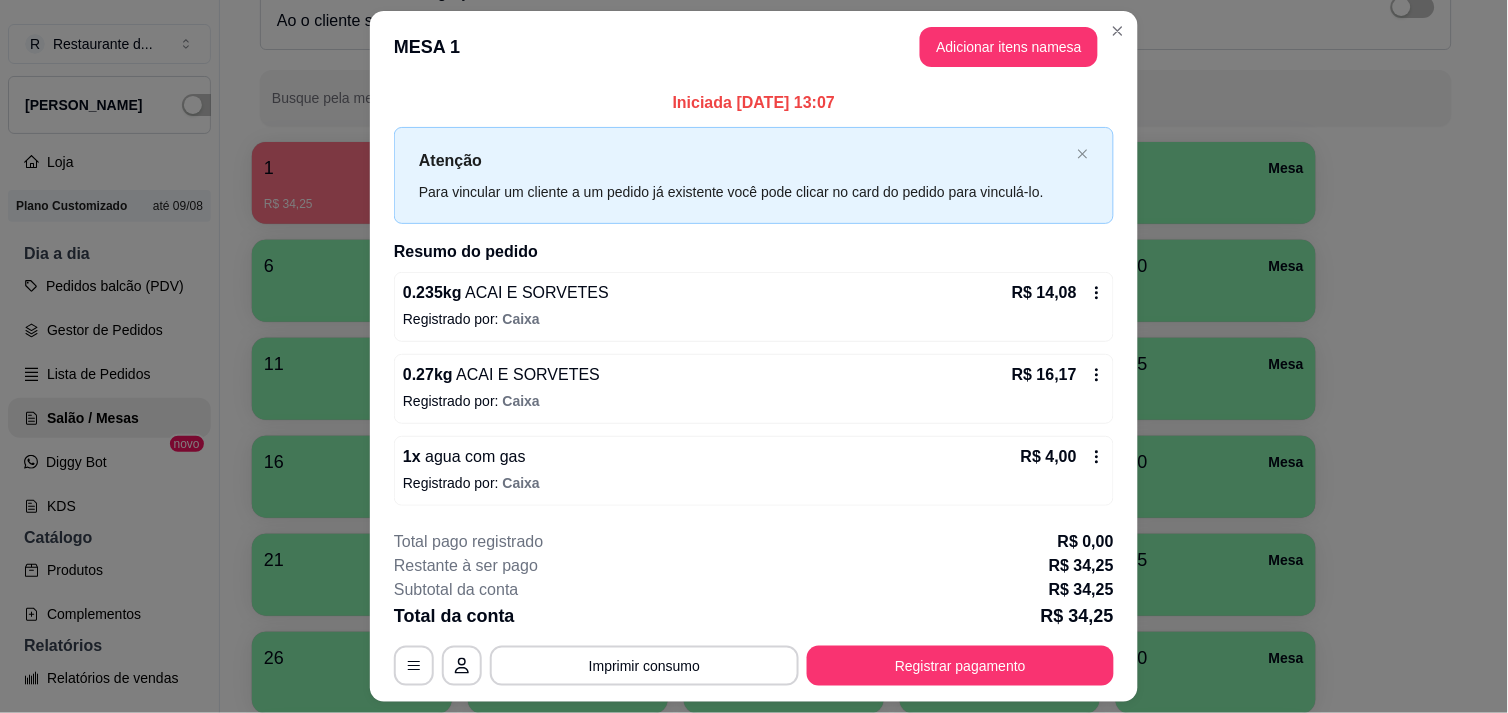 click 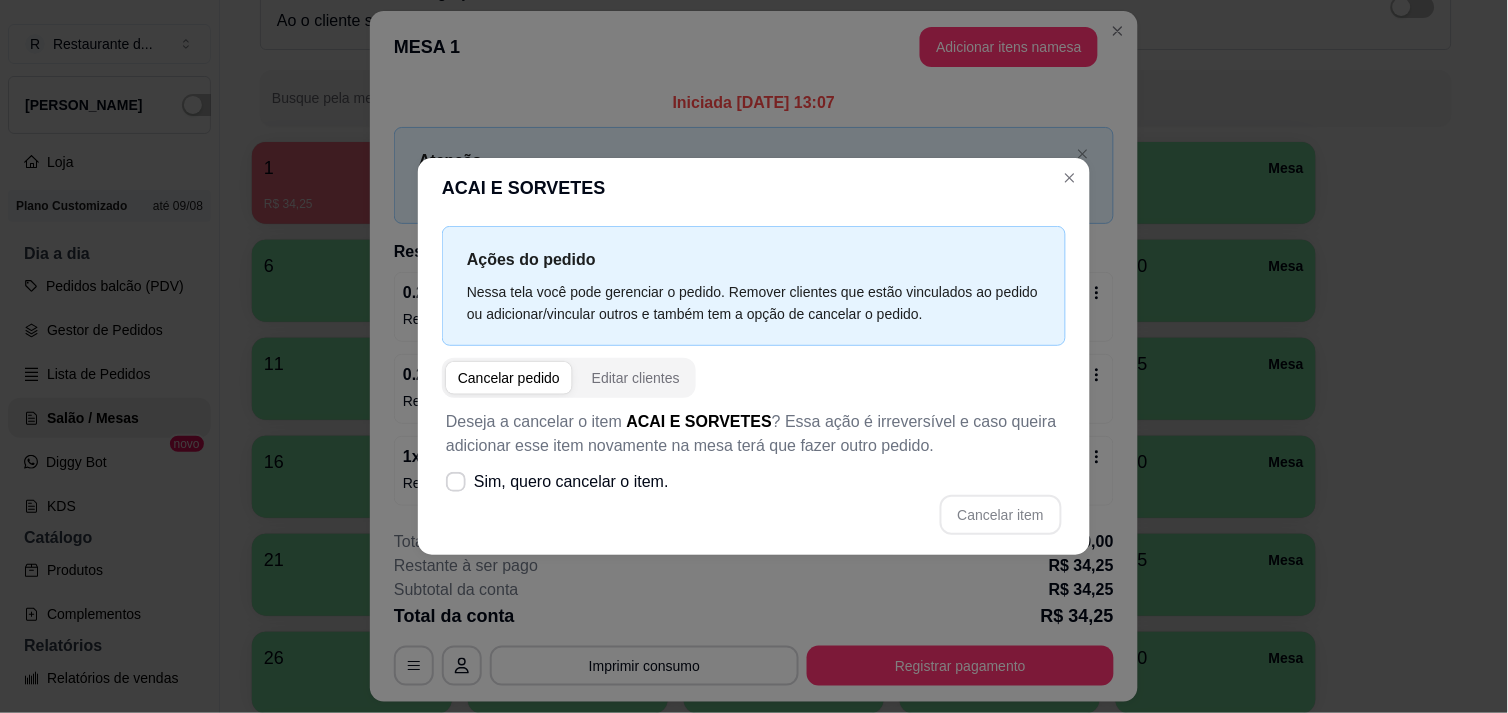 click on "Cancelar pedido" at bounding box center (509, 378) 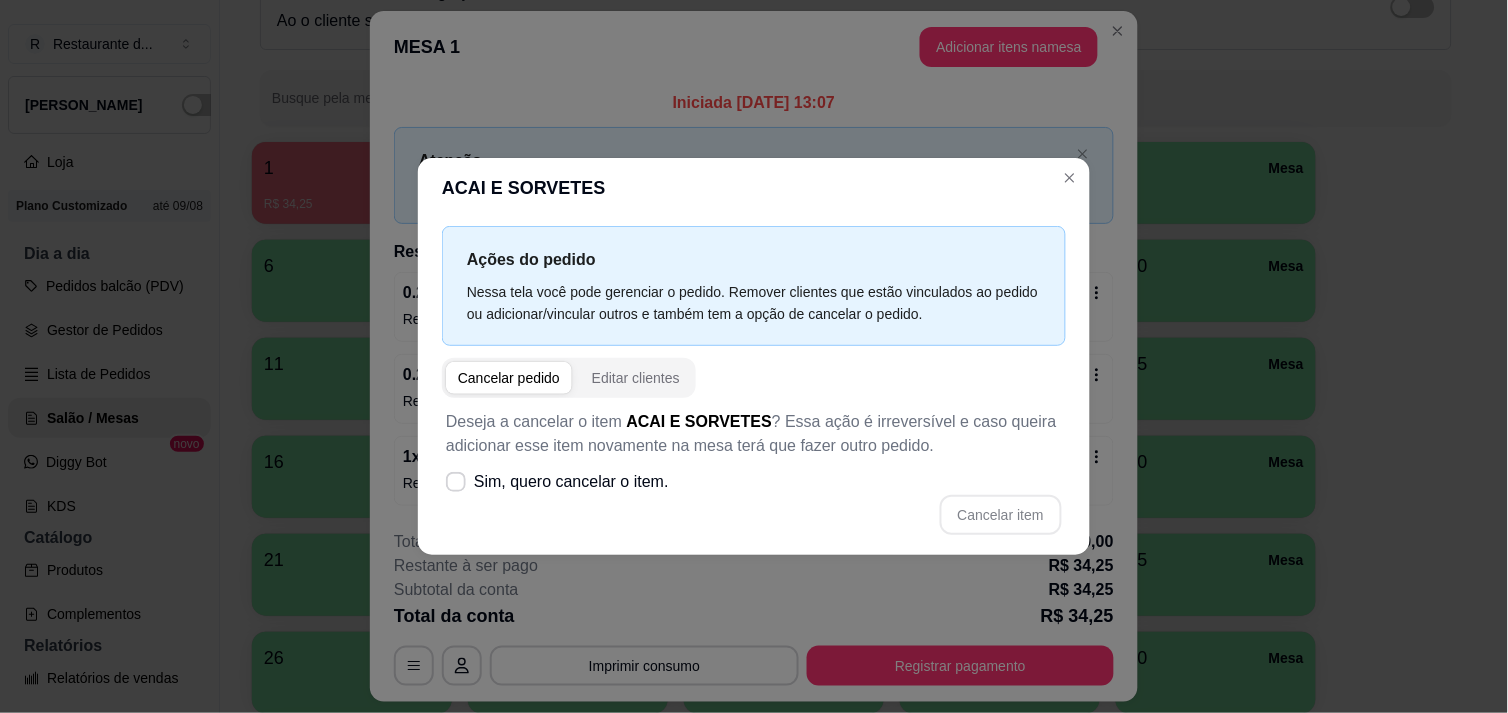 click on "Cancelar pedido" at bounding box center [509, 378] 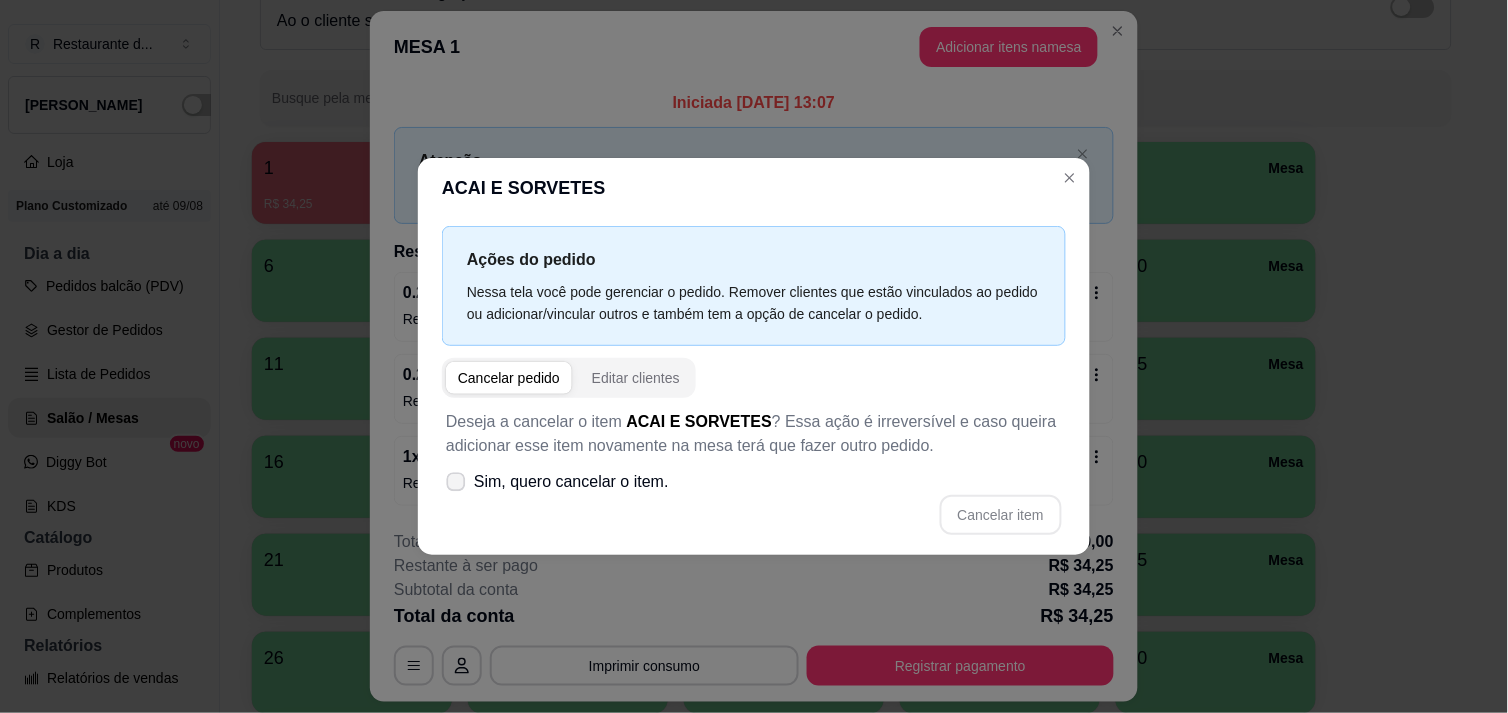 click on "Sim, quero cancelar o item." at bounding box center (557, 482) 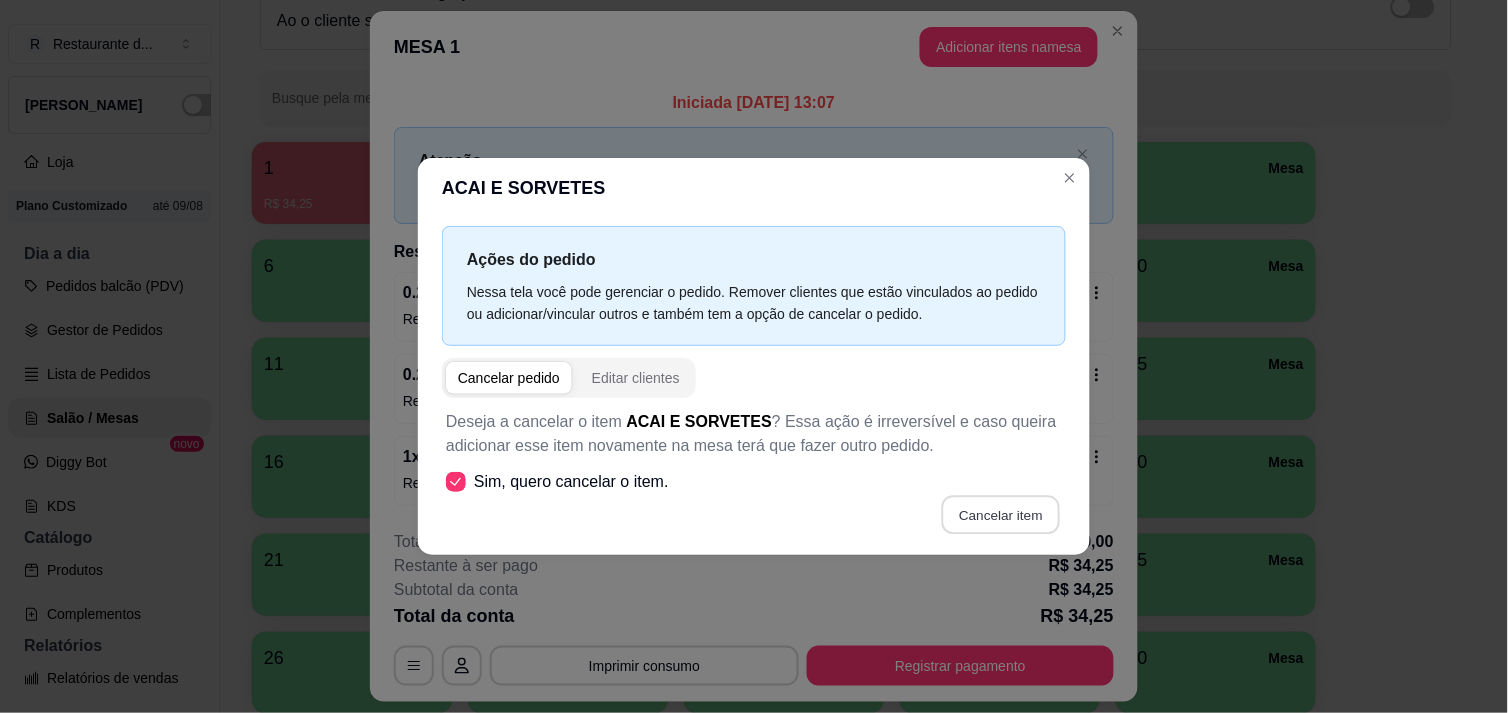 click on "Cancelar item" at bounding box center [1000, 514] 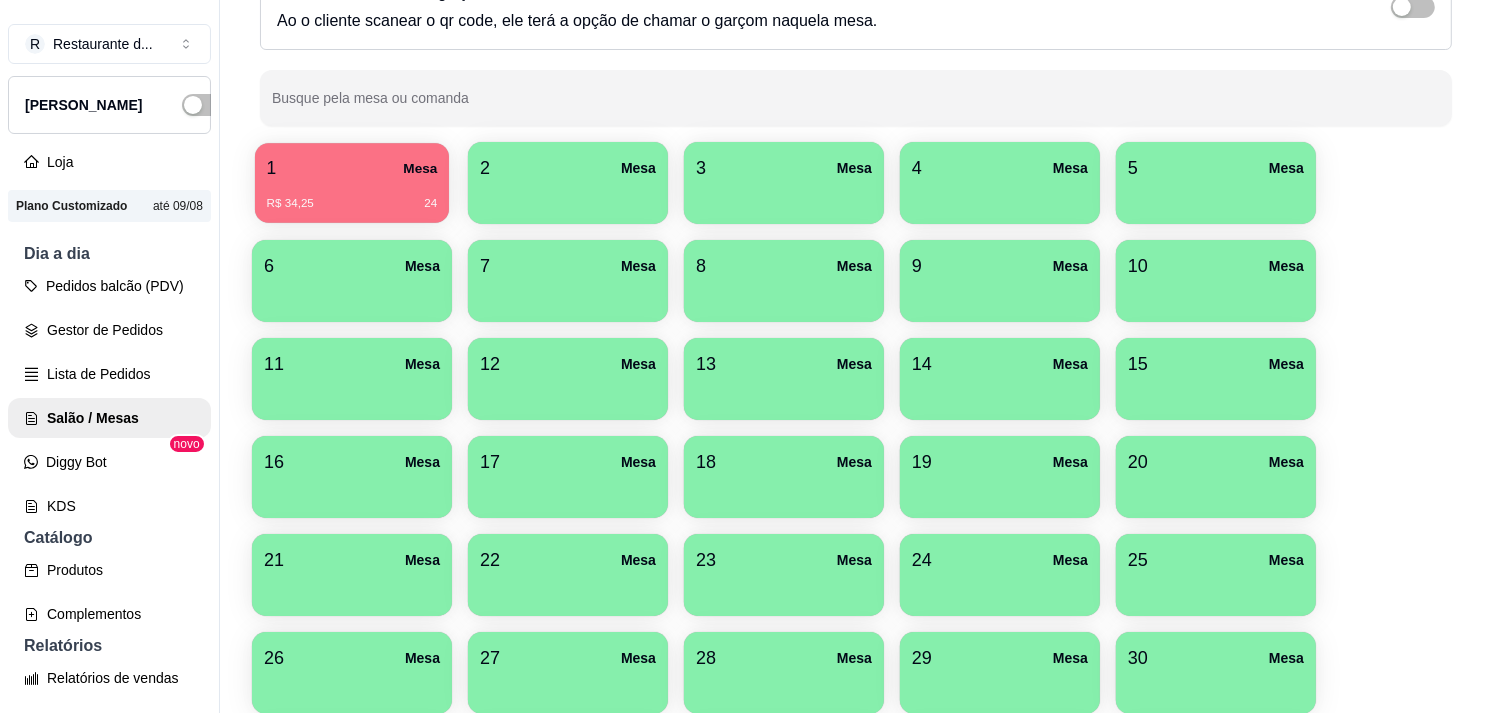 click on "1 Mesa" at bounding box center (352, 168) 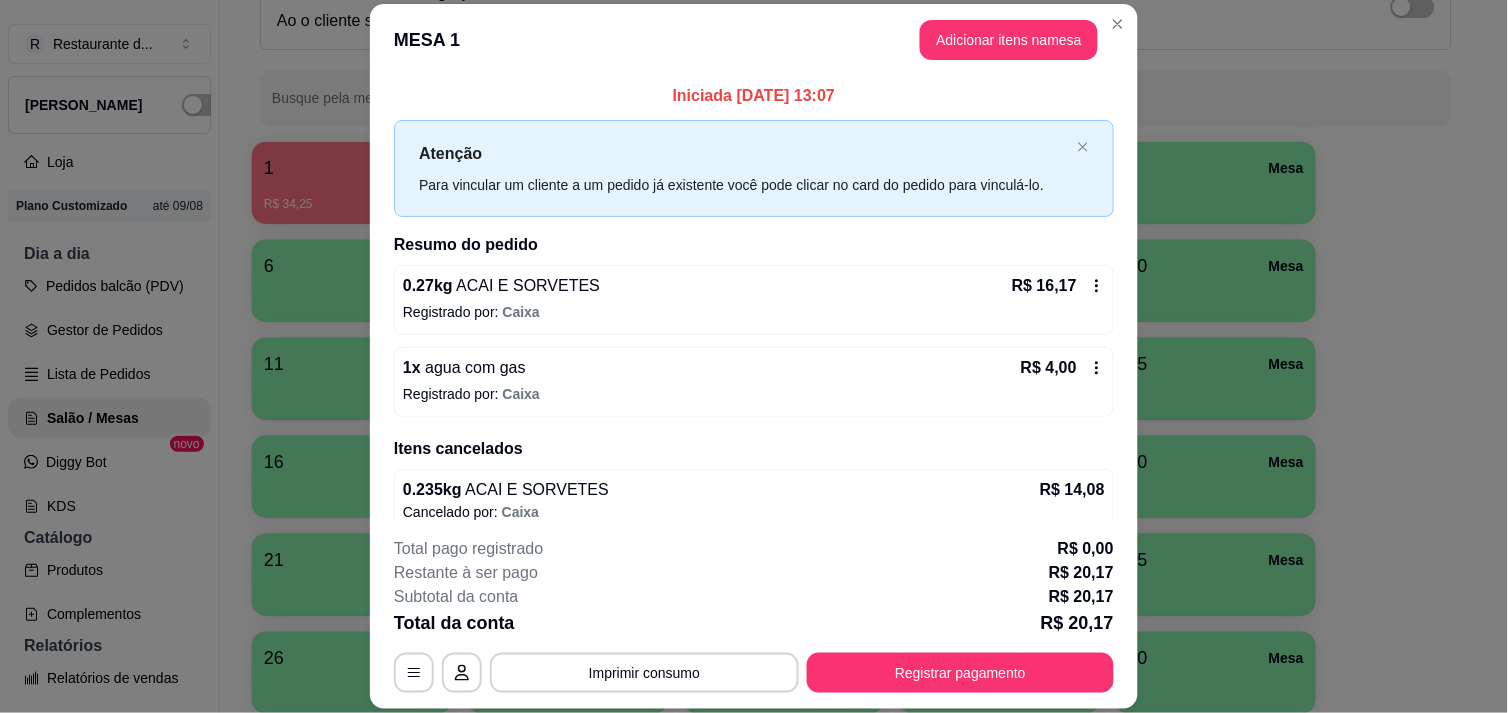 click 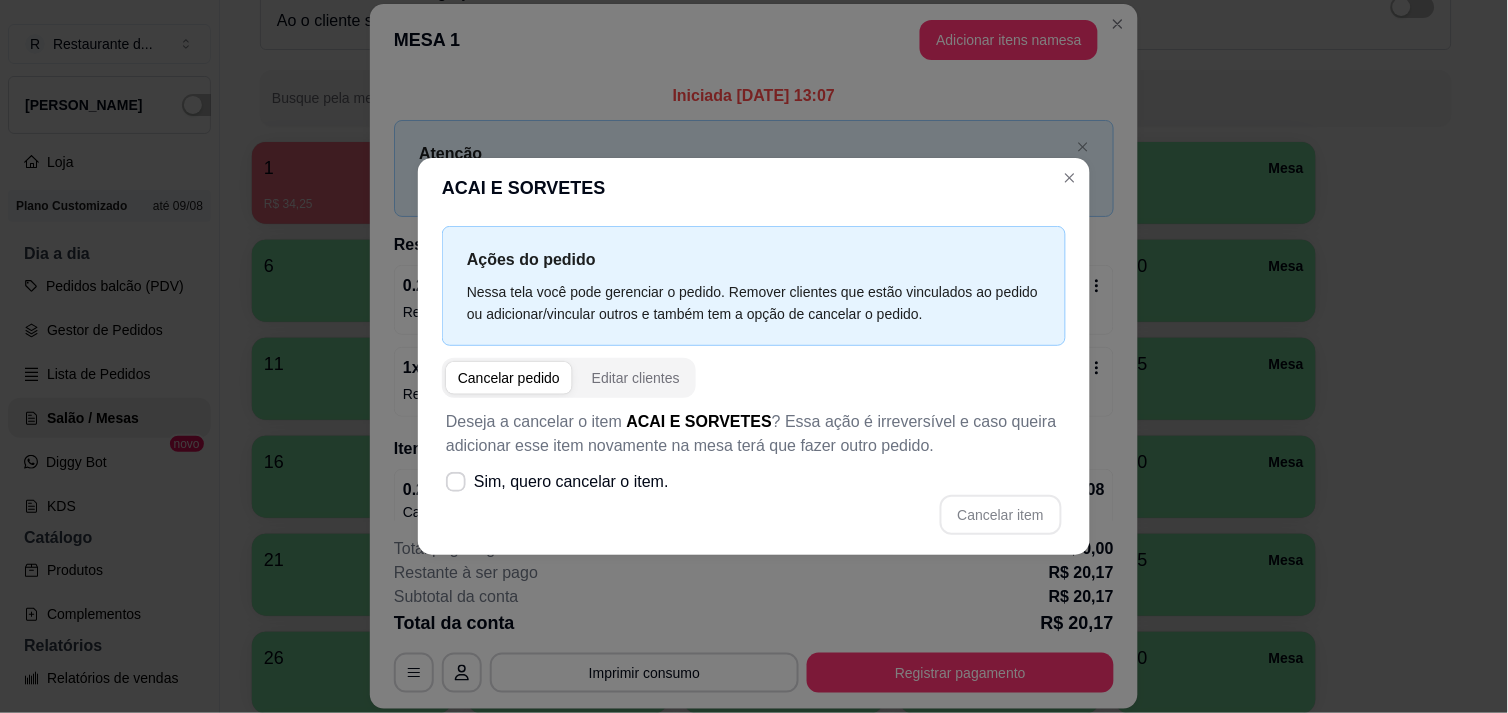 click on "Cancelar pedido" at bounding box center (509, 378) 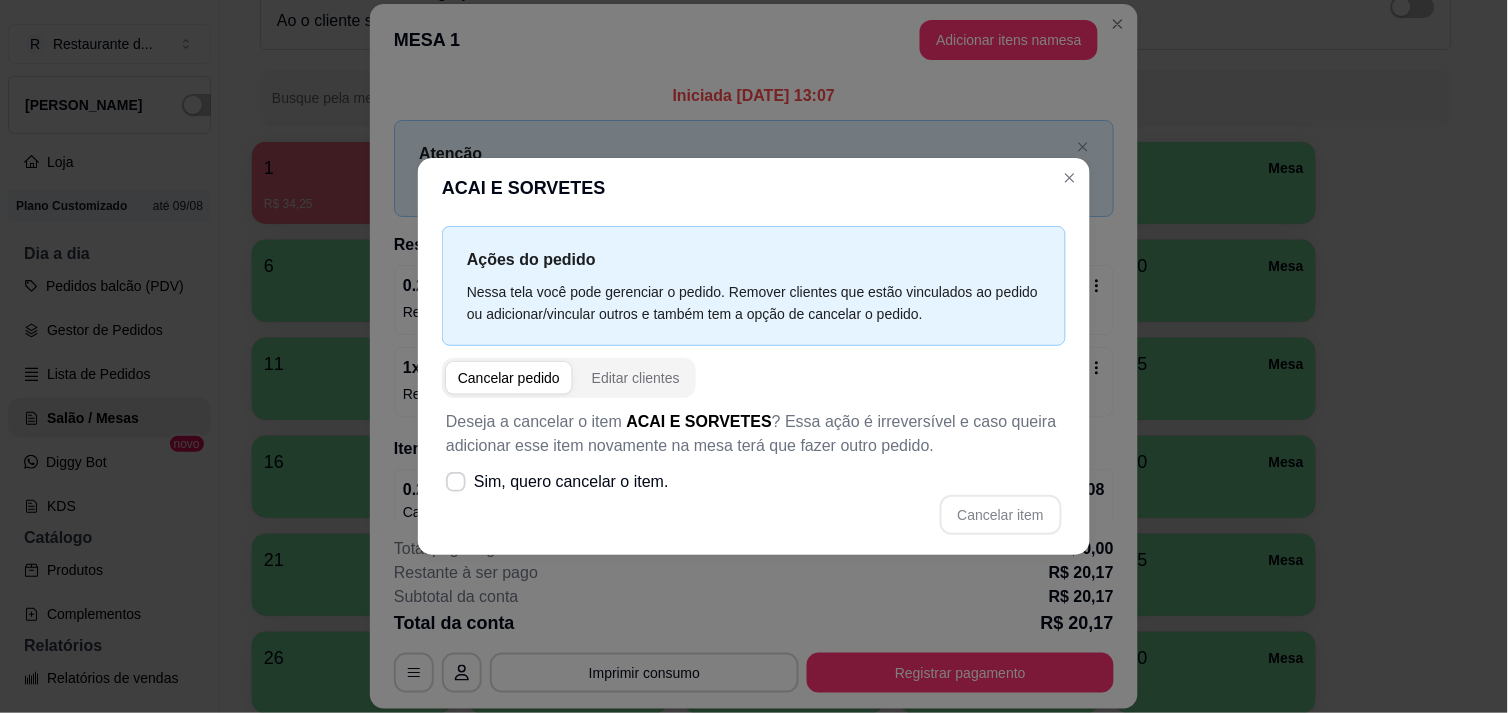 click on "Cancelar pedido" at bounding box center [509, 378] 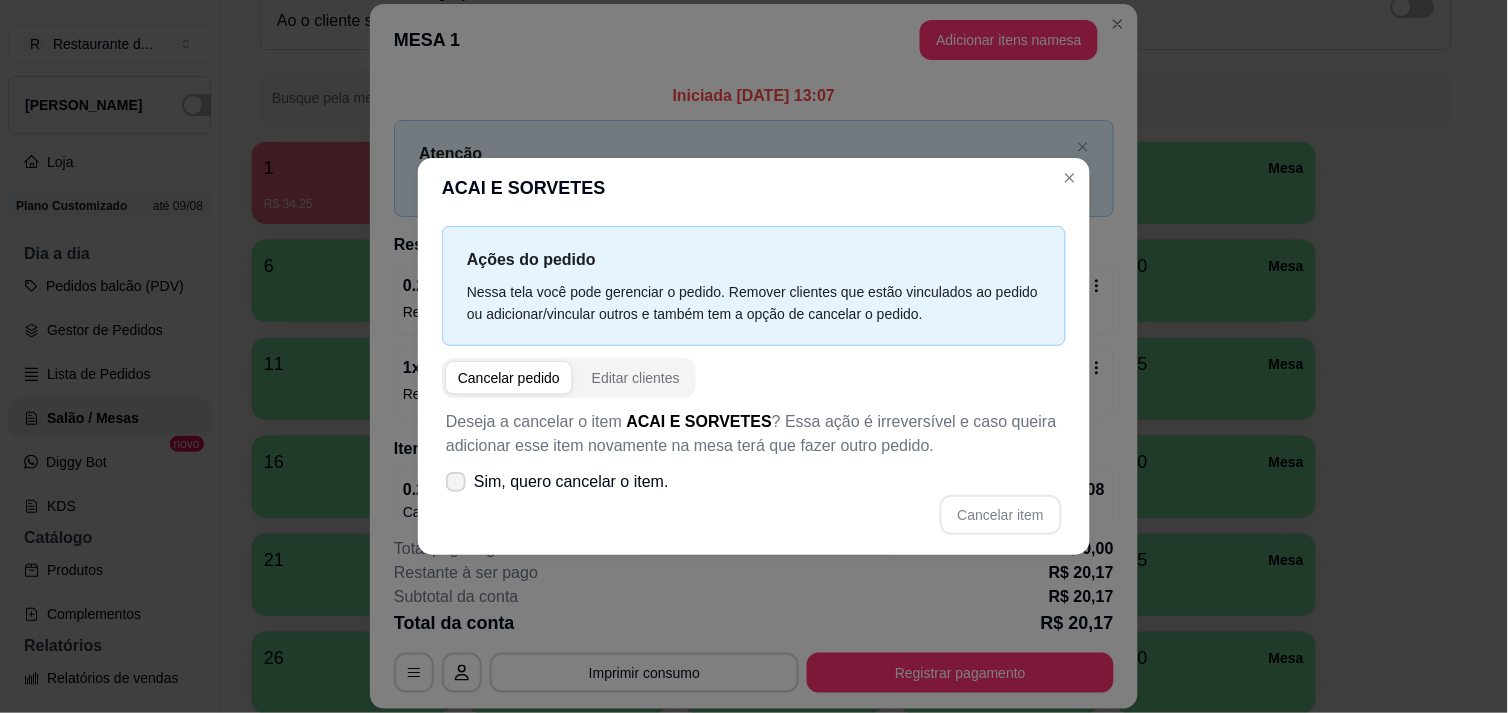 click on "Cancelar pedido Editar clientes Deseja a cancelar o item   ACAI E SORVETES  ? Essa ação é irreversível e caso queira adicionar esse item novamente na mesa terá que fazer outro pedido. Sim, quero cancelar o item. Cancelar item" at bounding box center [754, 452] 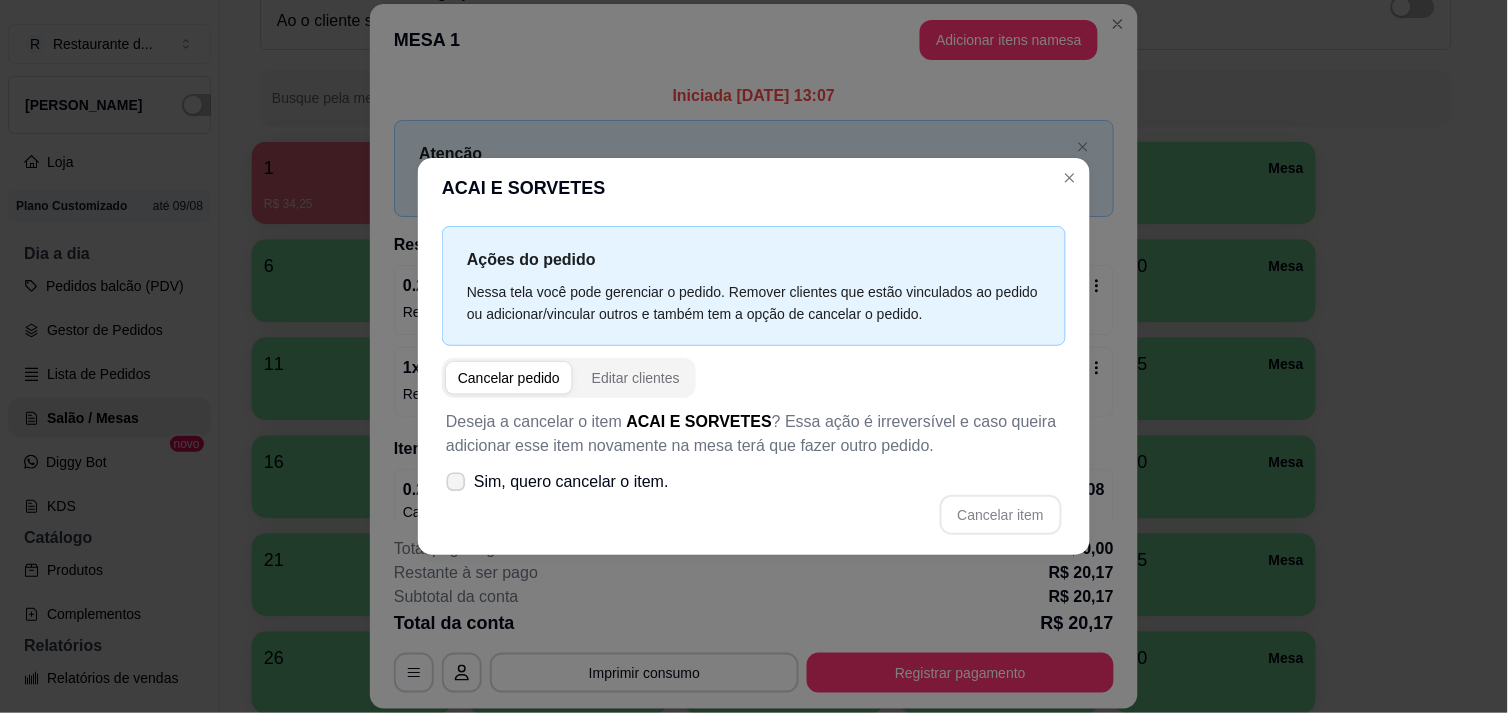 click 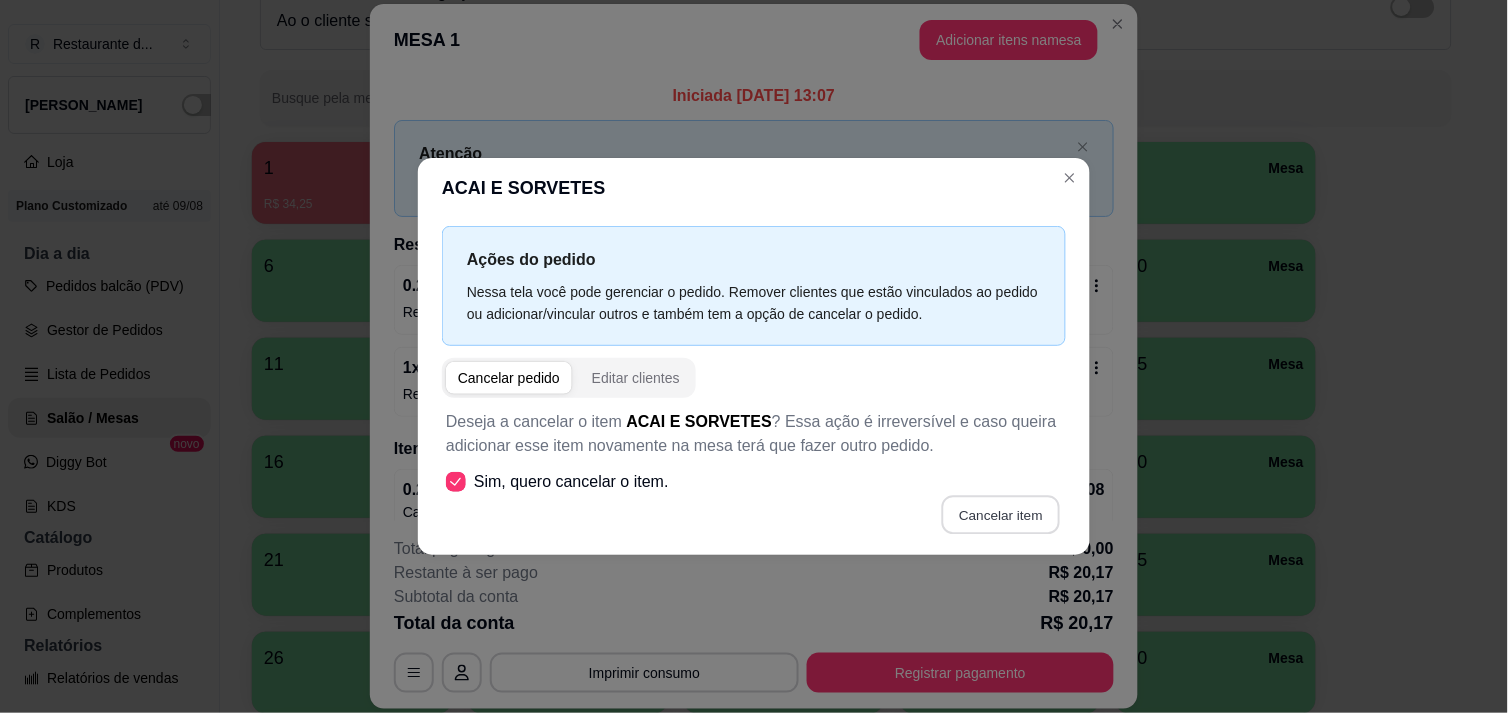 click on "Cancelar item" at bounding box center [1000, 514] 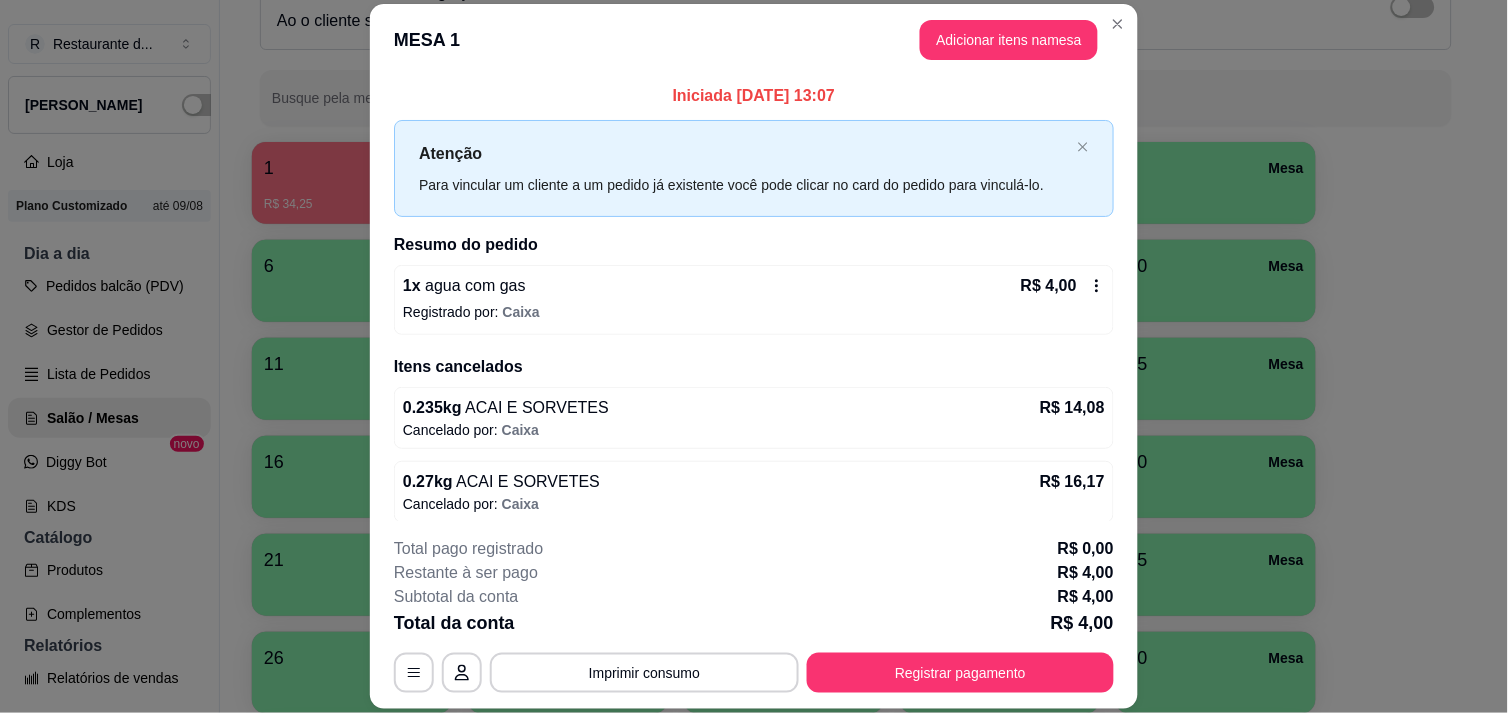 click 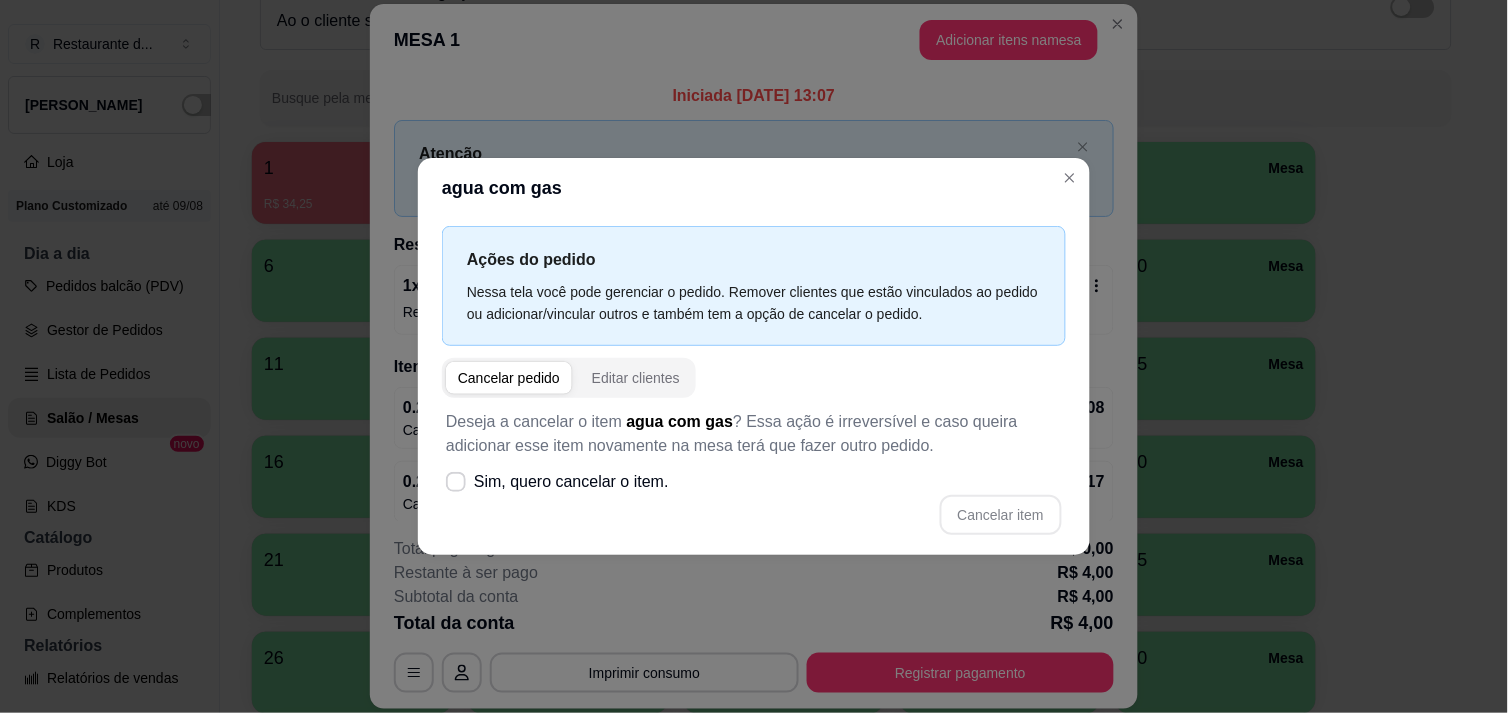 click on "Cancelar pedido" at bounding box center (509, 378) 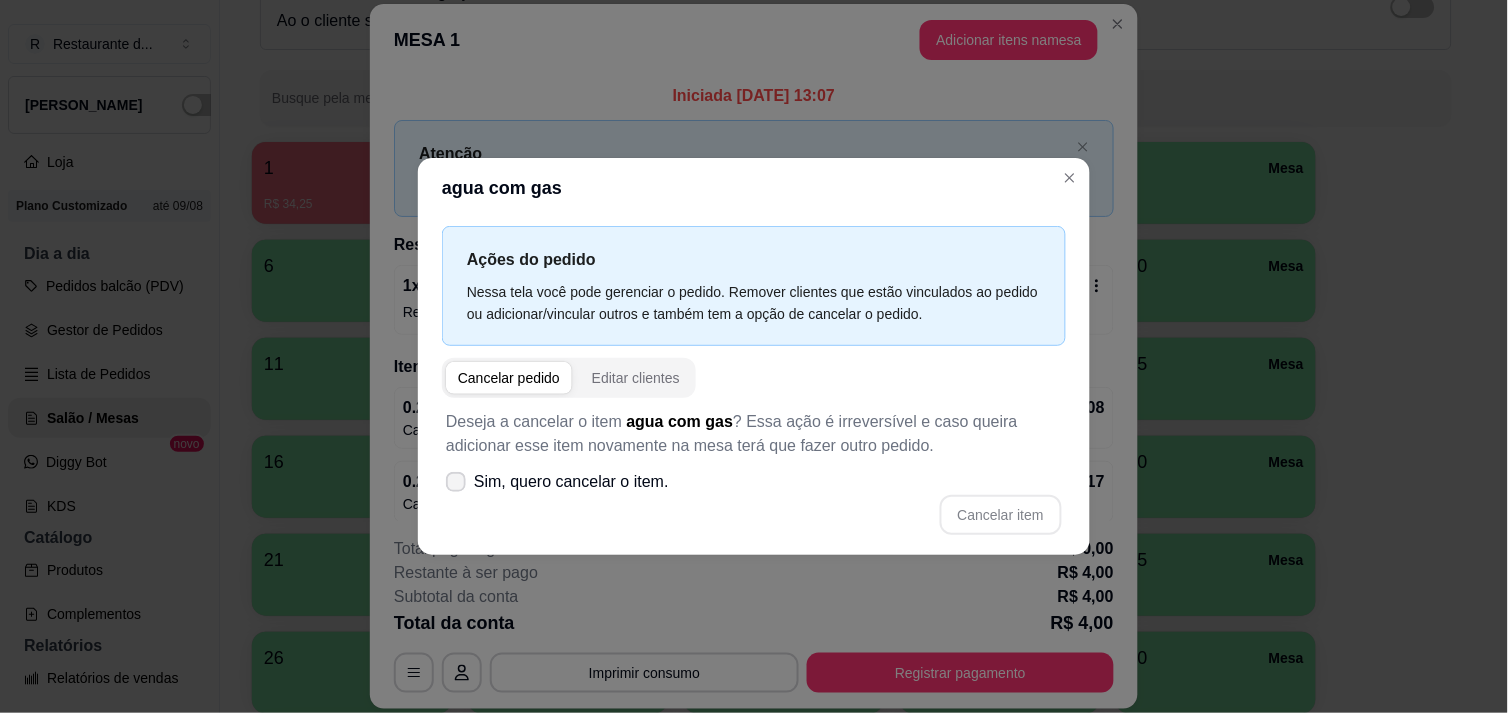 click on "Sim, quero cancelar o item." at bounding box center [571, 482] 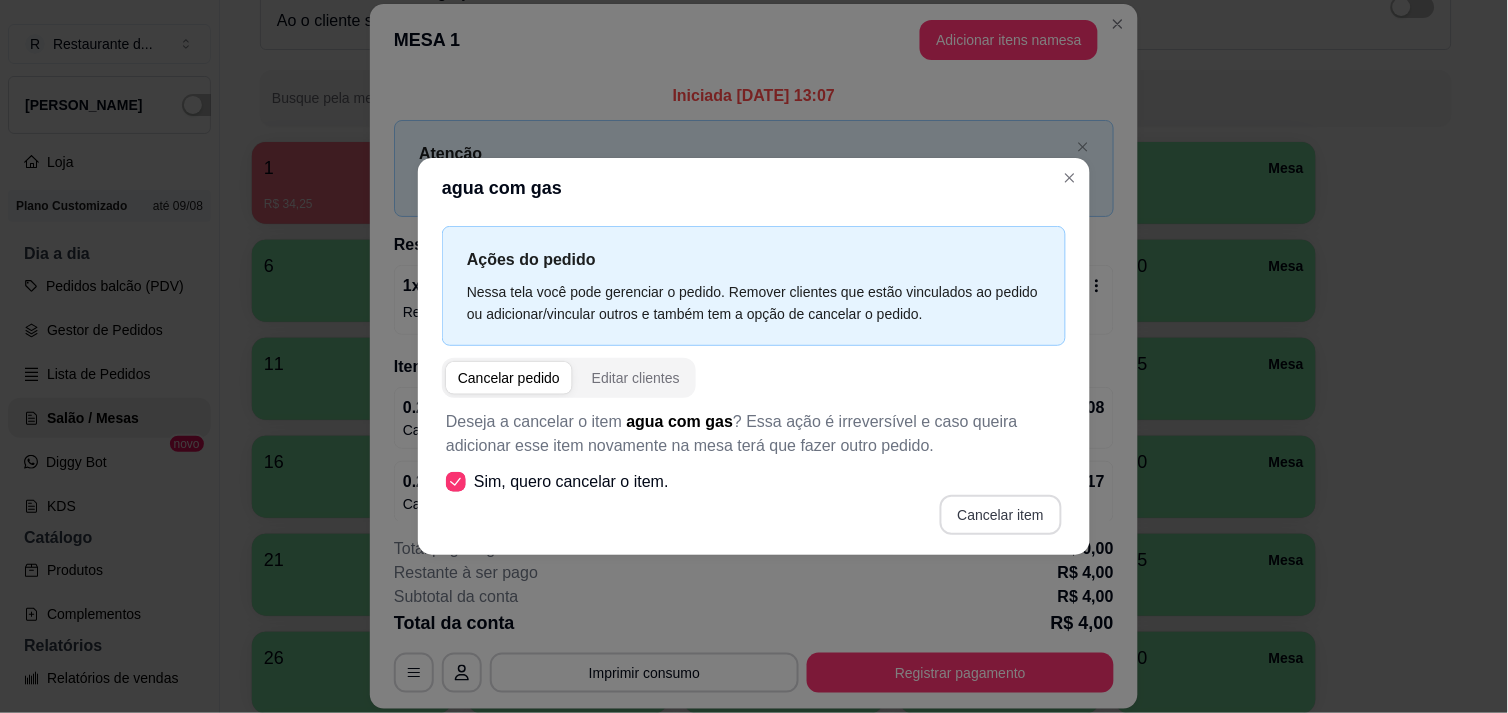 click on "Cancelar item" at bounding box center [1001, 515] 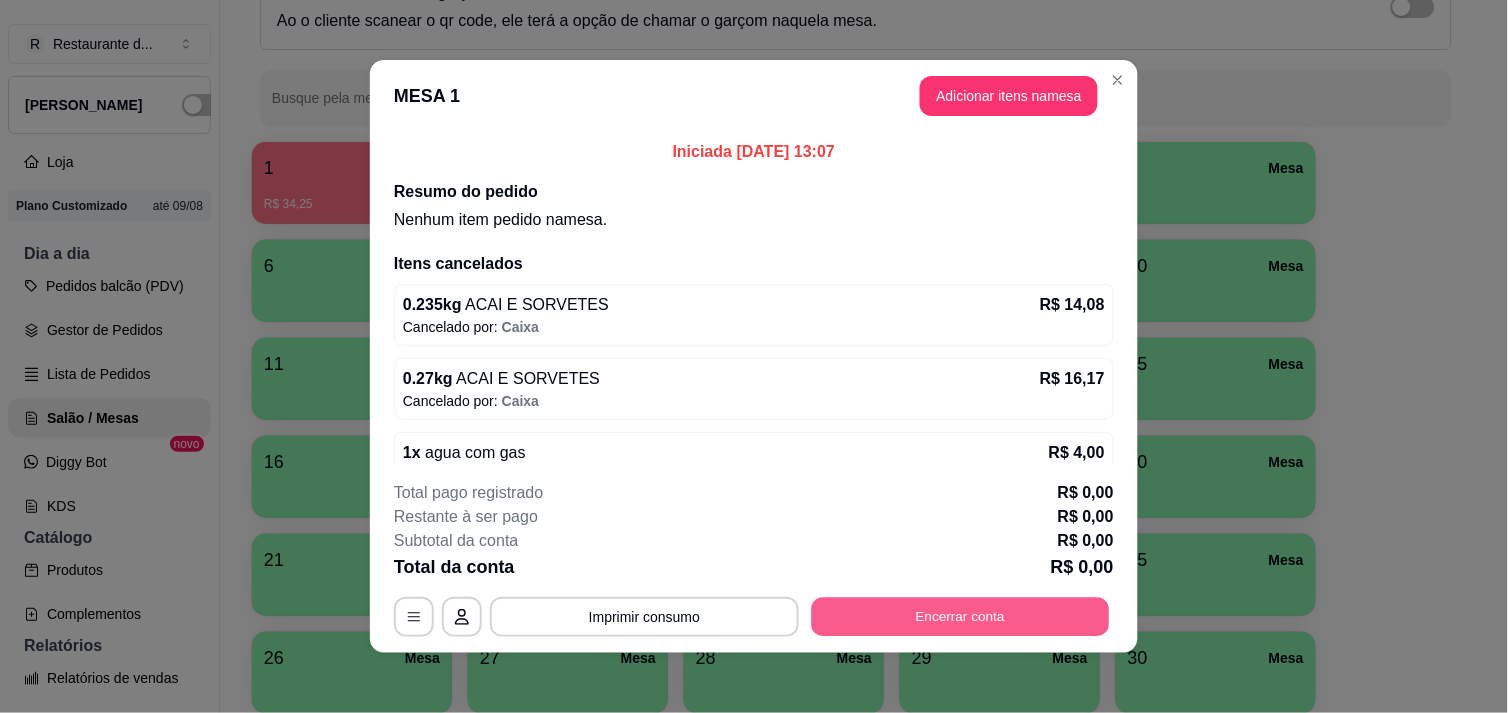 click on "Encerrar conta" at bounding box center (961, 617) 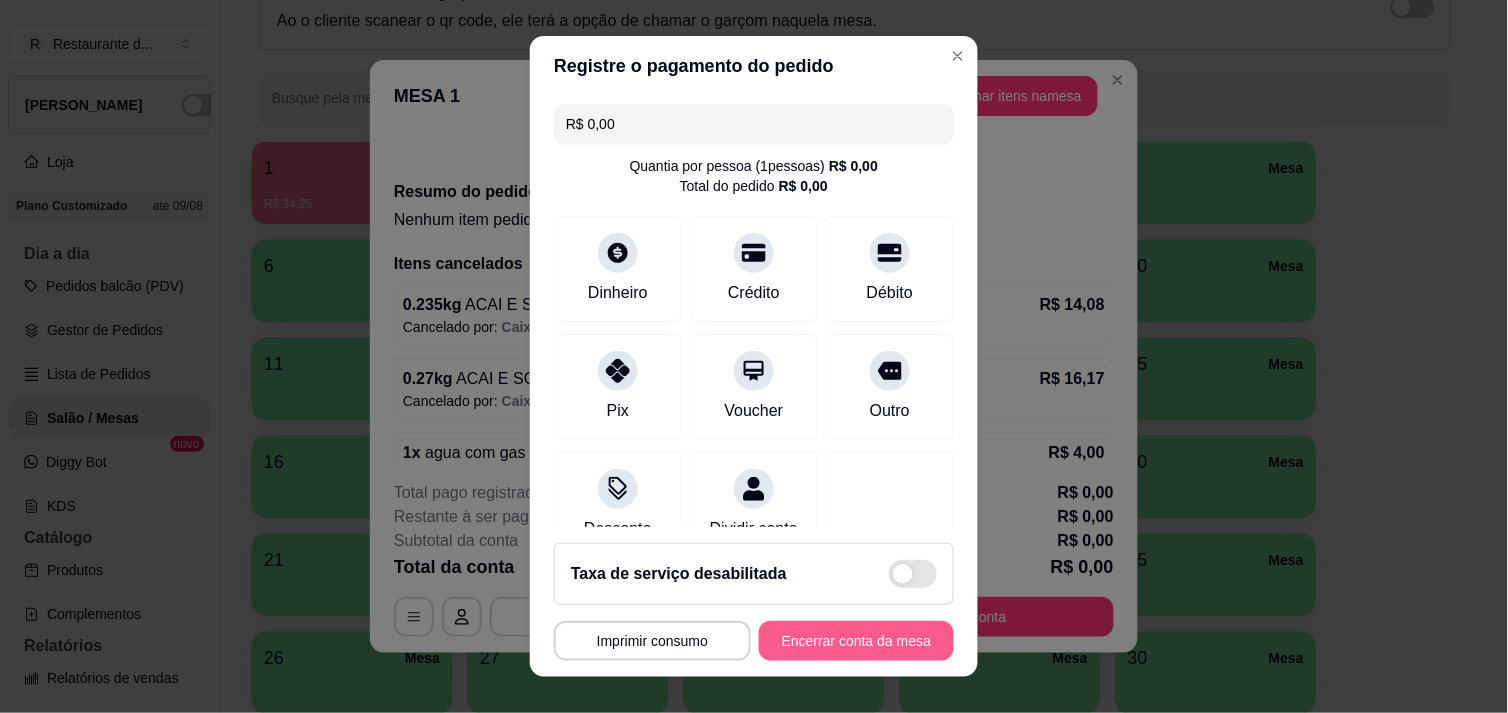 click on "Encerrar conta da mesa" at bounding box center (856, 641) 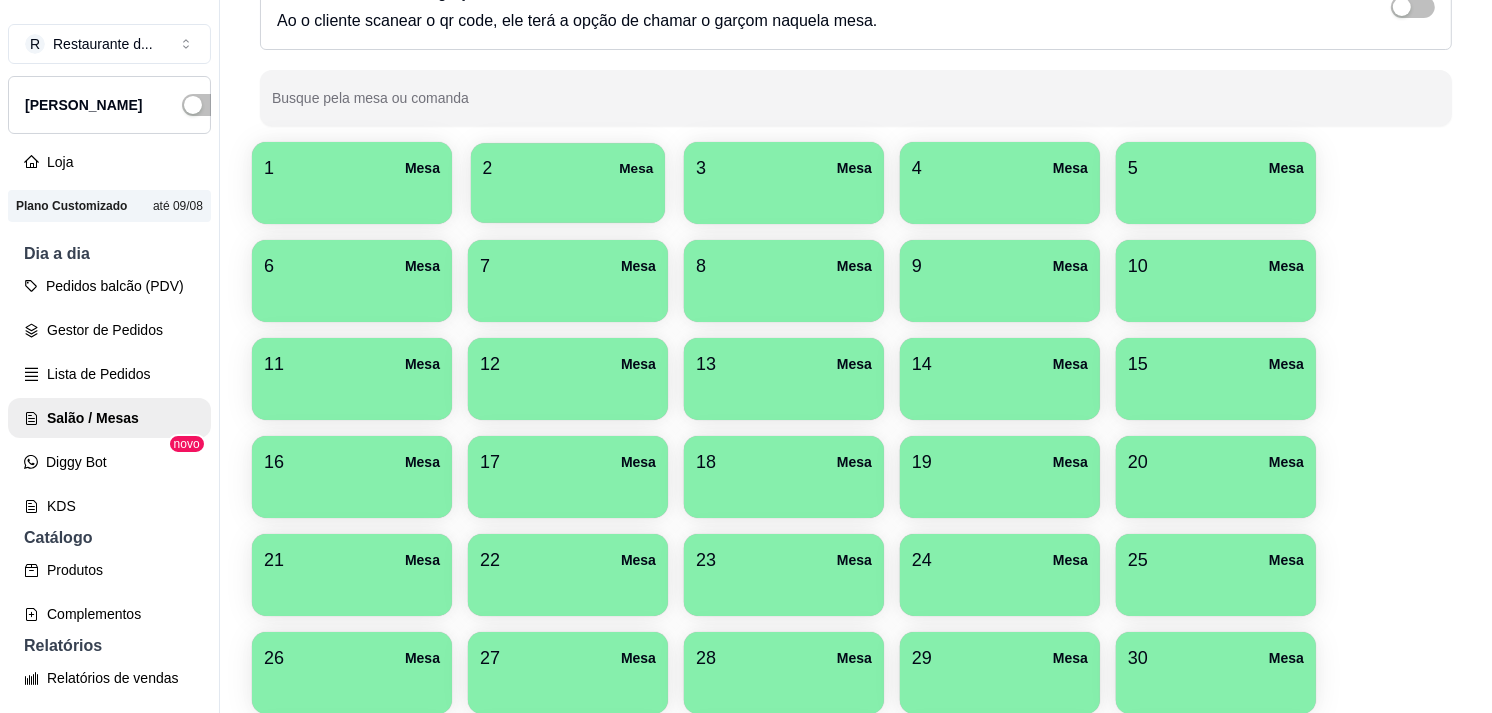 click at bounding box center [568, 196] 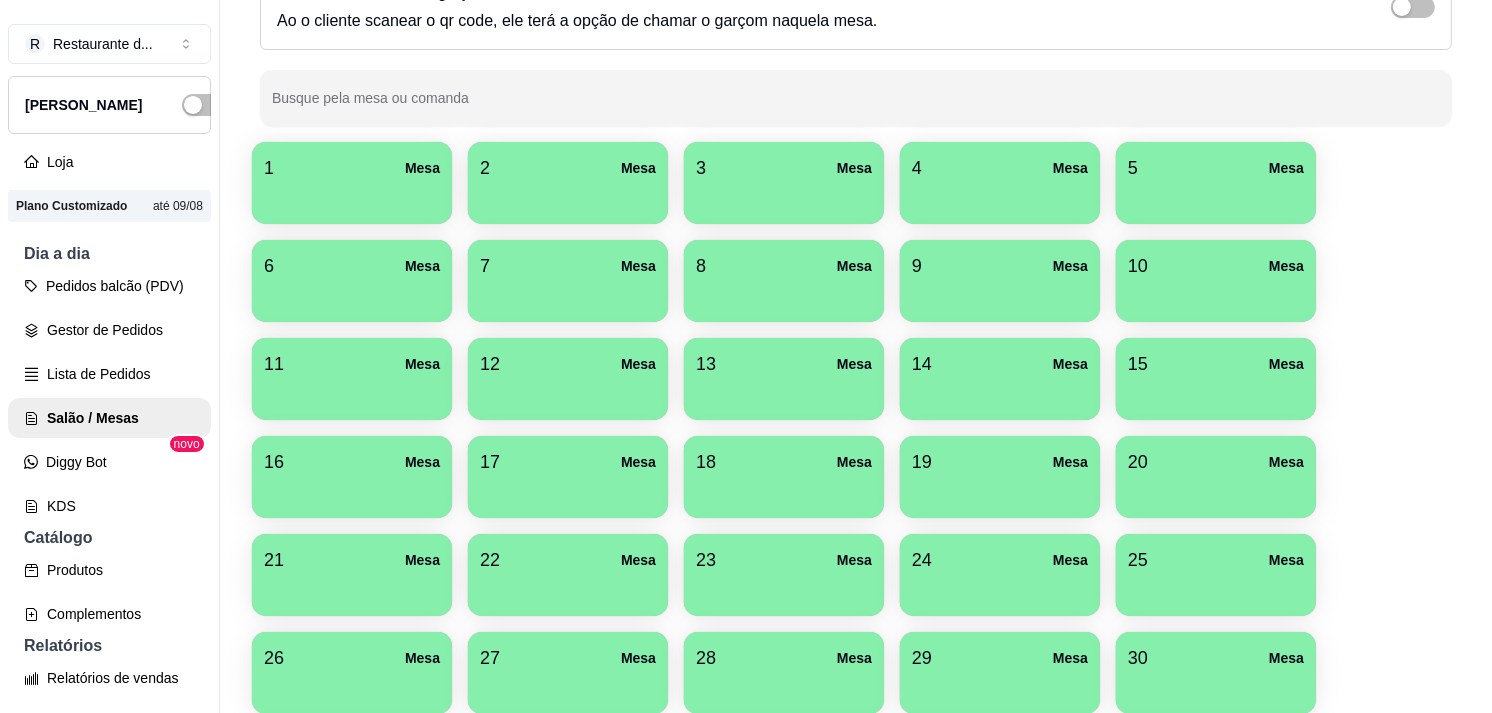 click on "3 Mesa" at bounding box center [784, 168] 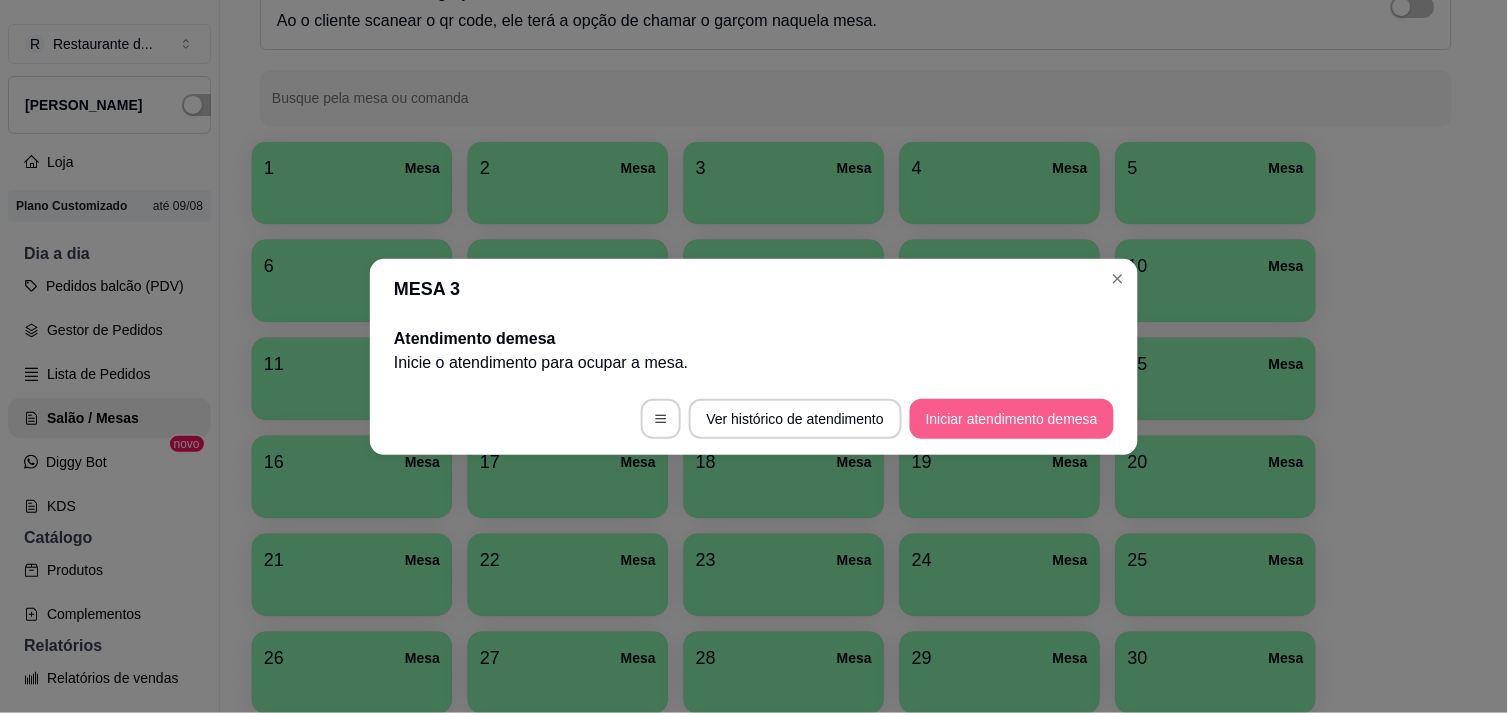 click on "Iniciar atendimento de  mesa" at bounding box center [1012, 419] 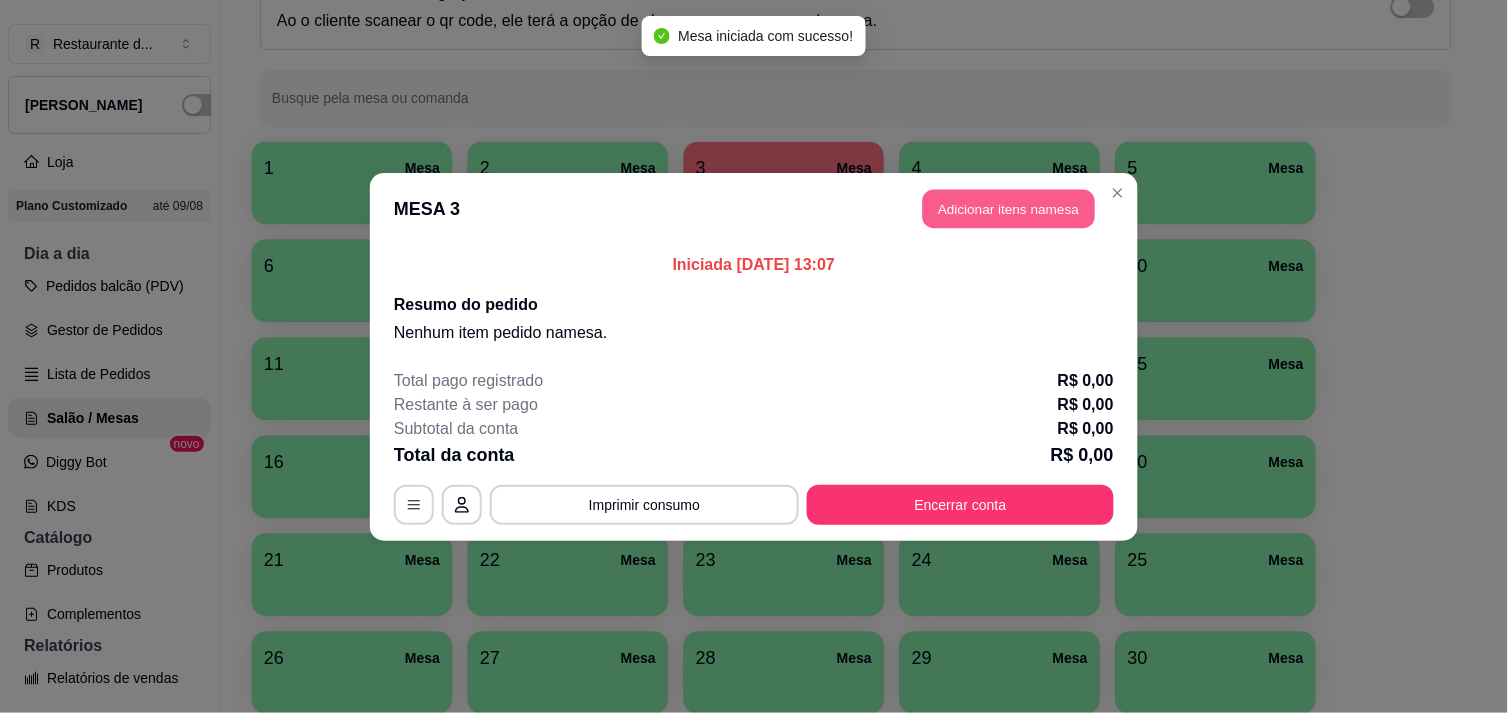 click on "Adicionar itens na  mesa" at bounding box center (1009, 208) 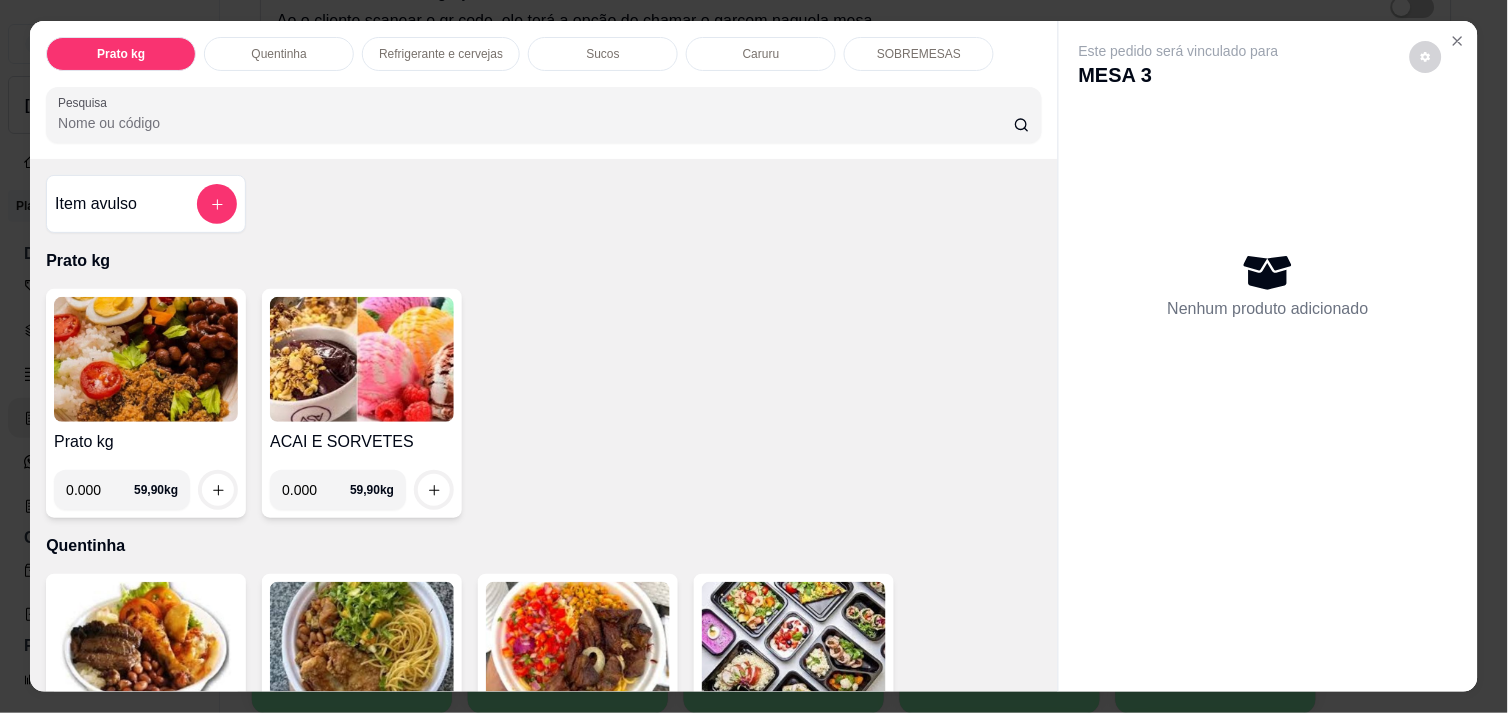 click on "0.000" at bounding box center (100, 490) 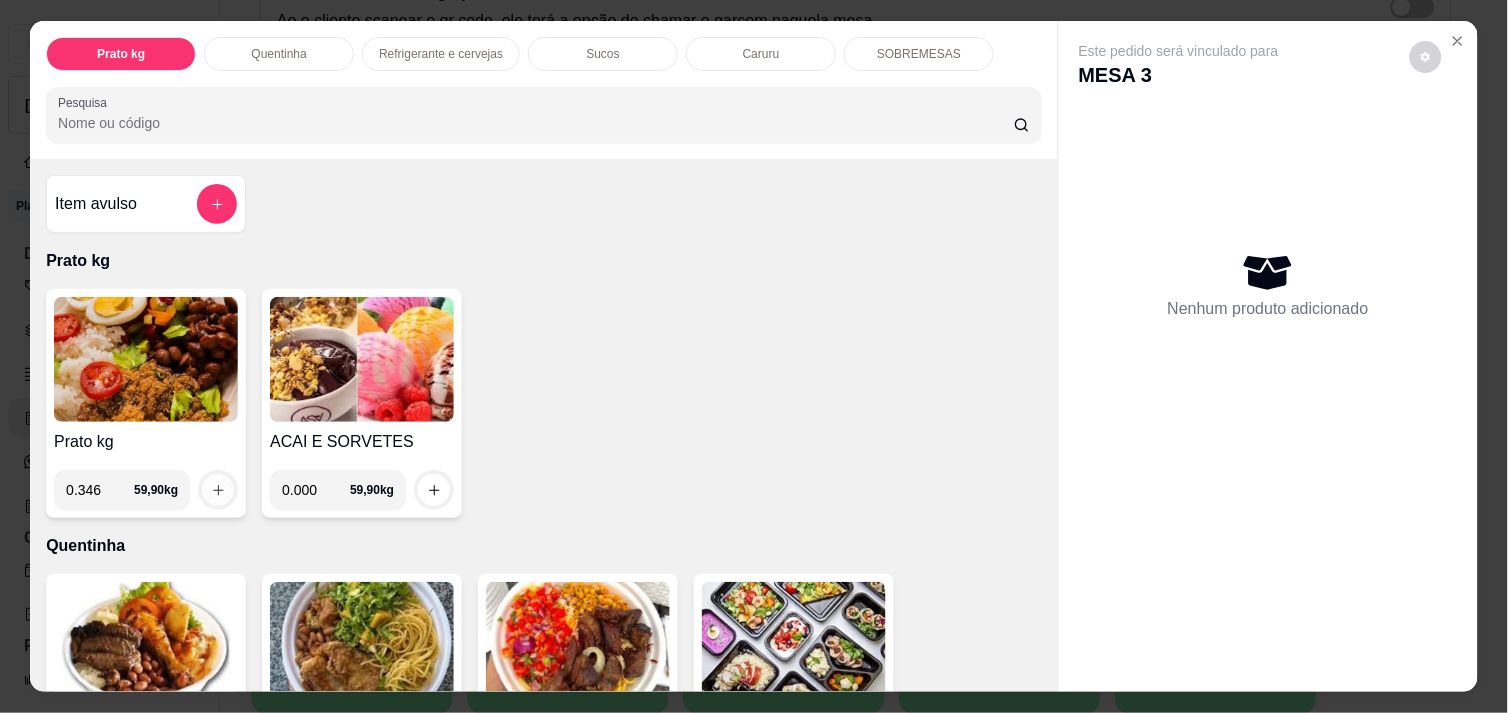 type on "0.346" 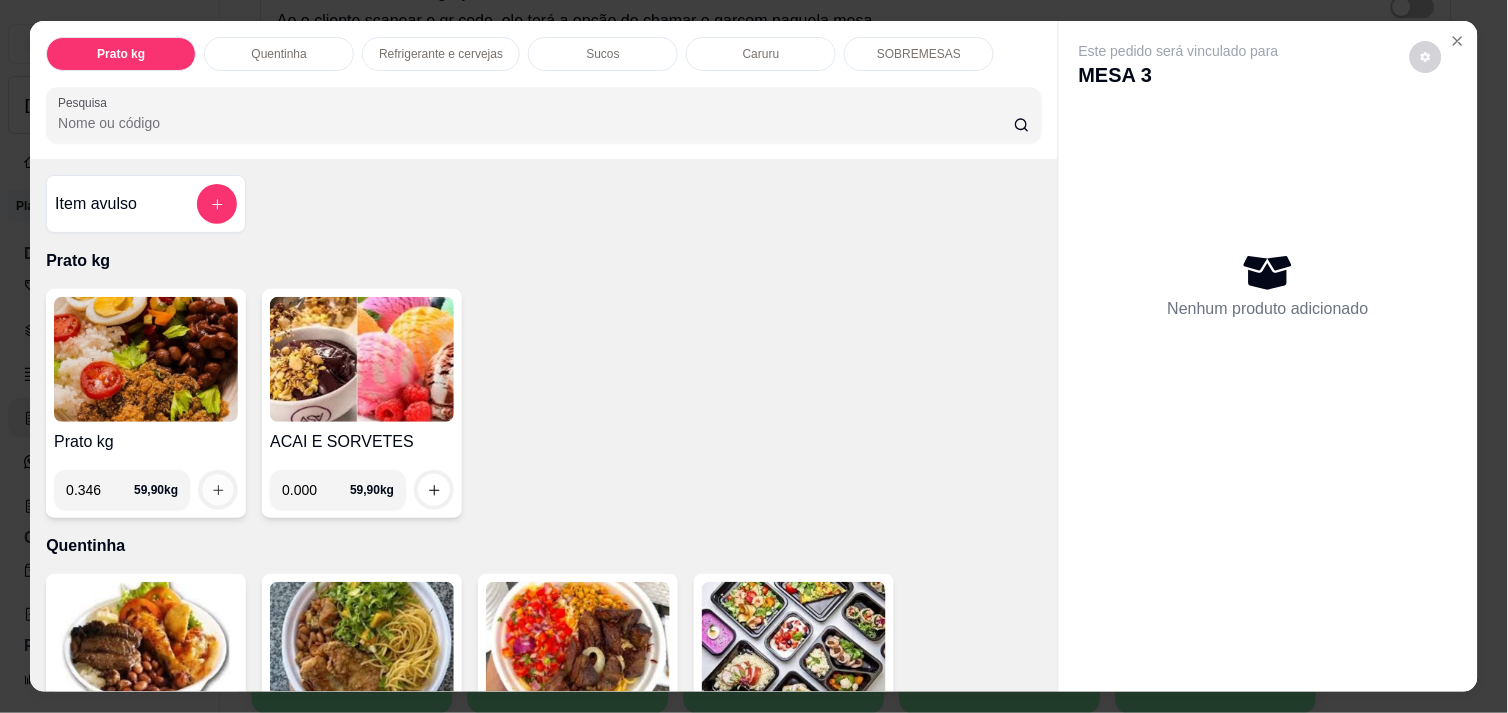 click 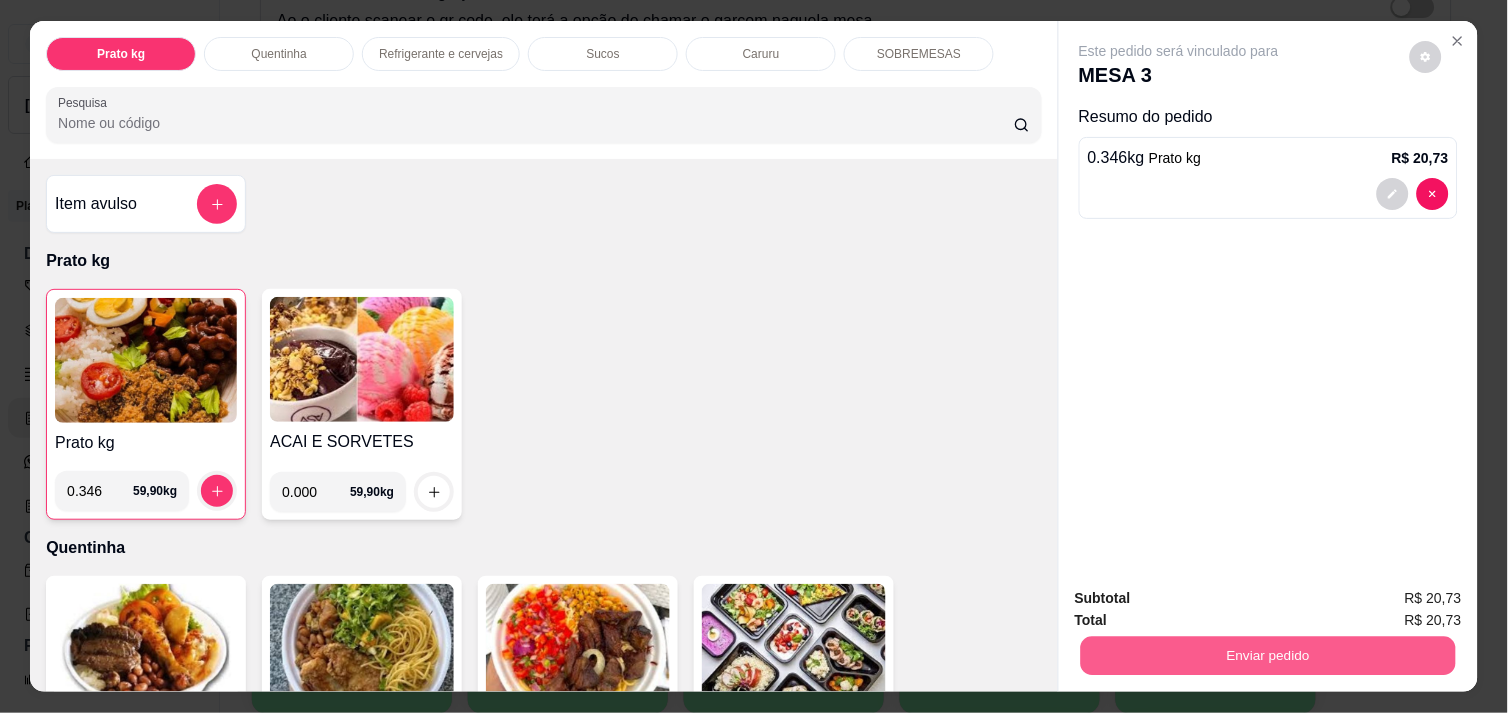 click on "Enviar pedido" at bounding box center (1268, 655) 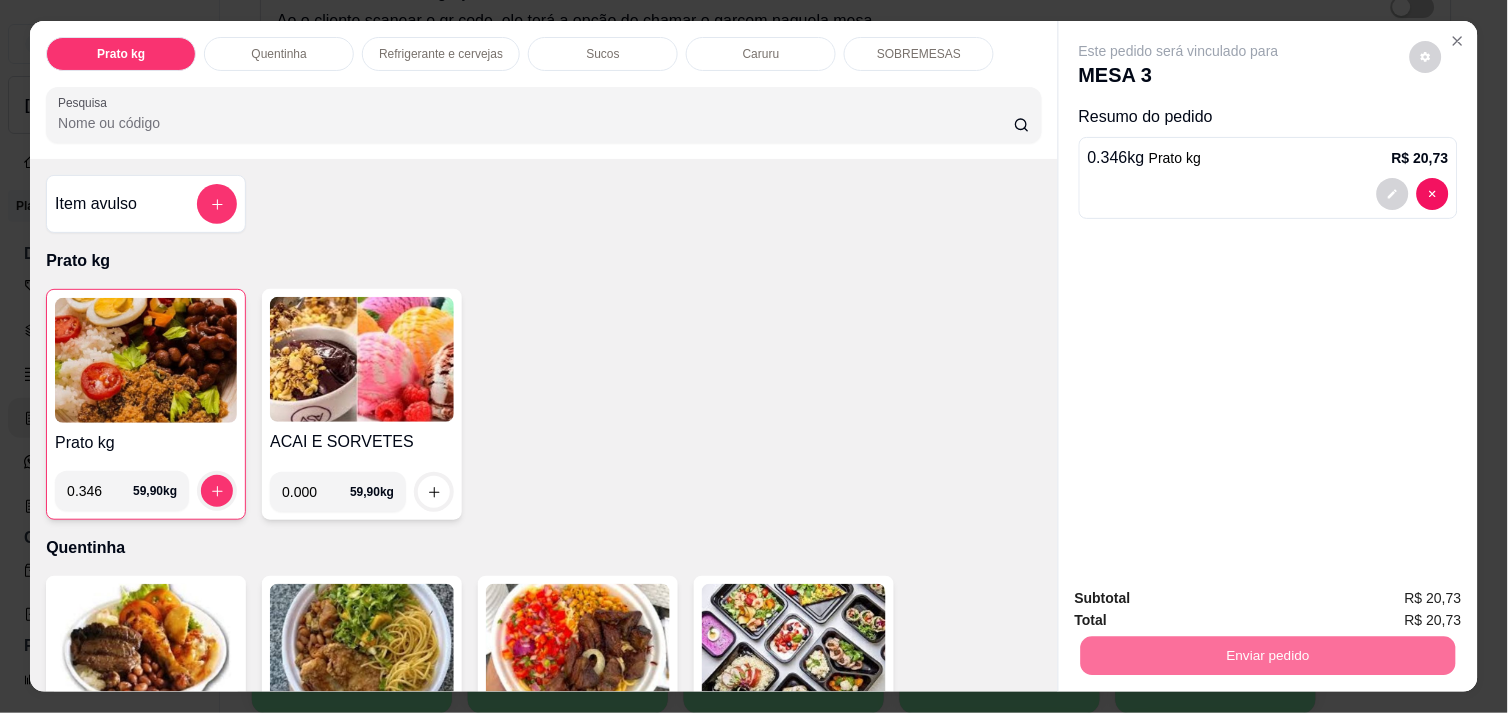 click on "Não registrar e enviar pedido" at bounding box center (1202, 598) 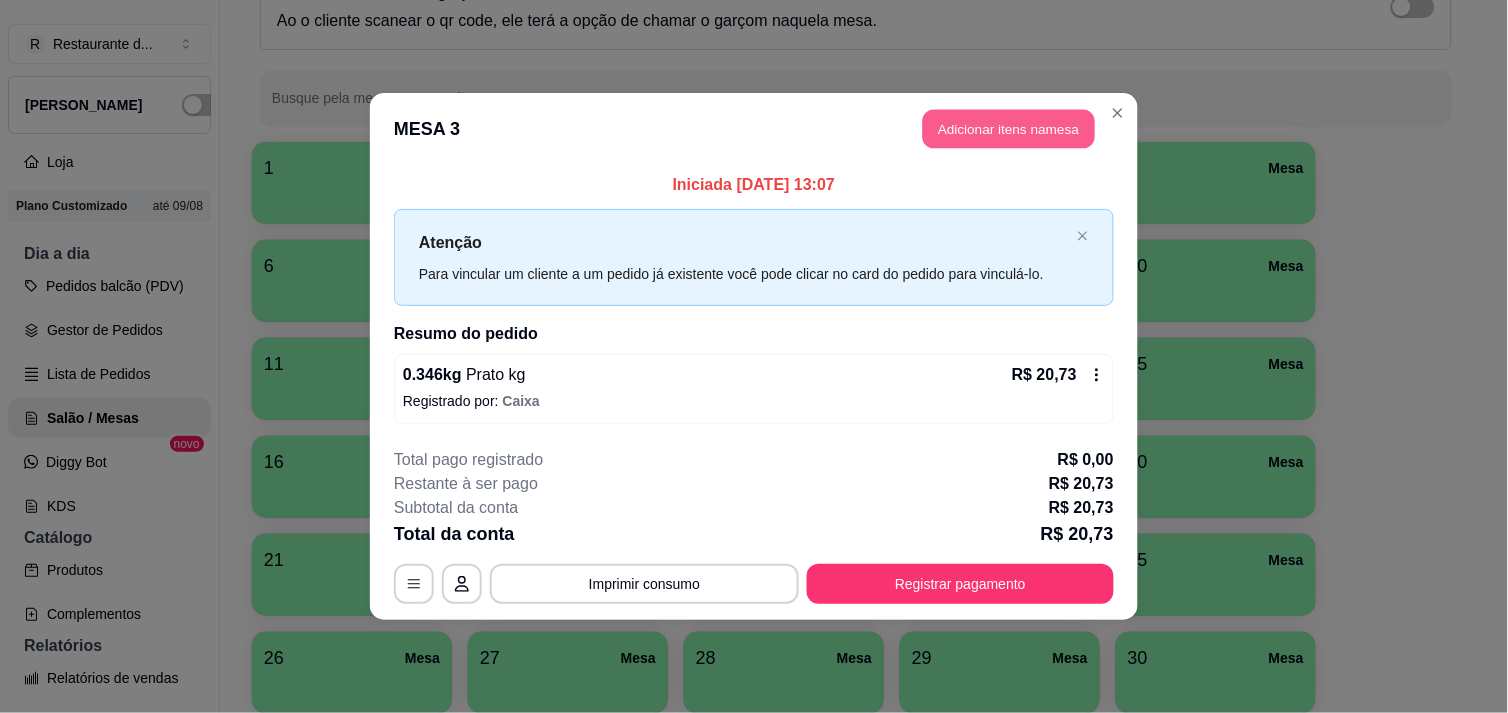 click on "Adicionar itens na  mesa" at bounding box center [1009, 129] 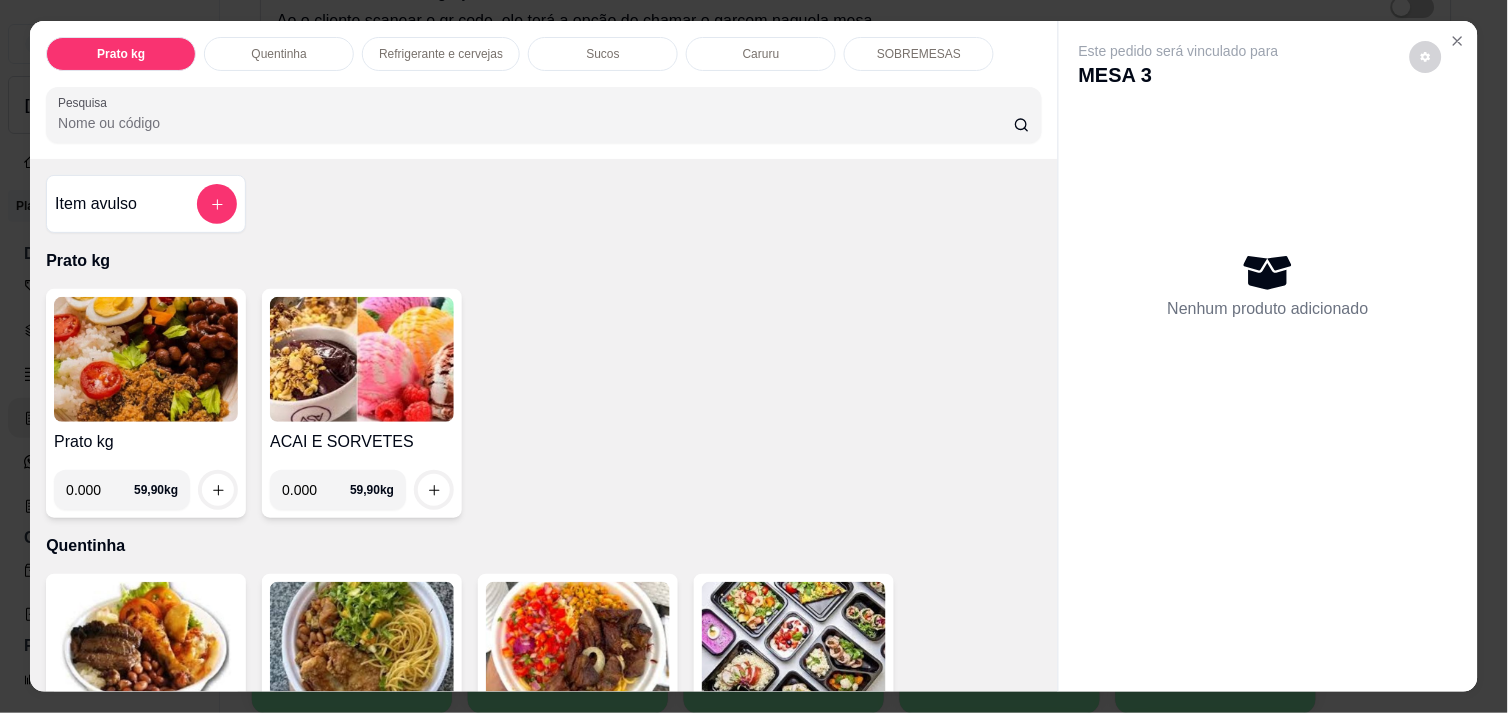 click on "0.000" at bounding box center [100, 490] 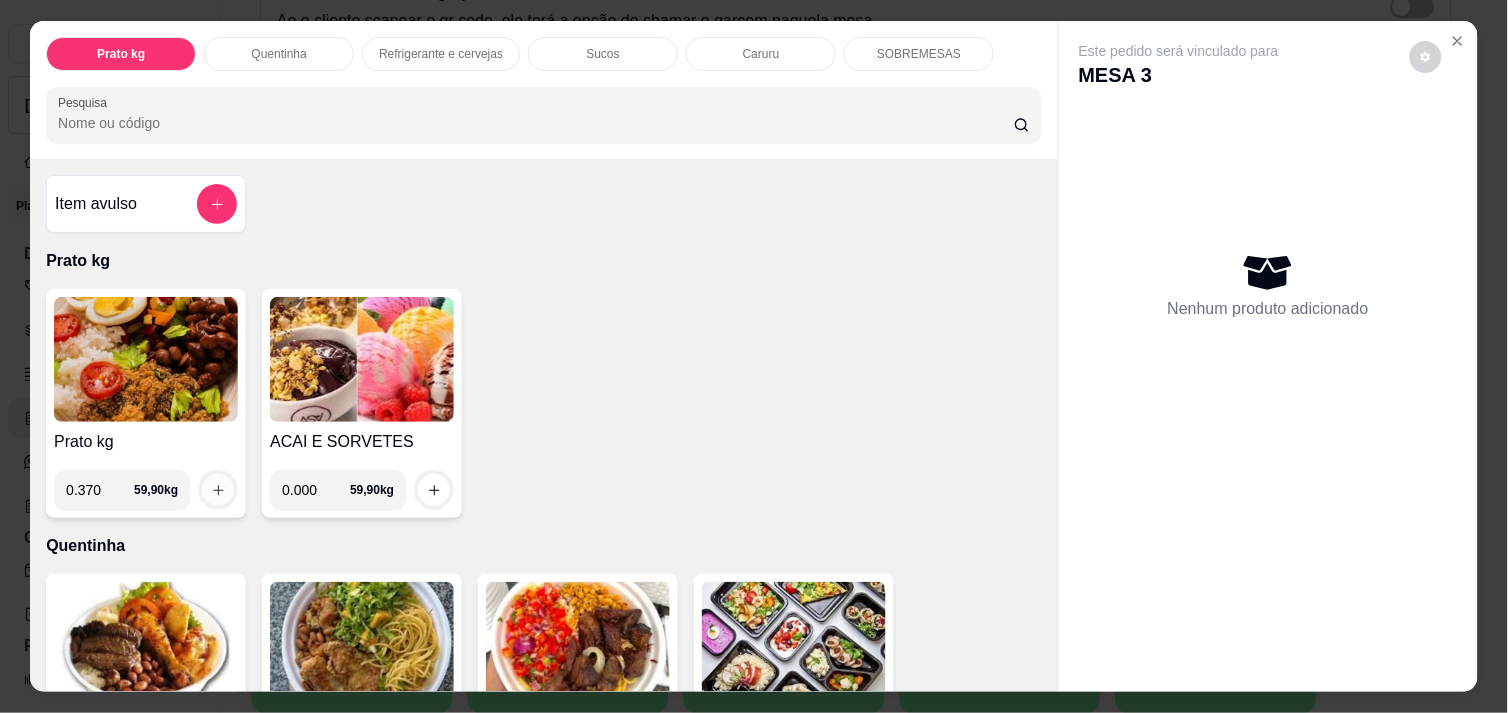 type on "0.370" 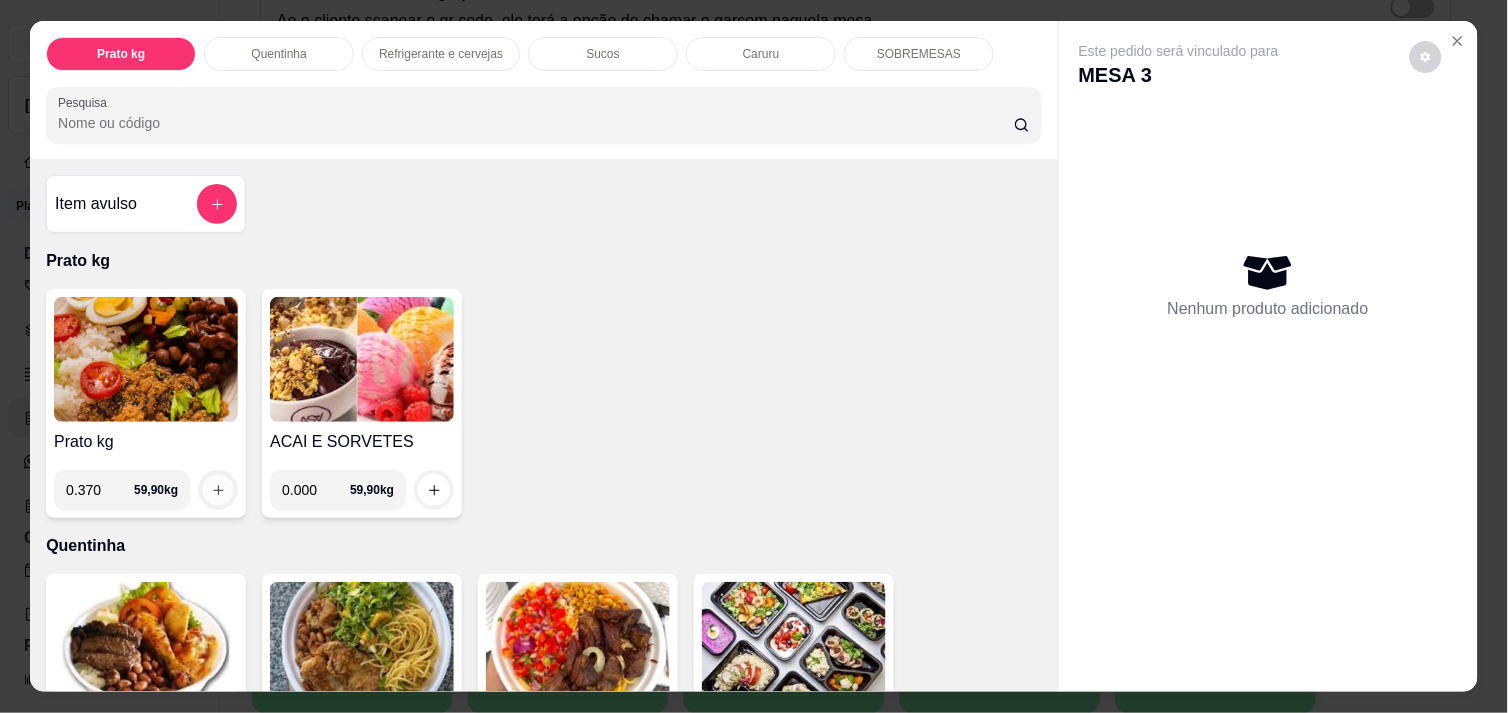 click at bounding box center [218, 490] 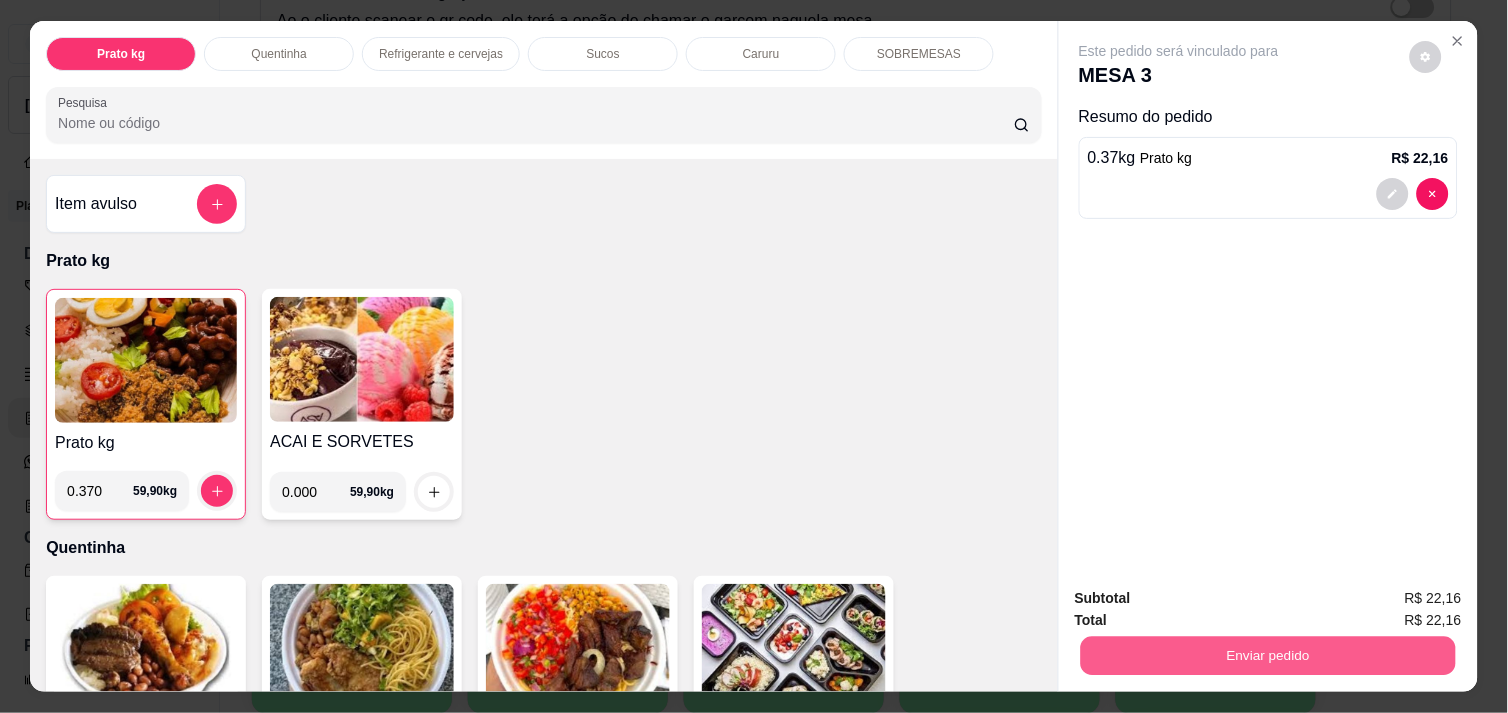 click on "Enviar pedido" at bounding box center [1268, 655] 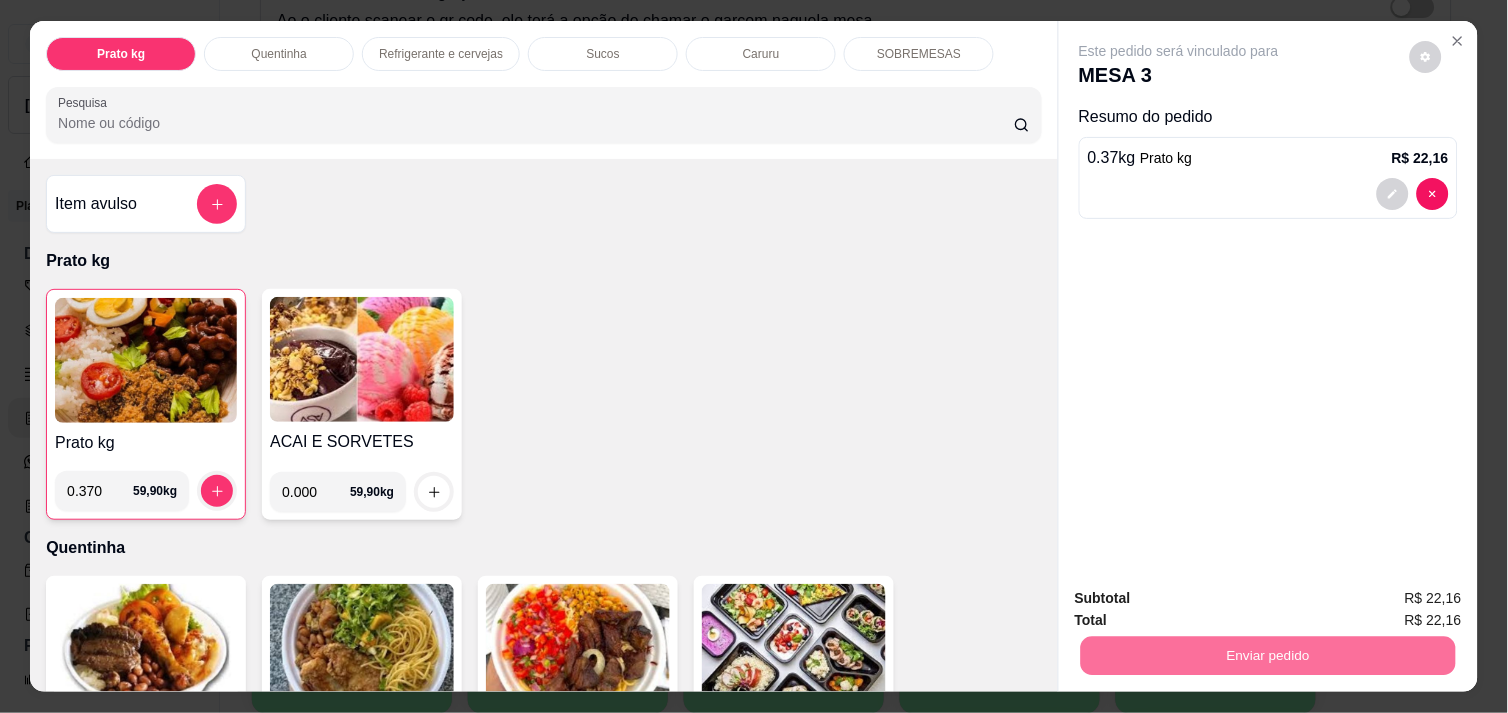 click on "Não registrar e enviar pedido" at bounding box center [1202, 598] 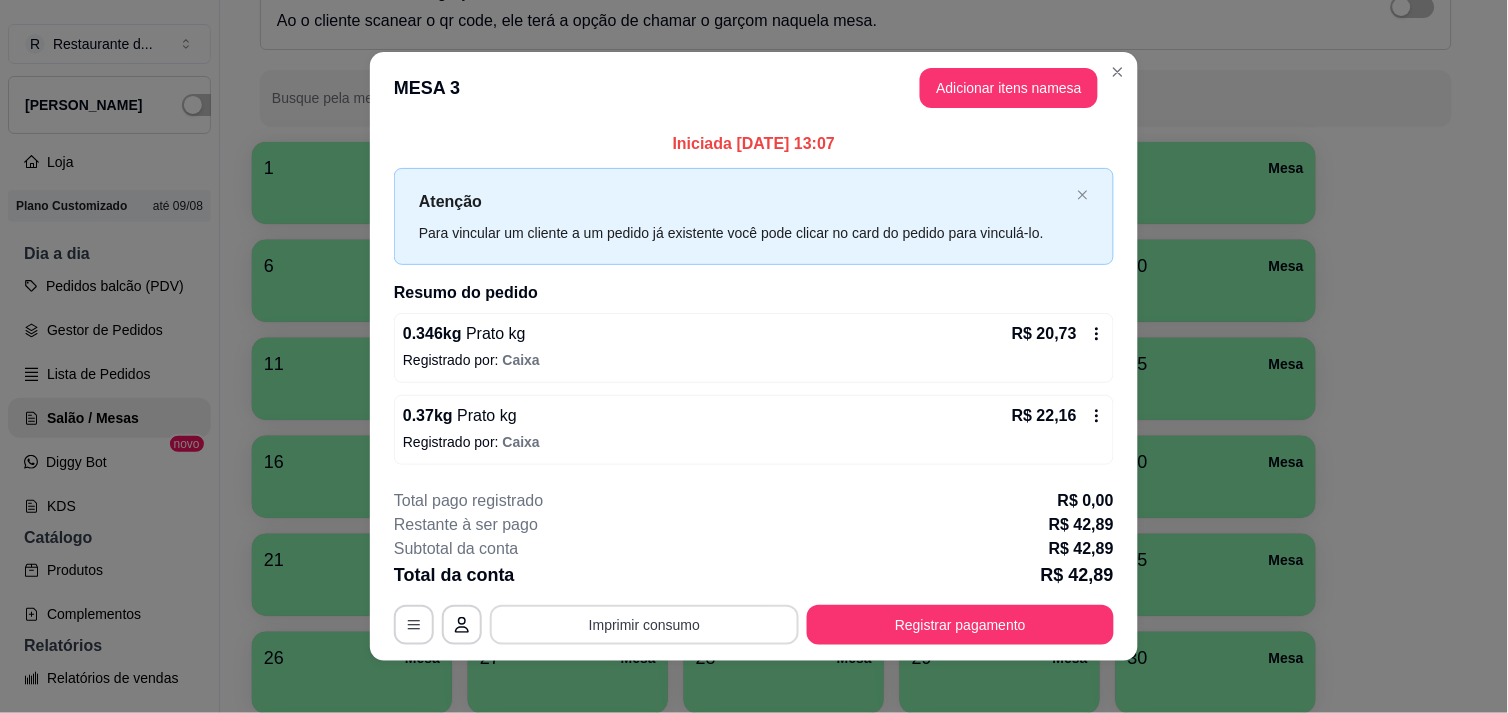 click on "Imprimir consumo" at bounding box center (644, 625) 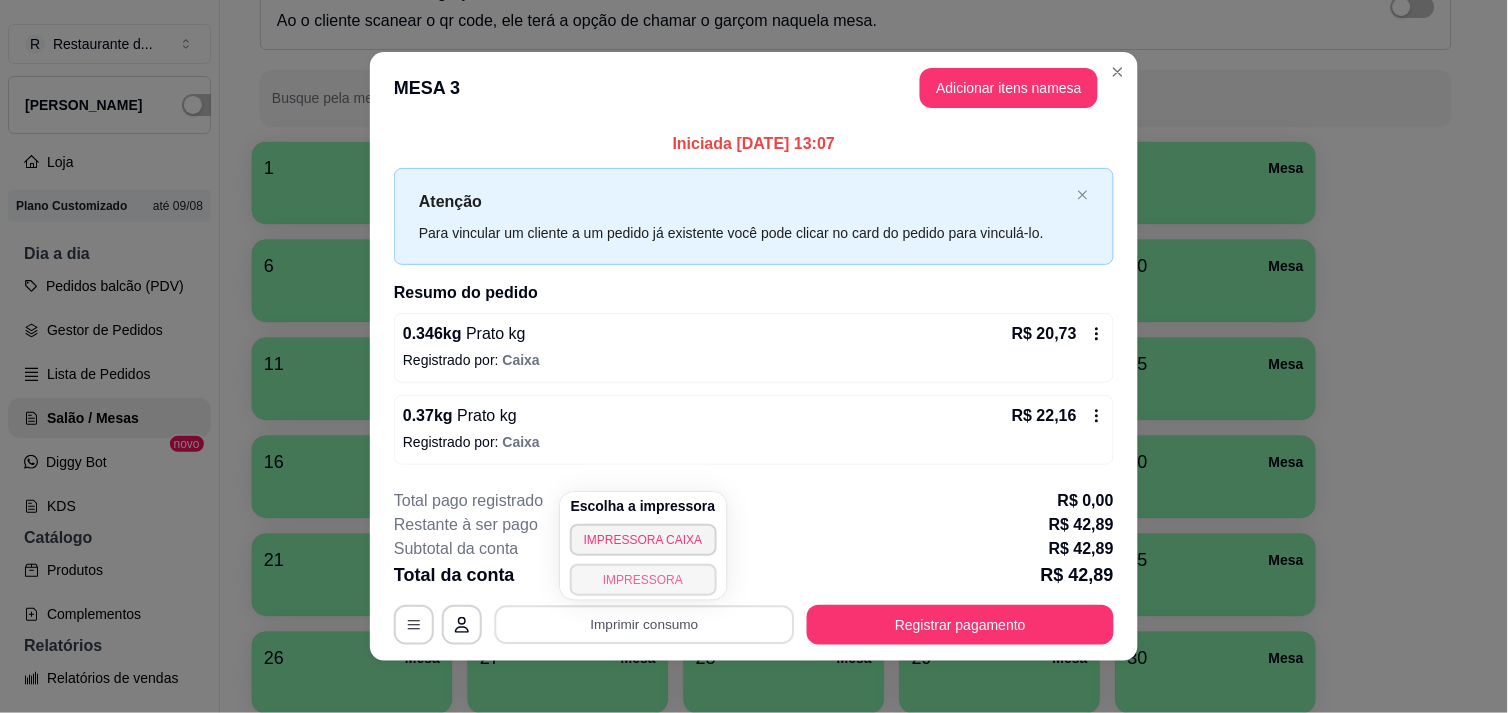 click on "IMPRESSORA" at bounding box center [643, 580] 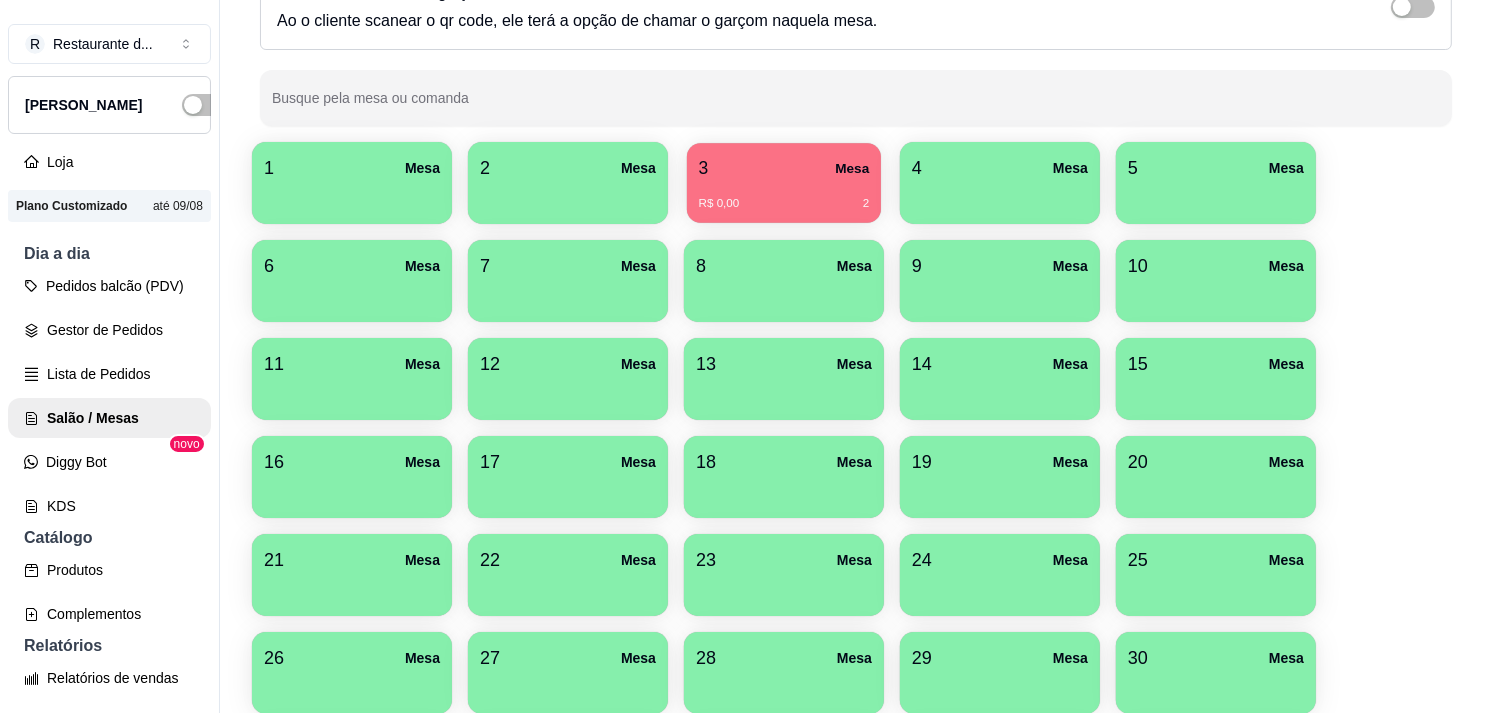 click on "R$ 0,00 2" at bounding box center [784, 204] 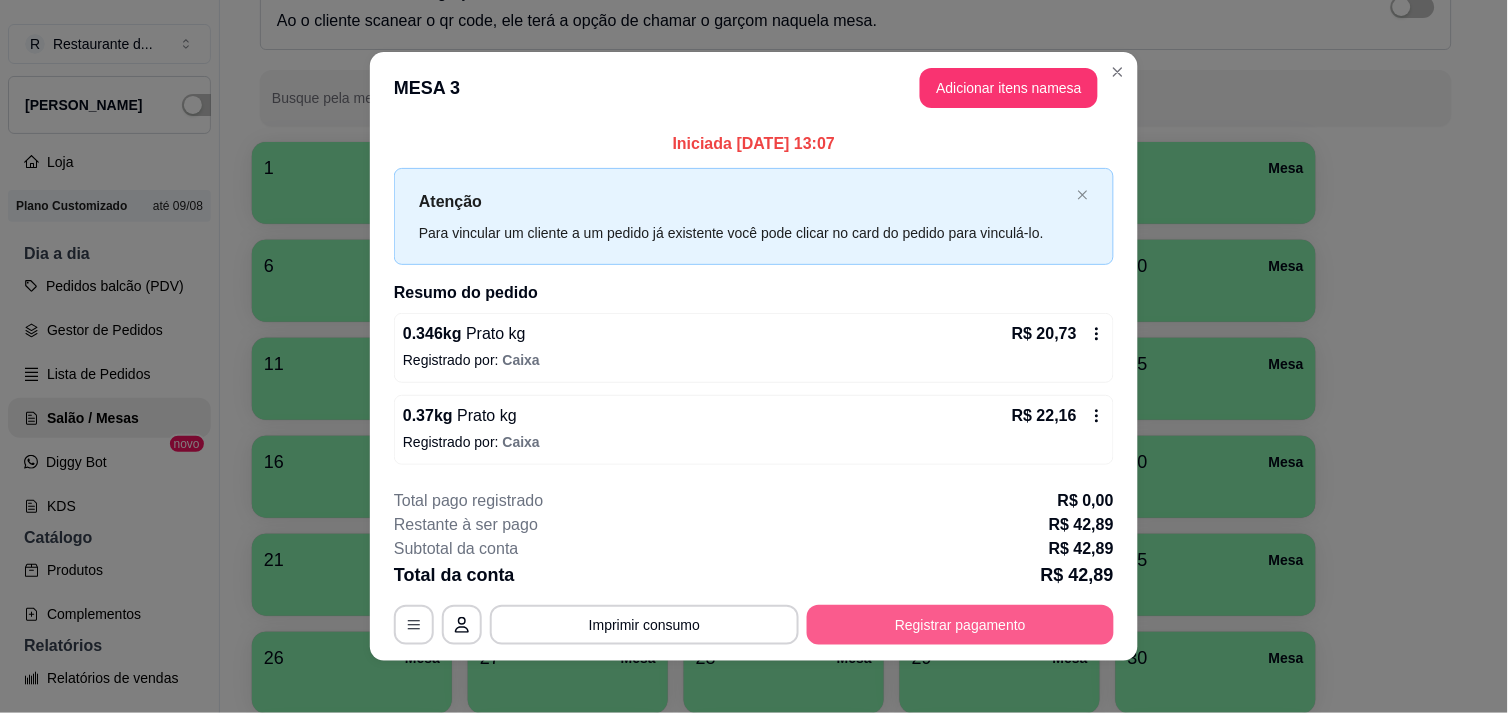 click on "Registrar pagamento" at bounding box center (960, 625) 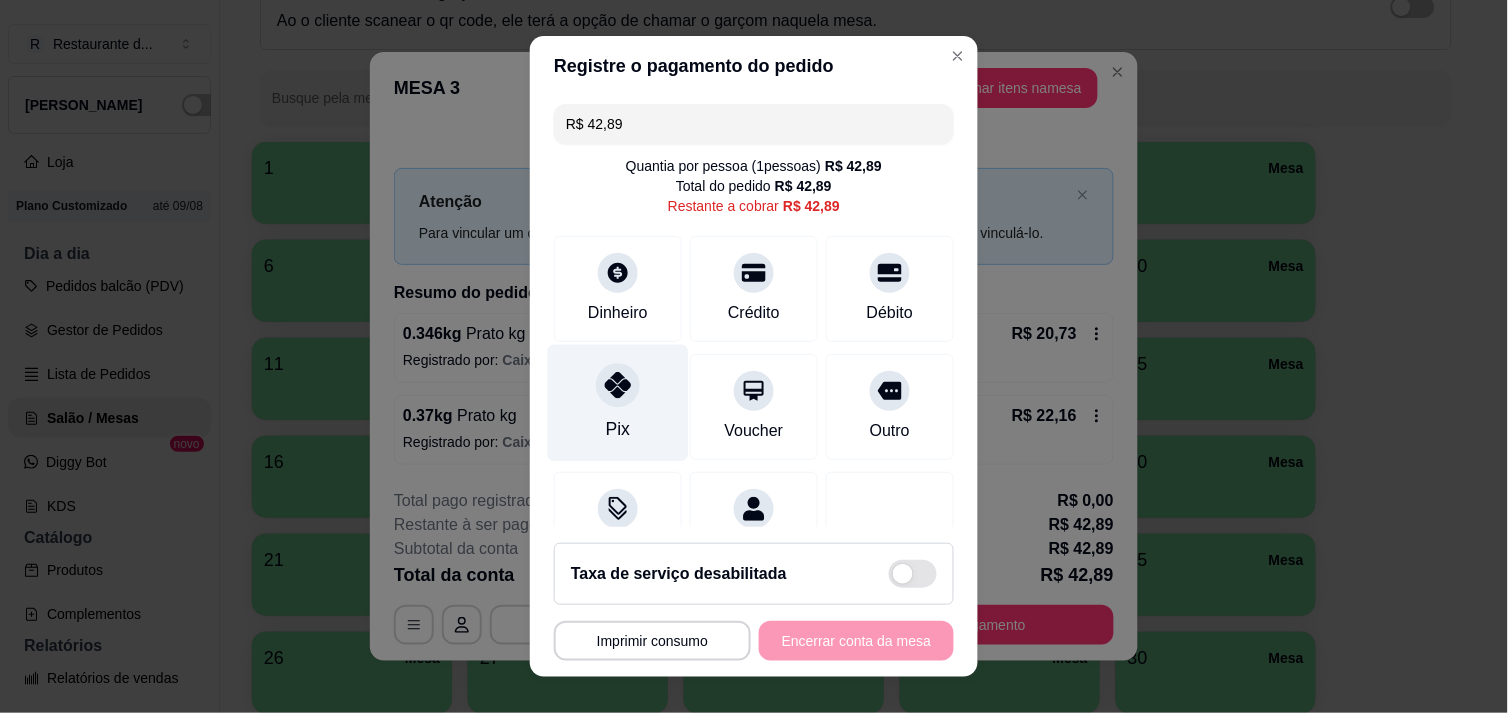 click on "Pix" at bounding box center [618, 402] 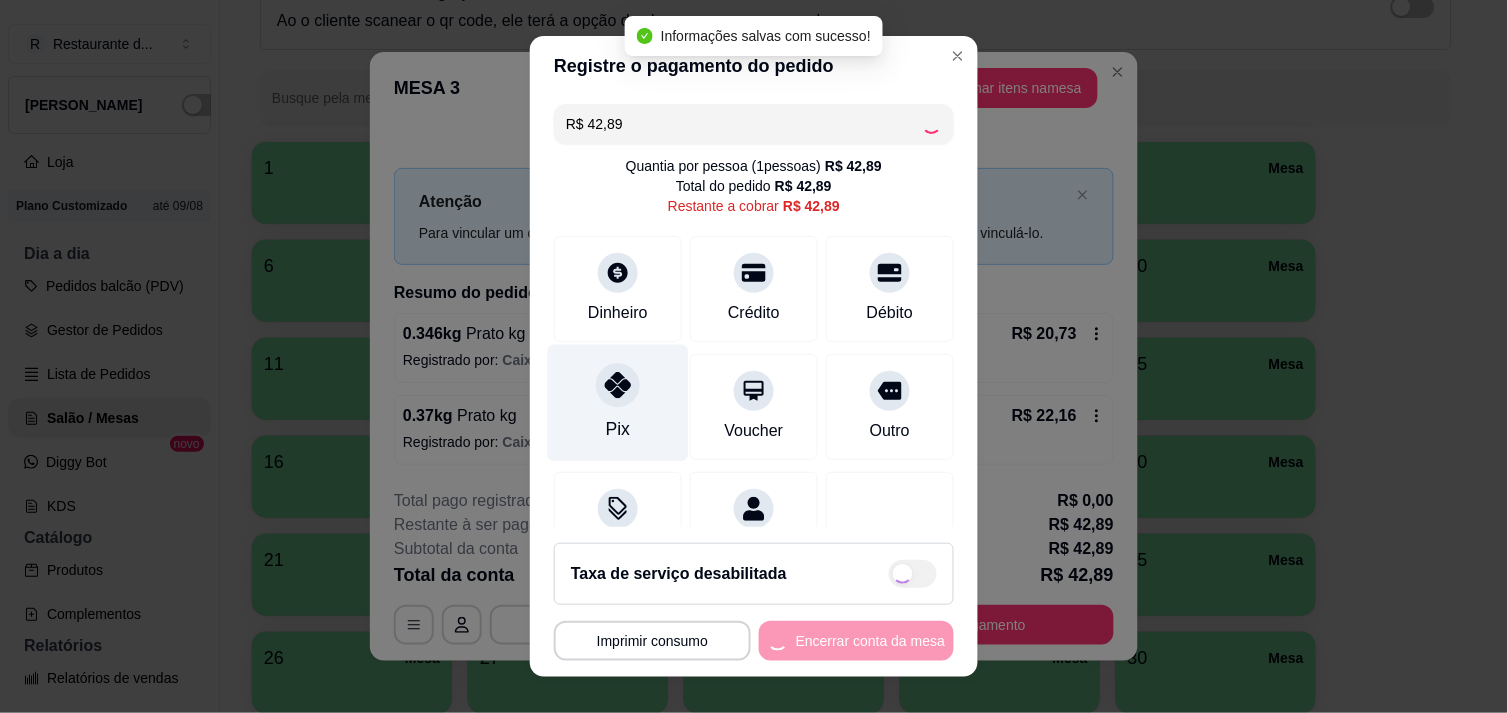 type on "R$ 0,00" 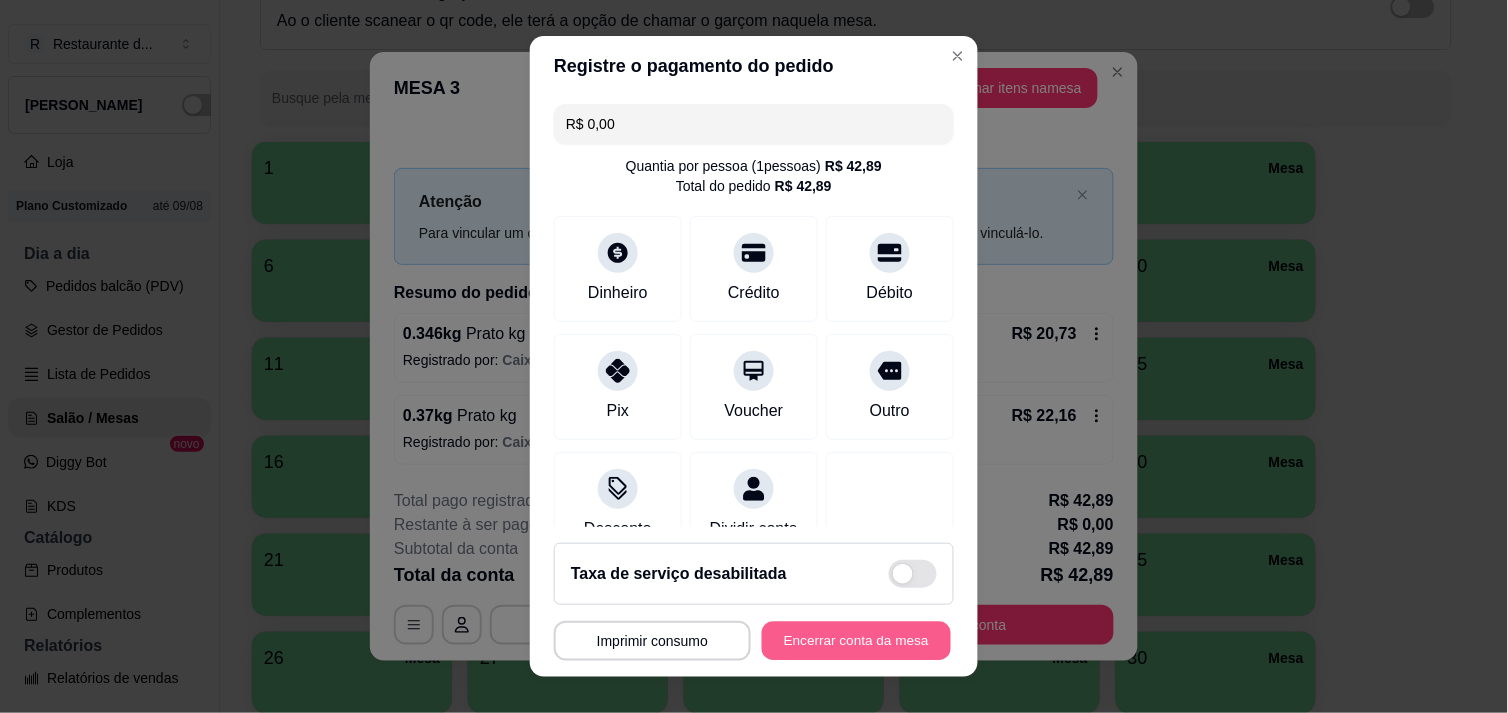click on "Encerrar conta da mesa" at bounding box center (856, 641) 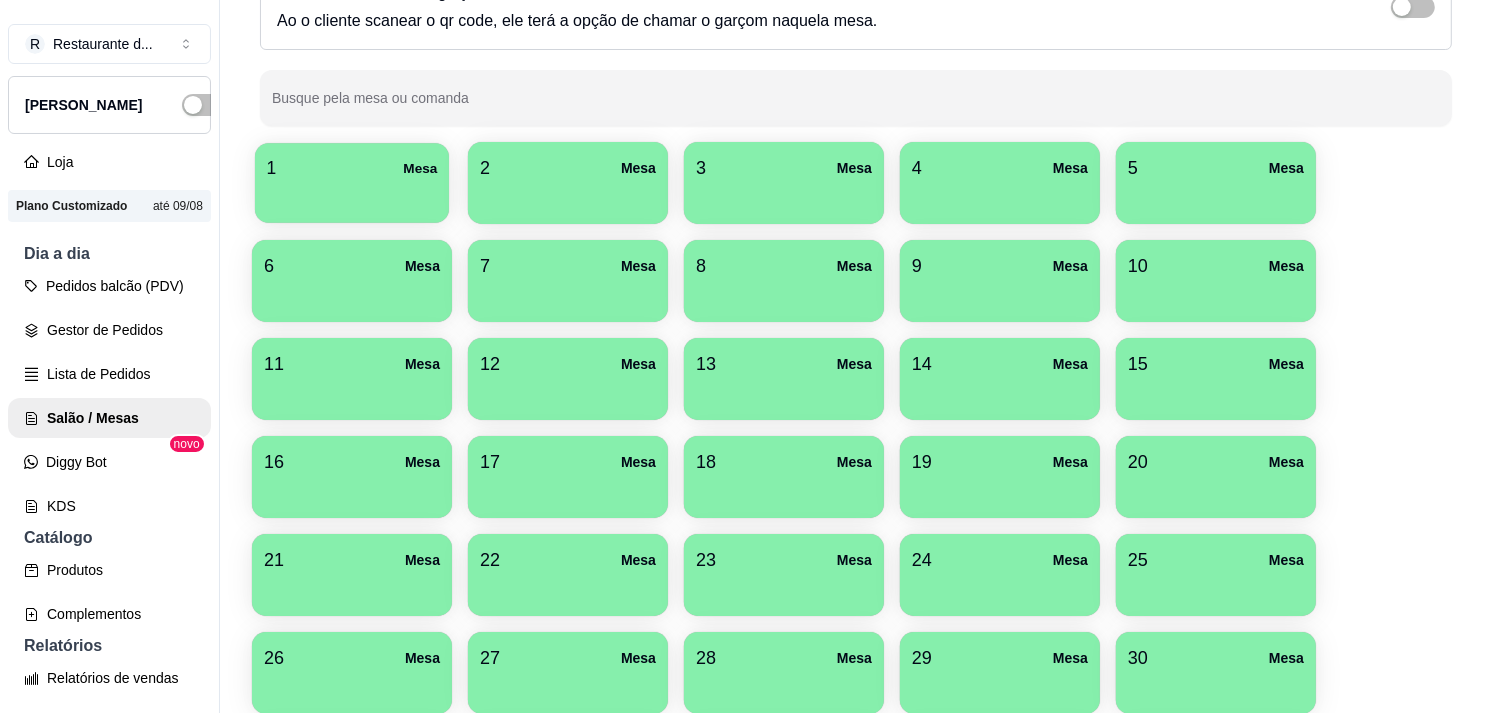 click at bounding box center [352, 196] 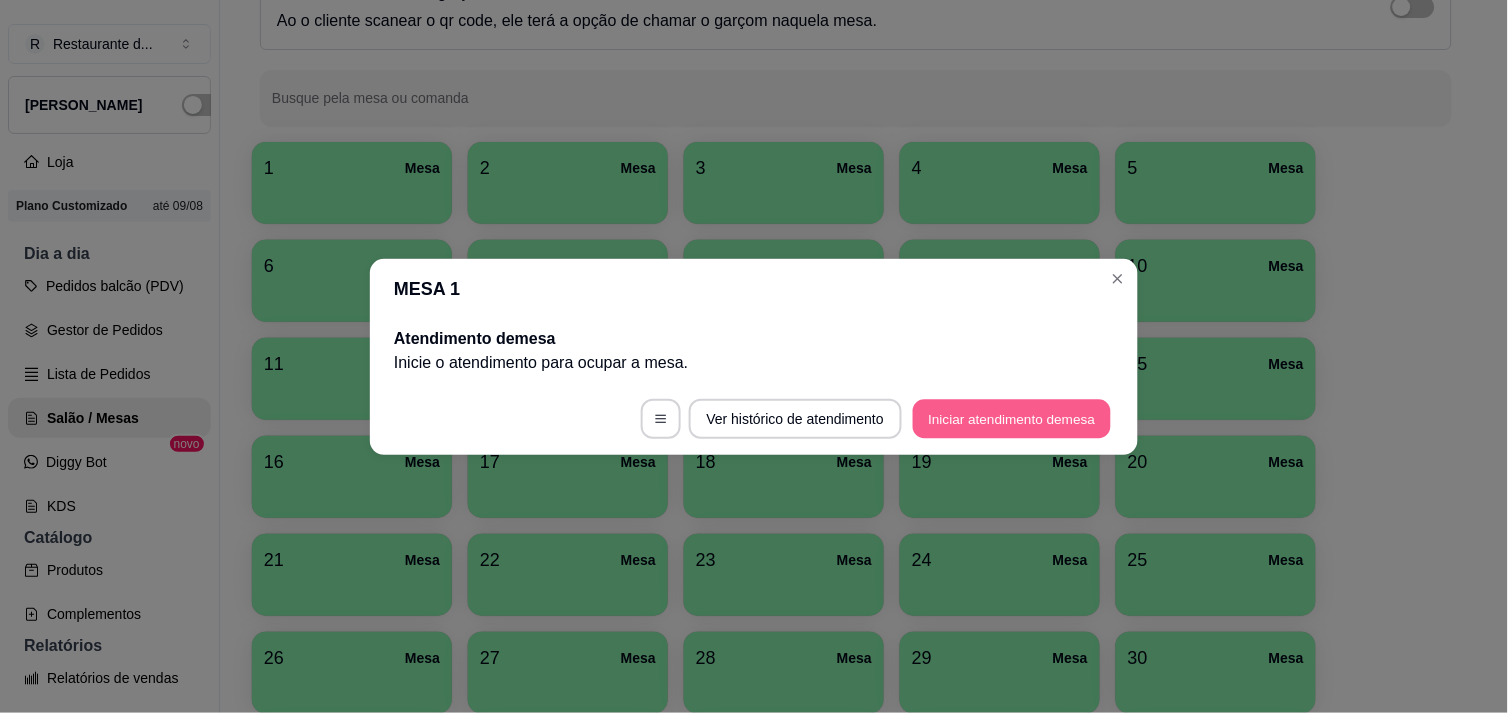 click on "Iniciar atendimento de  mesa" at bounding box center [1012, 418] 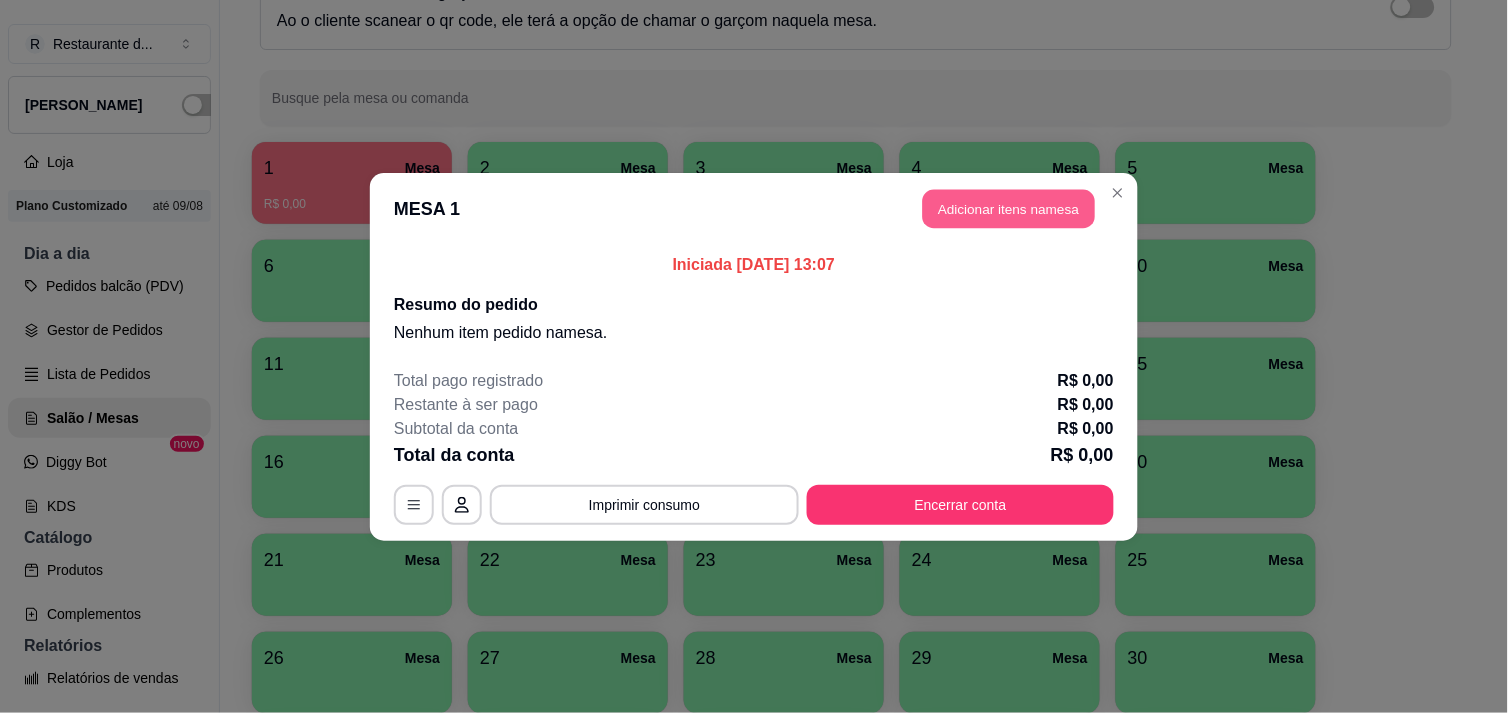 click on "Adicionar itens na  mesa" at bounding box center (1009, 208) 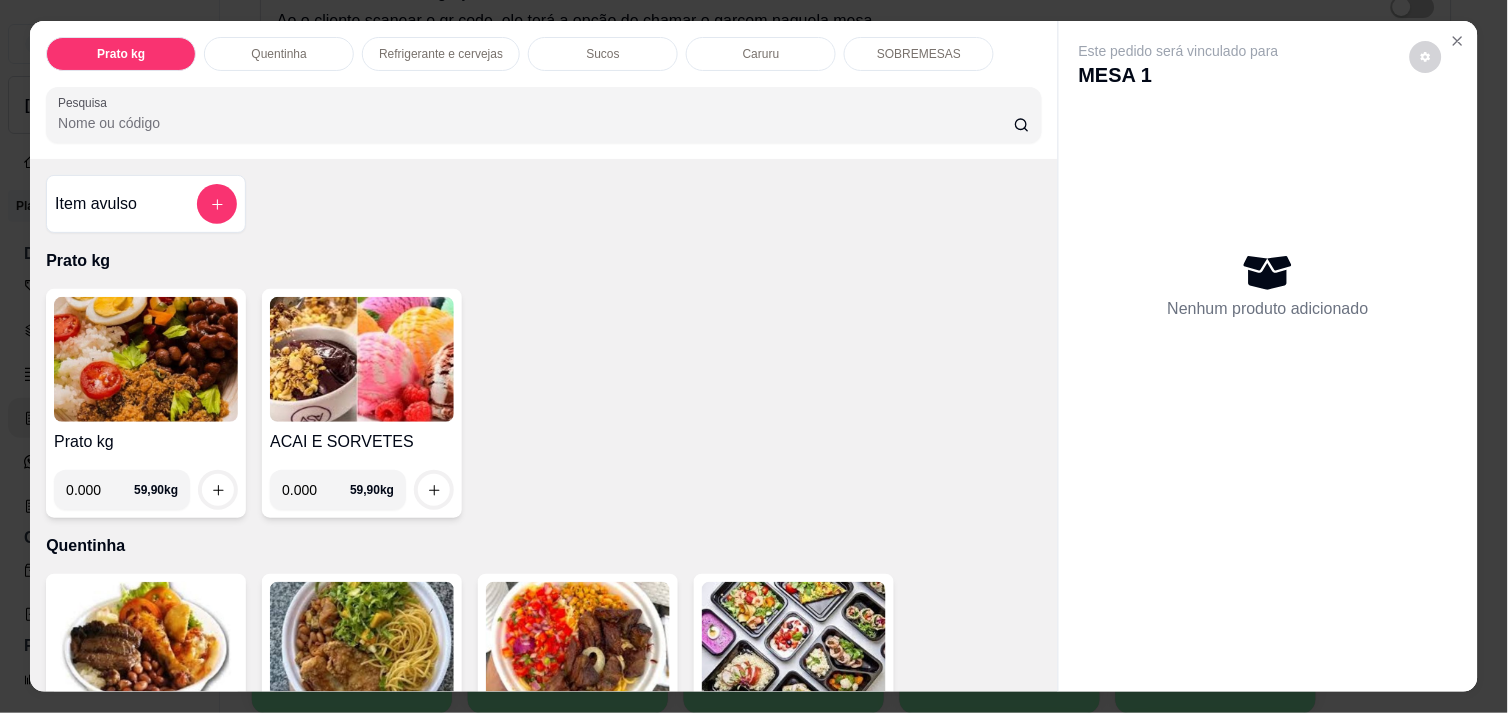 click on "0.000" at bounding box center (316, 490) 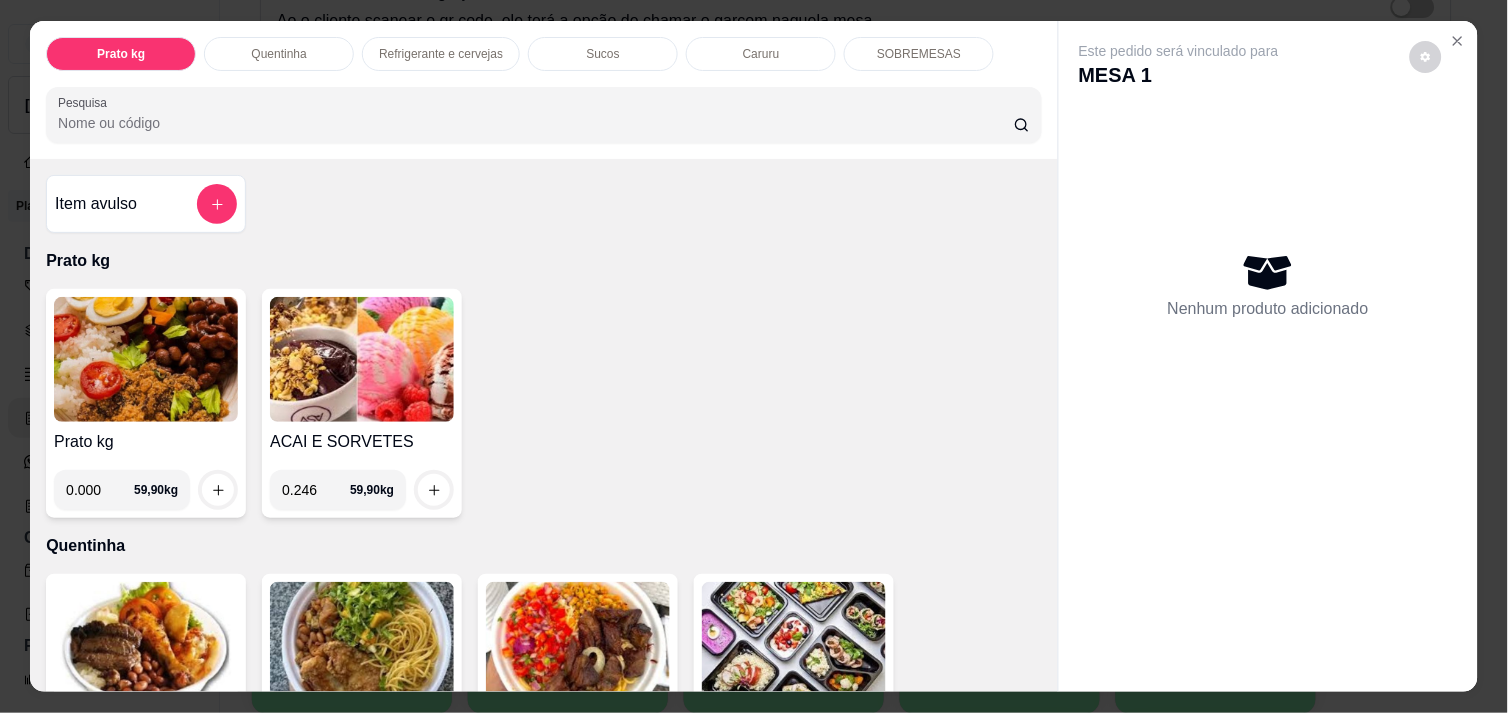 type on "0.246" 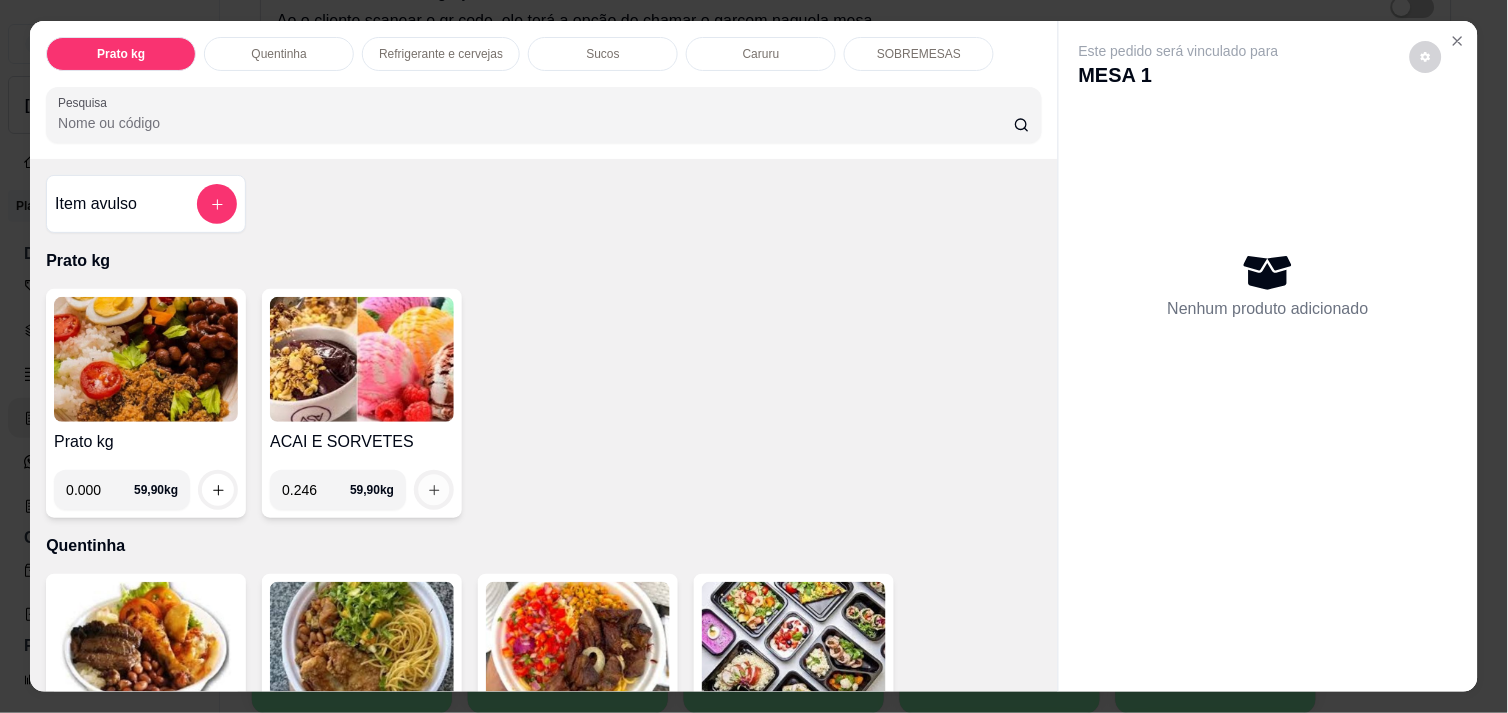 click at bounding box center [434, 490] 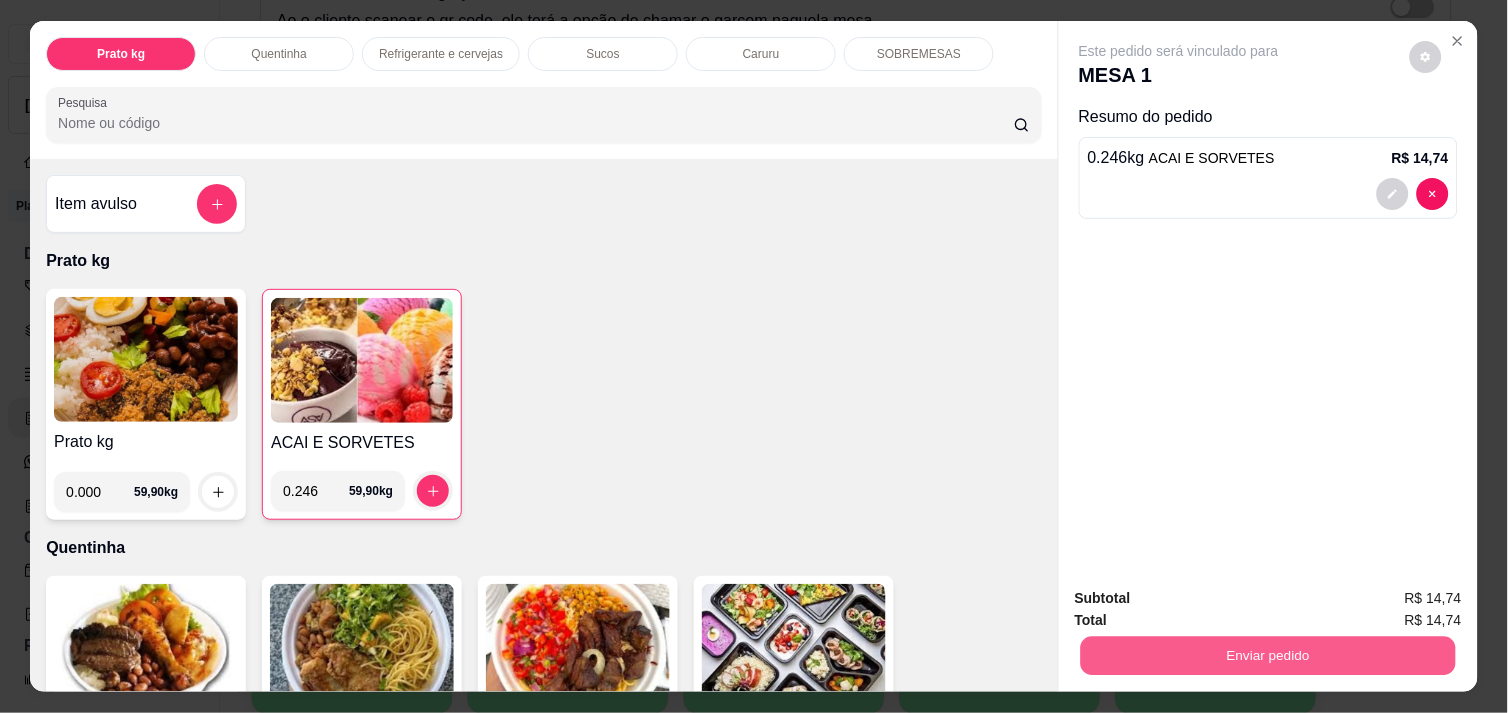 click on "Enviar pedido" at bounding box center (1268, 655) 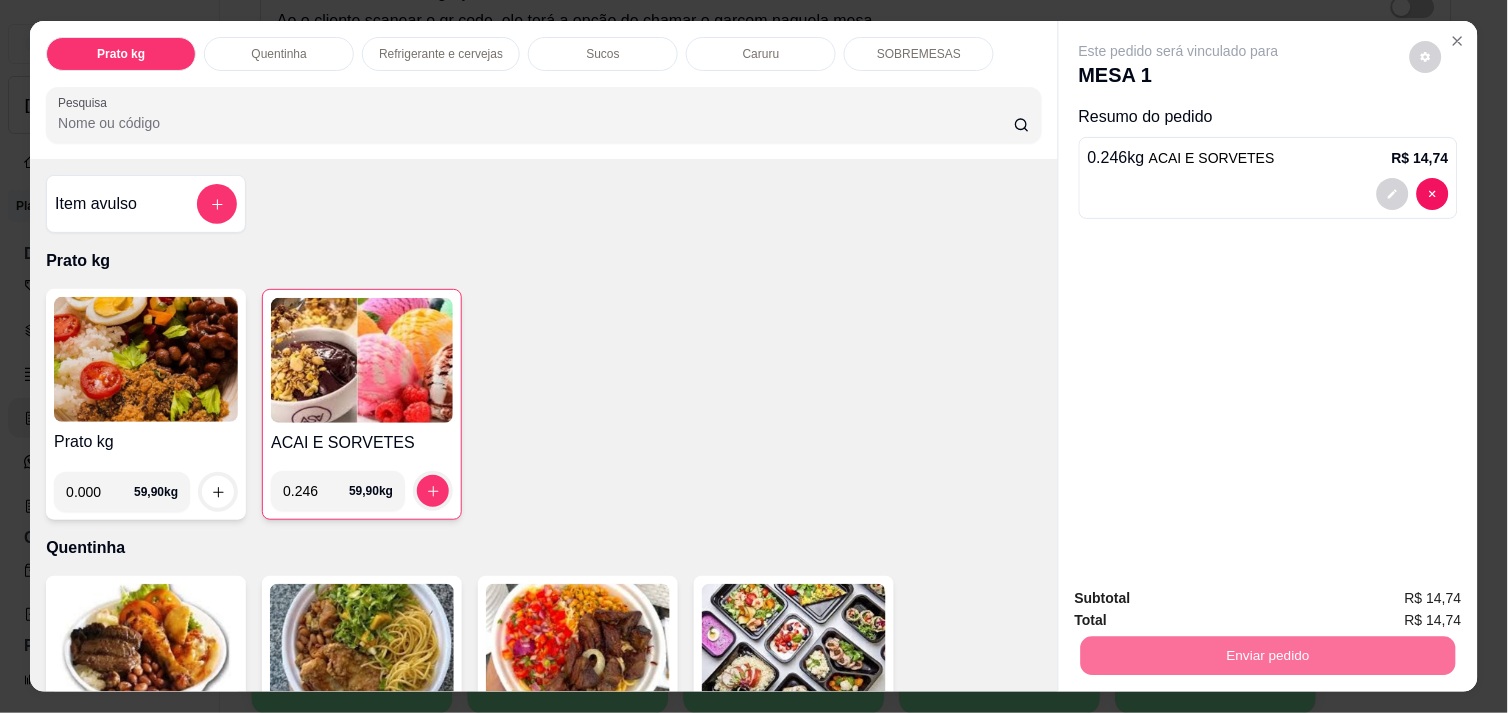 click on "Não registrar e enviar pedido" at bounding box center [1202, 598] 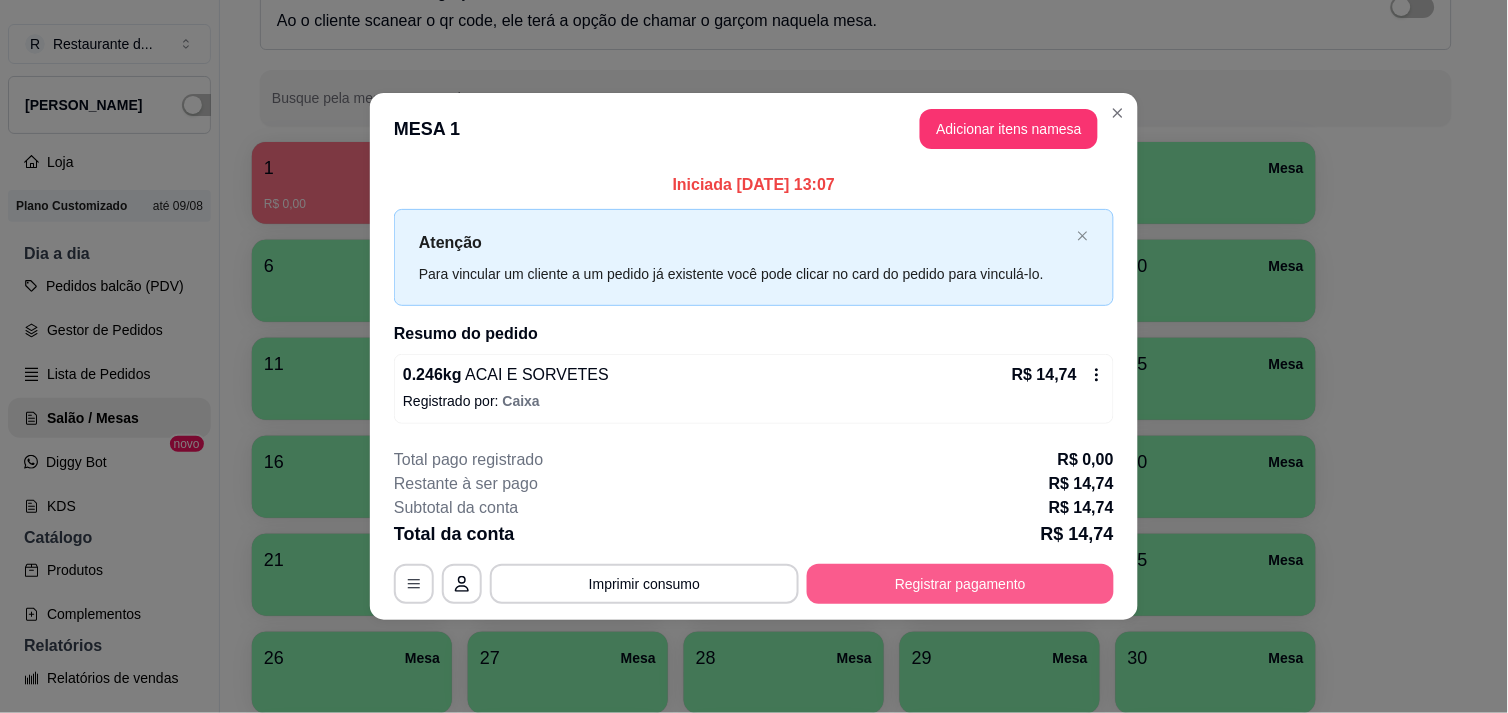 click on "Registrar pagamento" at bounding box center (960, 584) 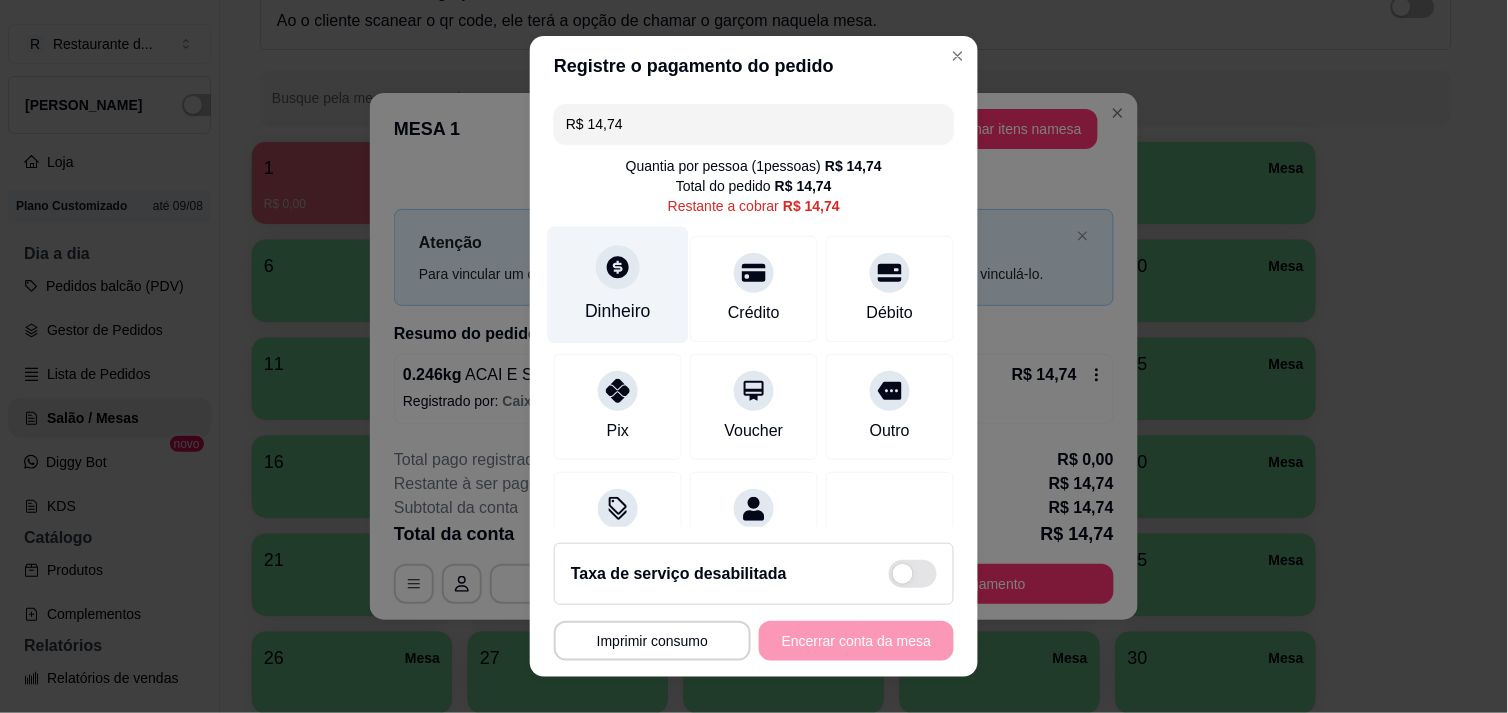 click on "Dinheiro" at bounding box center [618, 284] 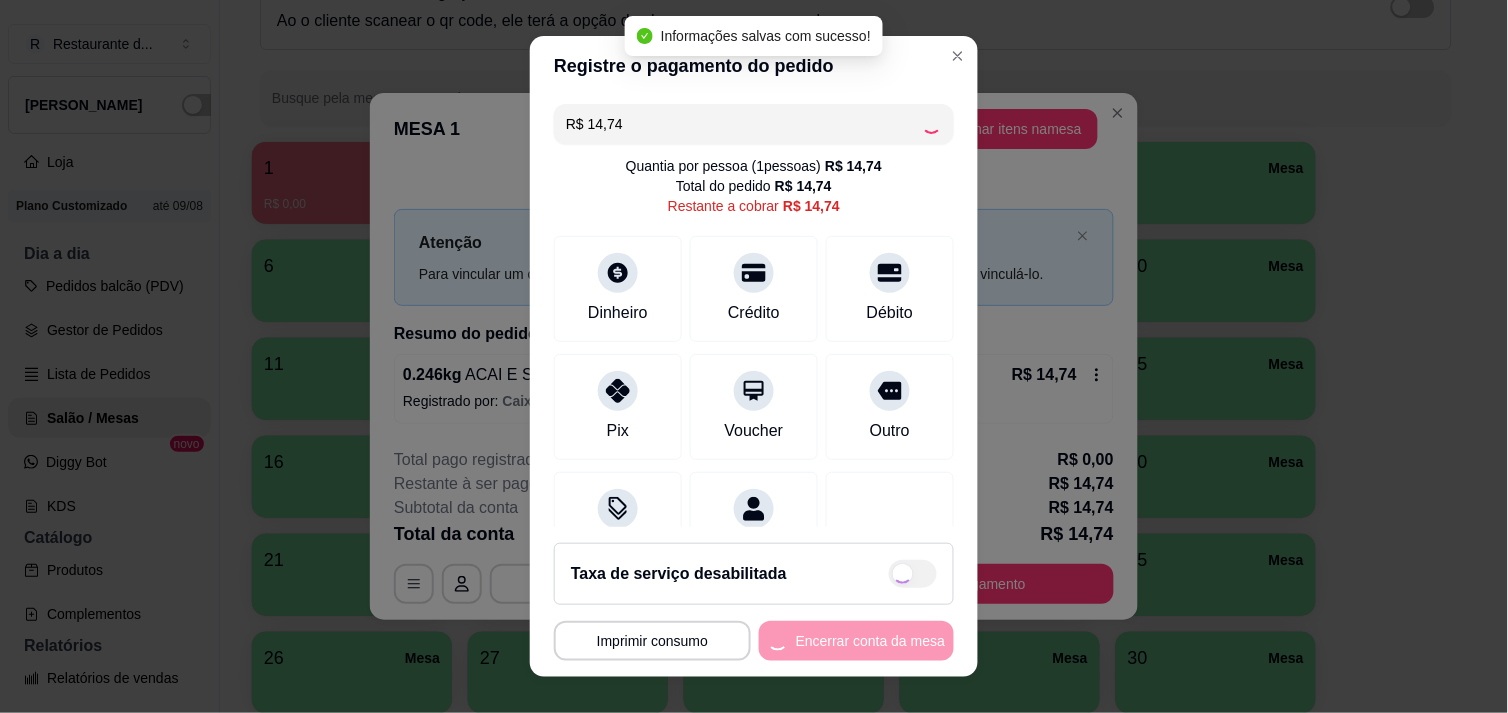 type on "R$ 0,00" 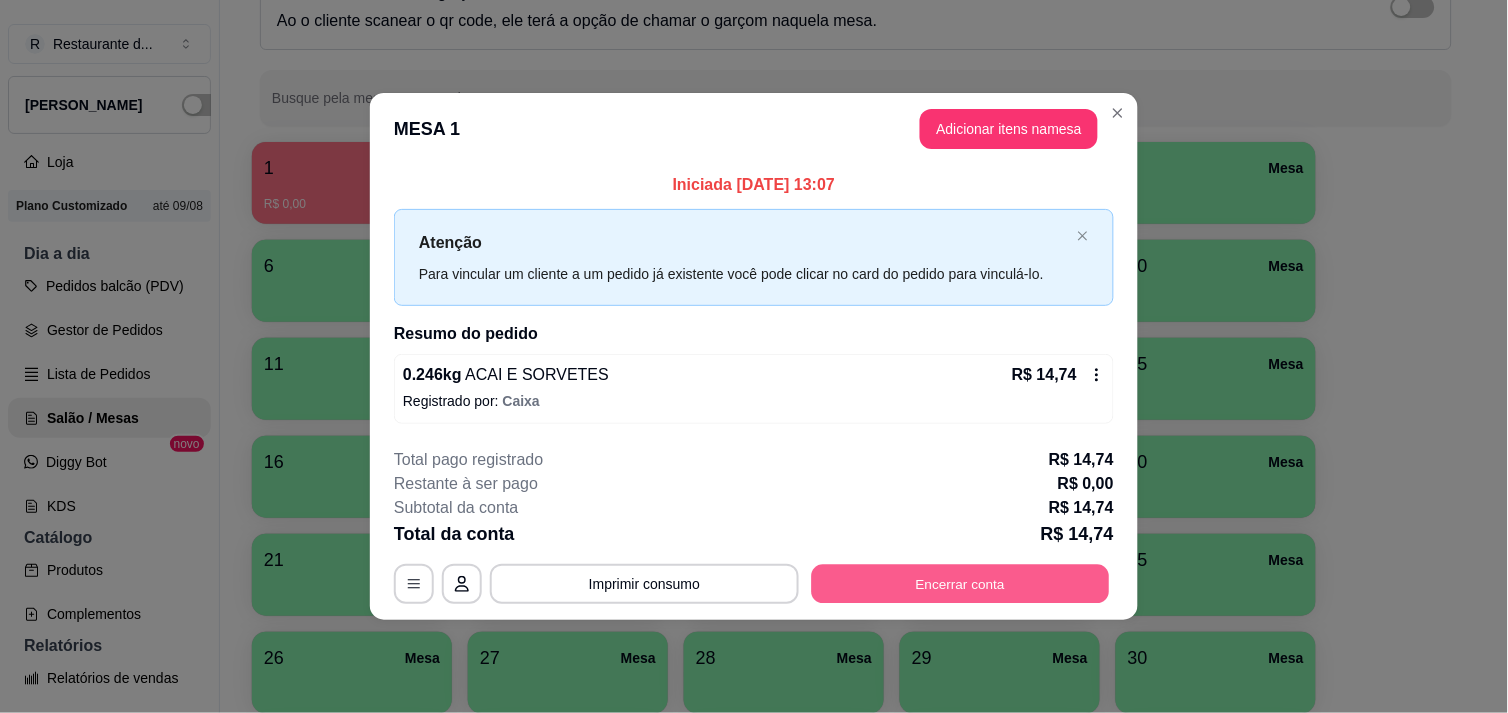 click on "Encerrar conta" at bounding box center (961, 584) 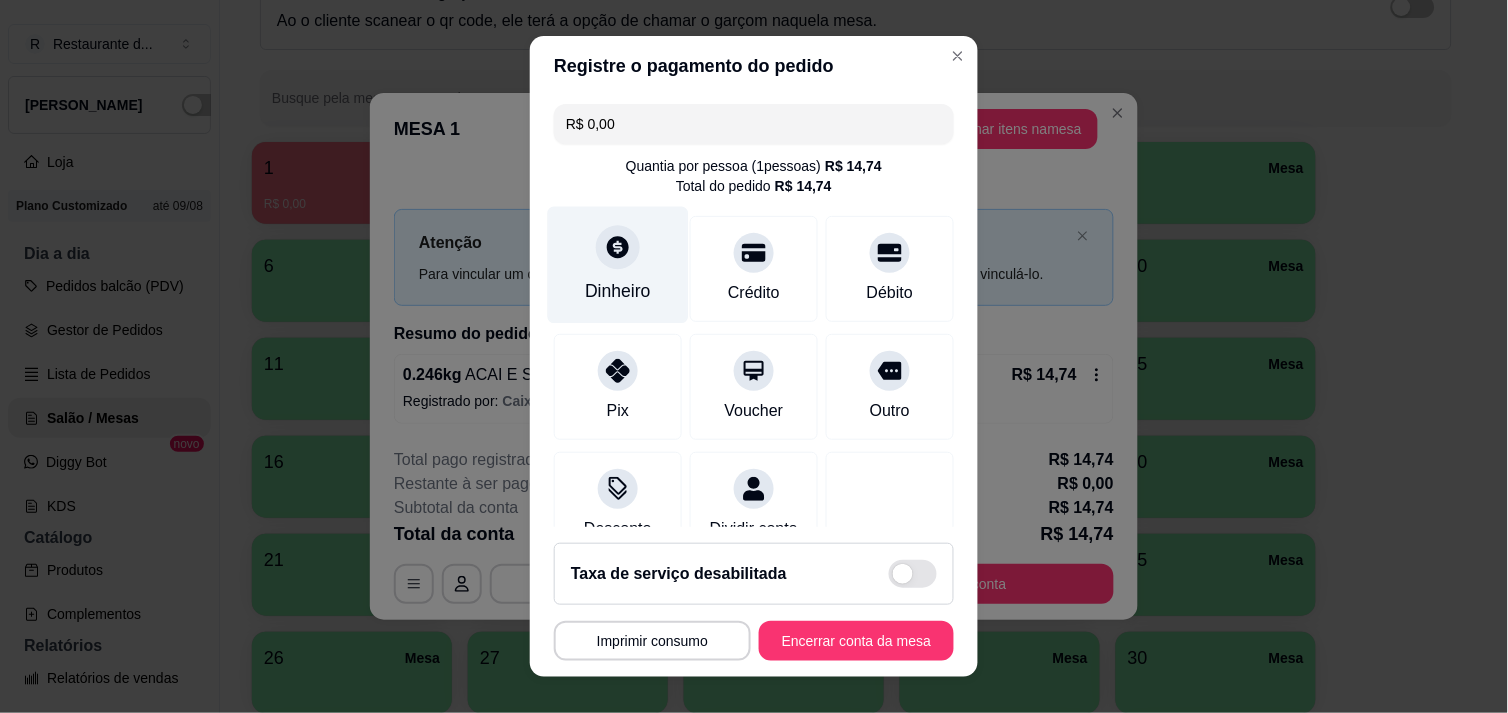 click at bounding box center (618, 247) 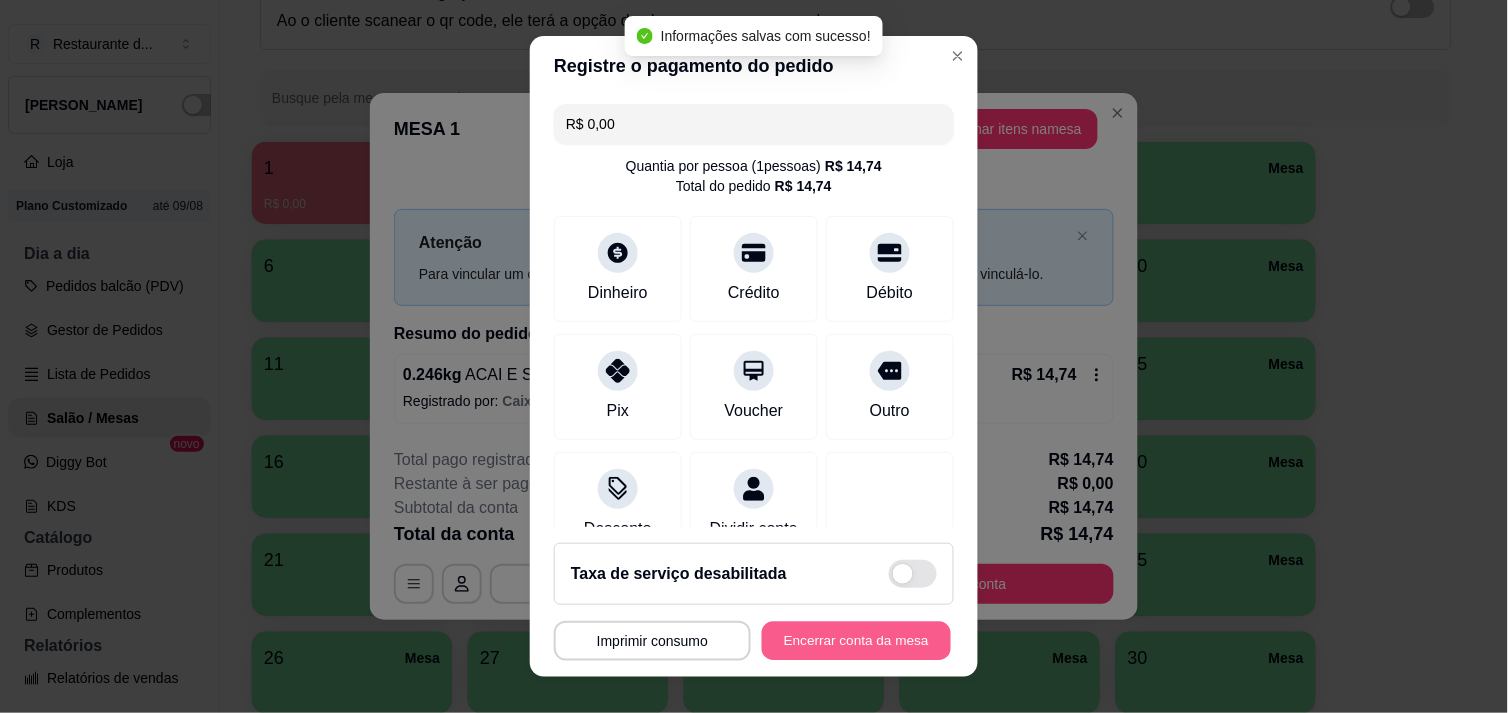 click on "Encerrar conta da mesa" at bounding box center (856, 641) 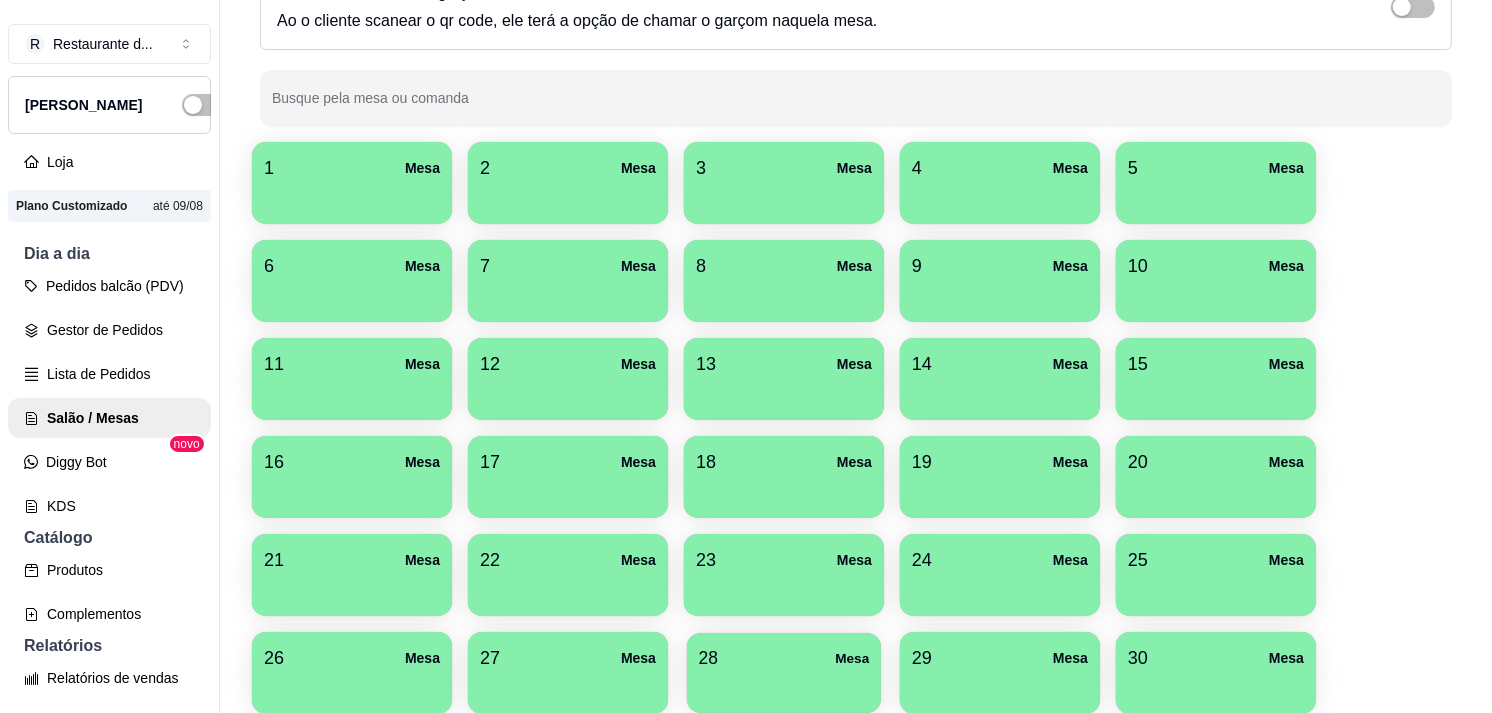 click at bounding box center [784, 686] 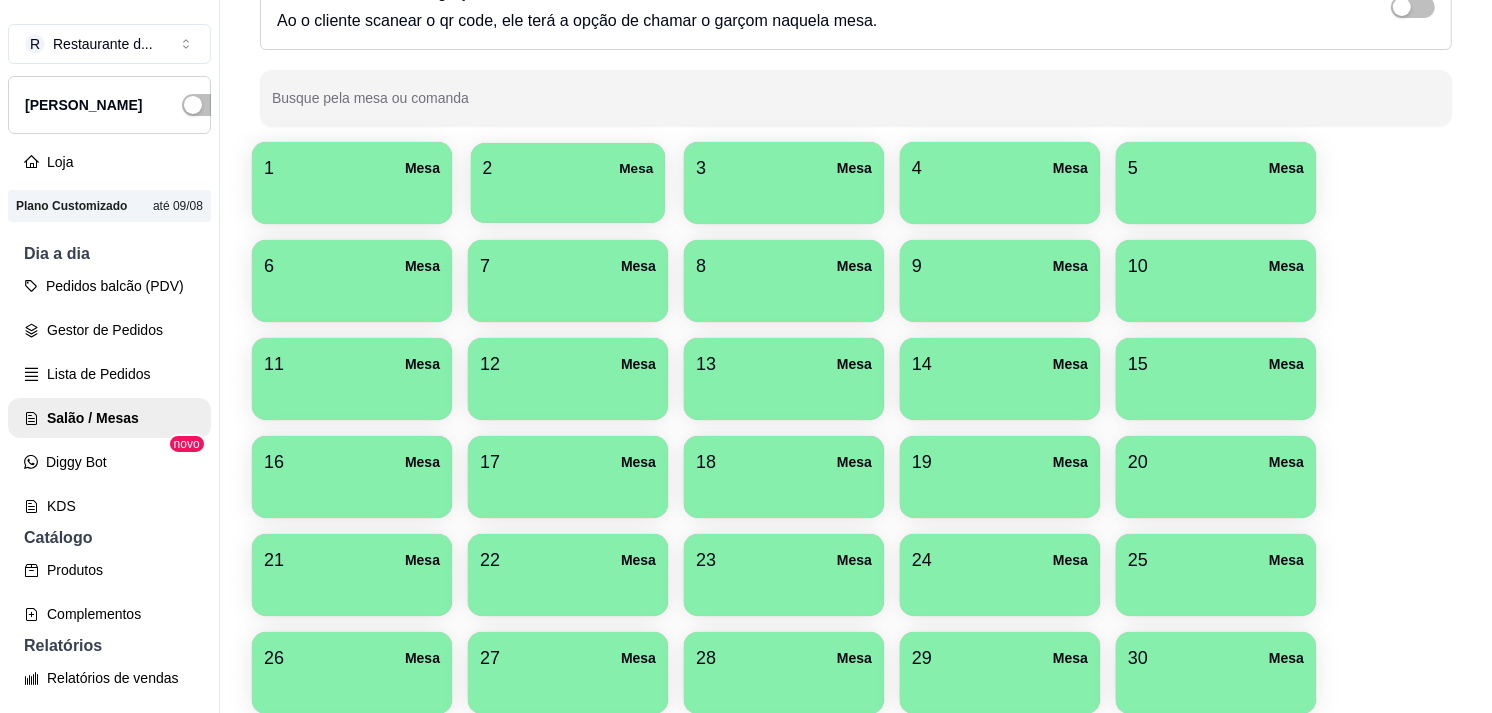 click at bounding box center (568, 196) 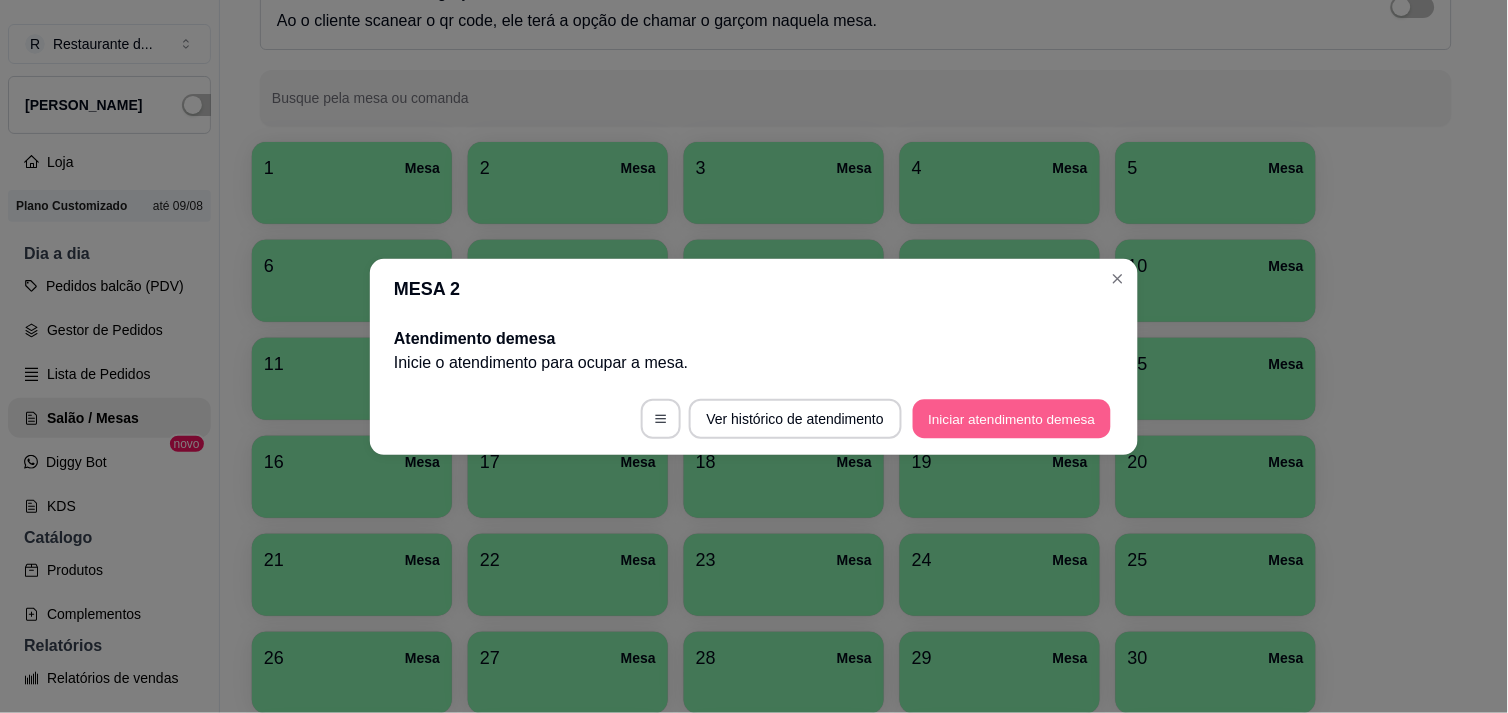 click on "Iniciar atendimento de  mesa" at bounding box center [1012, 418] 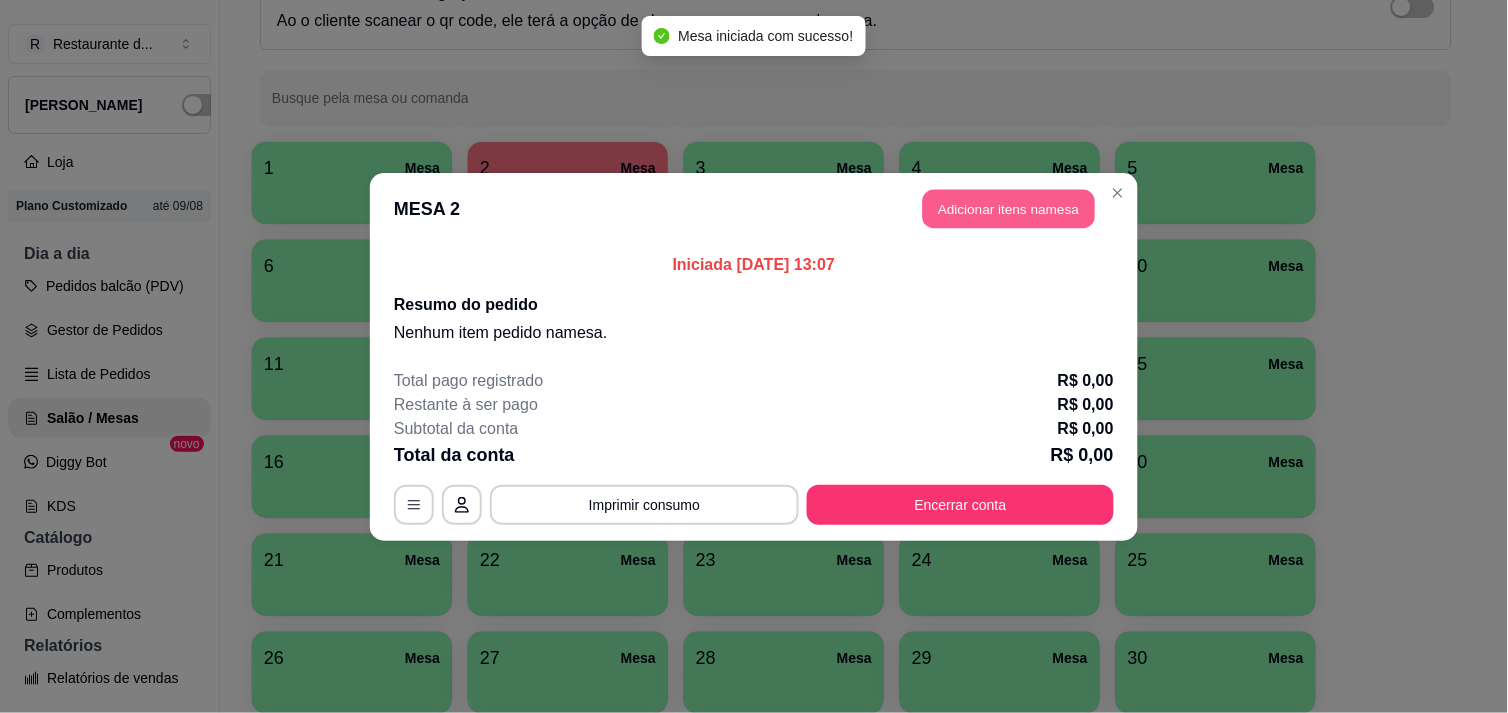 click on "Adicionar itens na  mesa" at bounding box center [1009, 208] 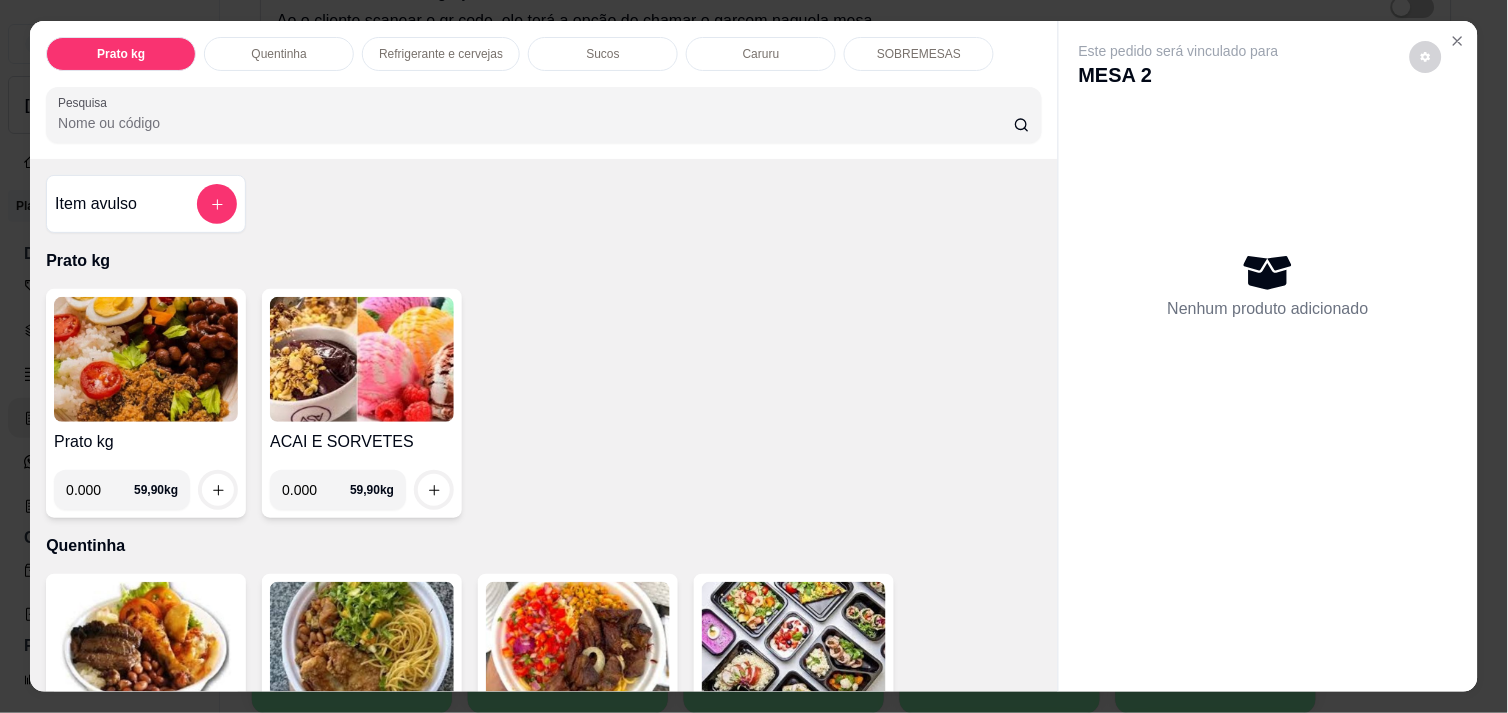 click on "0.000" at bounding box center [100, 490] 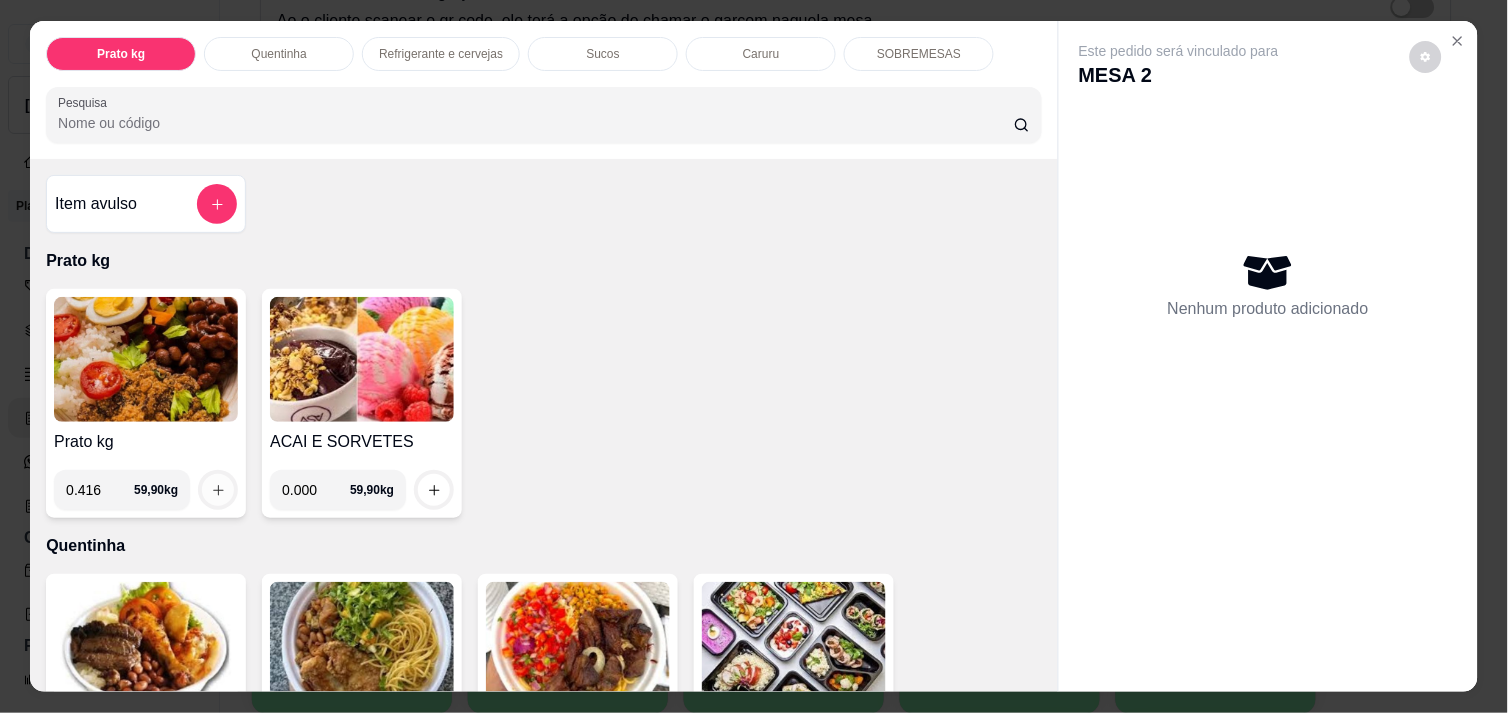 type on "0.416" 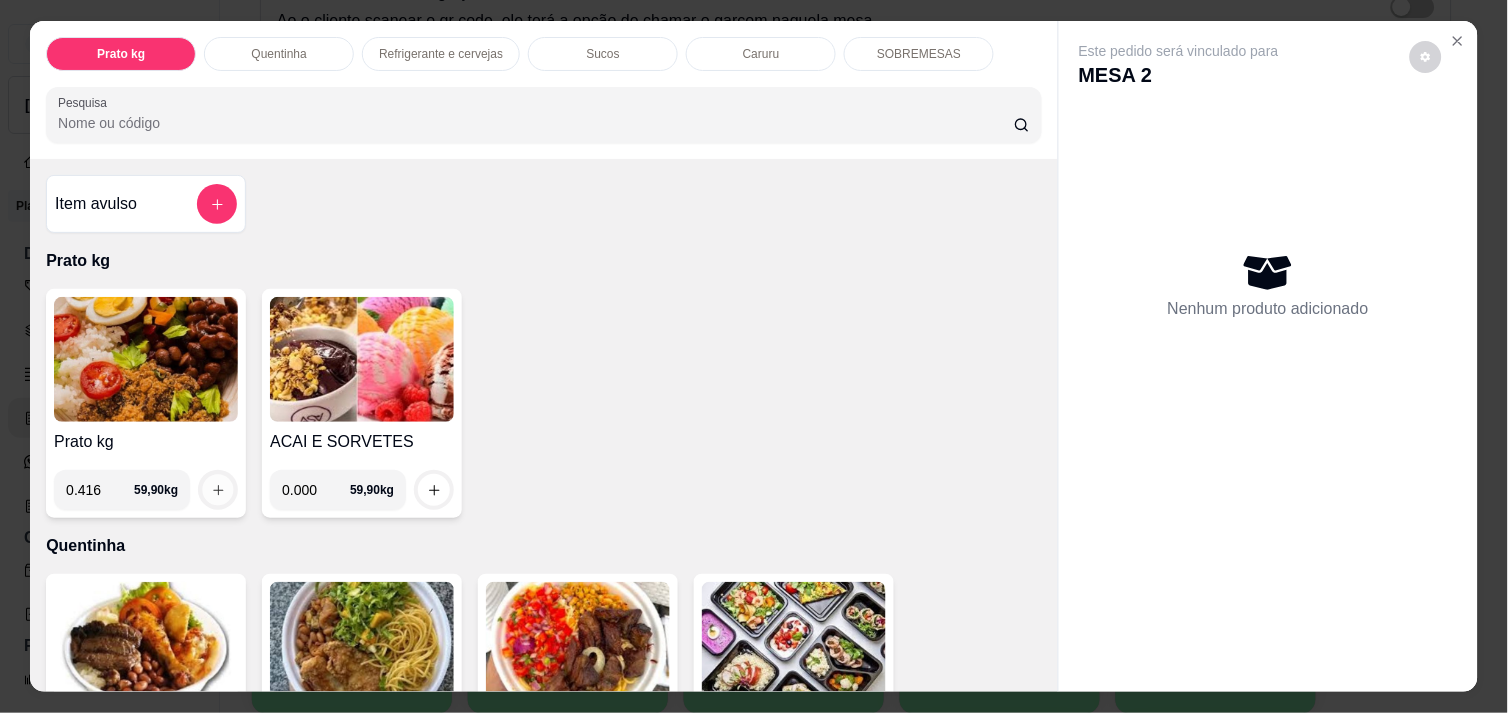 click 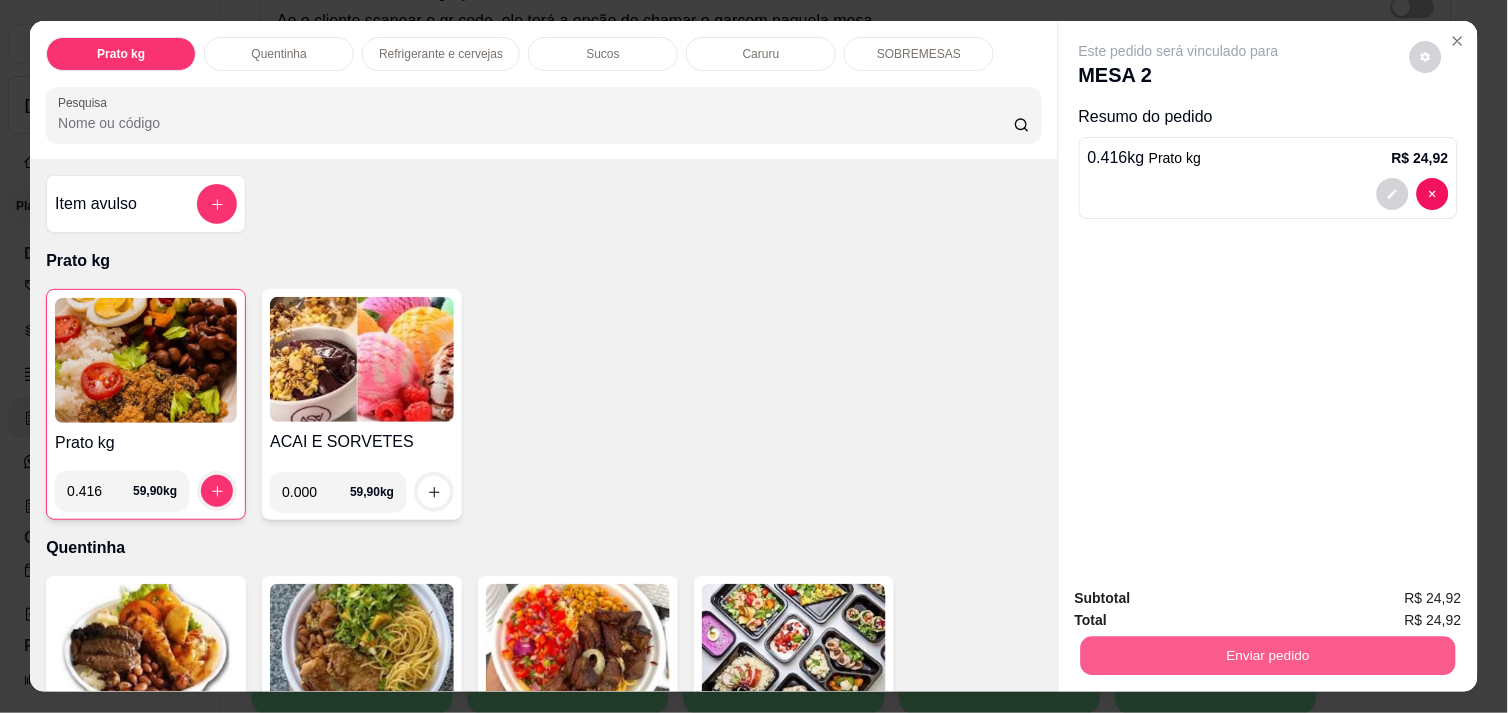 click on "Enviar pedido" at bounding box center (1268, 655) 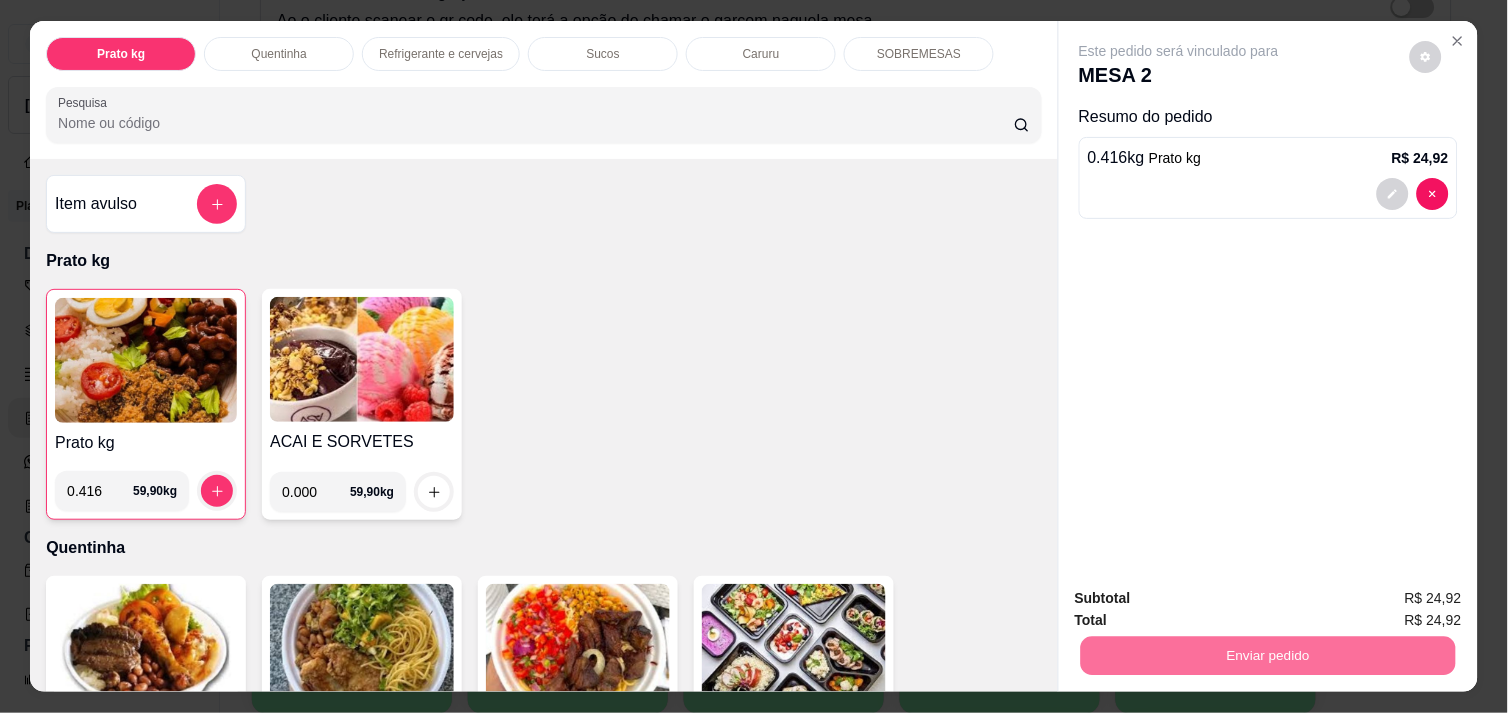 click on "0.000 59,90 kg" at bounding box center [362, 484] 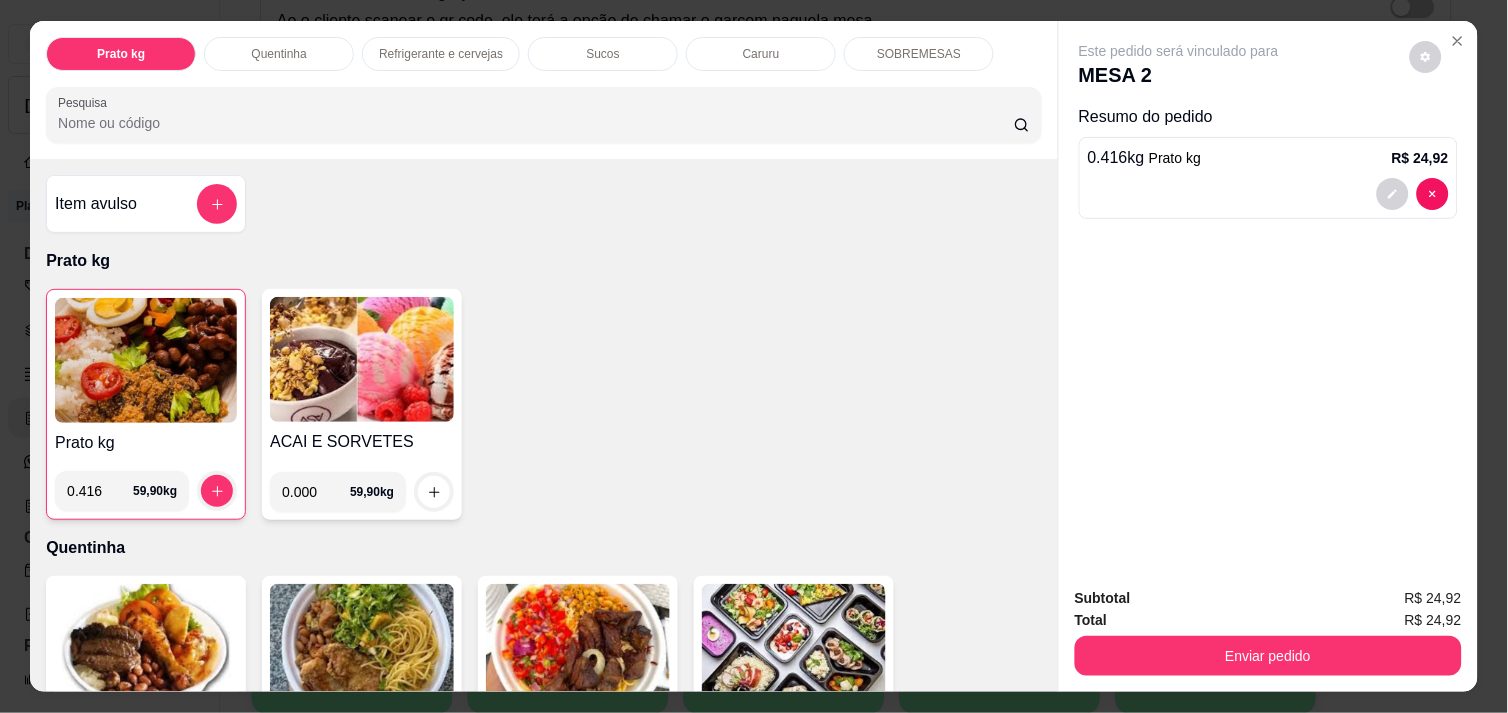 click on "0.000" at bounding box center (316, 492) 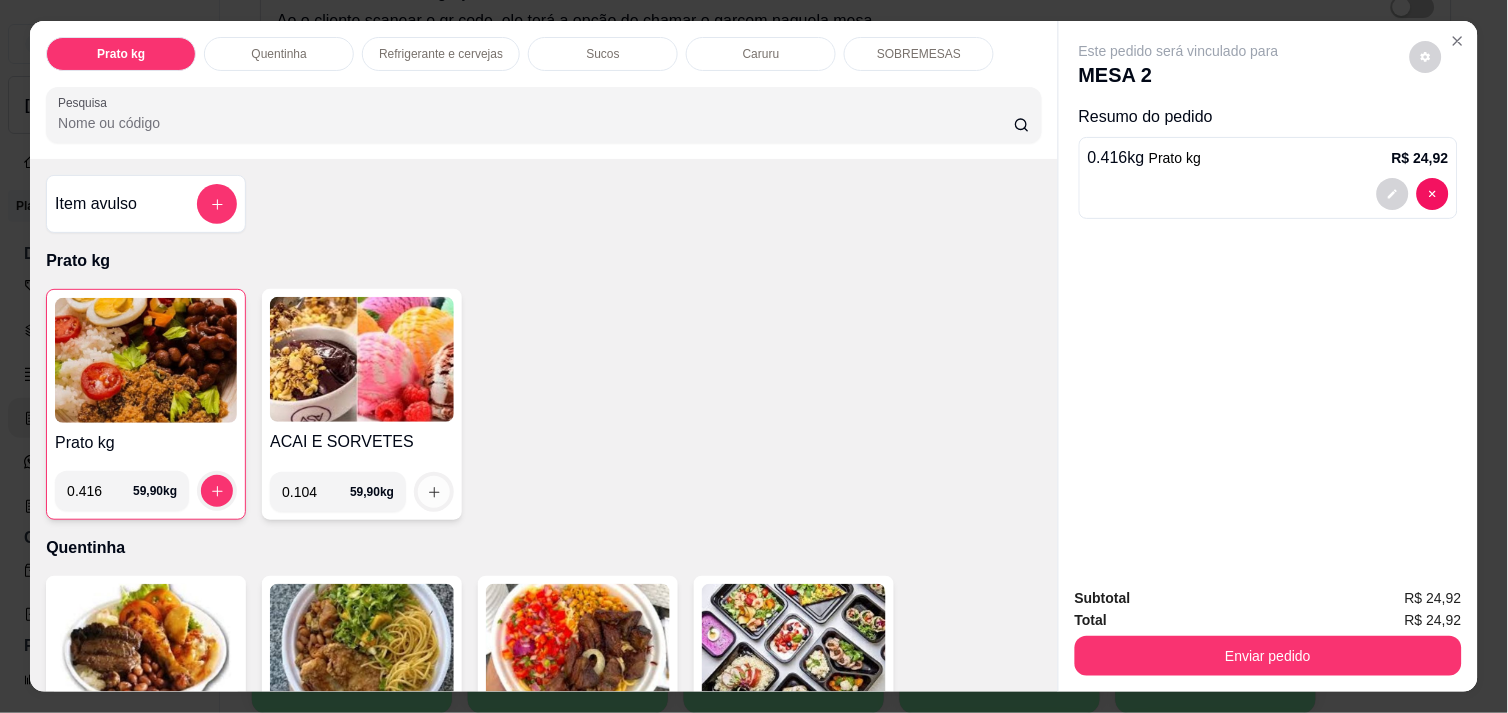 type on "0.104" 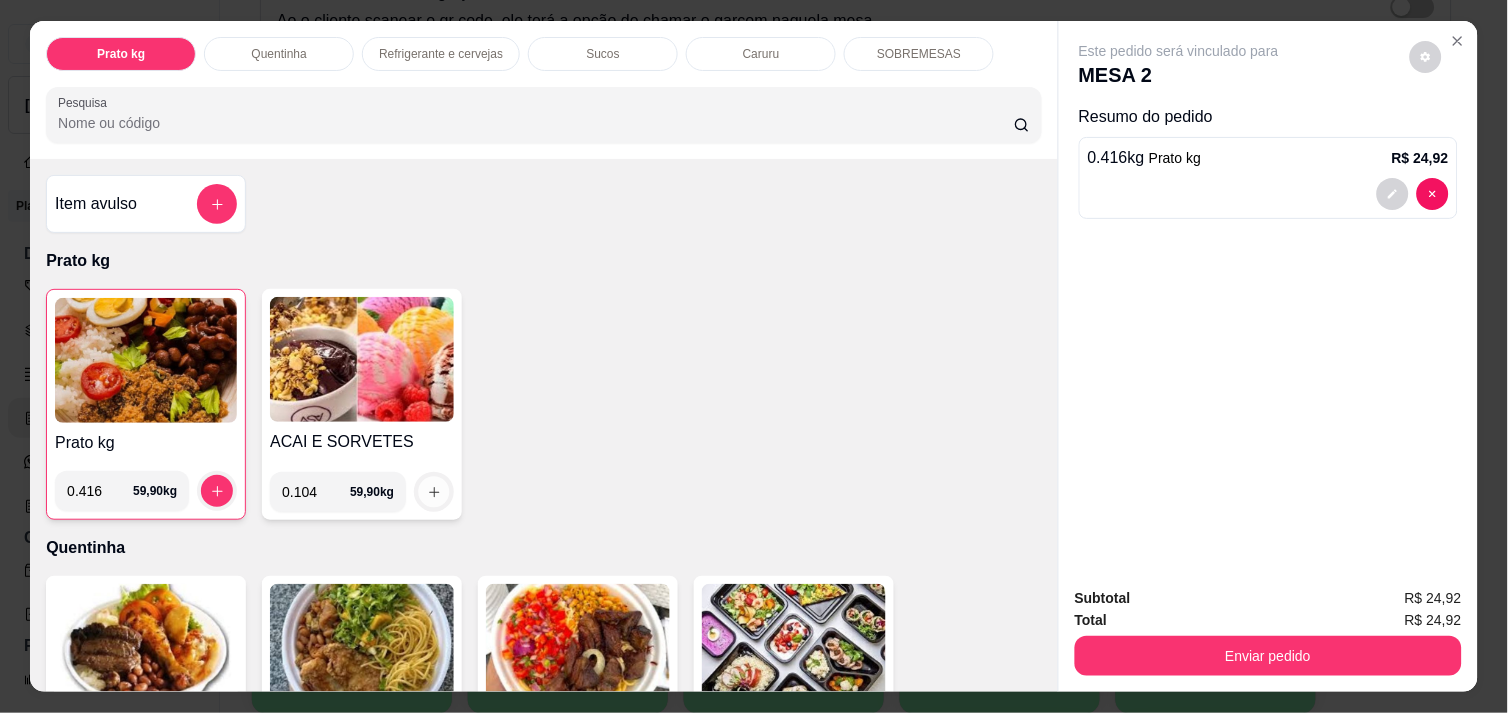 click at bounding box center (434, 492) 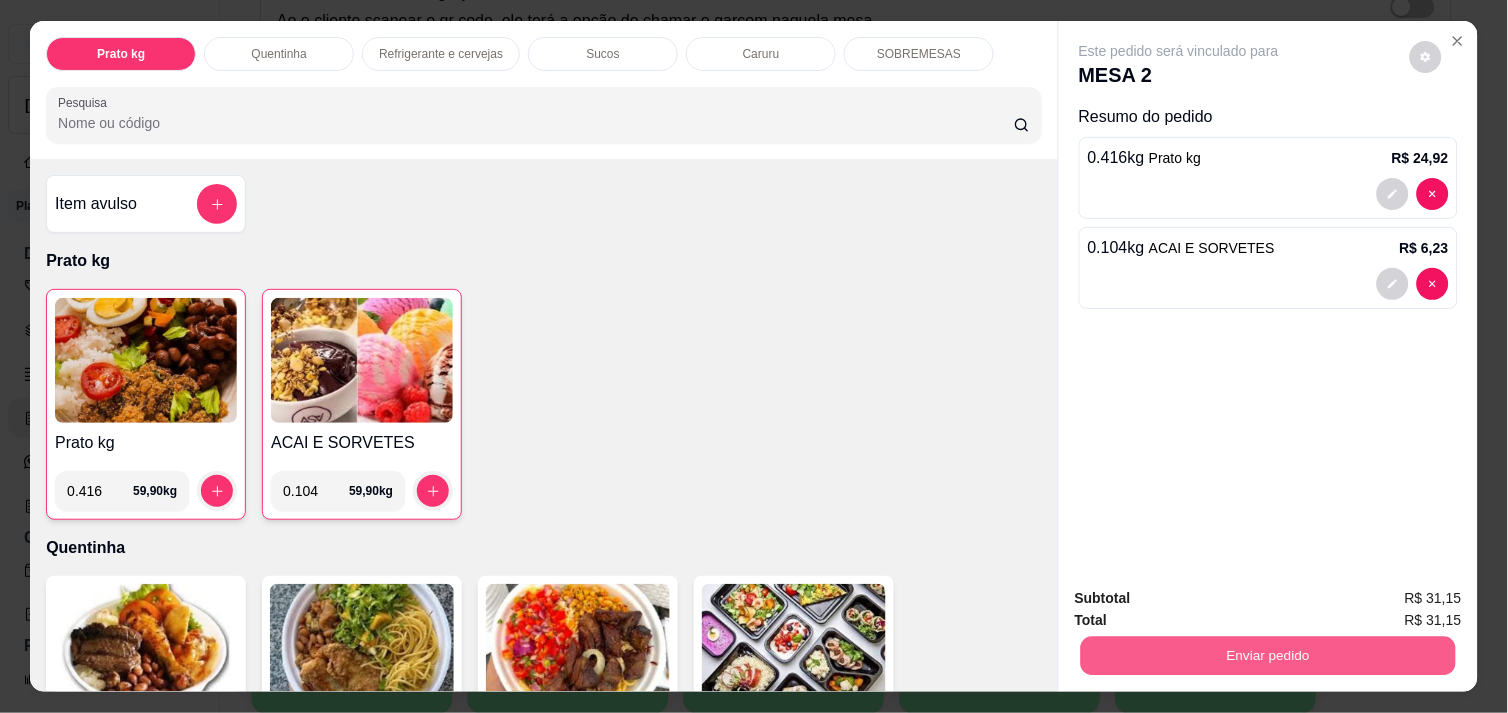 click on "Enviar pedido" at bounding box center (1268, 655) 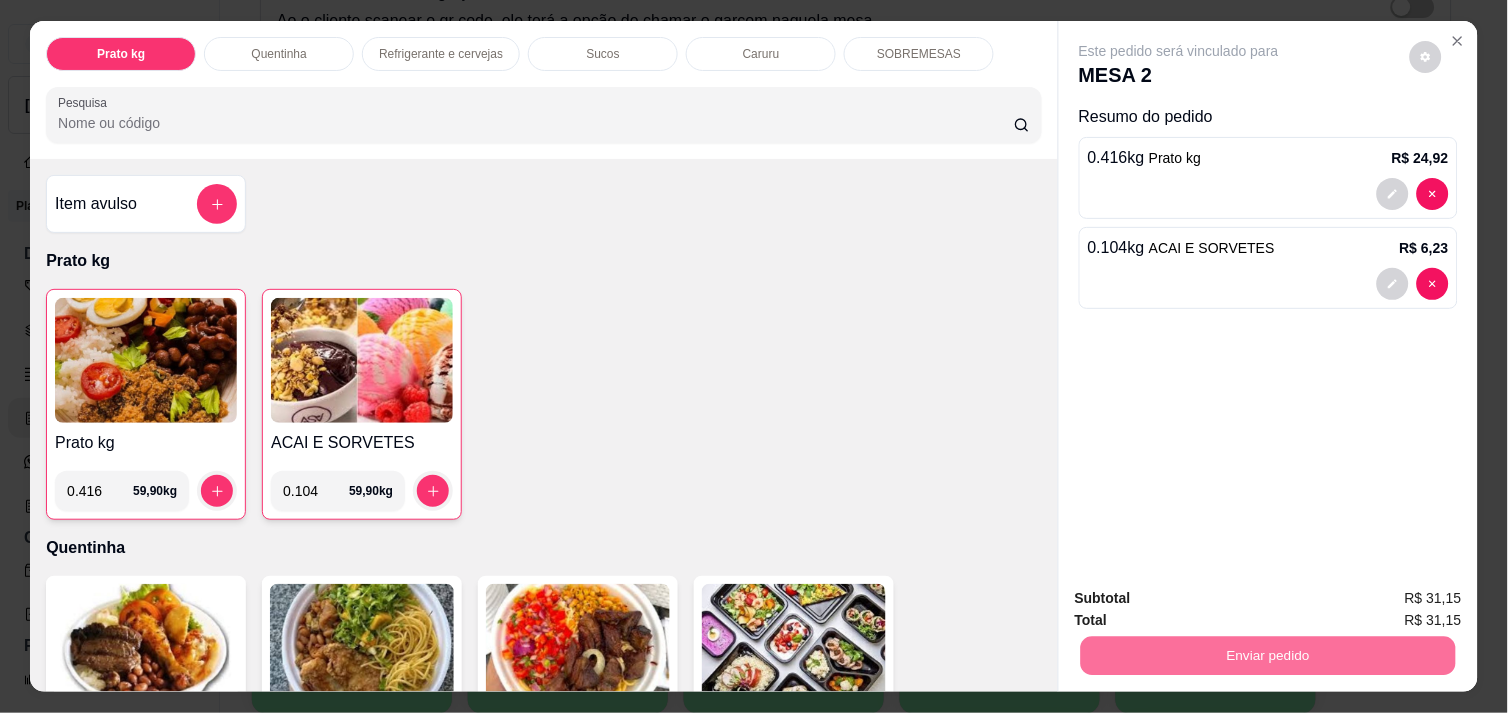 click on "Não registrar e enviar pedido" at bounding box center [1202, 598] 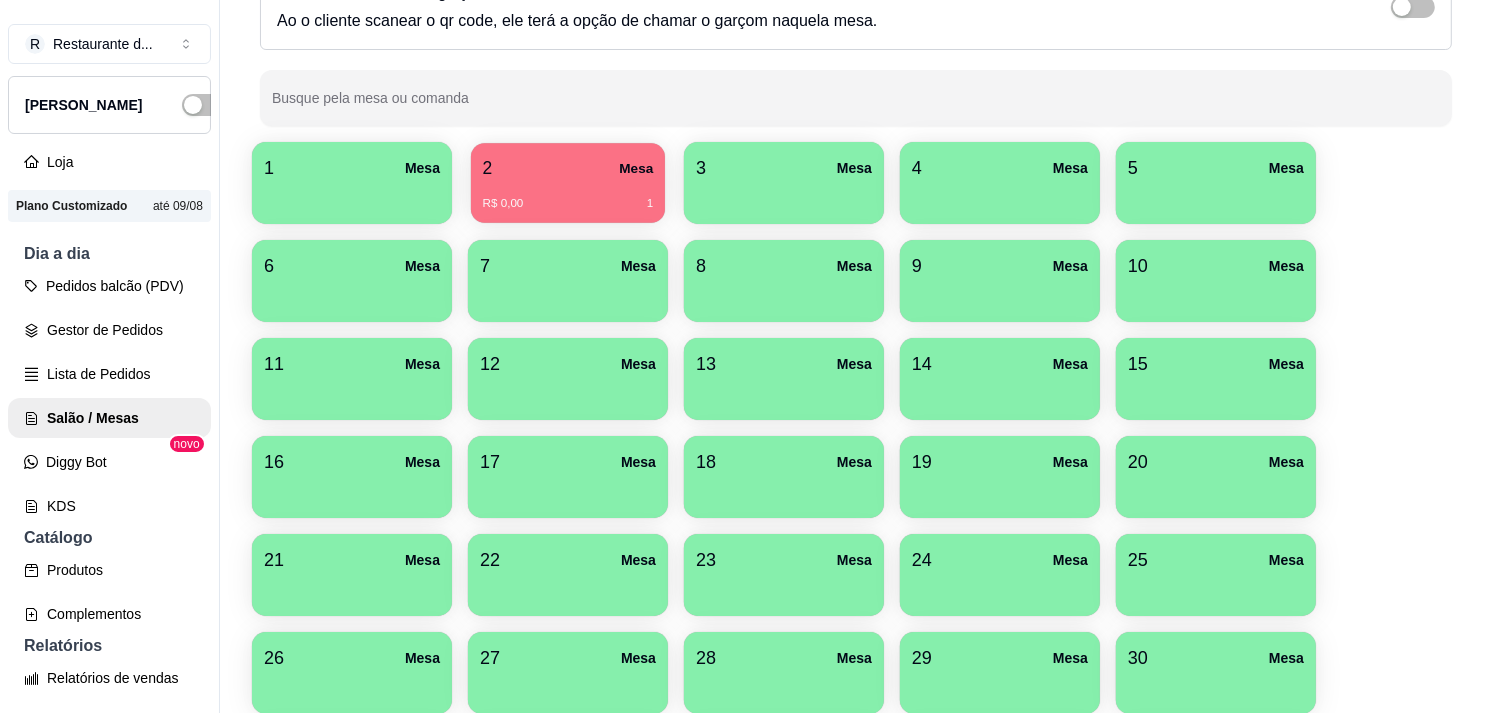 click on "R$ 0,00 1" at bounding box center (568, 204) 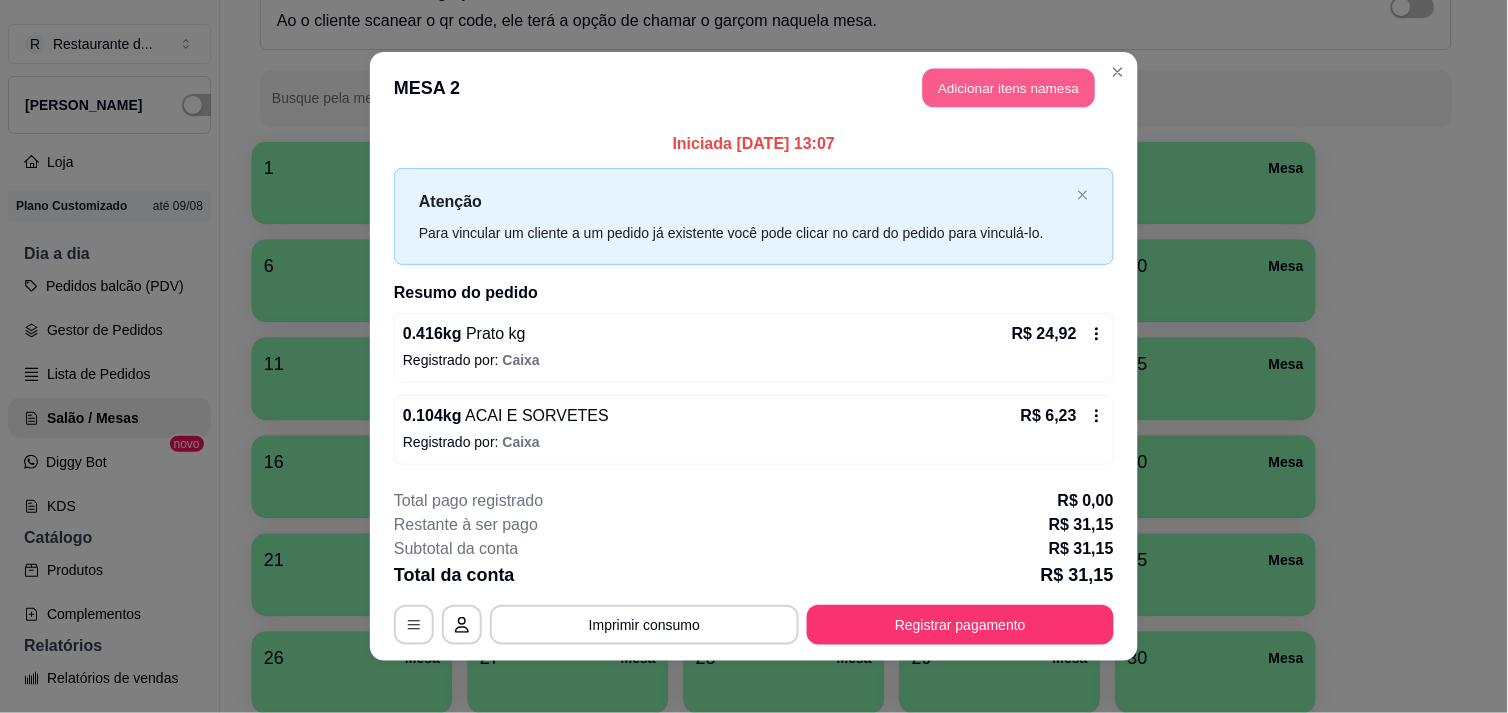 click on "Adicionar itens na  mesa" at bounding box center [1009, 88] 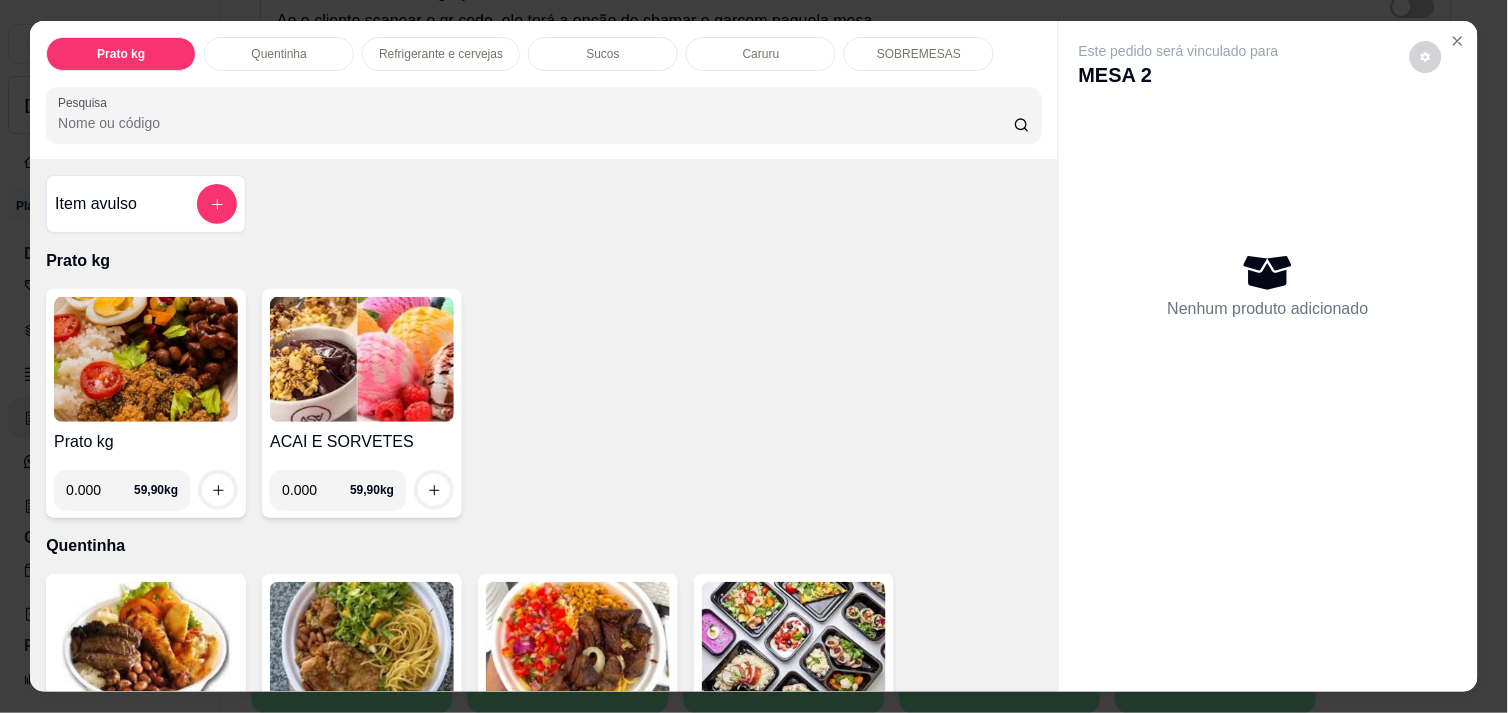 click on "Sucos" at bounding box center (603, 54) 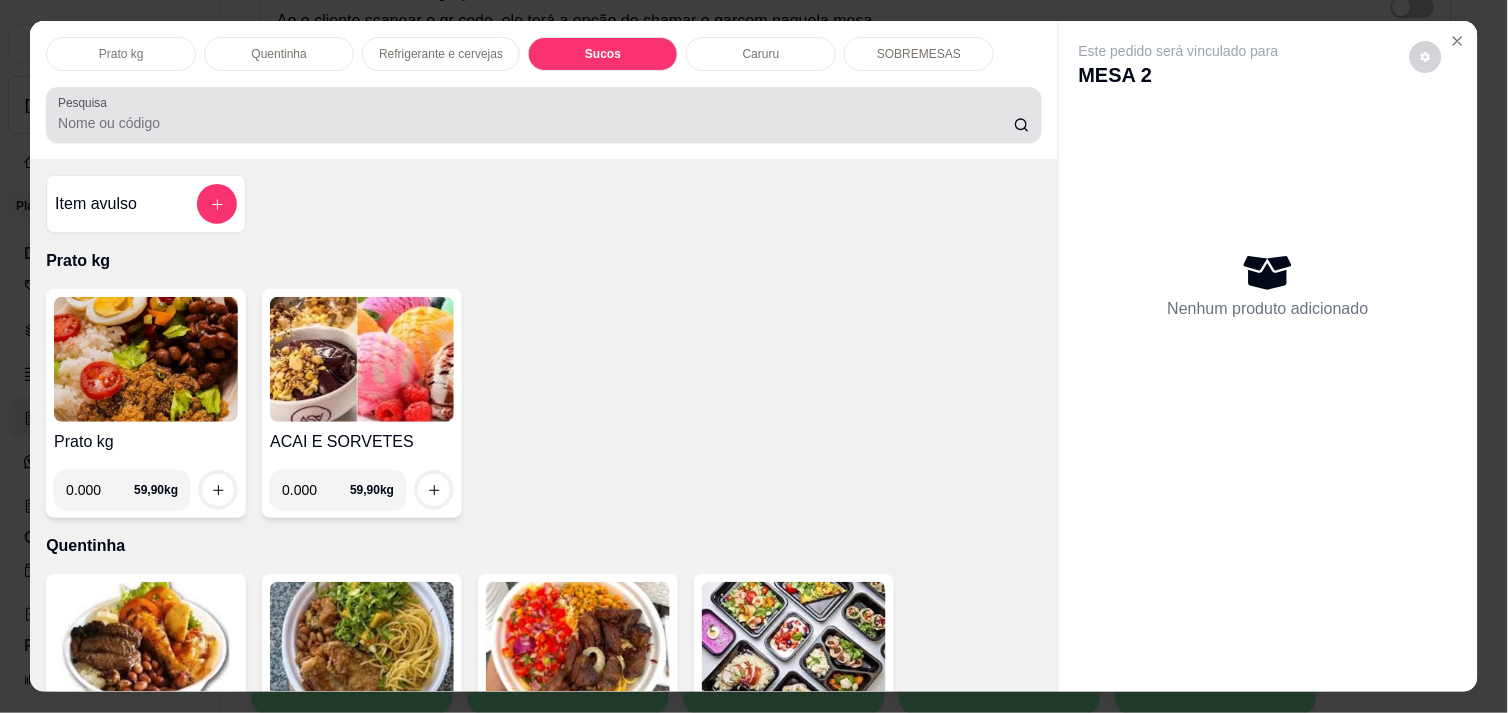 scroll, scrollTop: 1880, scrollLeft: 0, axis: vertical 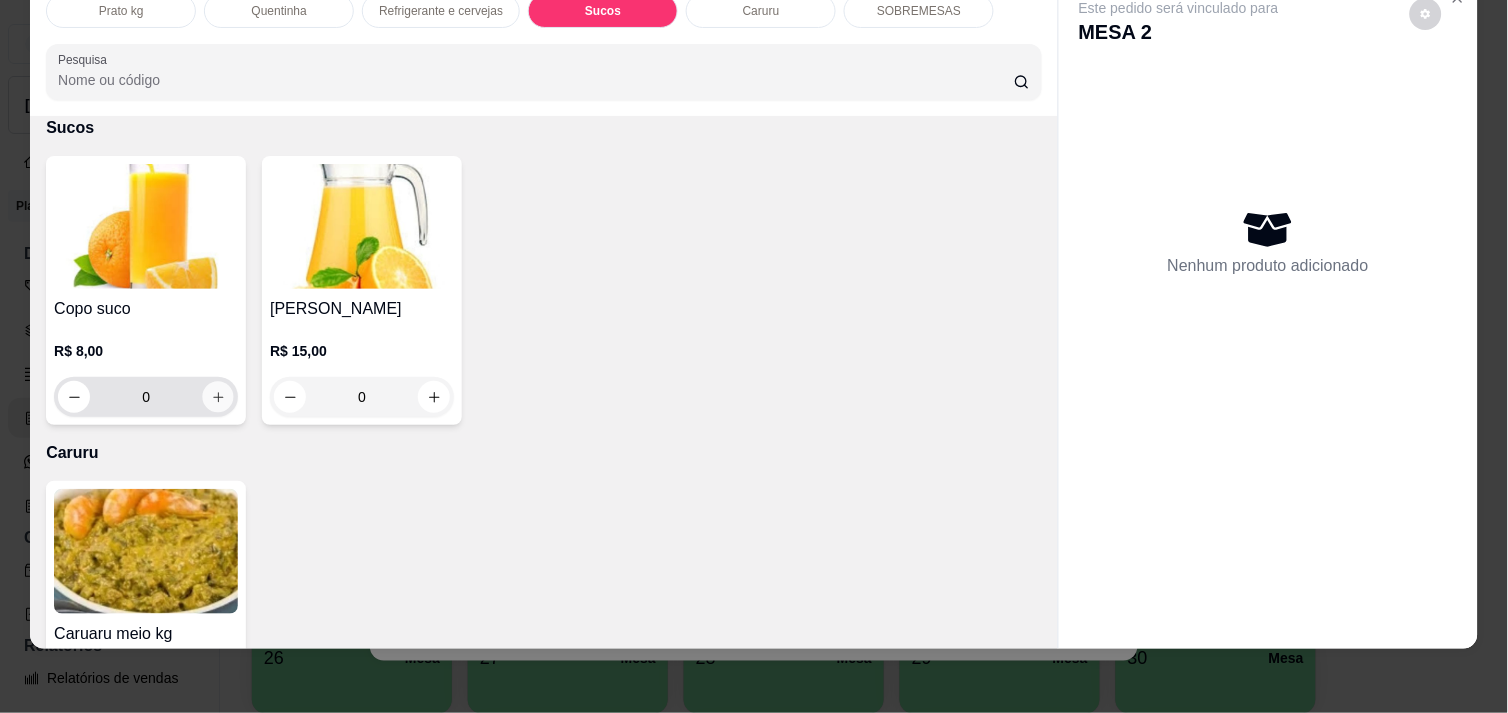 click 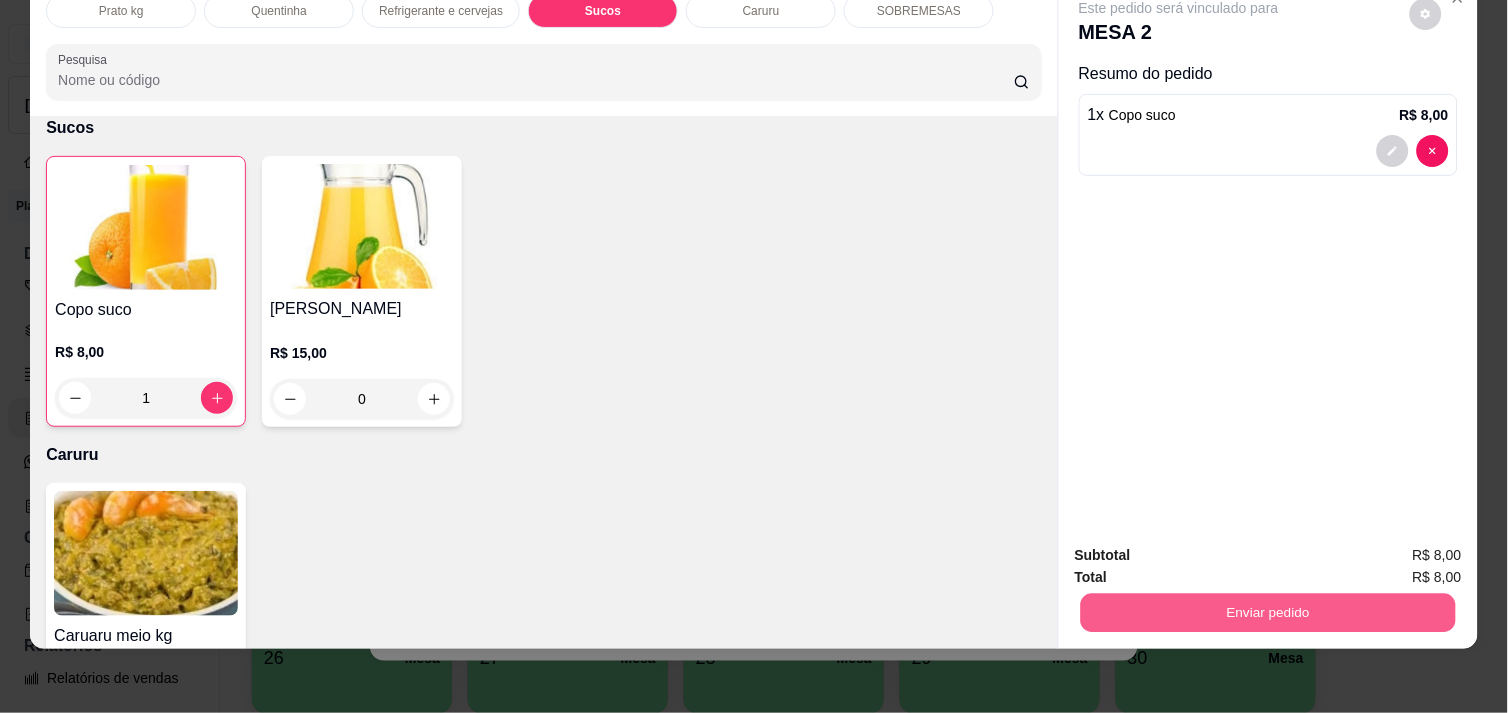 click on "Enviar pedido" at bounding box center (1268, 612) 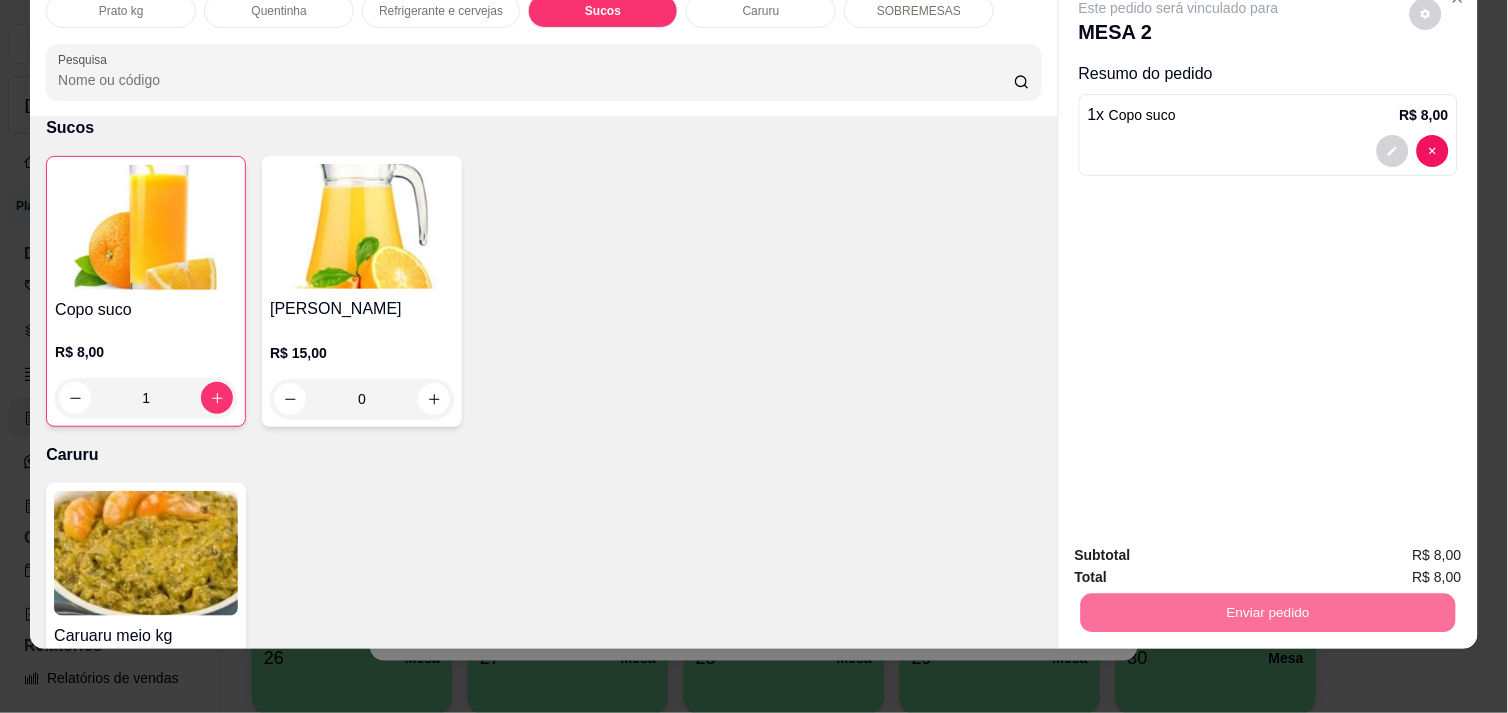 click on "Não registrar e enviar pedido" at bounding box center [1202, 547] 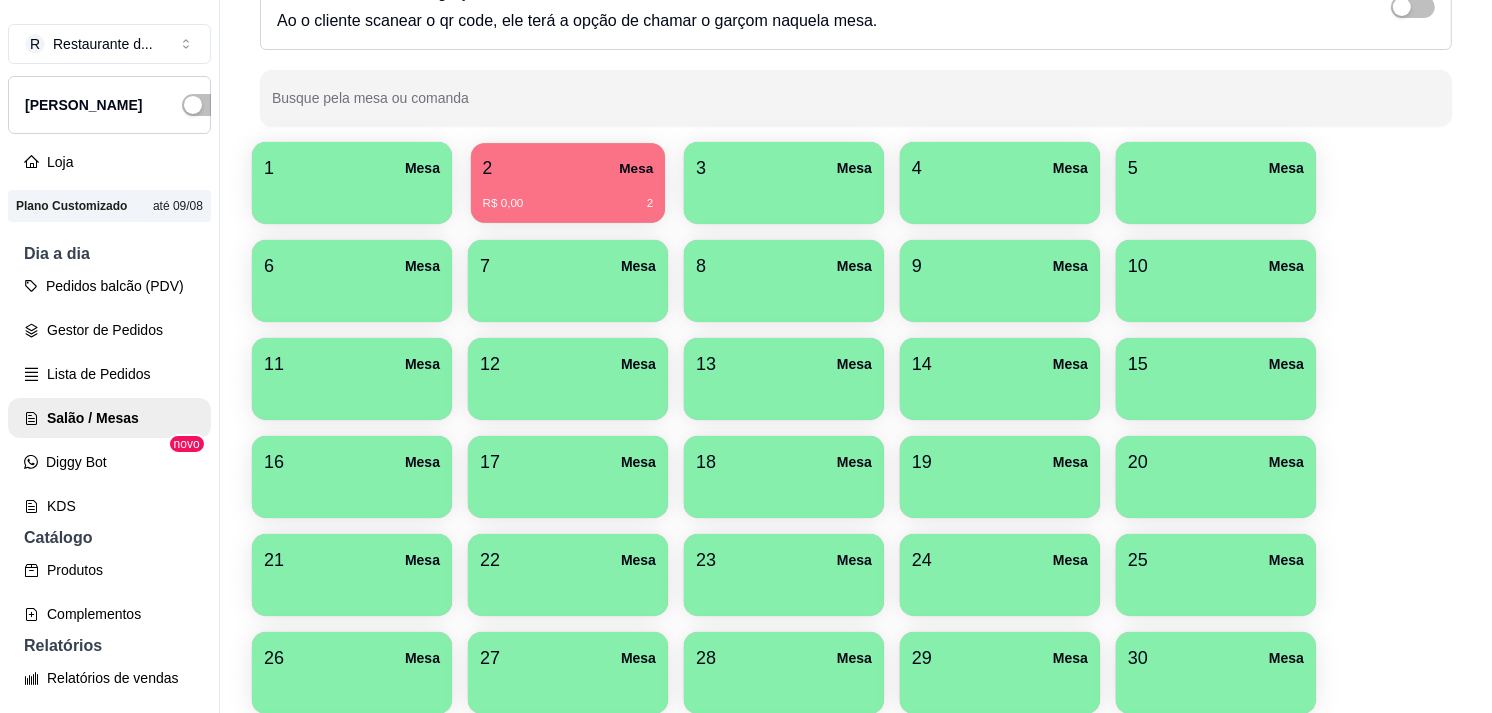 click on "2 Mesa" at bounding box center (568, 168) 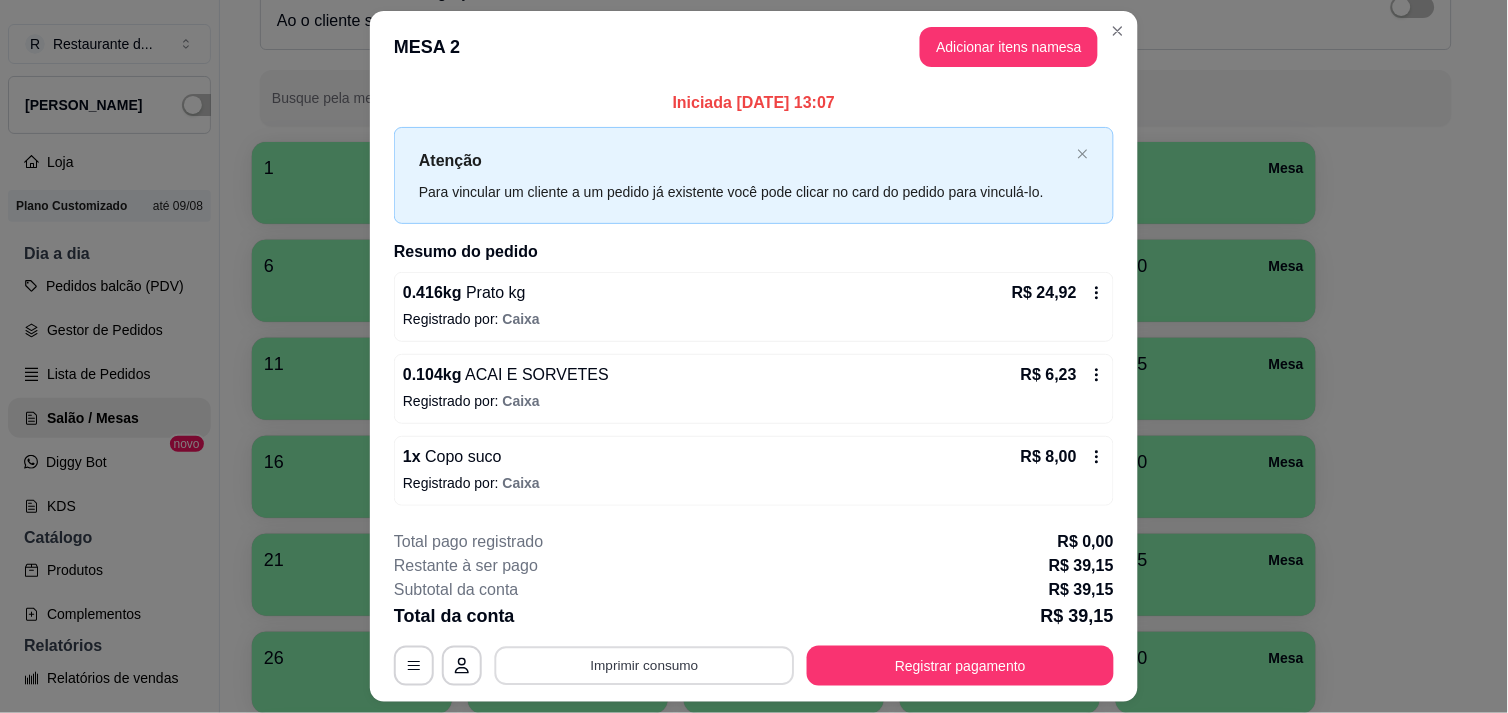 click on "Imprimir consumo" at bounding box center [645, 666] 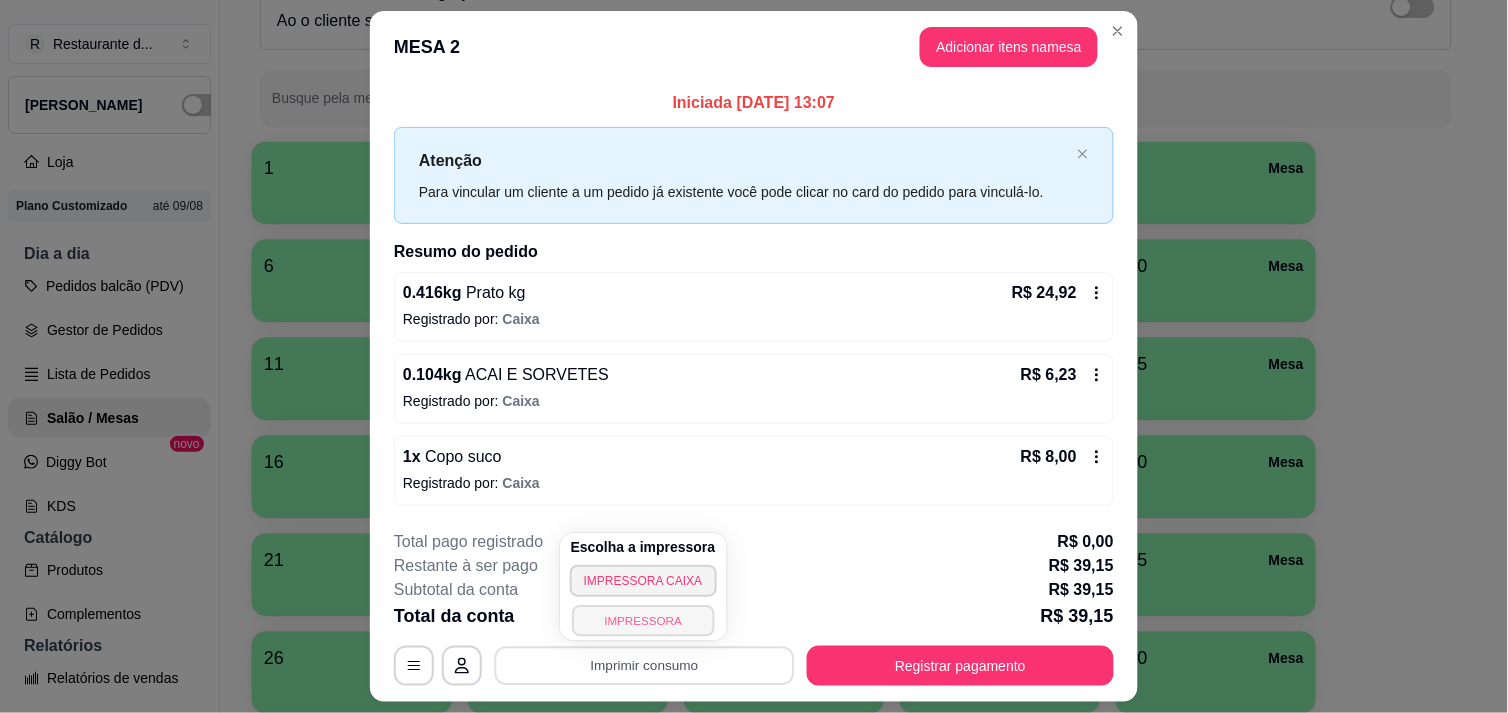 click on "IMPRESSORA" at bounding box center [643, 620] 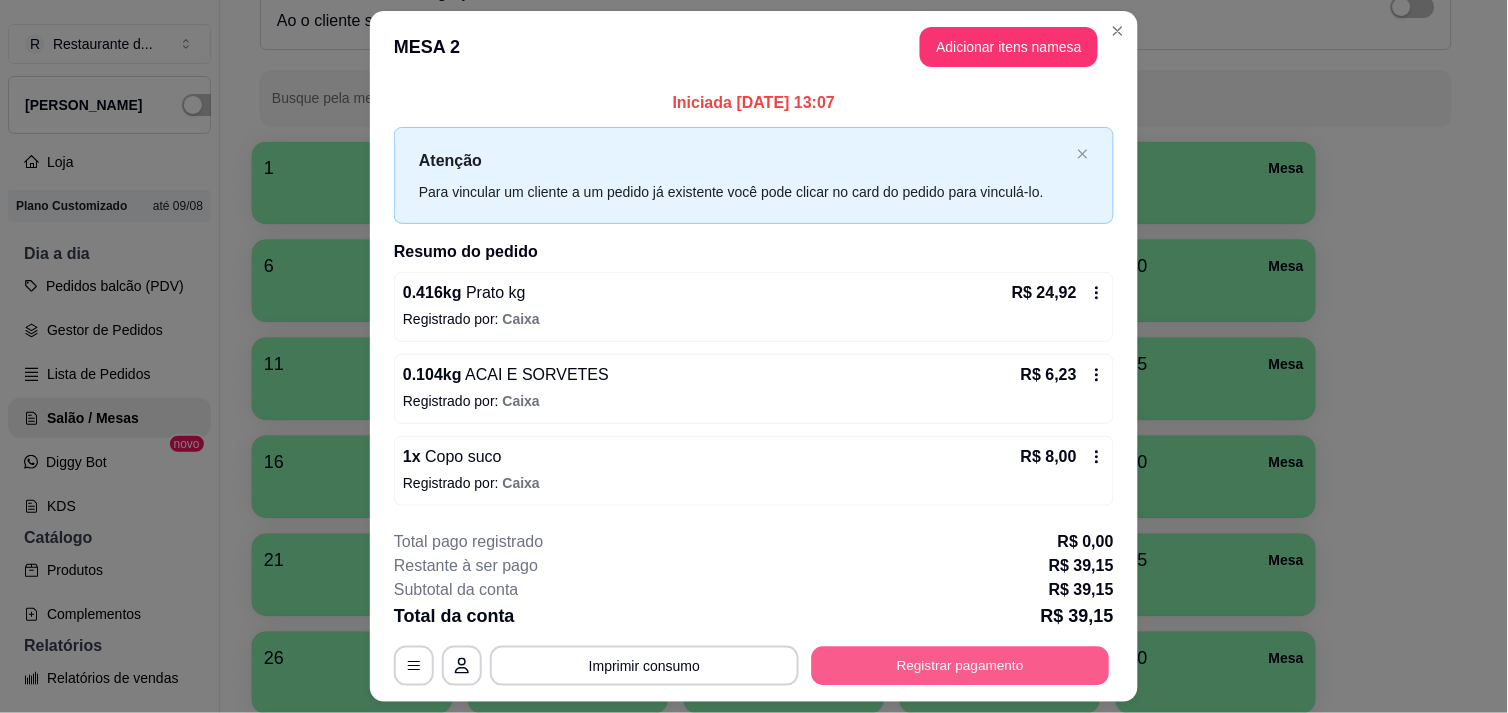 click on "Registrar pagamento" at bounding box center (961, 666) 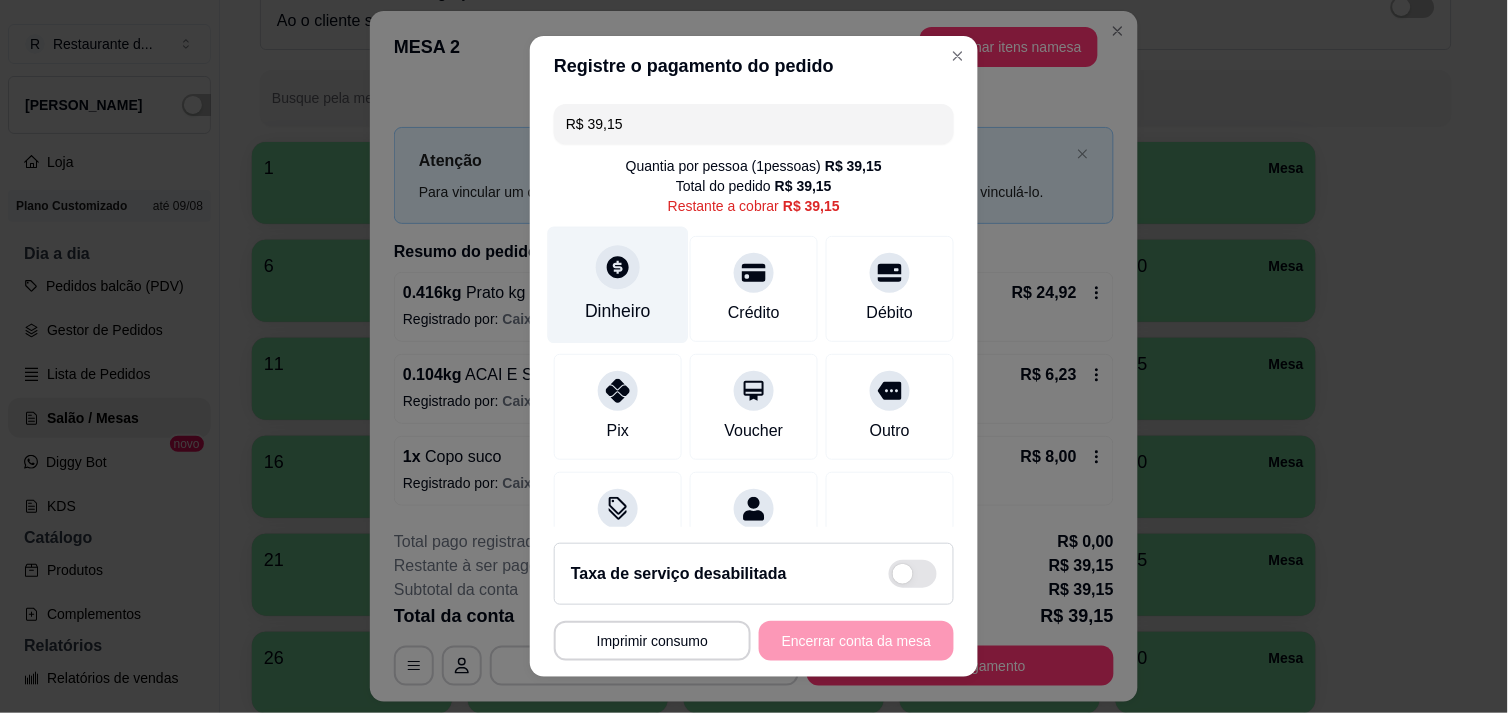 click on "Dinheiro" at bounding box center (618, 284) 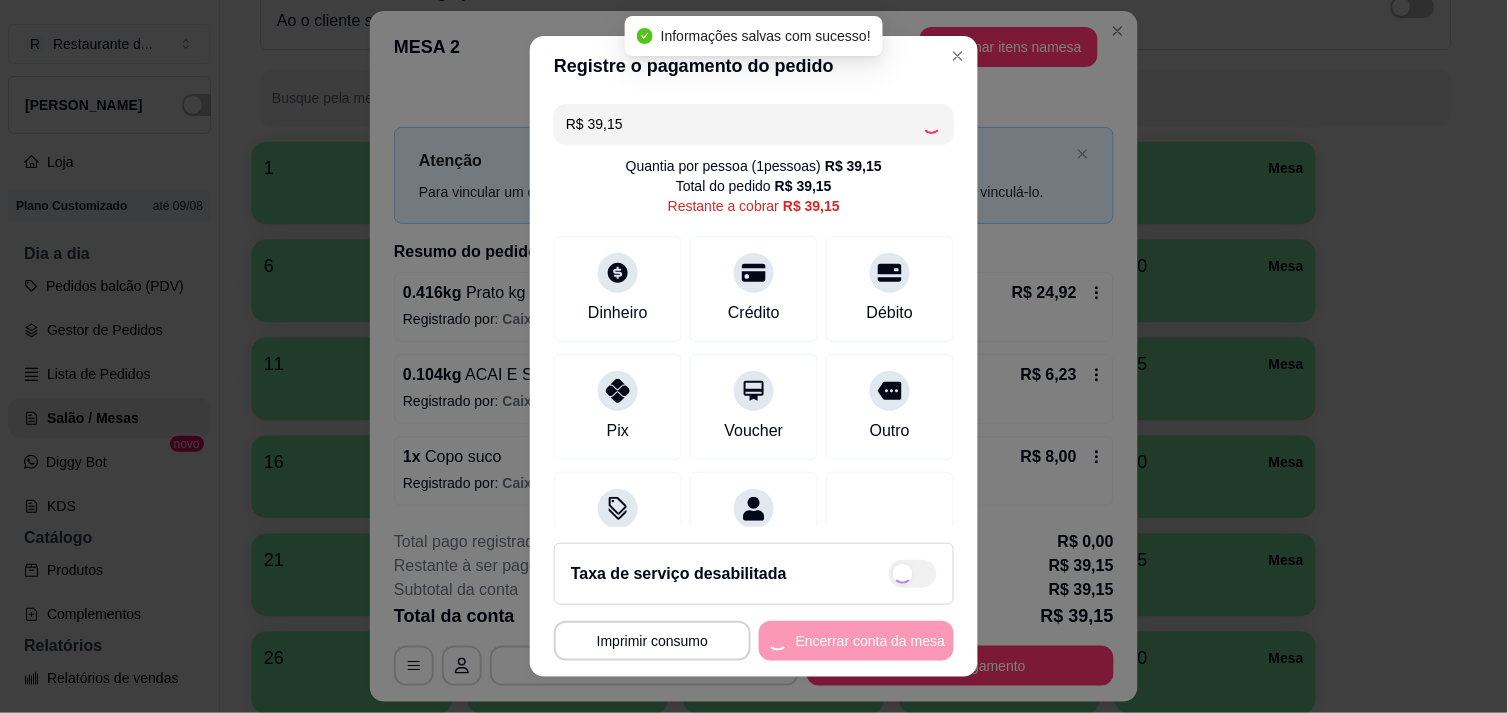 type on "R$ 0,00" 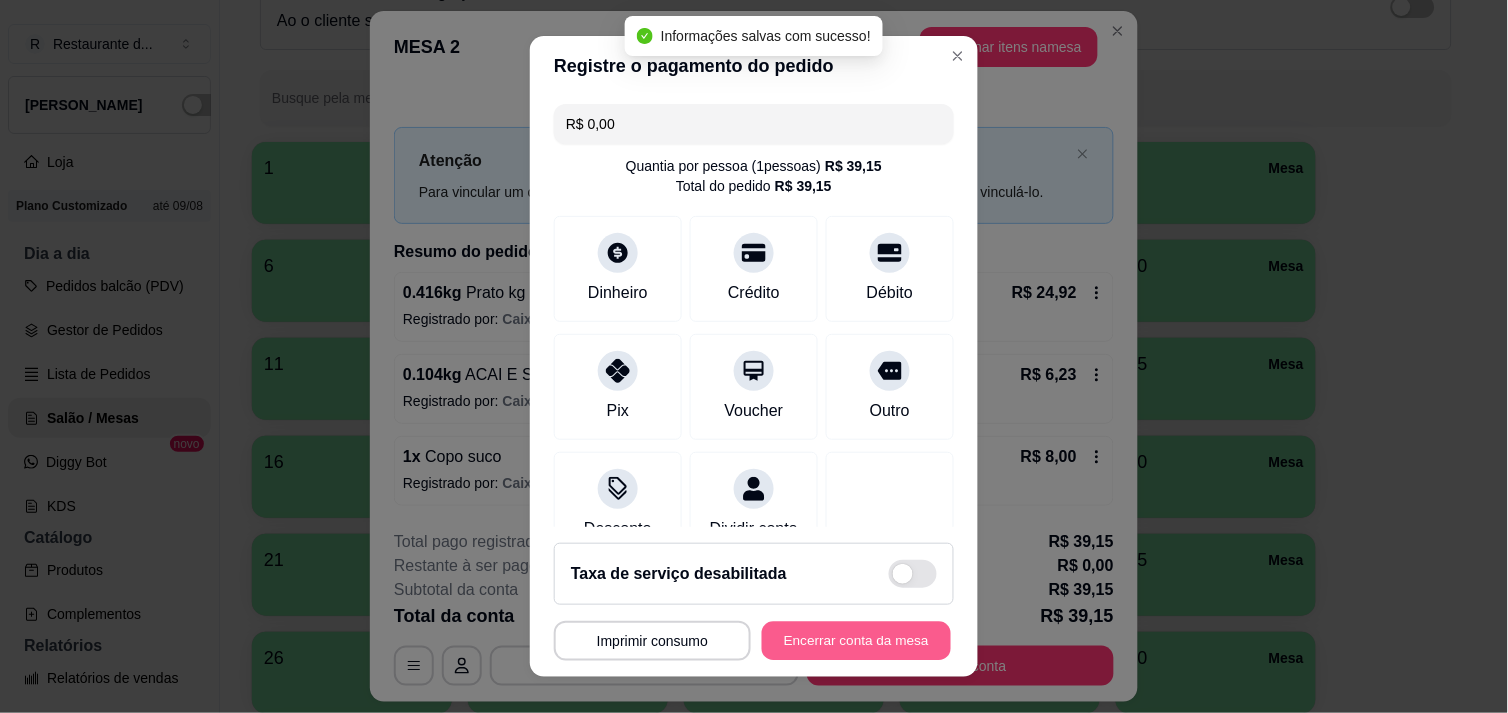 click on "Encerrar conta da mesa" at bounding box center [856, 641] 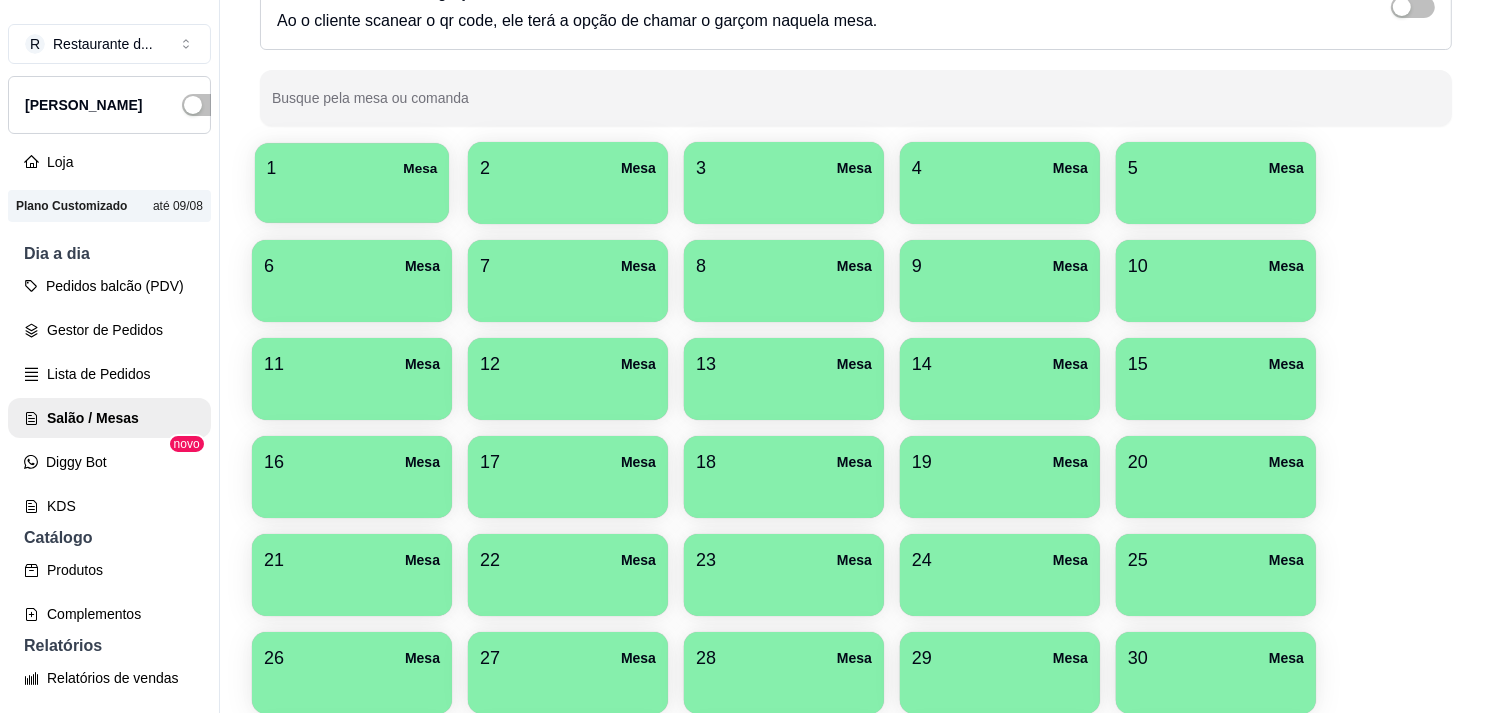 click on "1 Mesa" at bounding box center (352, 183) 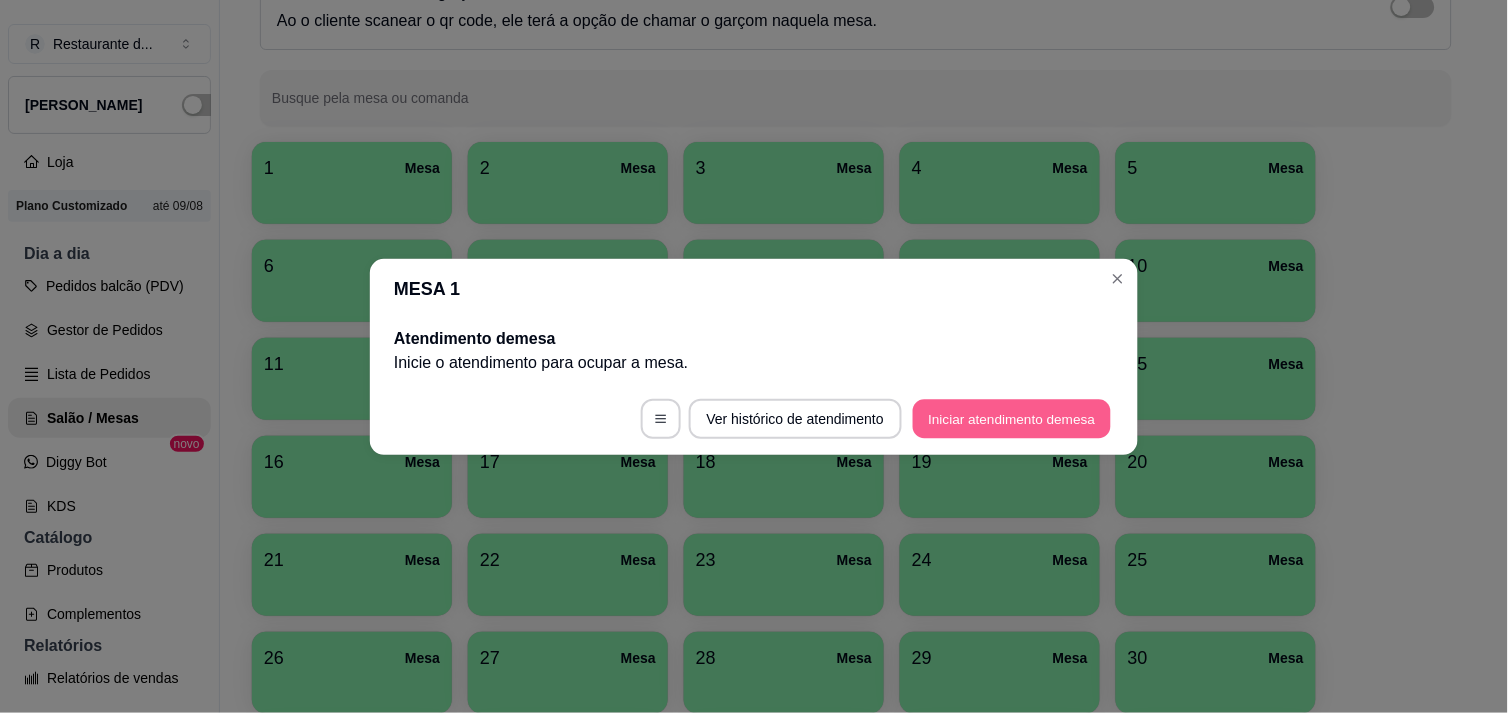 click on "Iniciar atendimento de  mesa" at bounding box center (1012, 418) 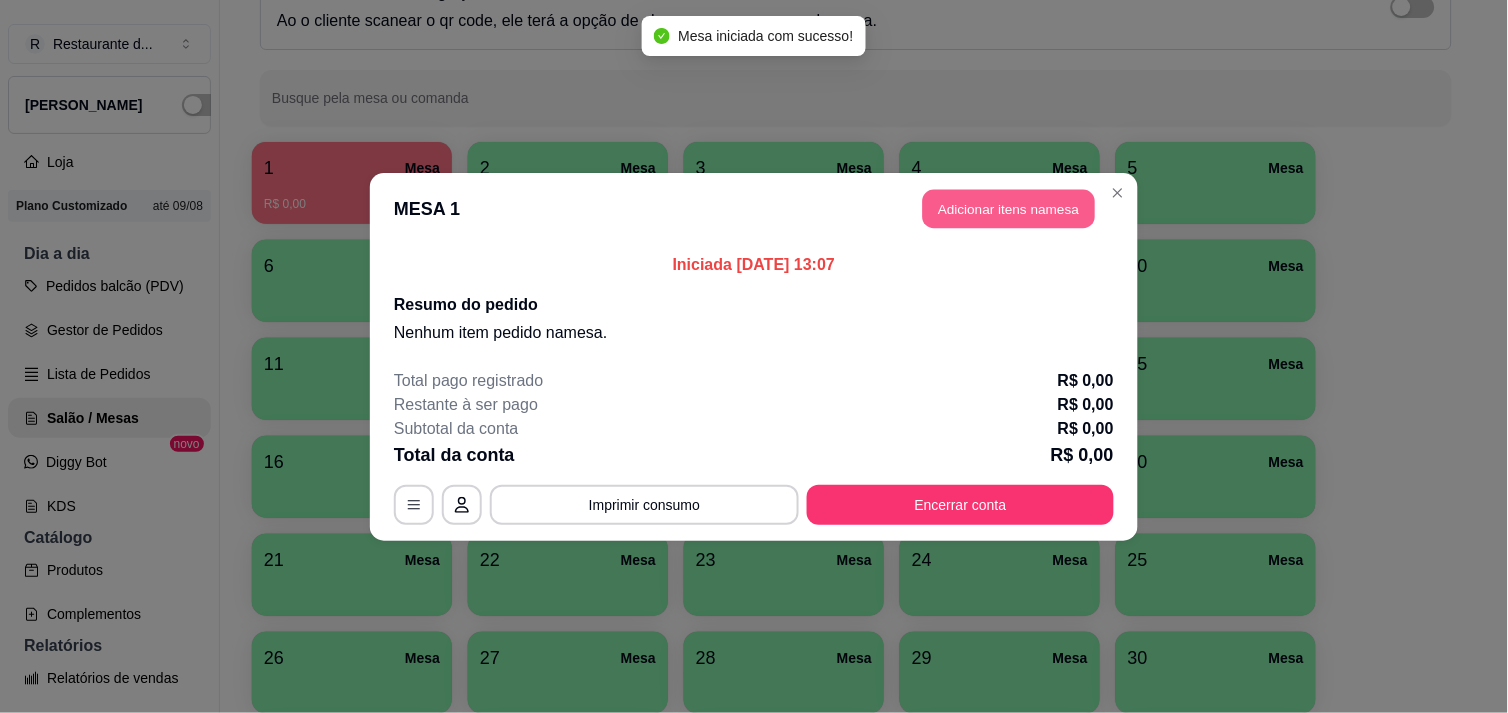 click on "Adicionar itens na  mesa" at bounding box center (1009, 208) 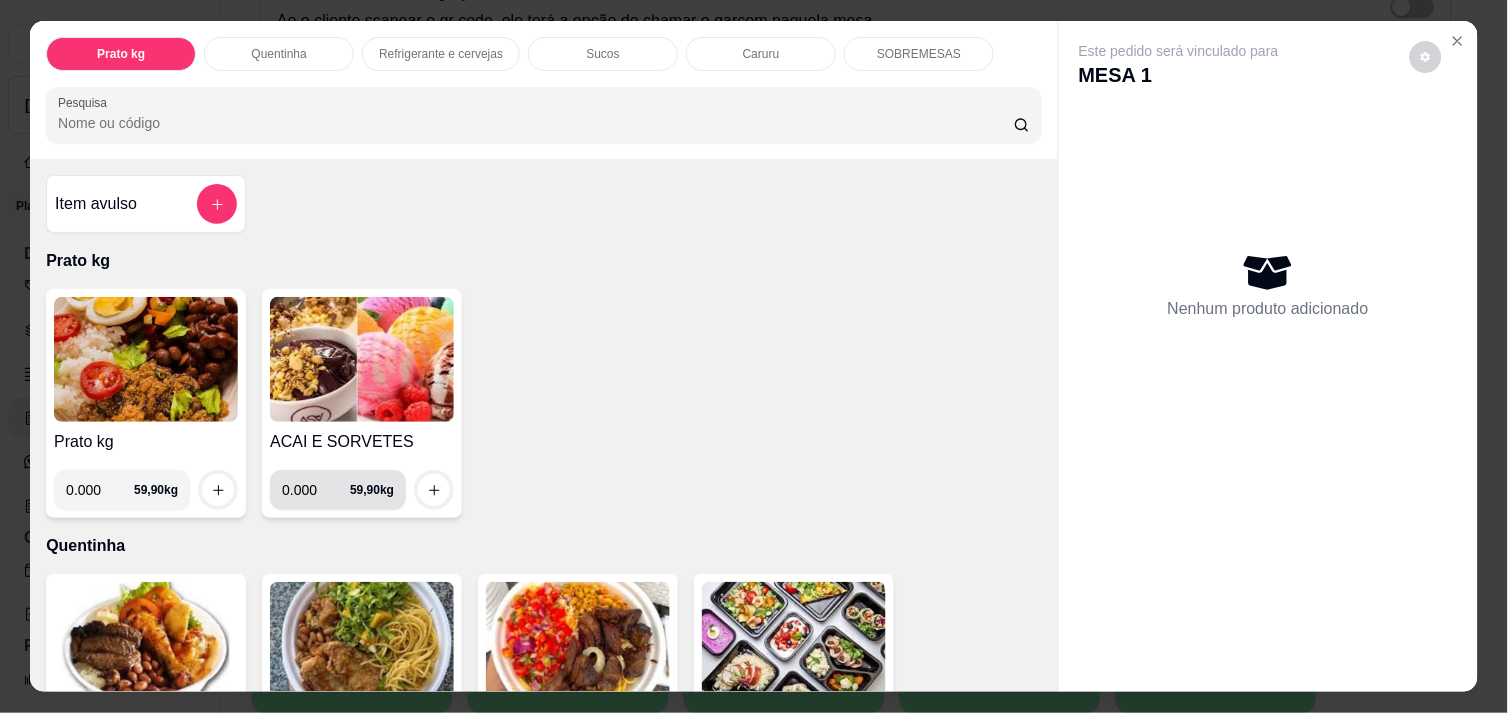 click on "0.000" at bounding box center (316, 490) 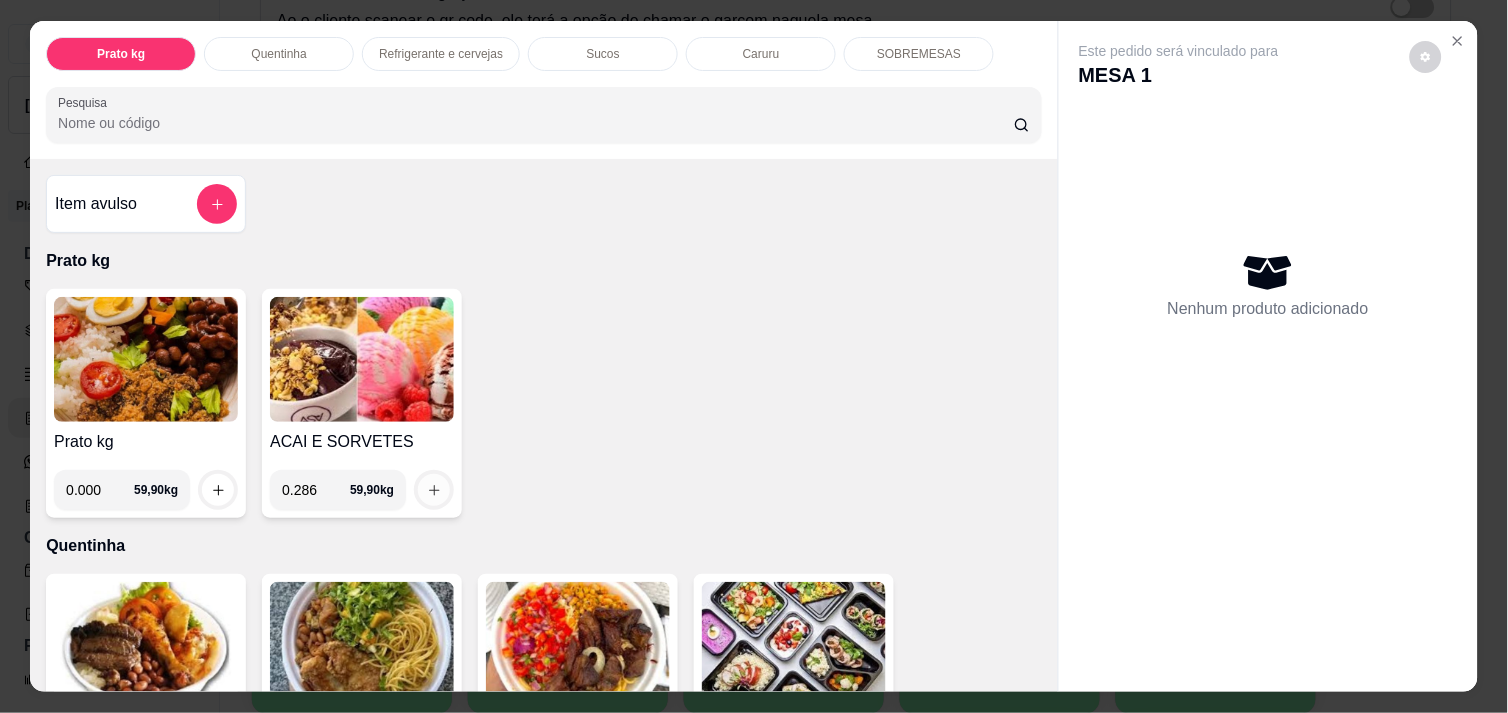 type on "0.286" 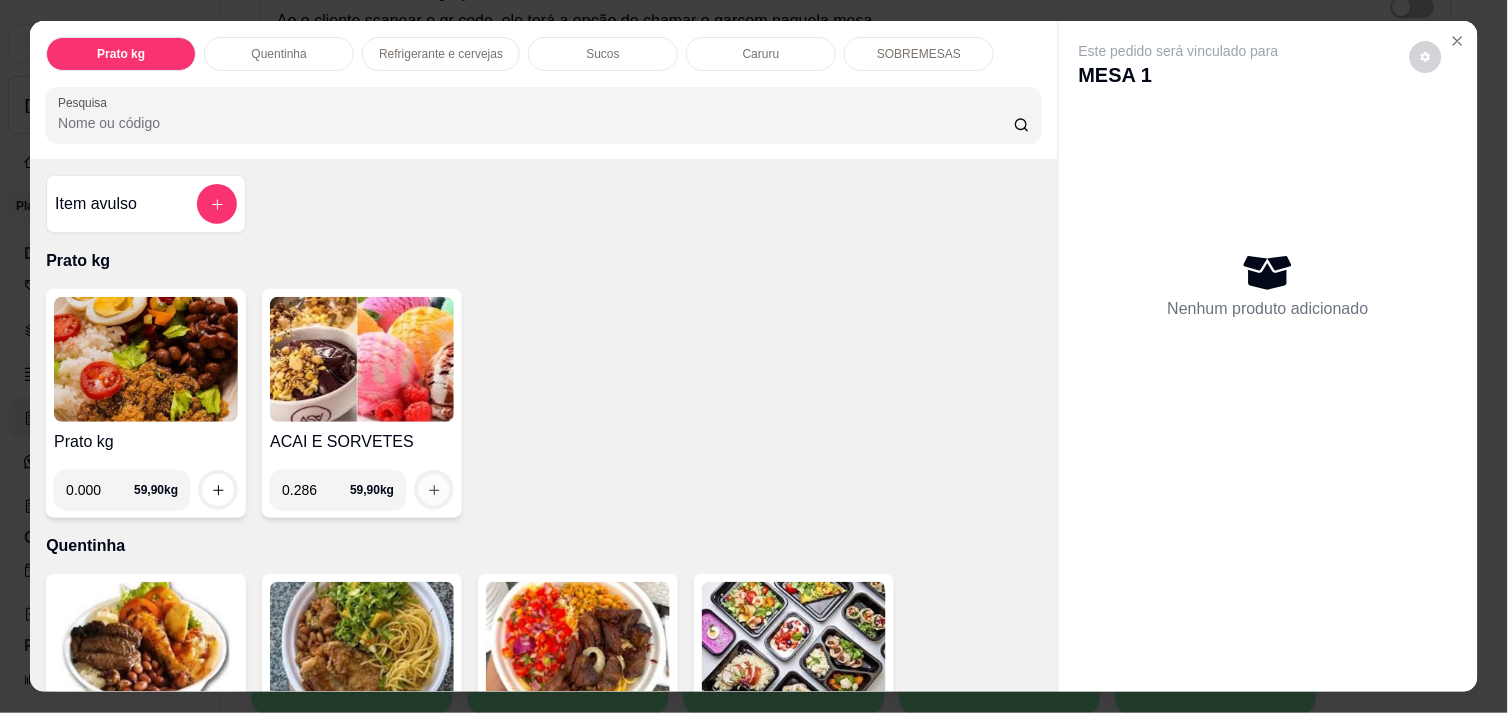 click at bounding box center [434, 490] 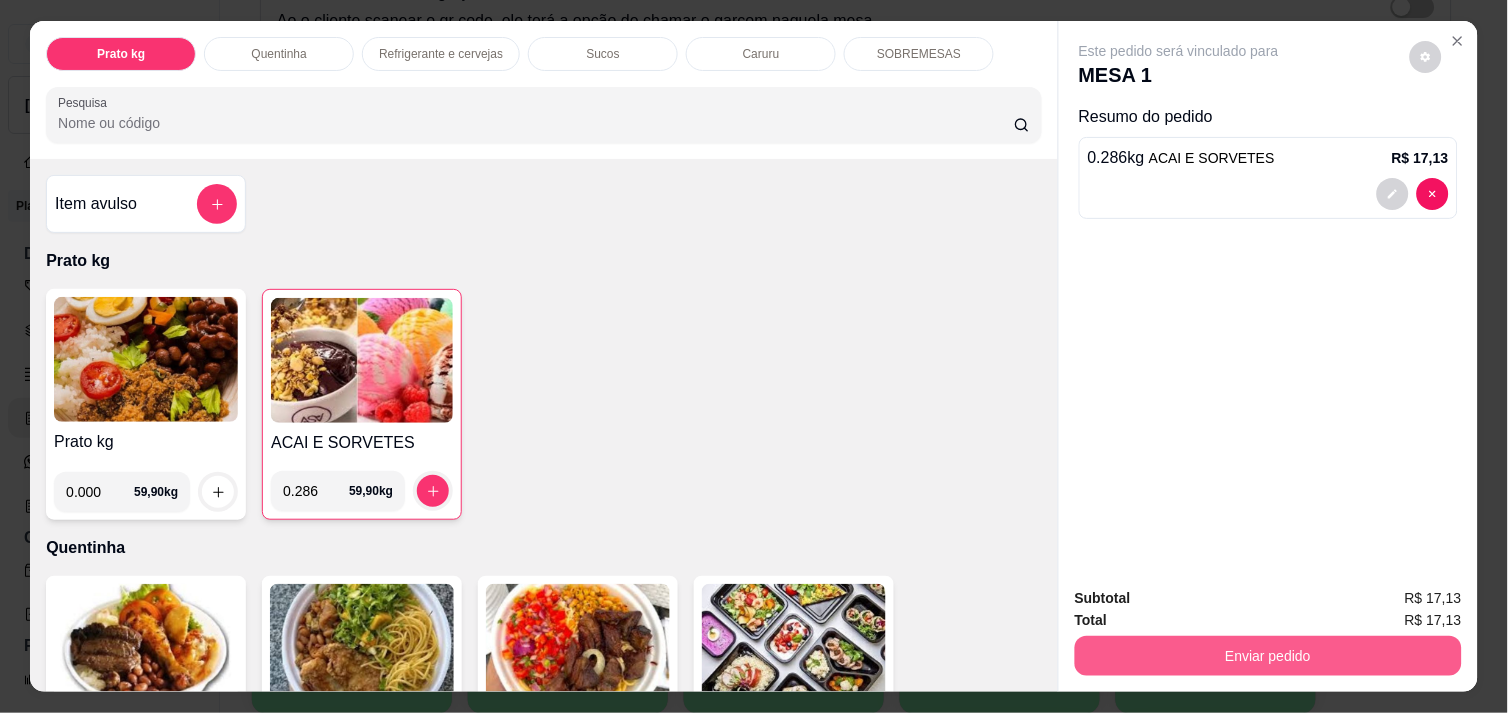 click on "Enviar pedido" at bounding box center (1268, 656) 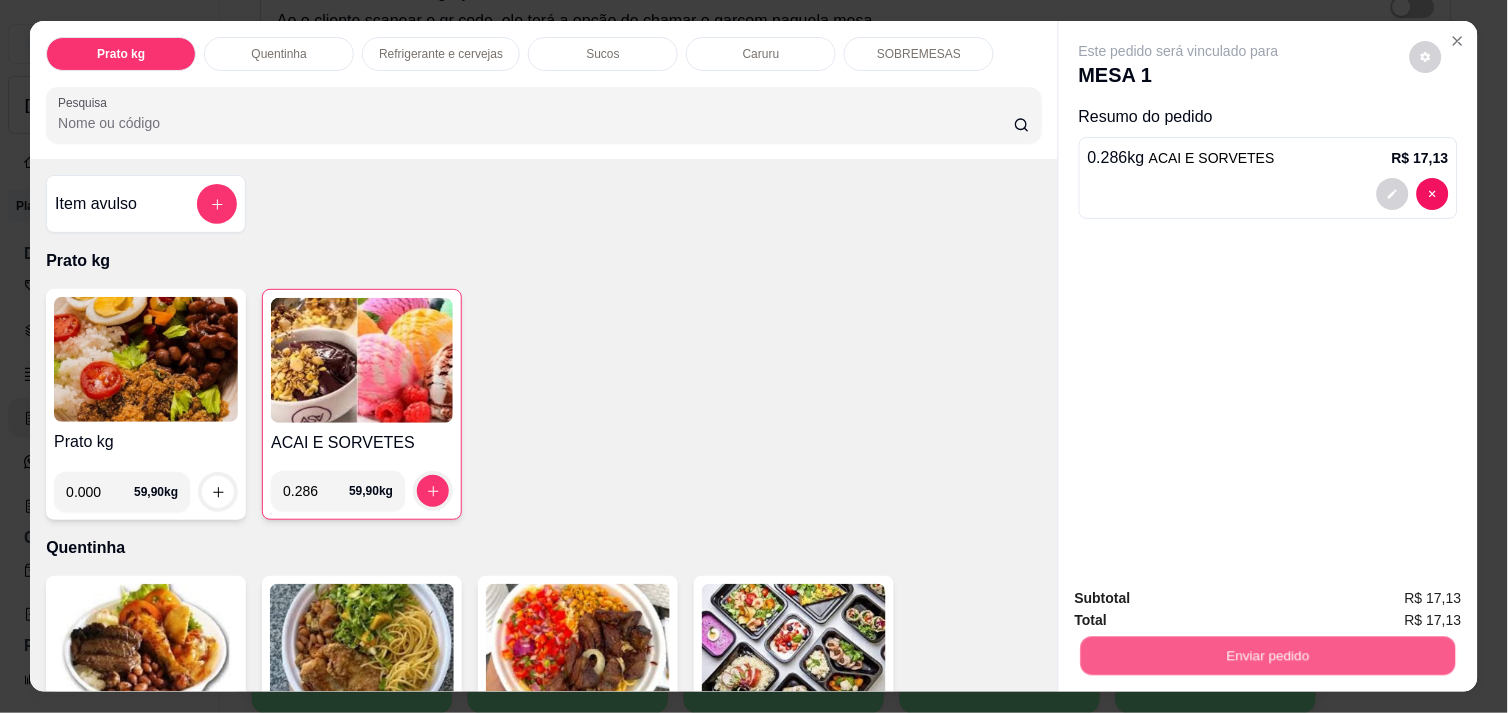 click on "Enviar pedido" at bounding box center (1268, 655) 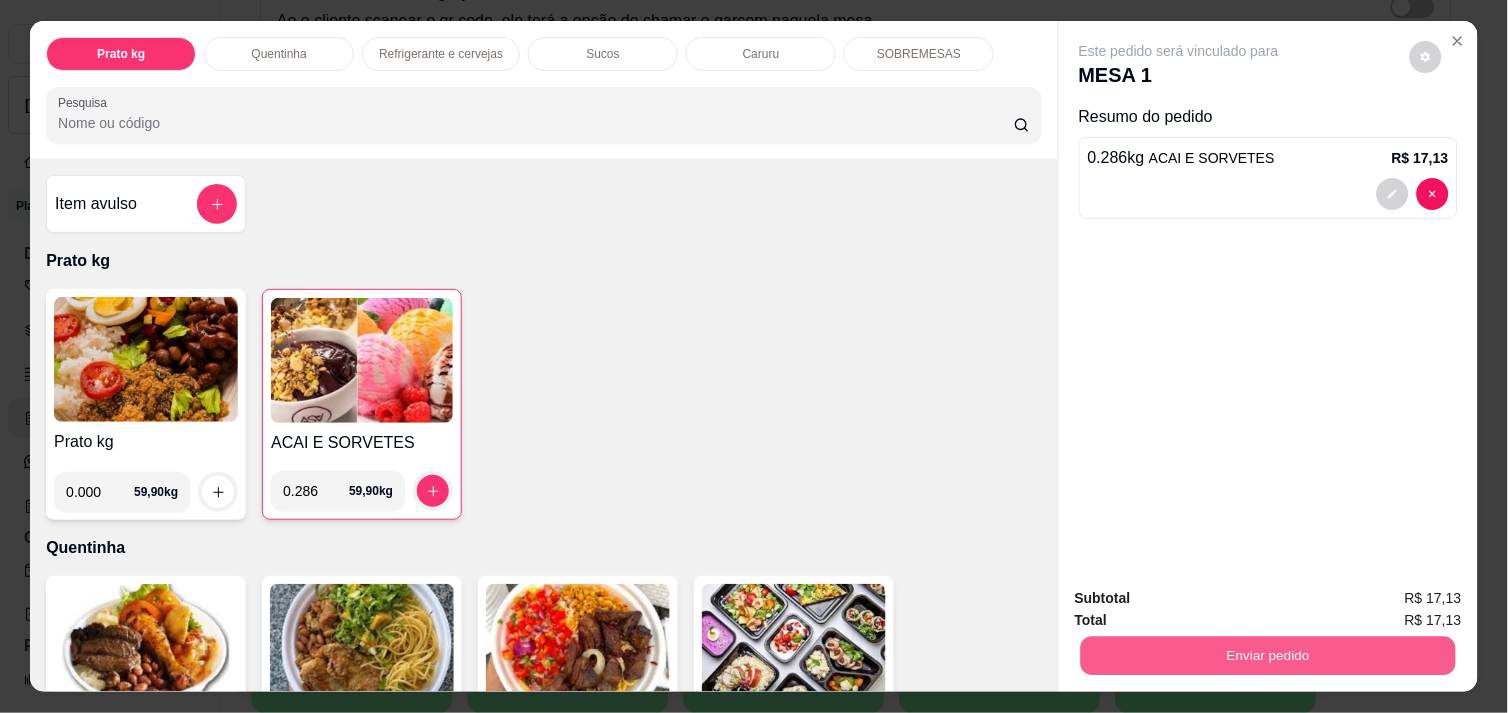 click on "Enviar pedido" at bounding box center (1268, 655) 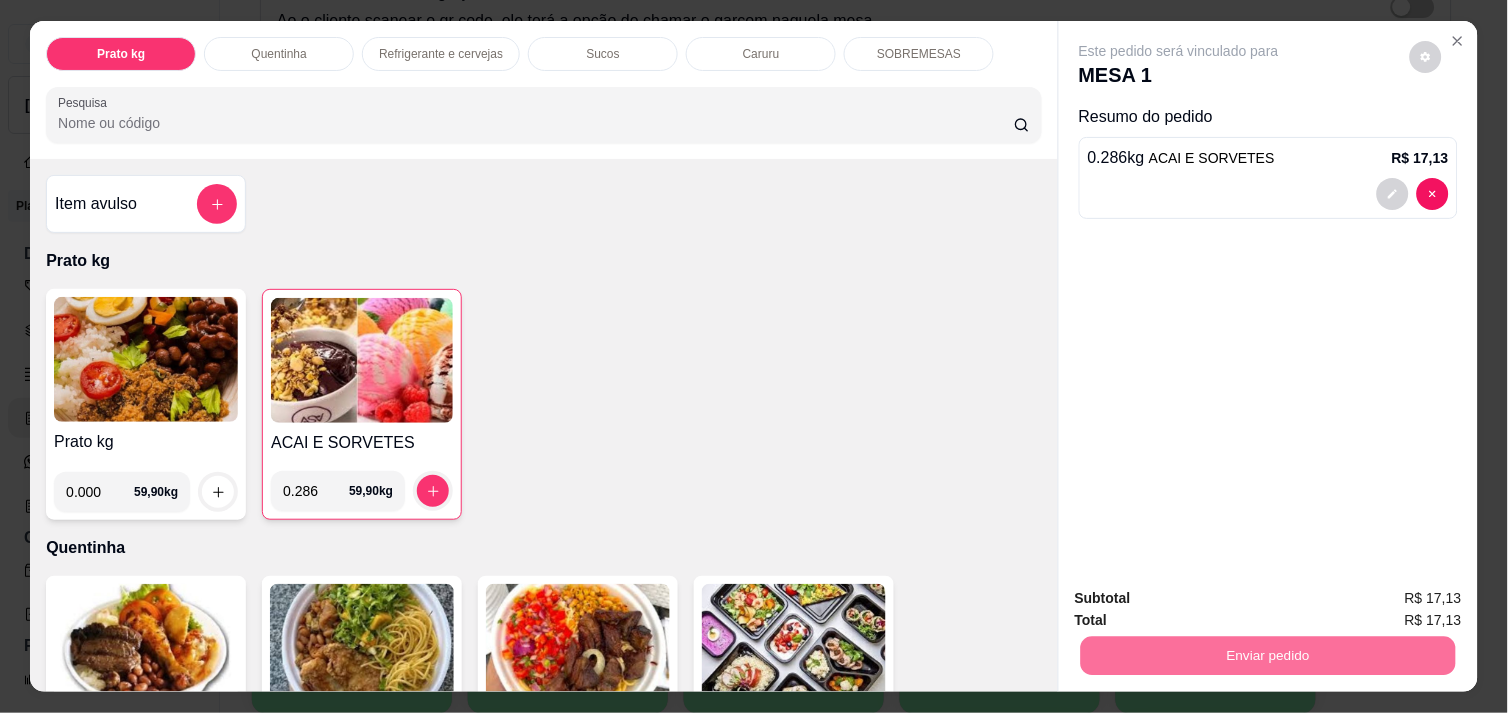 click on "Não registrar e enviar pedido" at bounding box center [1202, 598] 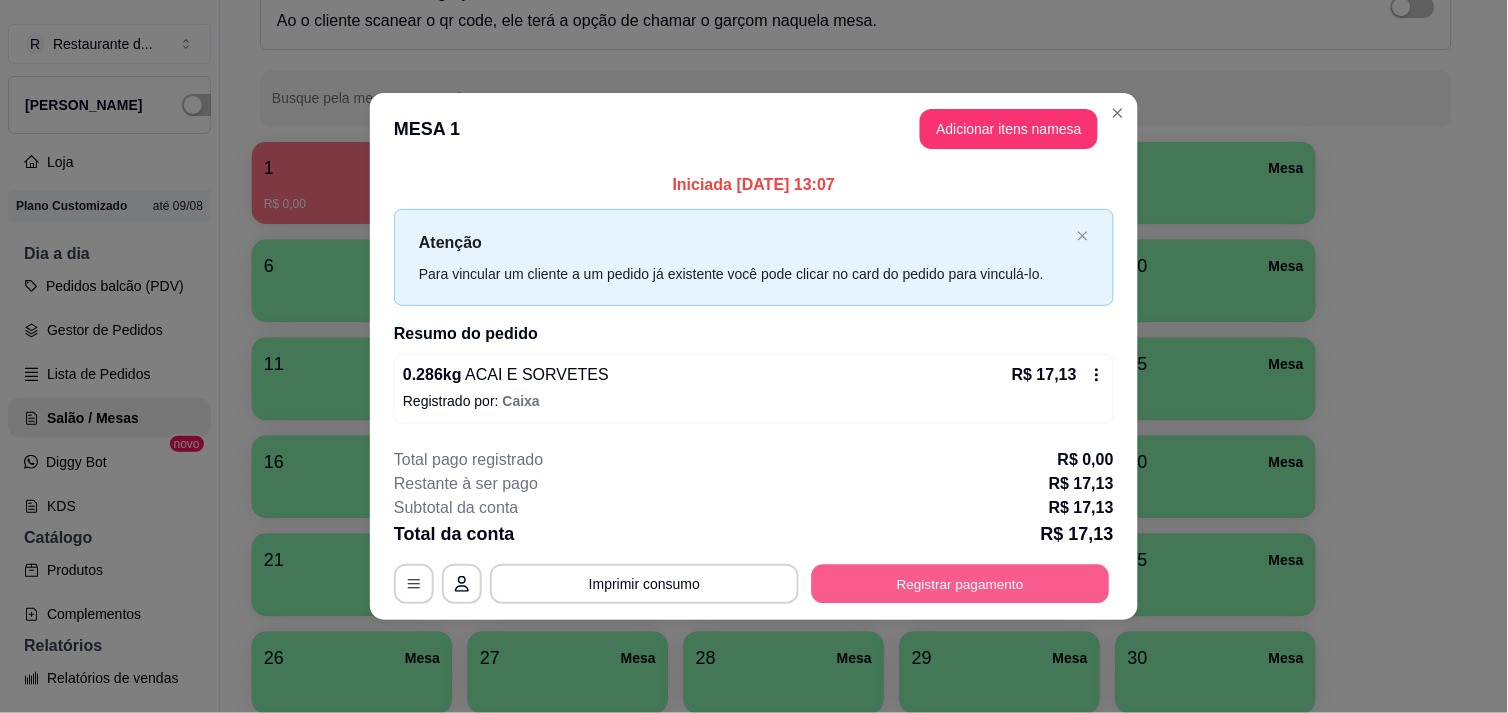 click on "Registrar pagamento" at bounding box center [961, 584] 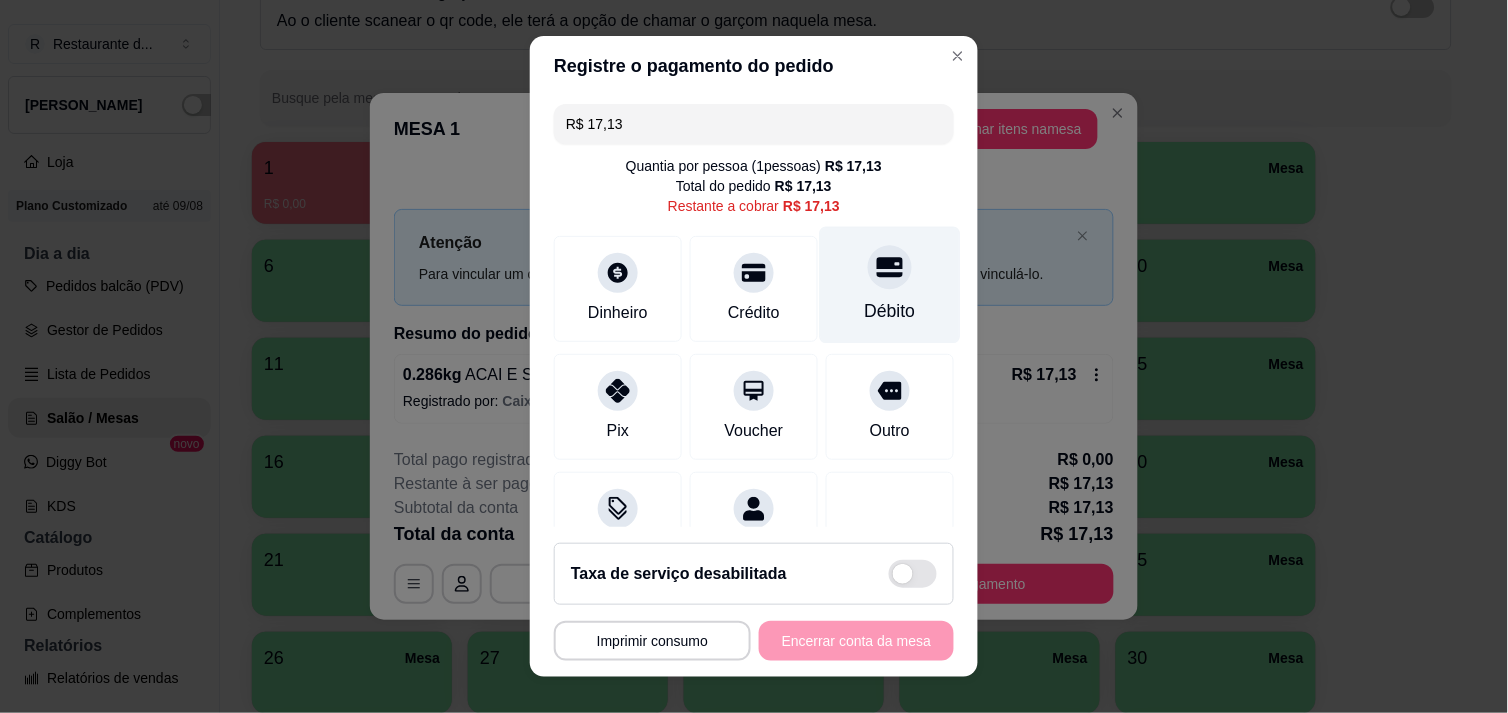 click at bounding box center [890, 267] 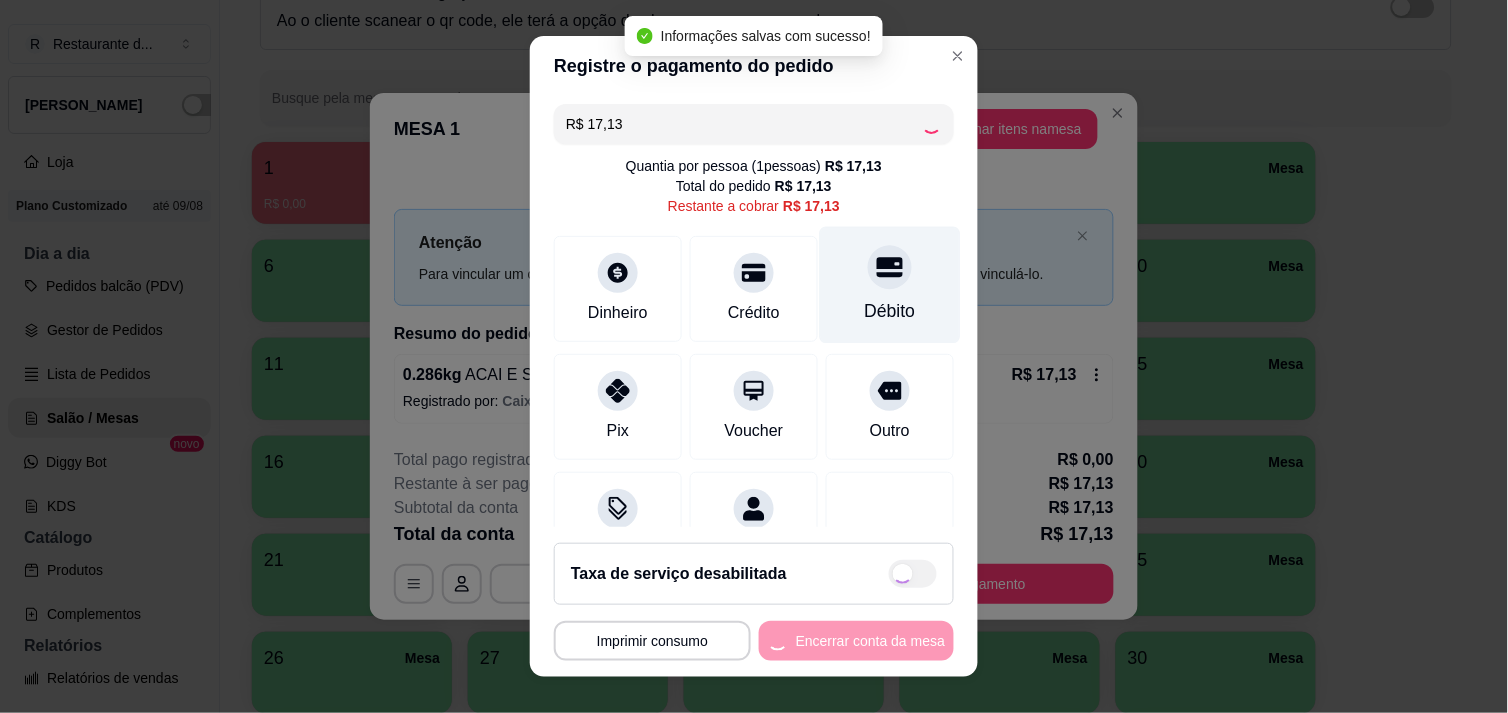 type on "R$ 0,00" 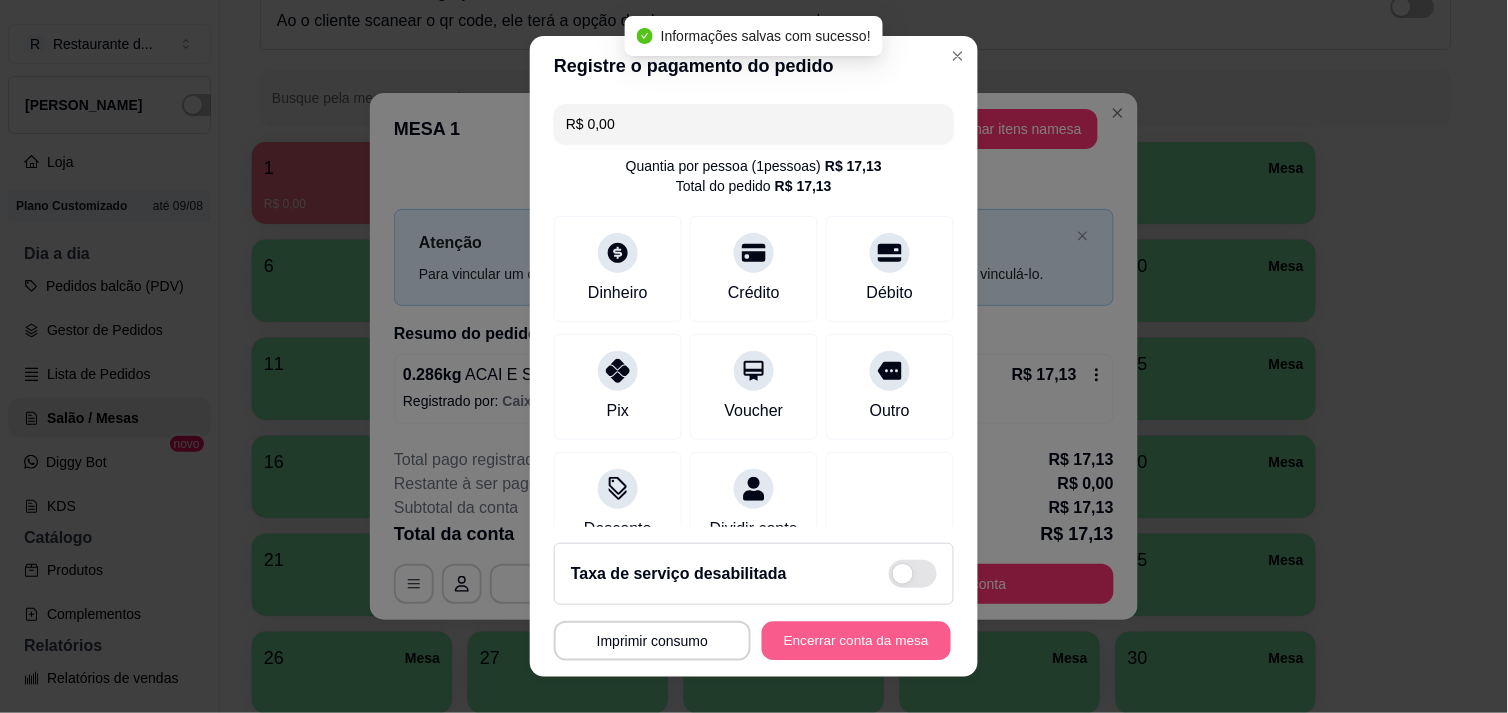click on "Encerrar conta da mesa" at bounding box center [856, 641] 